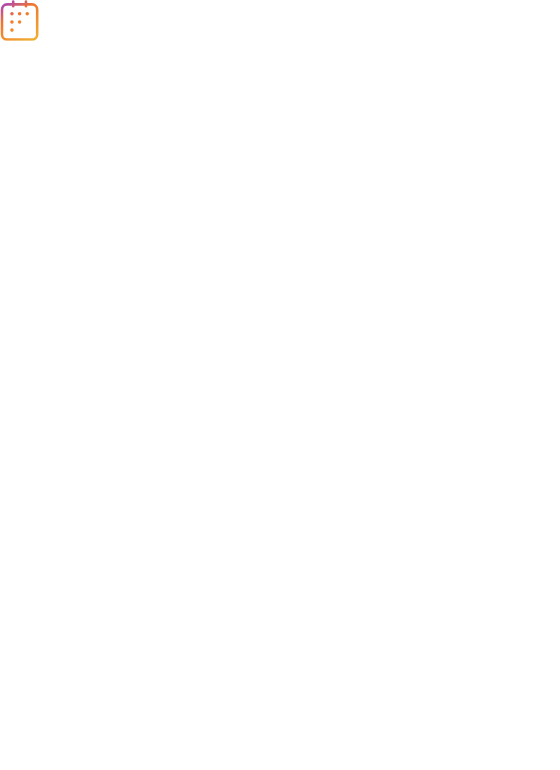 scroll, scrollTop: 0, scrollLeft: 0, axis: both 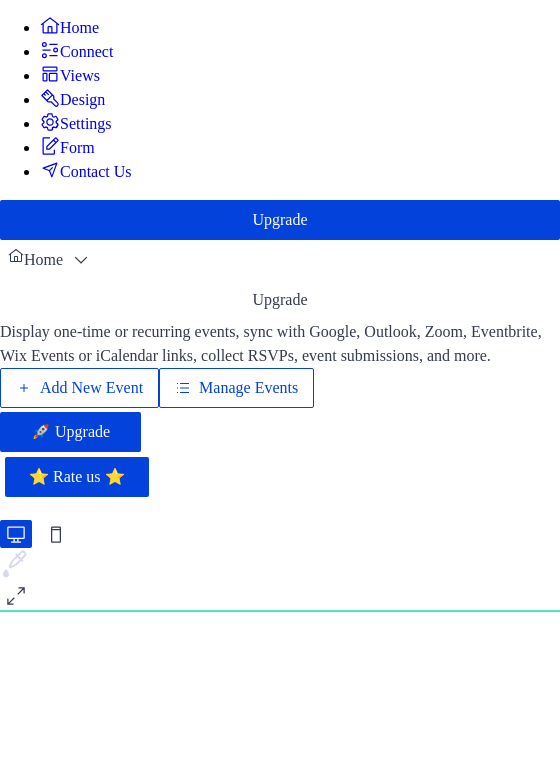 click on "Add New Event" at bounding box center [91, 388] 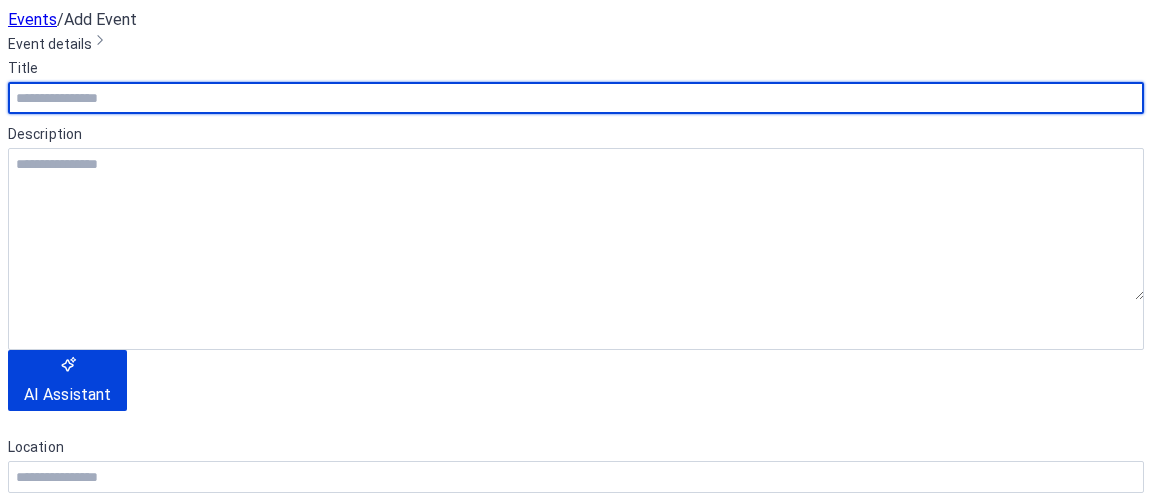 scroll, scrollTop: 0, scrollLeft: 0, axis: both 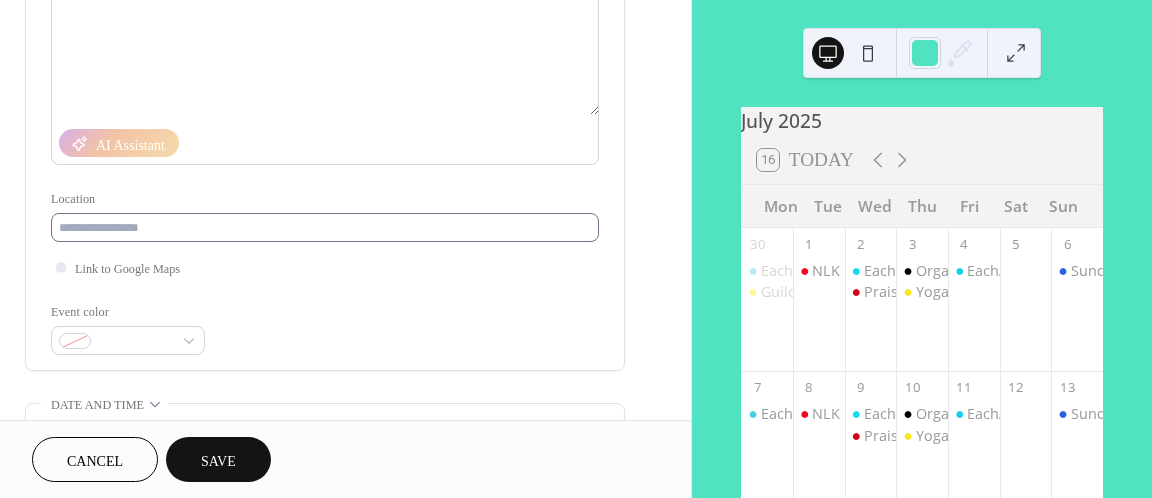 type on "********" 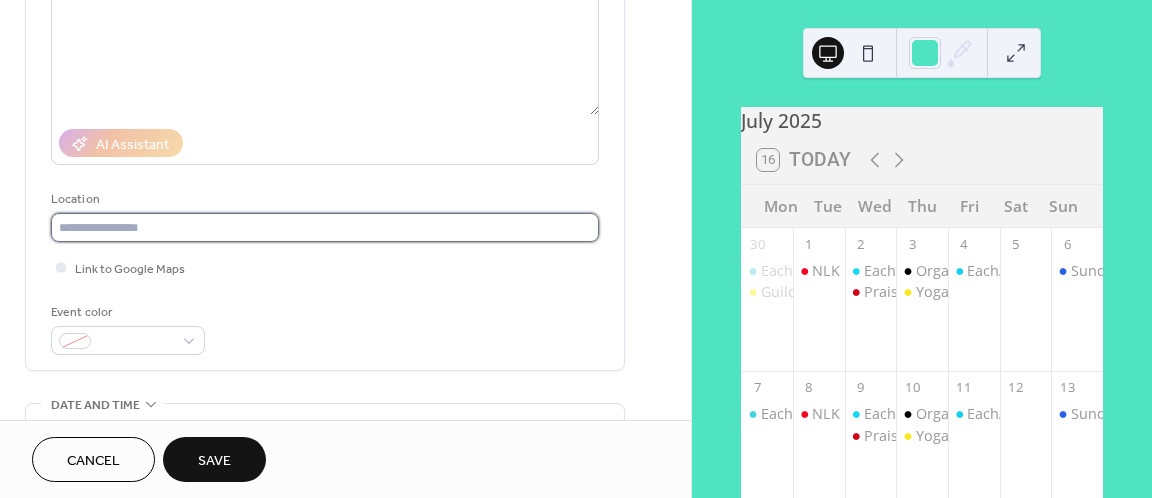 click at bounding box center (325, 227) 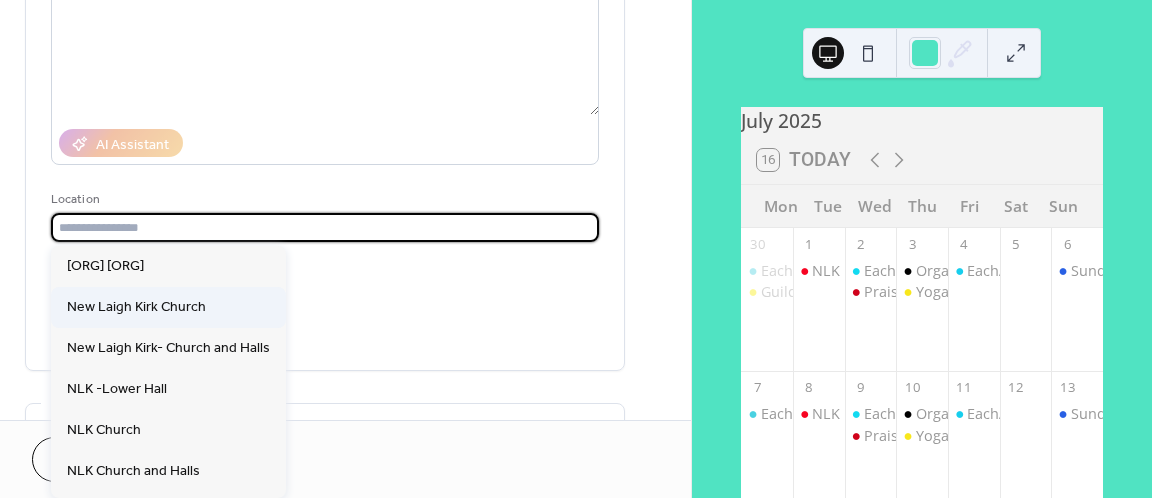 scroll, scrollTop: 64, scrollLeft: 0, axis: vertical 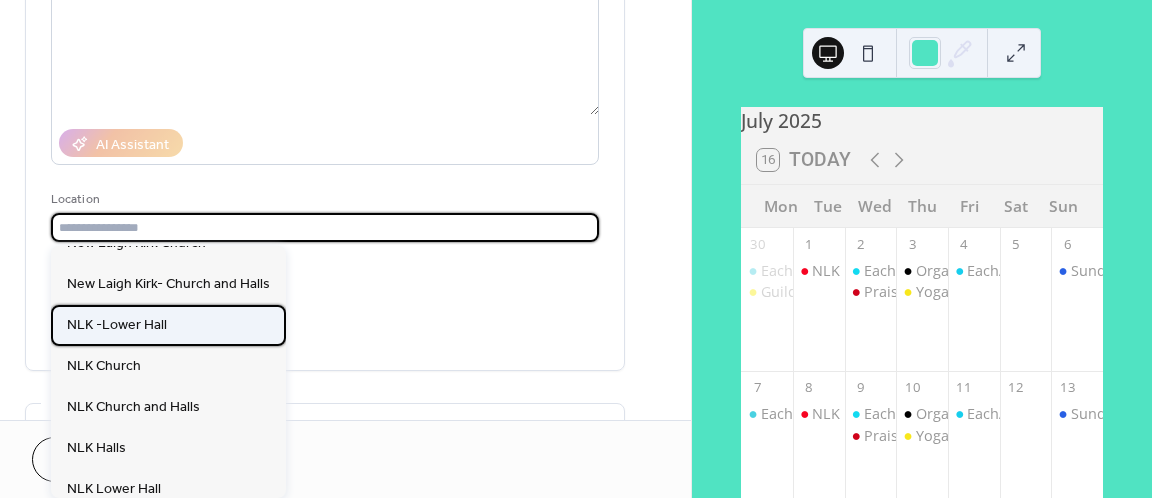 click on "NLK -Lower Hall" at bounding box center (117, 325) 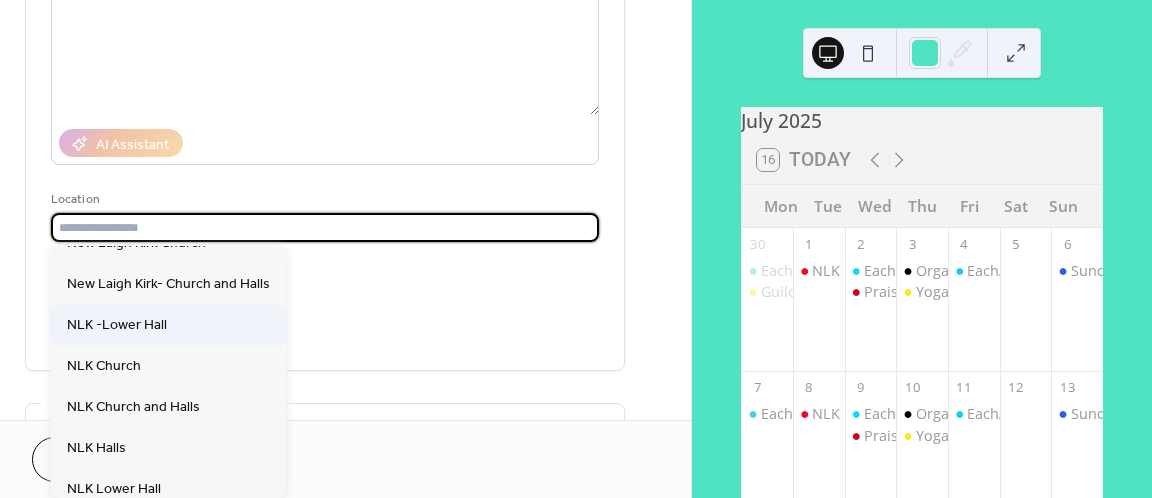 type on "**********" 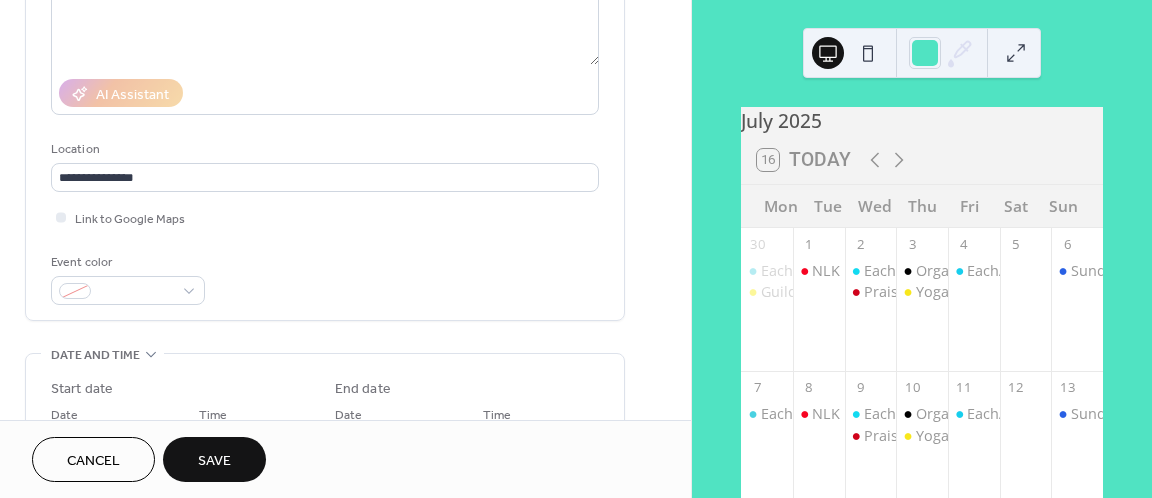 scroll, scrollTop: 314, scrollLeft: 0, axis: vertical 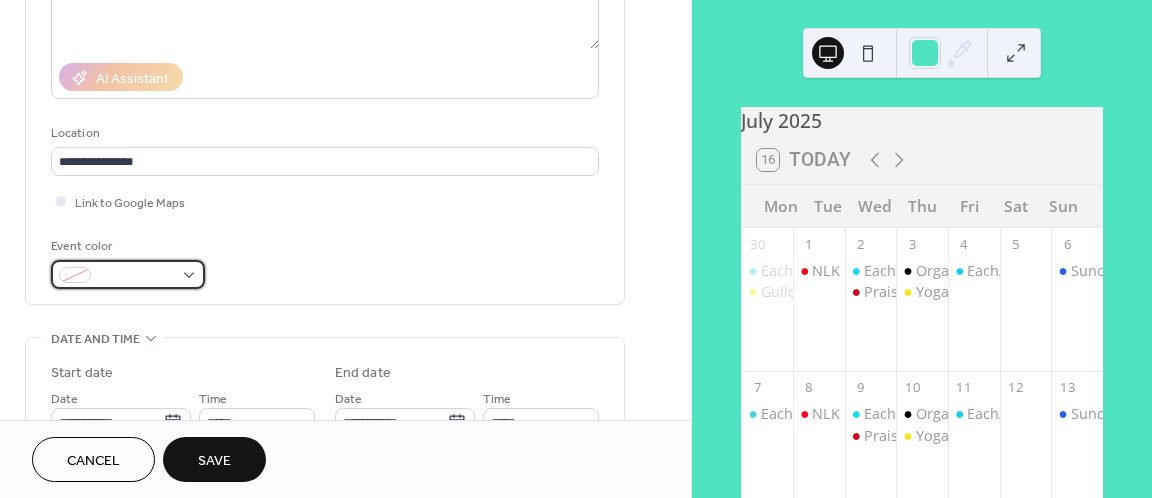 click at bounding box center (128, 274) 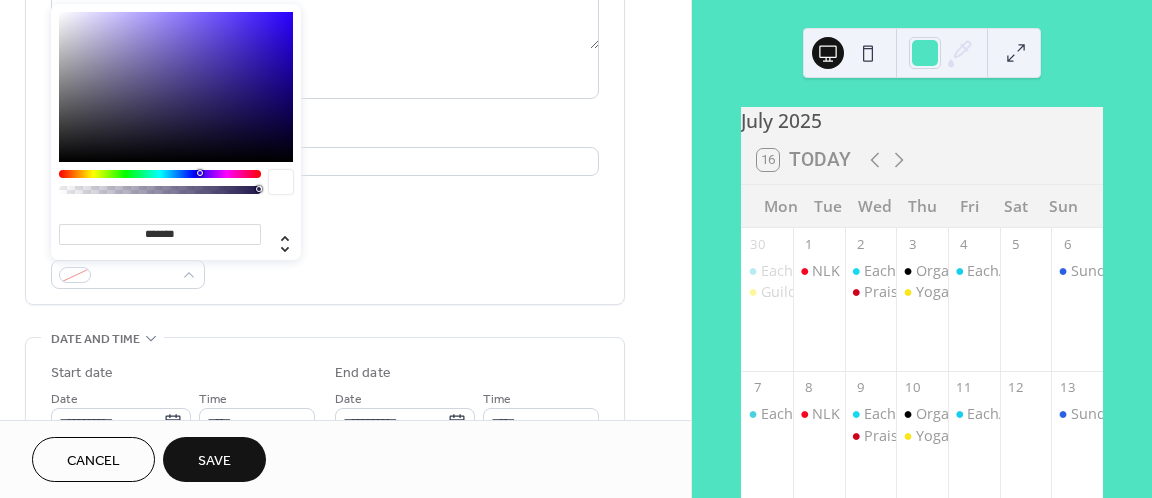 click at bounding box center (160, 174) 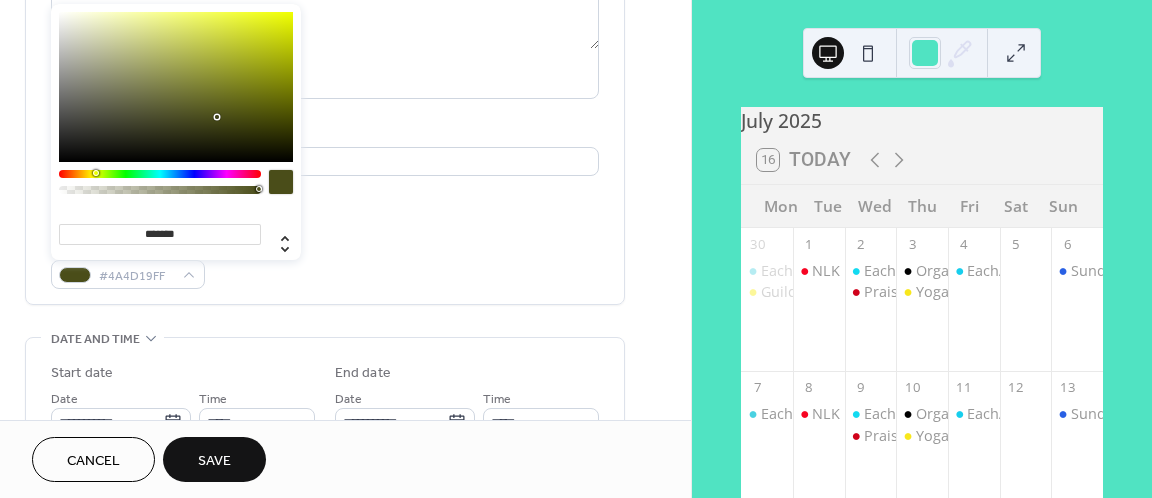 click at bounding box center [176, 87] 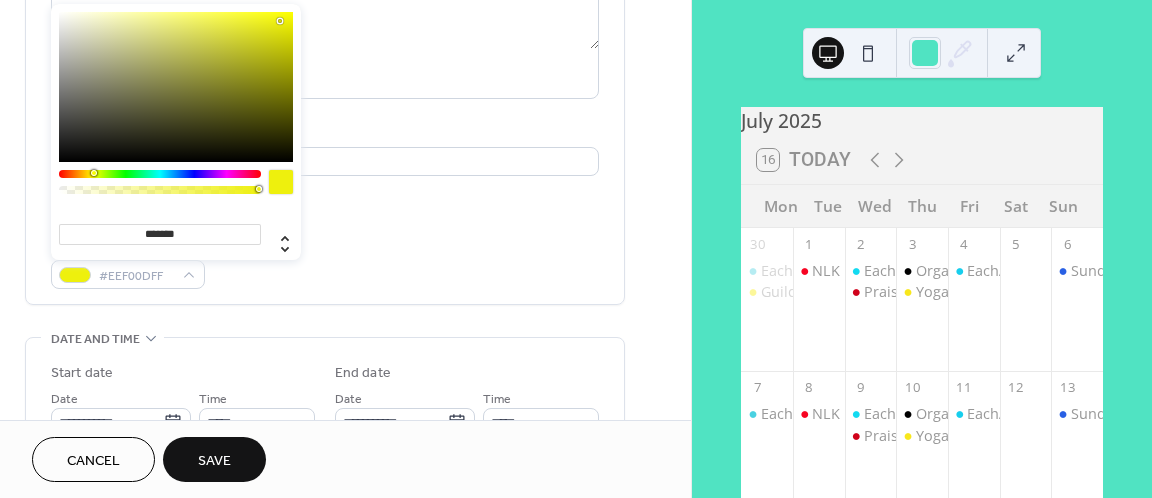 type on "*******" 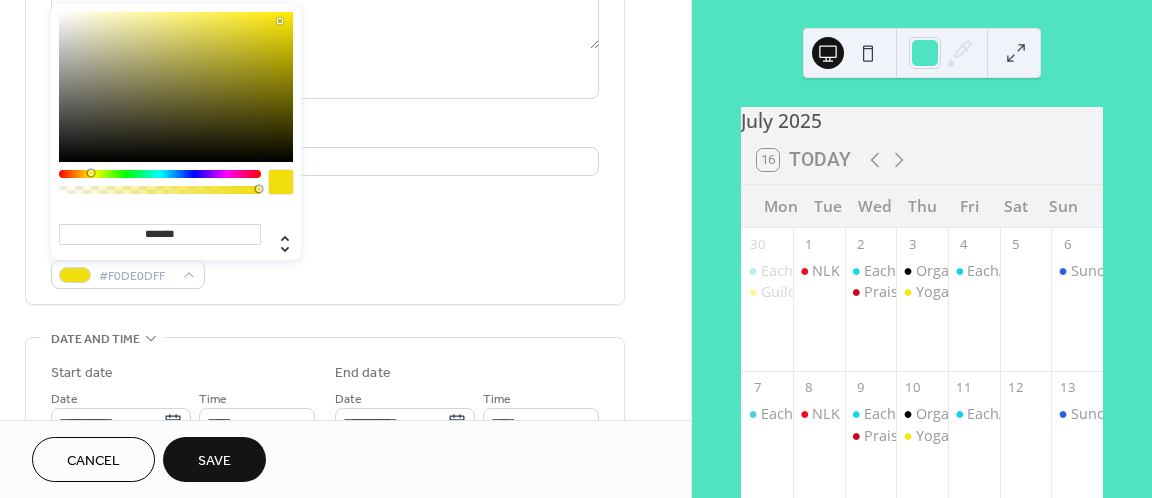 click at bounding box center (160, 174) 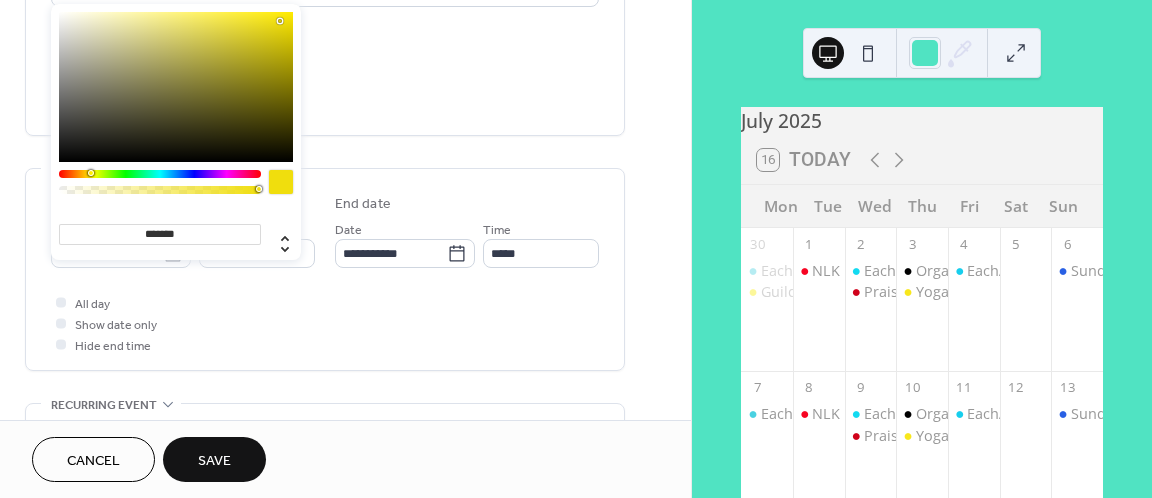 scroll, scrollTop: 498, scrollLeft: 0, axis: vertical 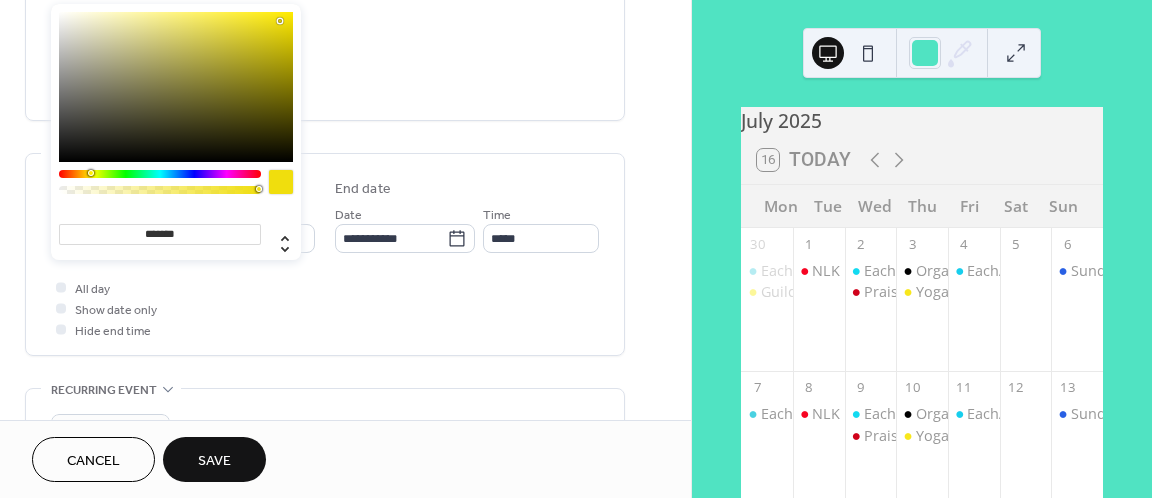 click on "**********" at bounding box center [325, -133] 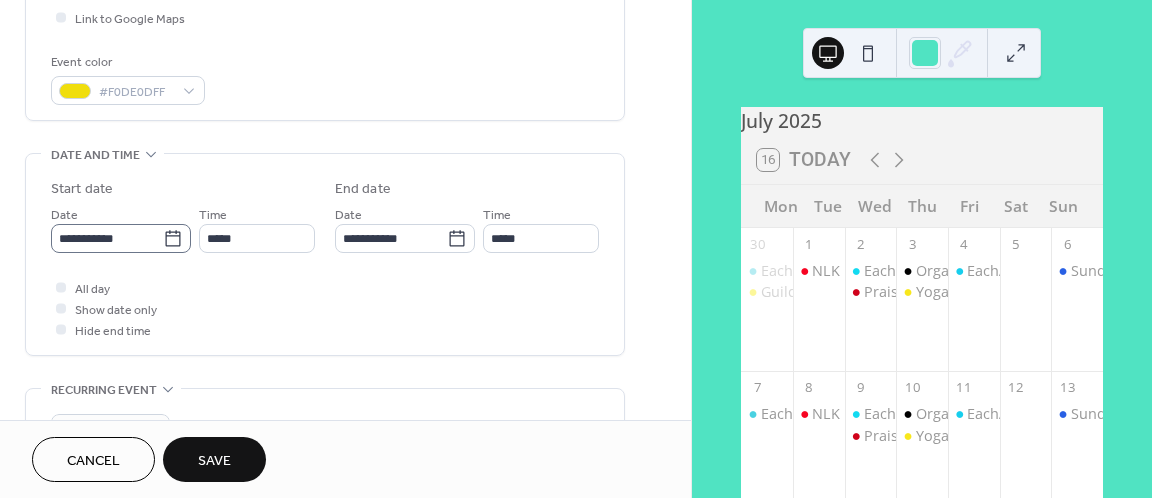 click 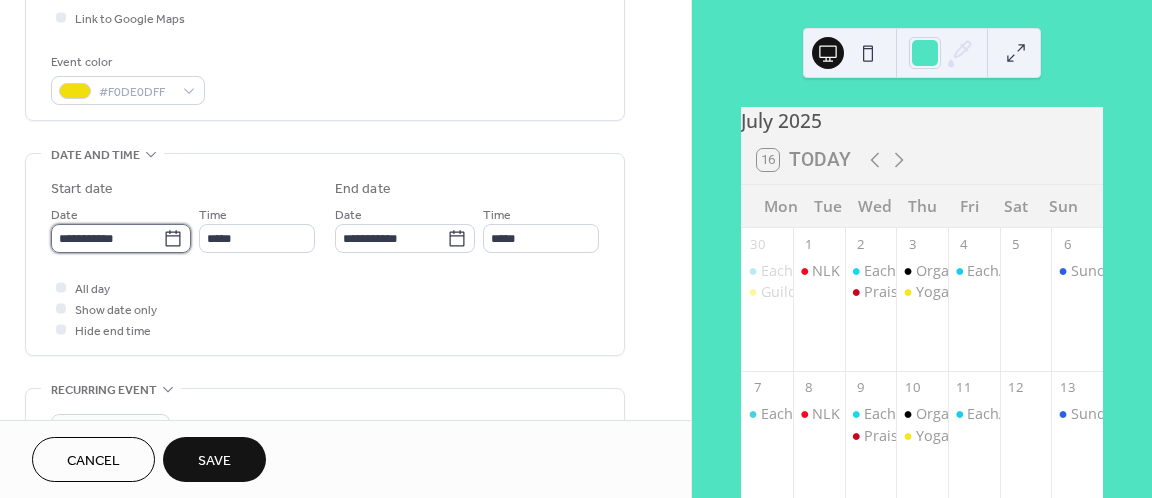 click on "**********" at bounding box center (107, 238) 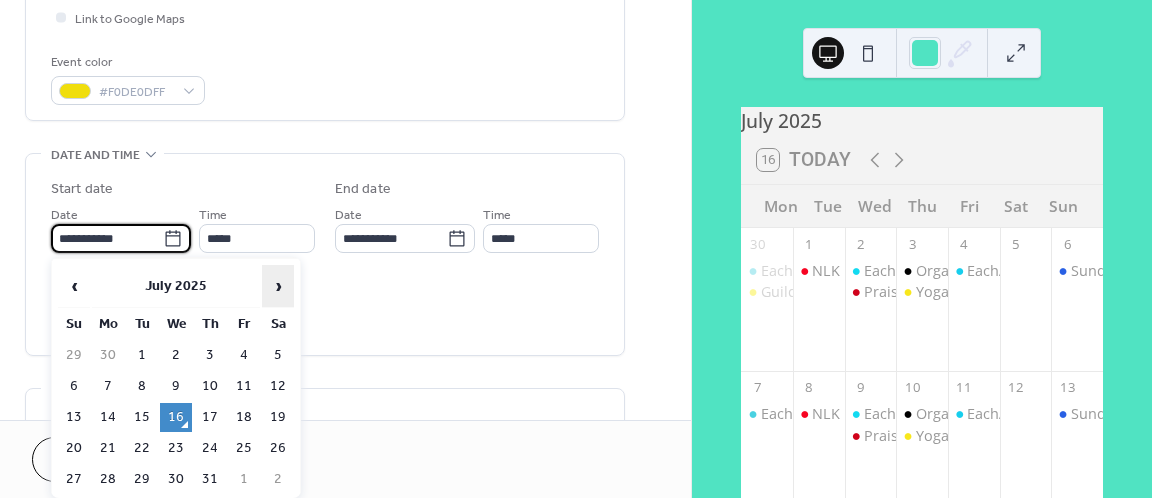 click on "›" at bounding box center [278, 286] 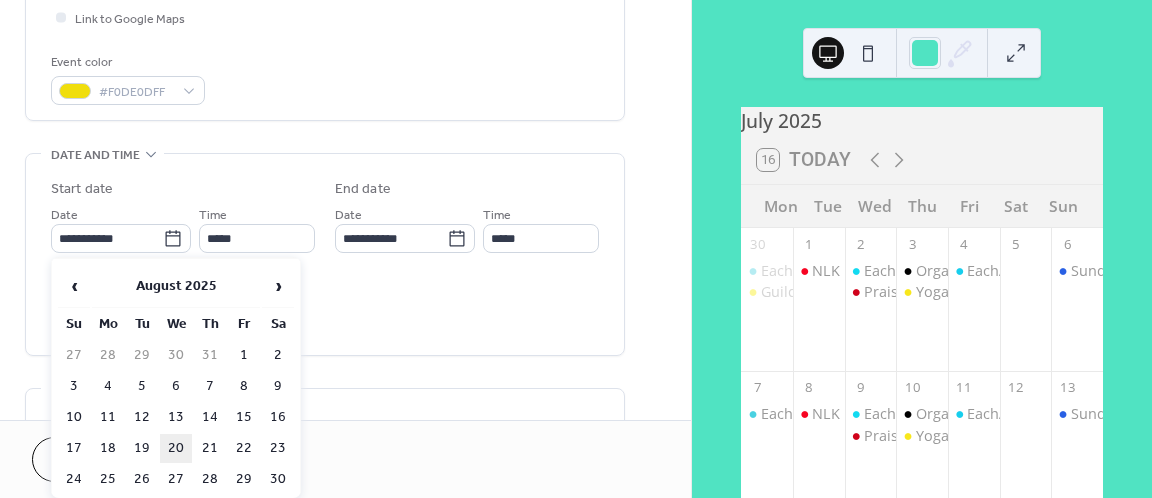 click on "20" at bounding box center [176, 448] 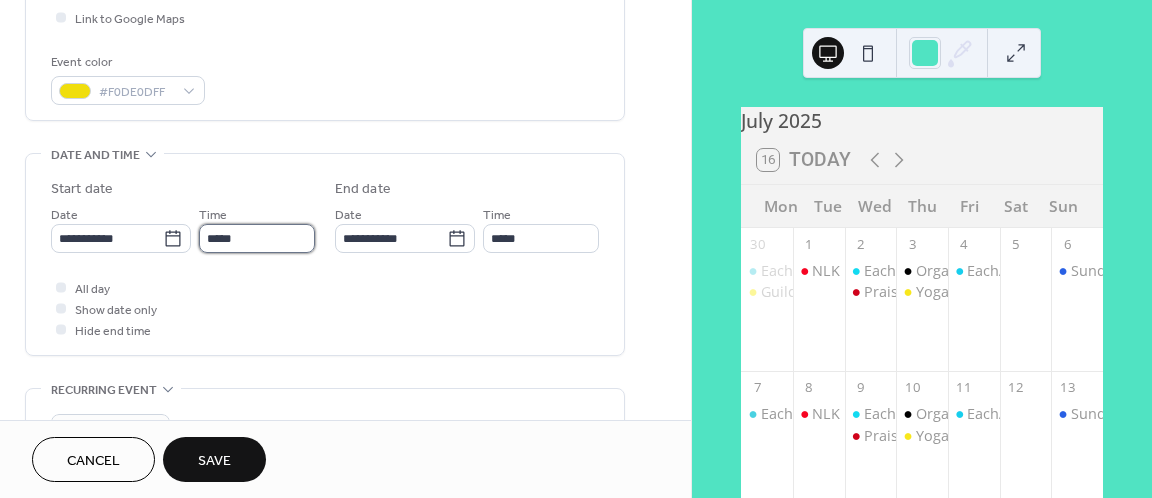 click on "*****" at bounding box center [257, 238] 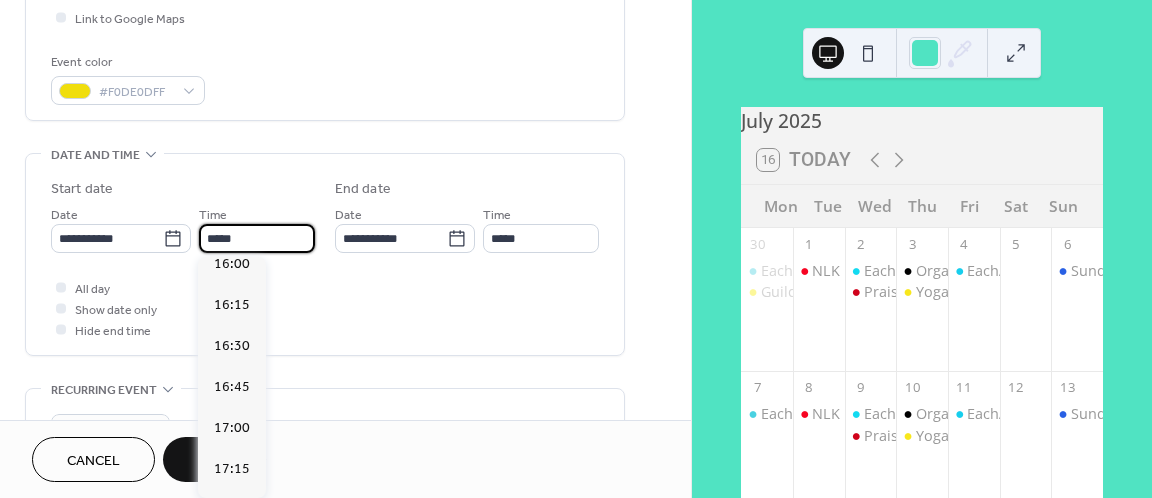 scroll, scrollTop: 2651, scrollLeft: 0, axis: vertical 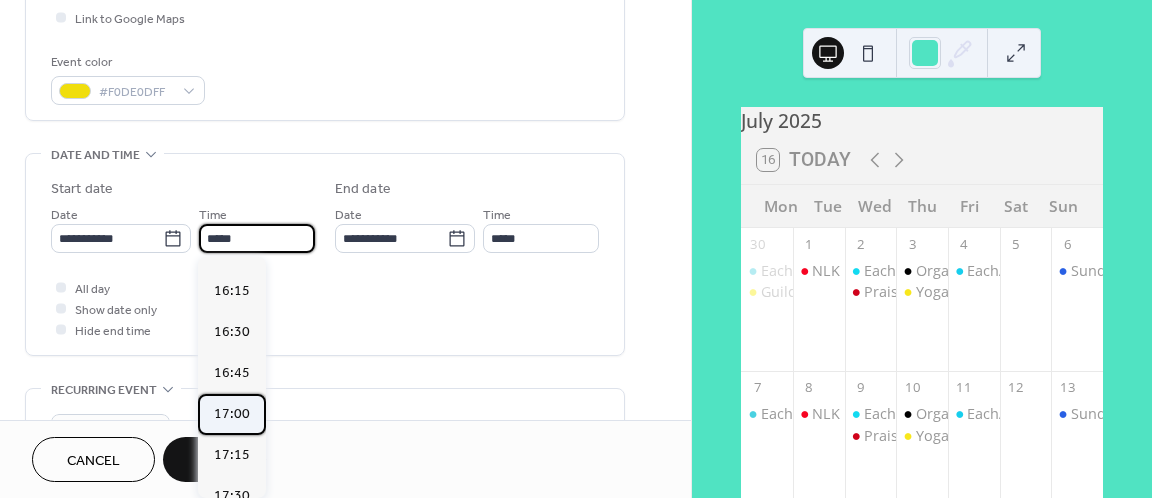 click on "17:00" at bounding box center [232, 414] 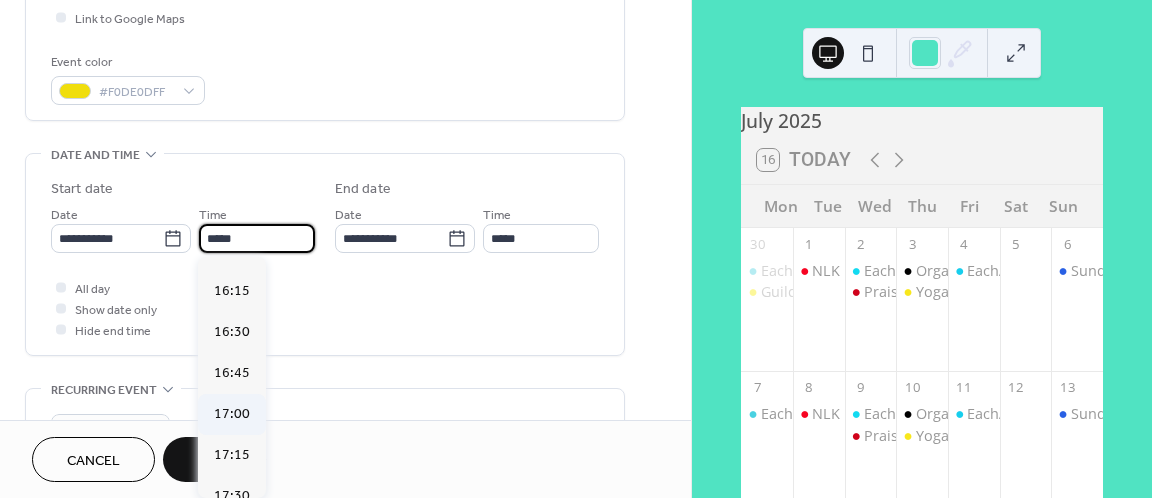 type on "*****" 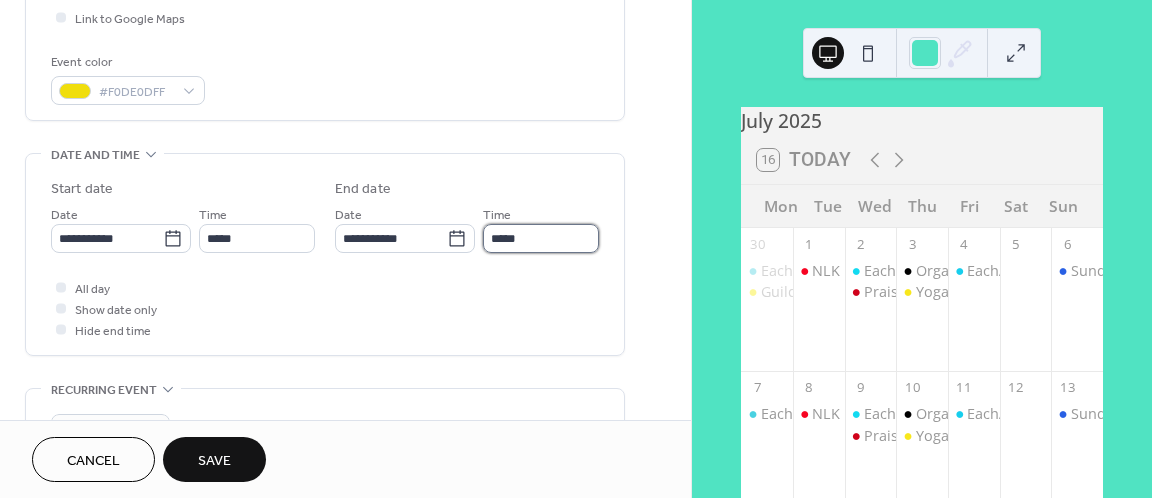 click on "*****" at bounding box center (541, 238) 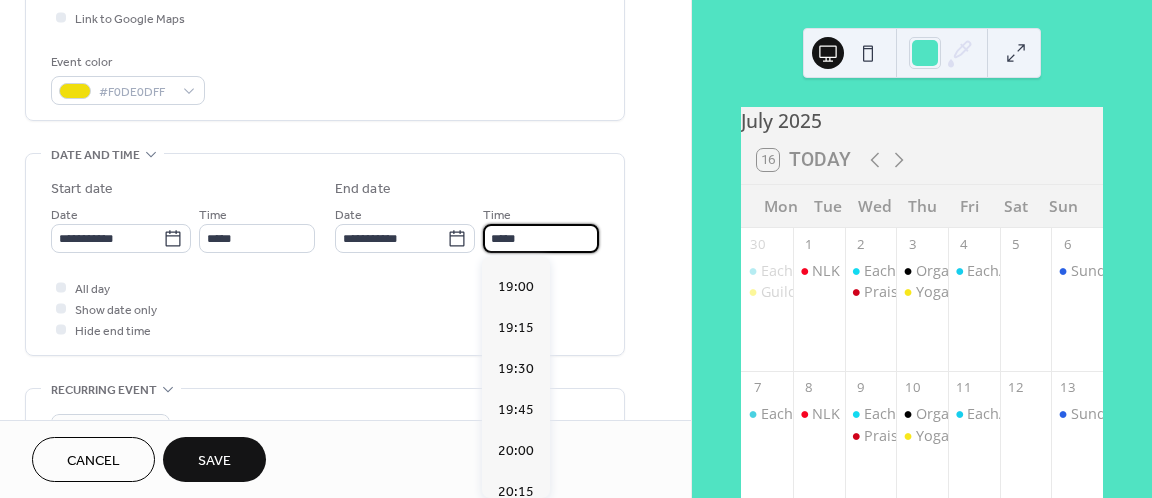 scroll, scrollTop: 265, scrollLeft: 0, axis: vertical 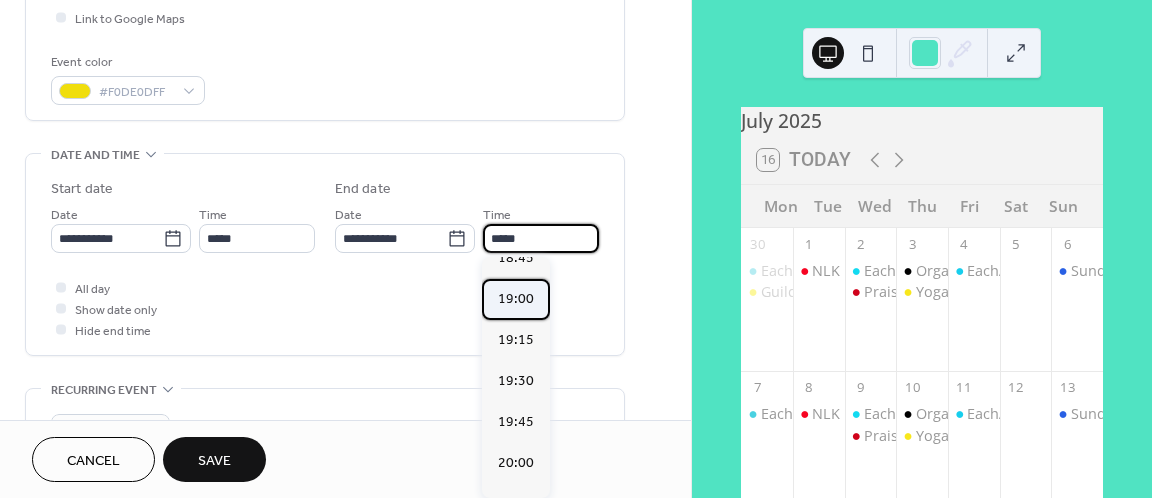 click on "19:00" at bounding box center (516, 299) 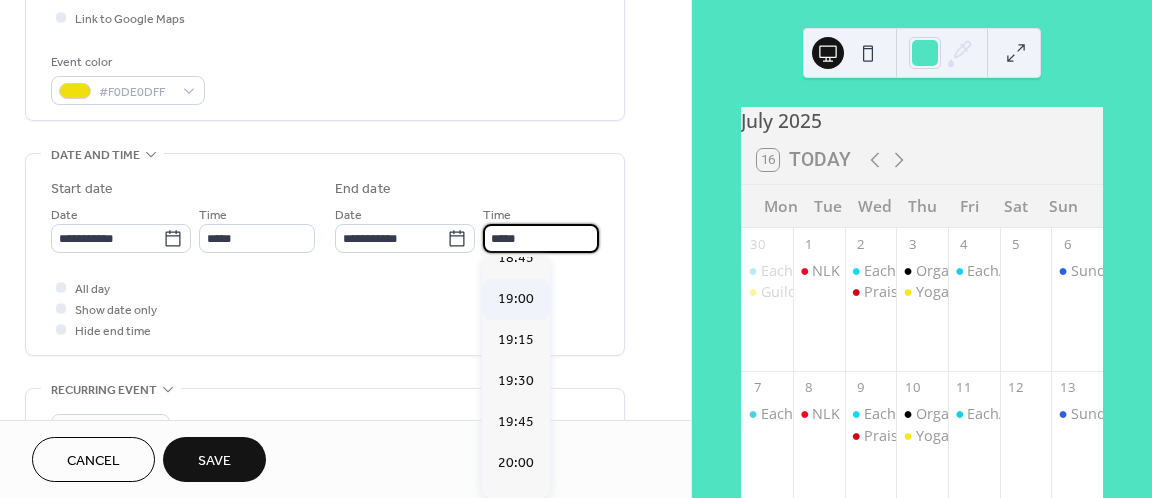 type on "*****" 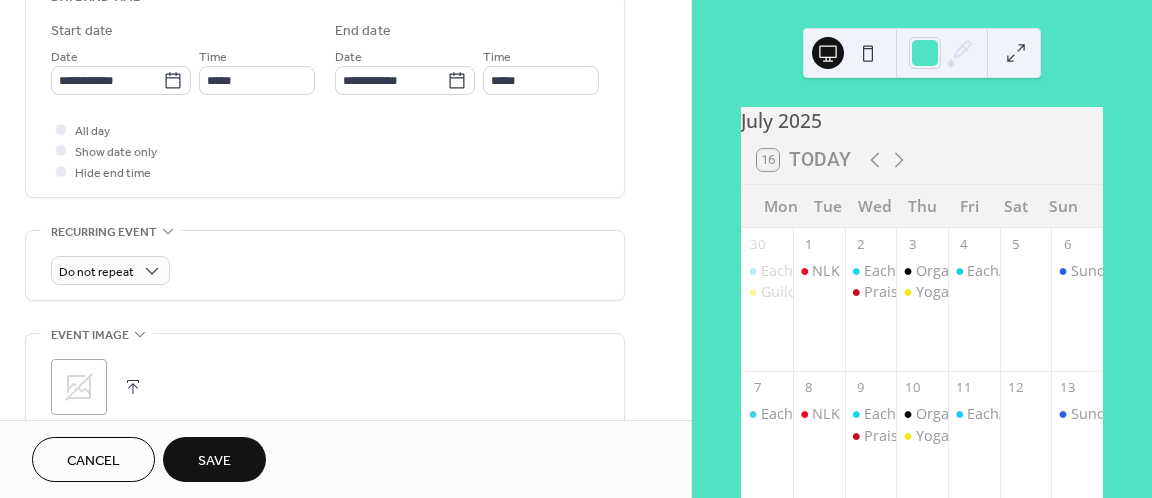 scroll, scrollTop: 657, scrollLeft: 0, axis: vertical 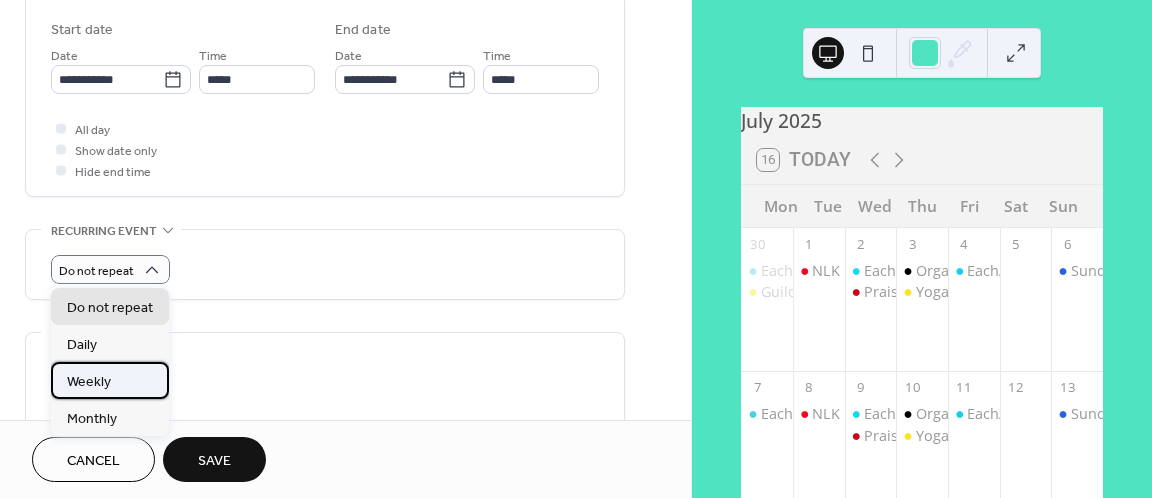 click on "Weekly" at bounding box center [110, 380] 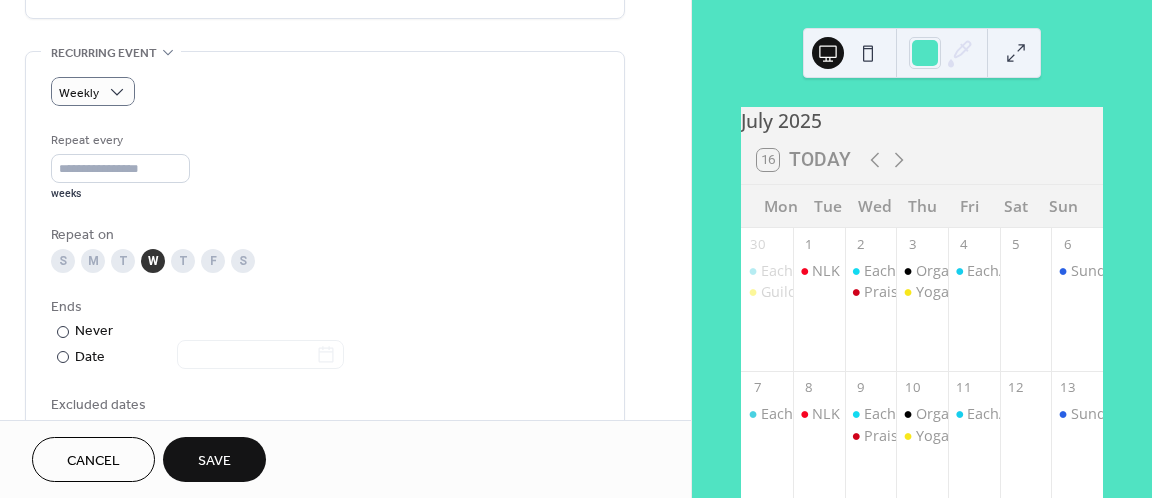 scroll, scrollTop: 853, scrollLeft: 0, axis: vertical 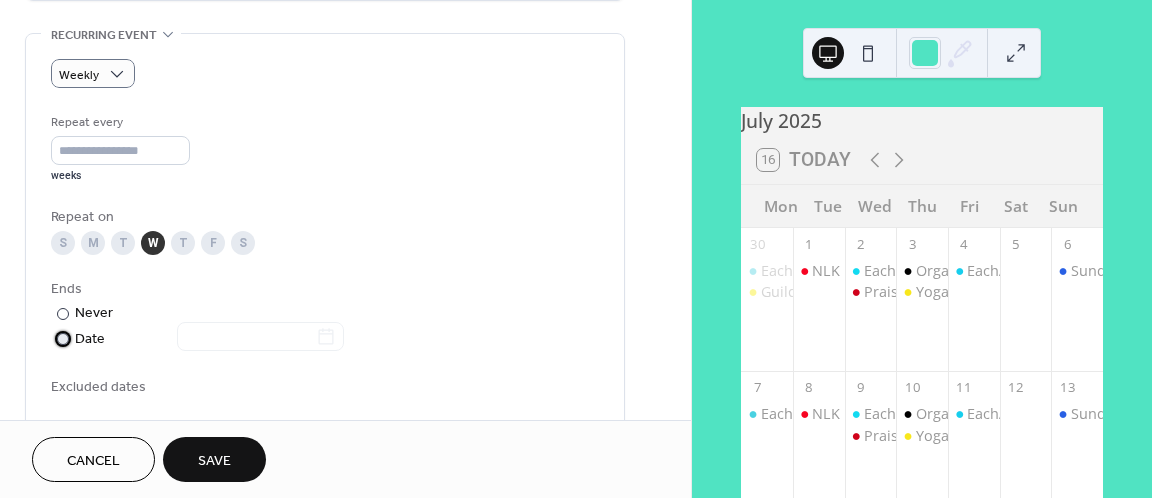 click at bounding box center (63, 339) 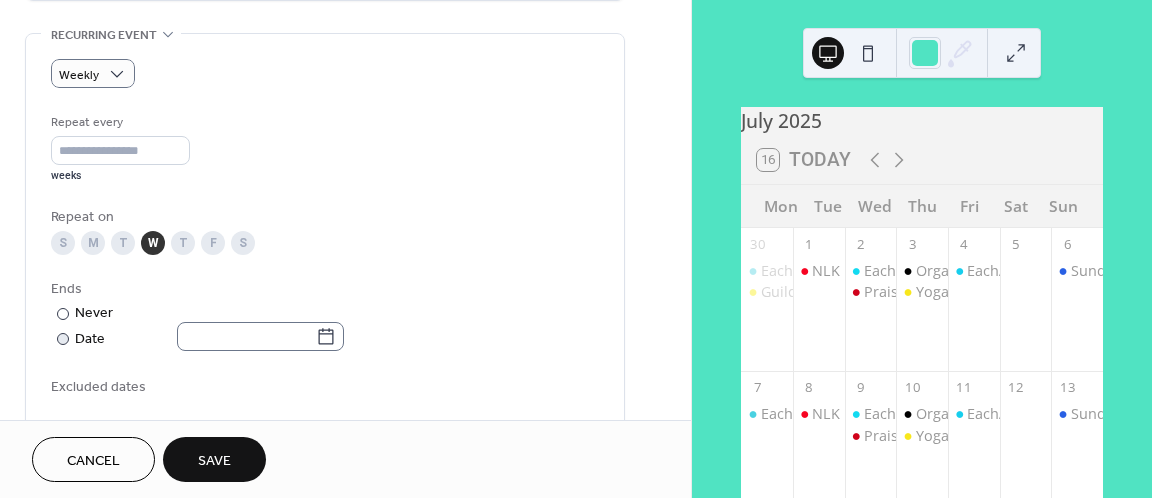 click 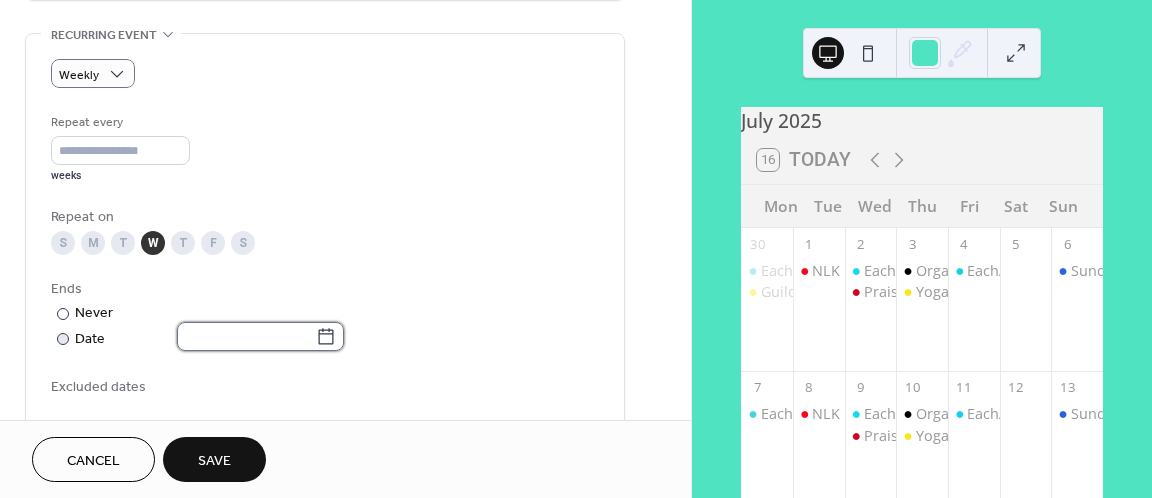 click at bounding box center [246, 336] 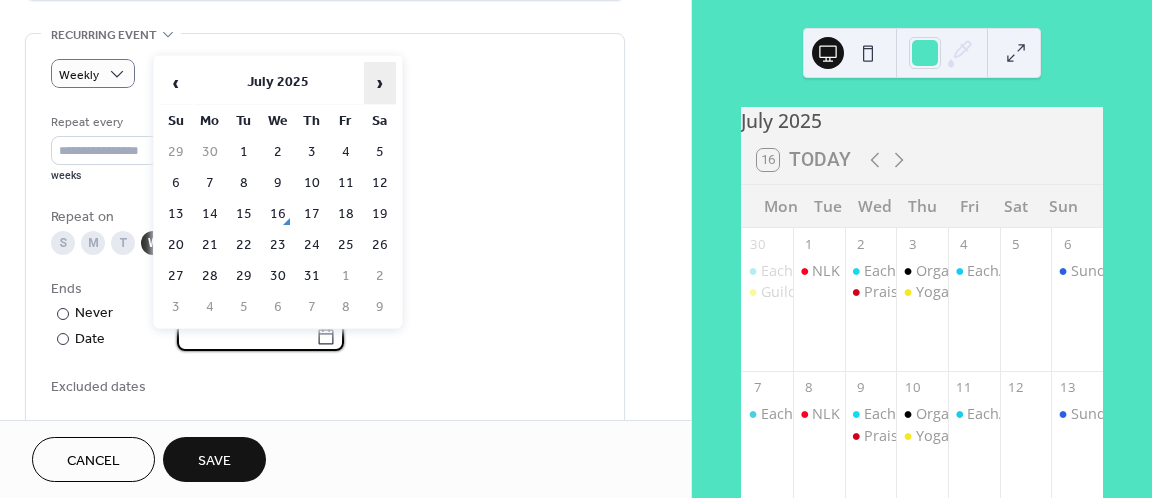 click on "›" at bounding box center [380, 83] 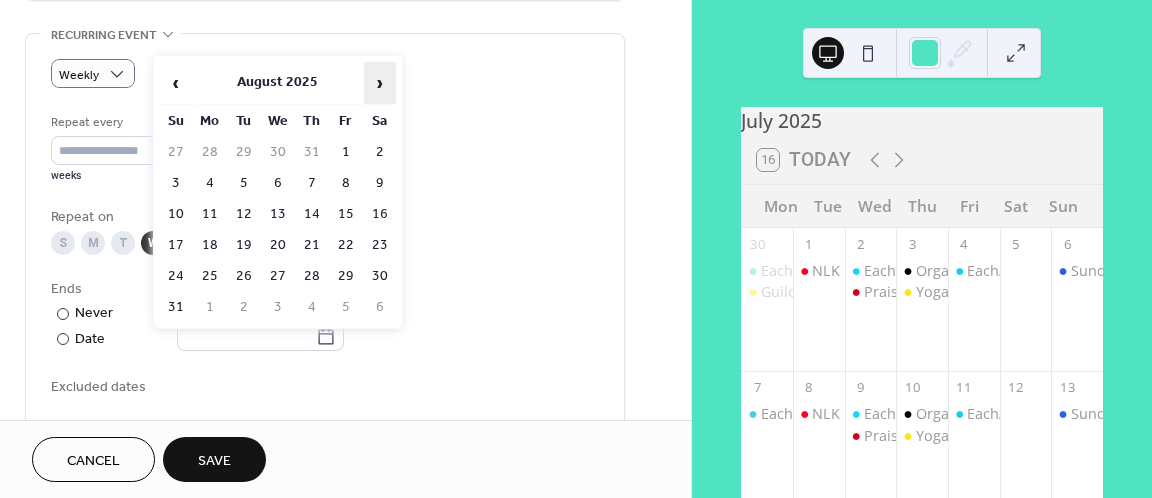 click on "›" at bounding box center [380, 83] 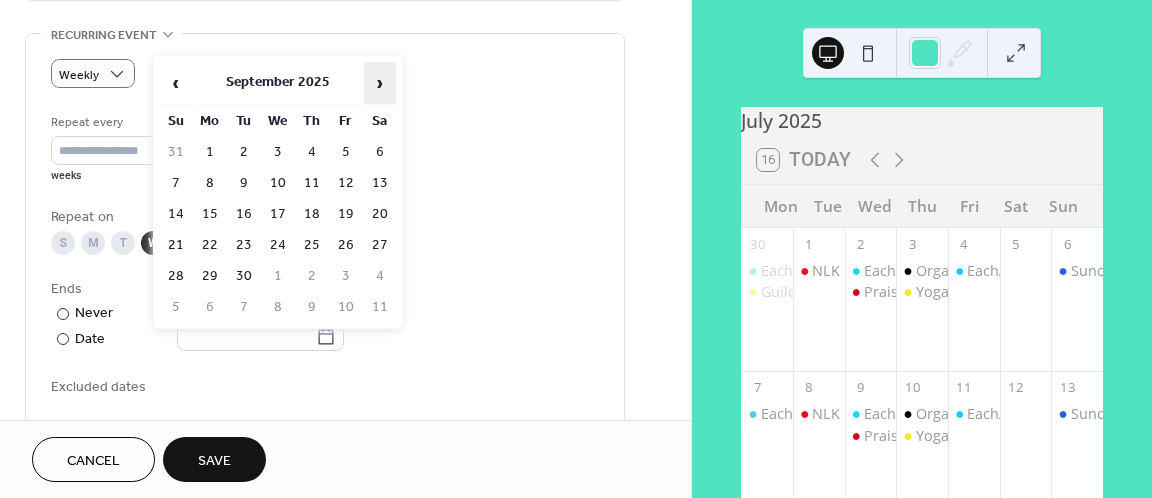 click on "›" at bounding box center (380, 83) 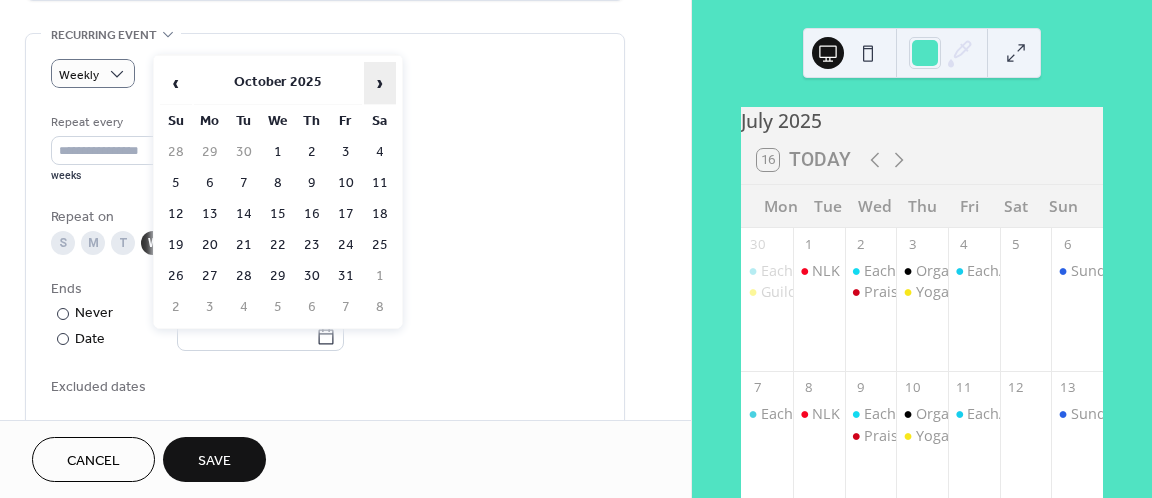 click on "›" at bounding box center (380, 83) 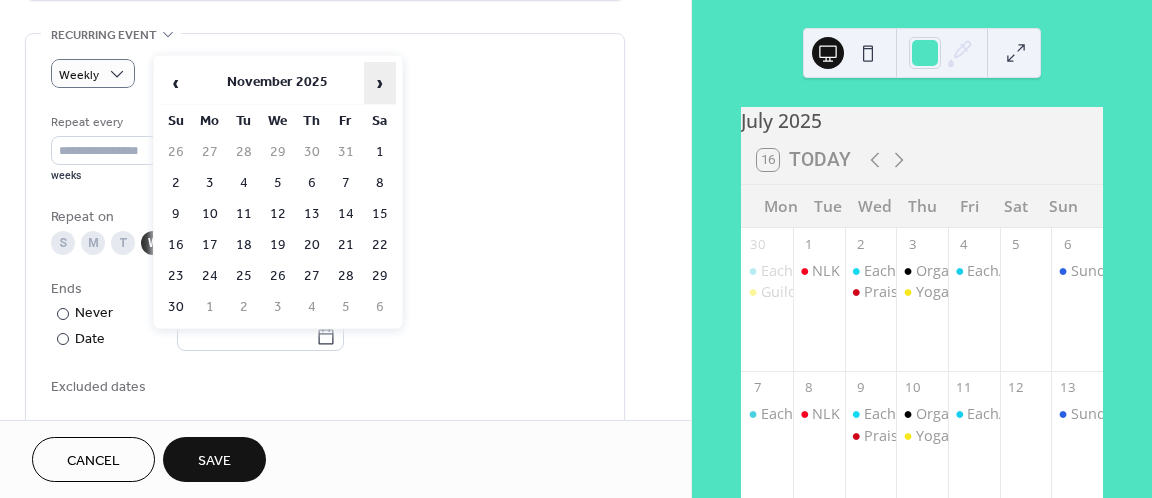 click on "›" at bounding box center [380, 83] 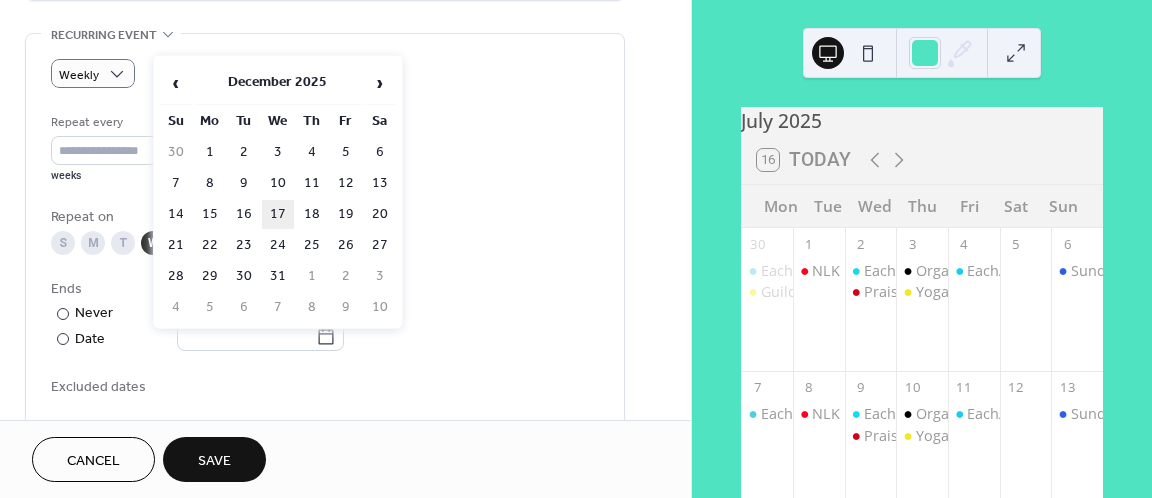 click on "17" at bounding box center (278, 214) 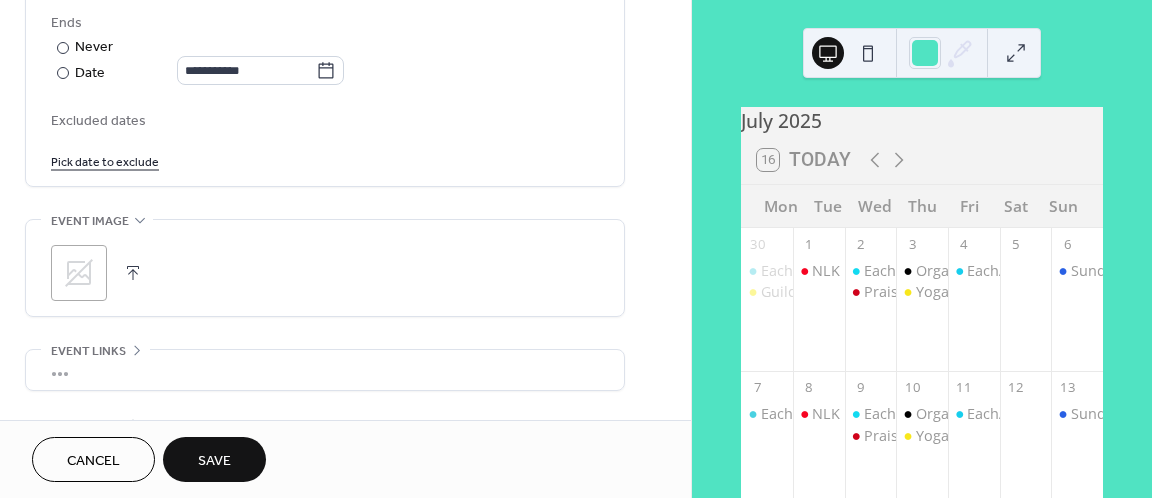 scroll, scrollTop: 1120, scrollLeft: 0, axis: vertical 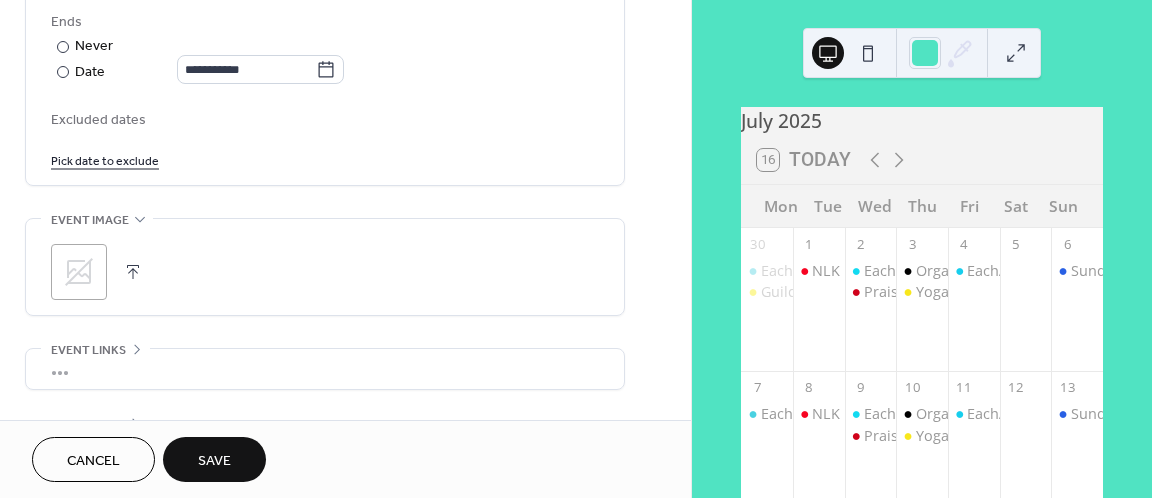 click 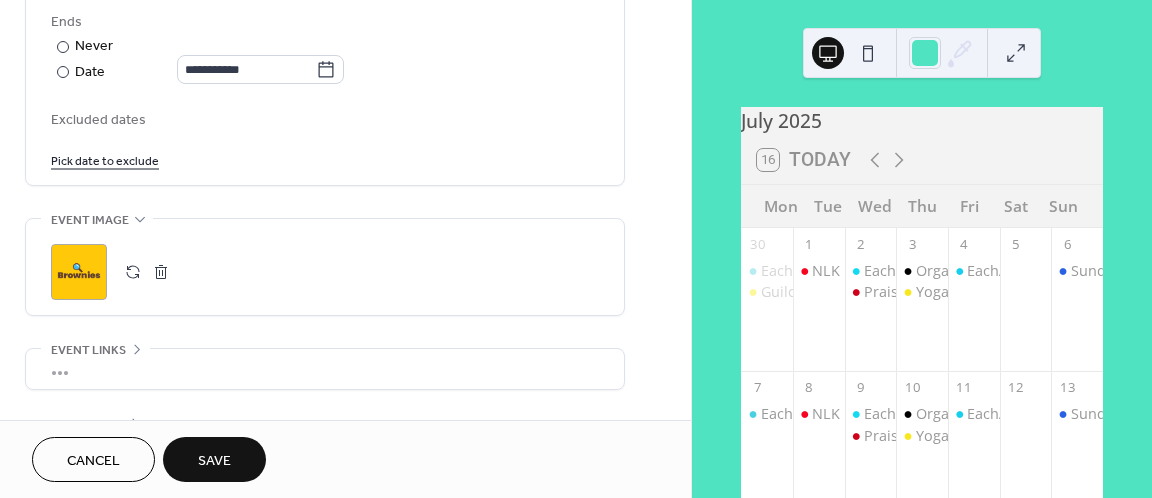 scroll, scrollTop: 1258, scrollLeft: 0, axis: vertical 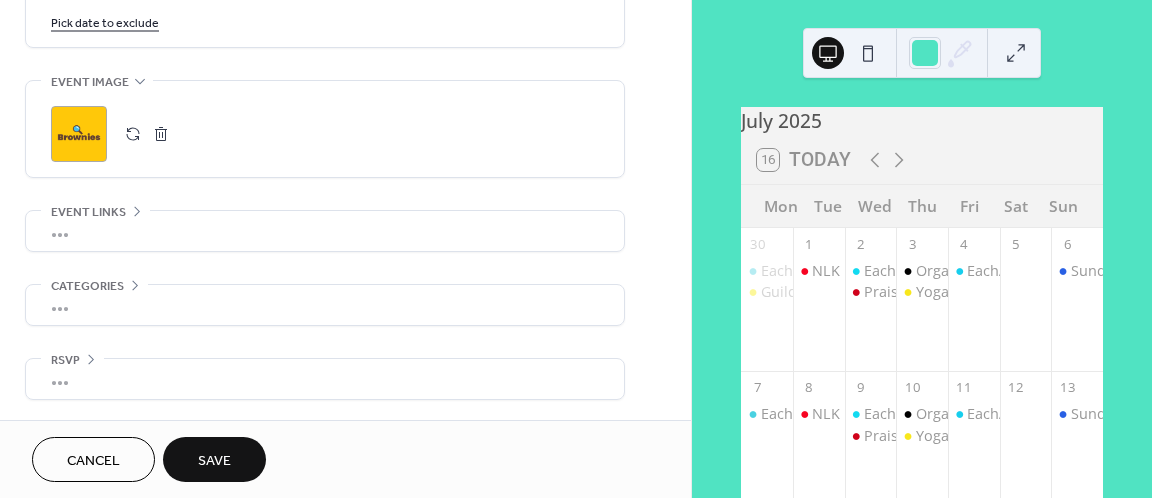 click on "Save" at bounding box center (214, 459) 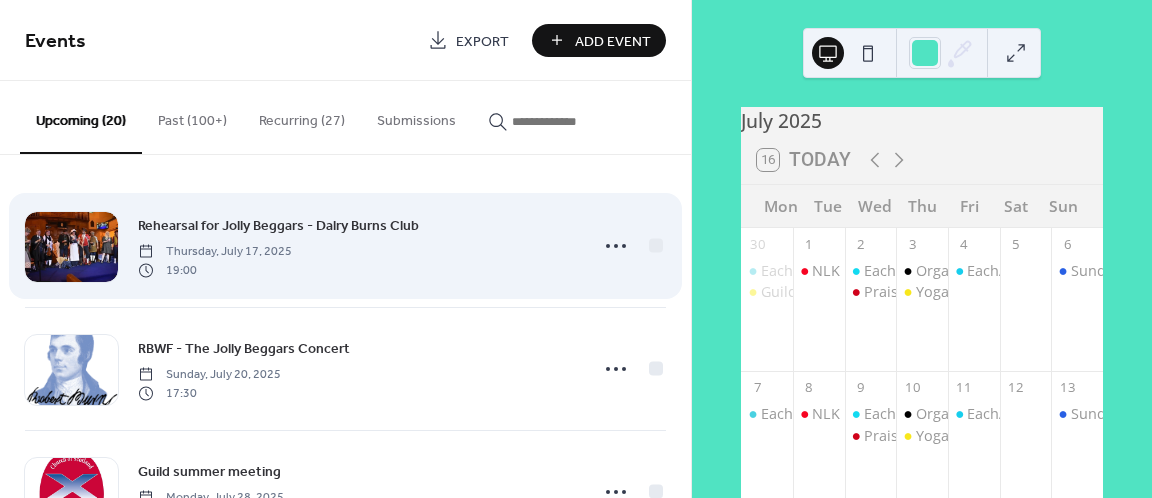 click on "Add Event" at bounding box center (613, 41) 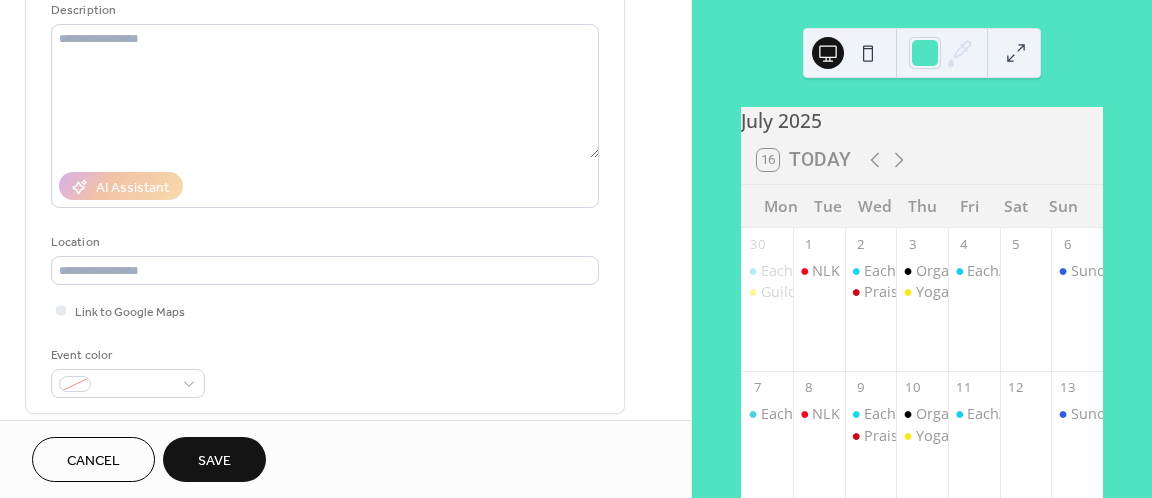scroll, scrollTop: 212, scrollLeft: 0, axis: vertical 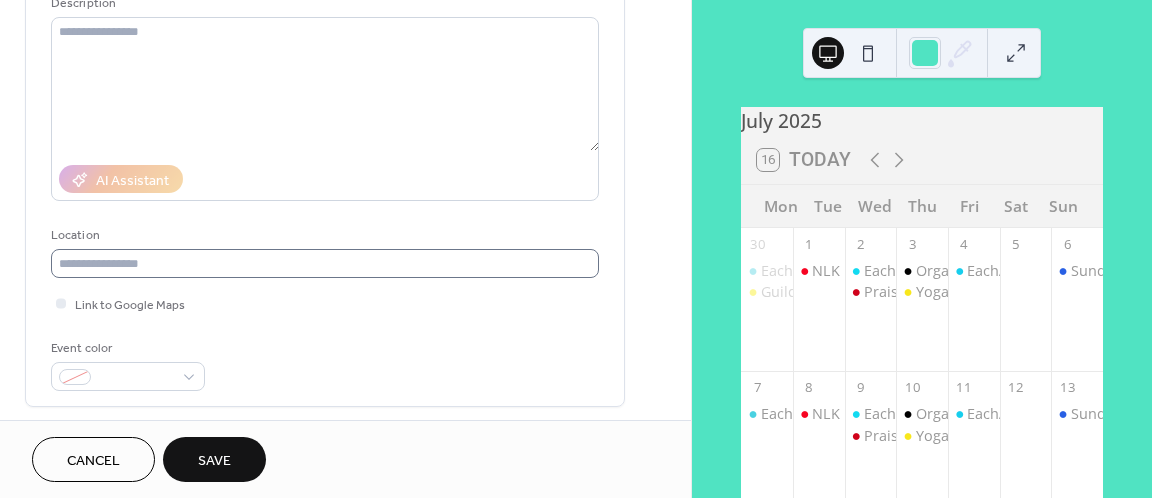 type on "******" 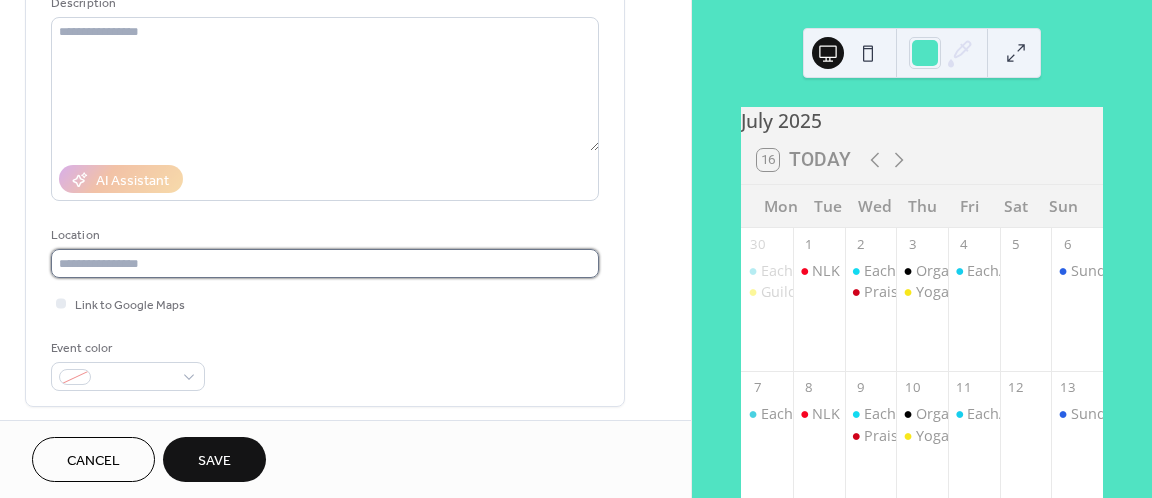 click at bounding box center (325, 263) 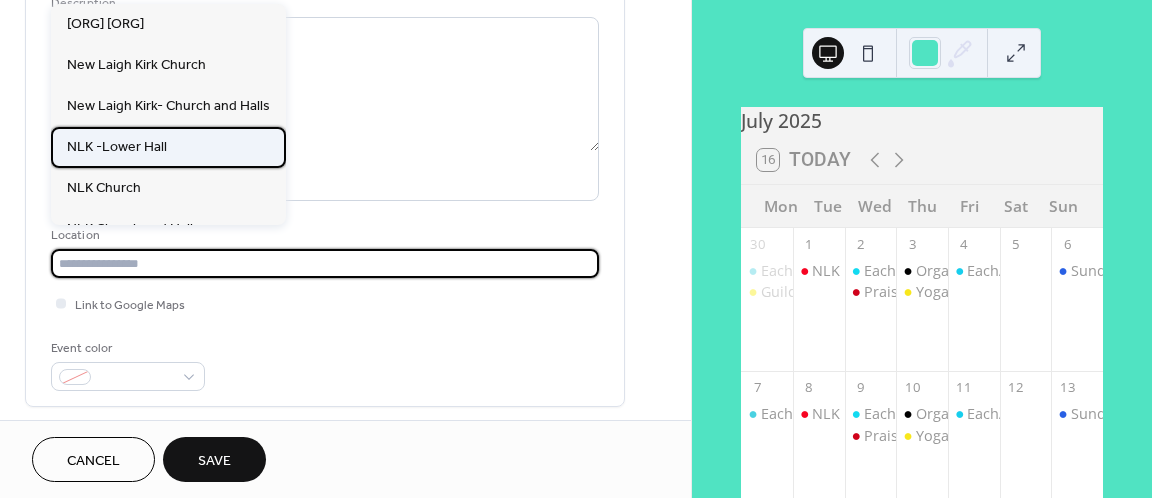 click on "NLK -Lower Hall" at bounding box center [168, 147] 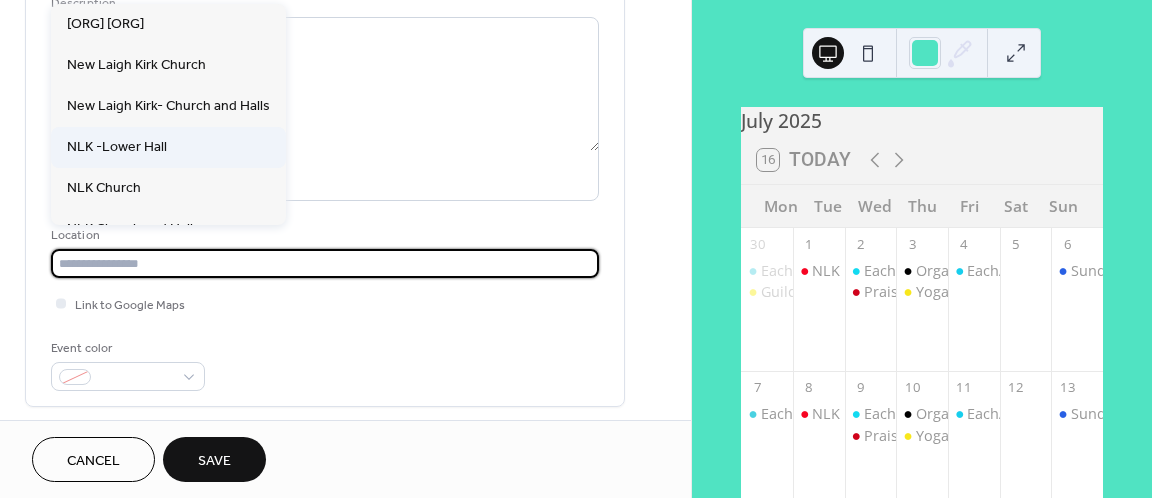type on "**********" 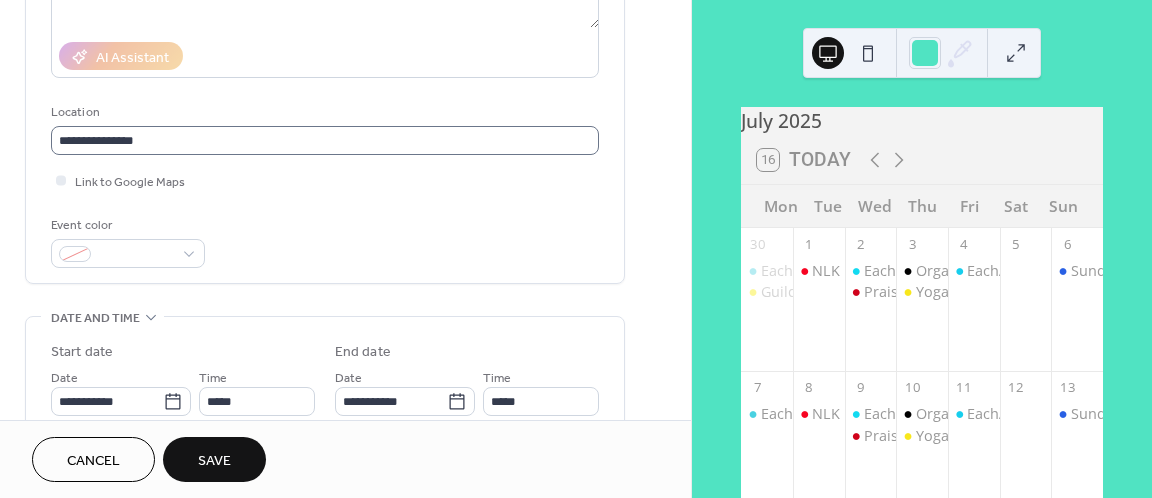 scroll, scrollTop: 339, scrollLeft: 0, axis: vertical 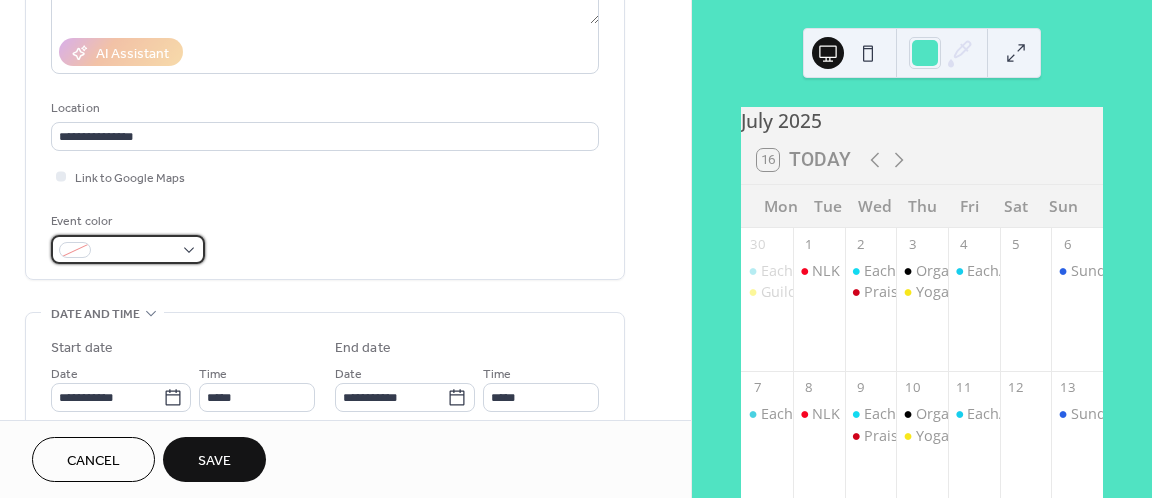 click at bounding box center (128, 249) 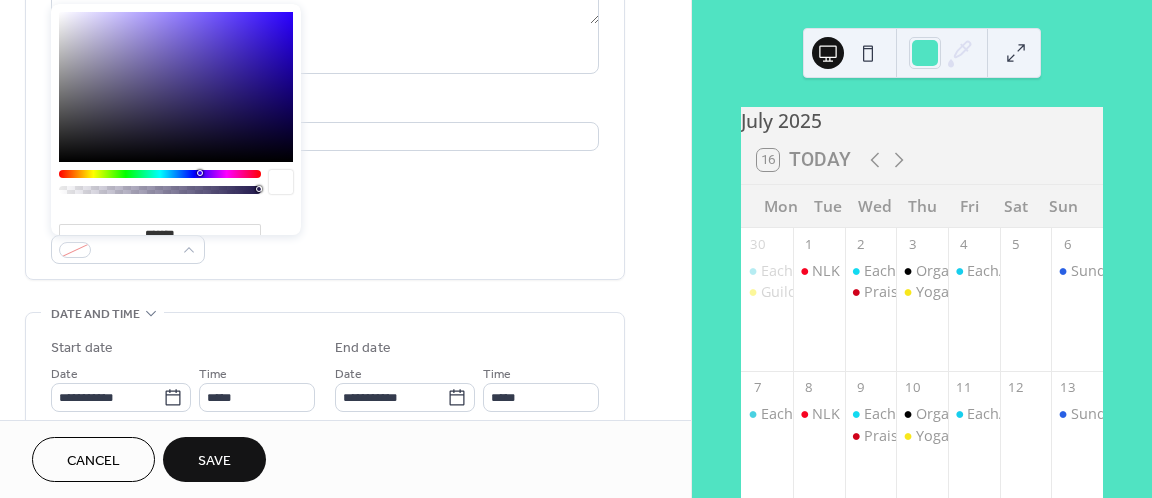 click at bounding box center (176, 87) 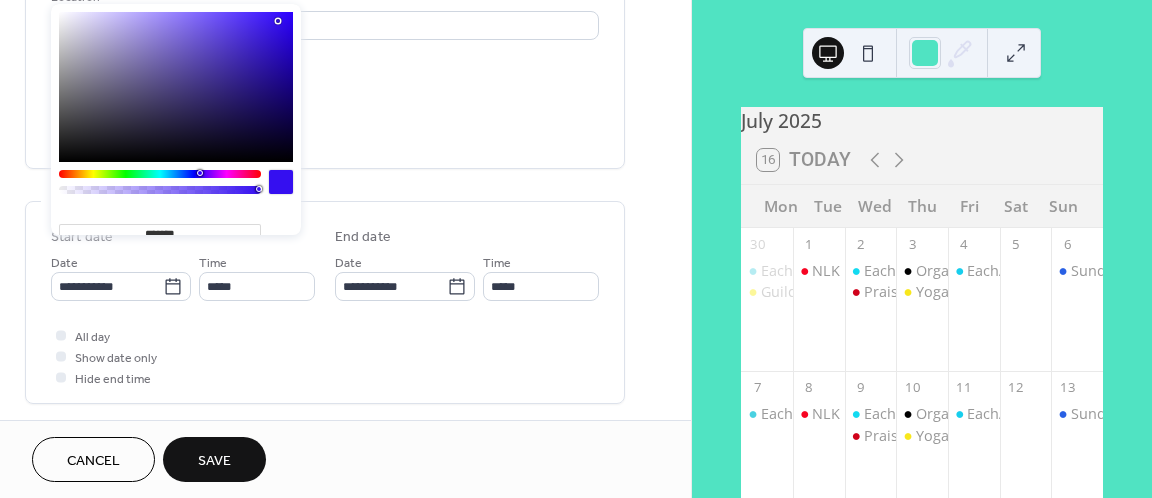 scroll, scrollTop: 465, scrollLeft: 0, axis: vertical 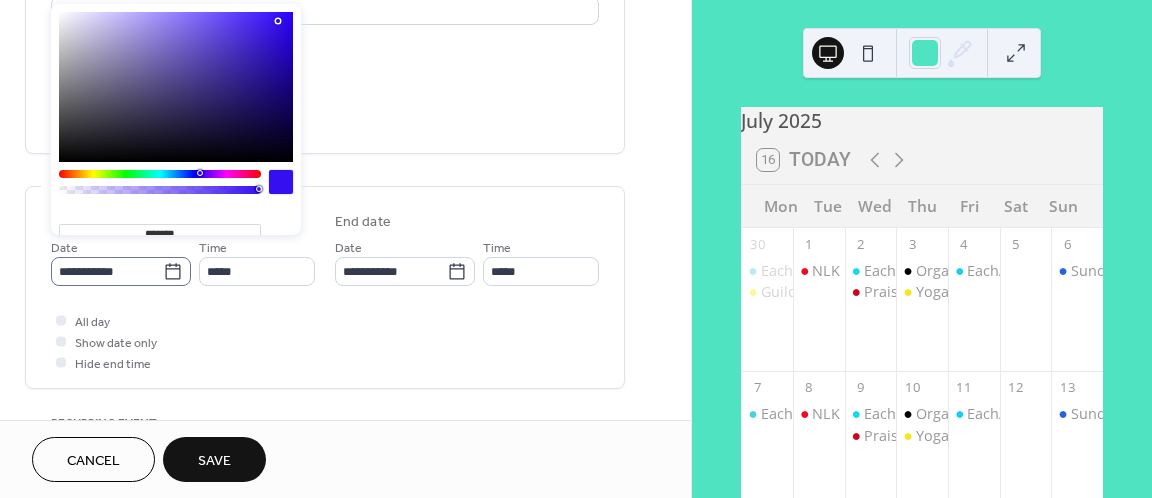 click 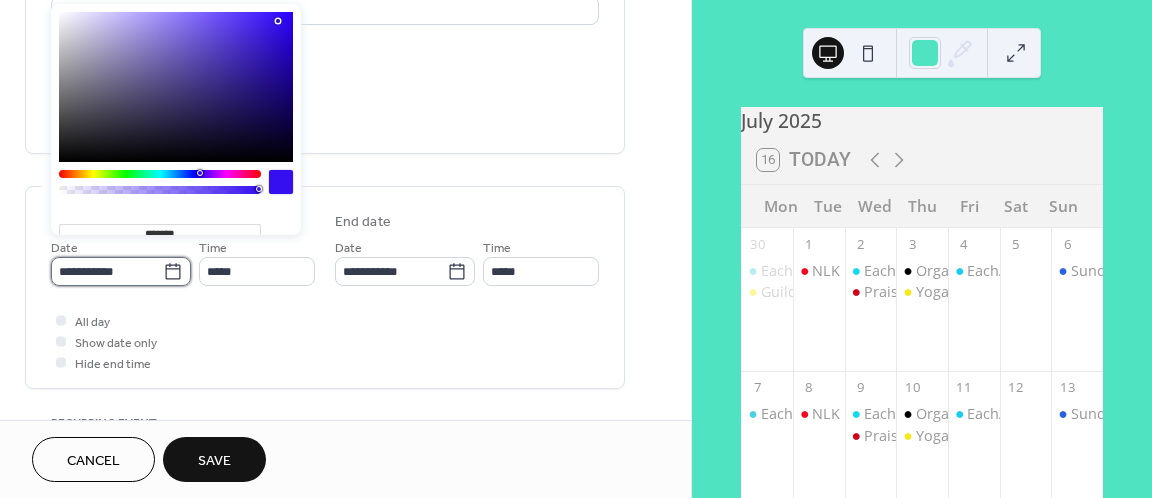 click on "**********" at bounding box center (107, 271) 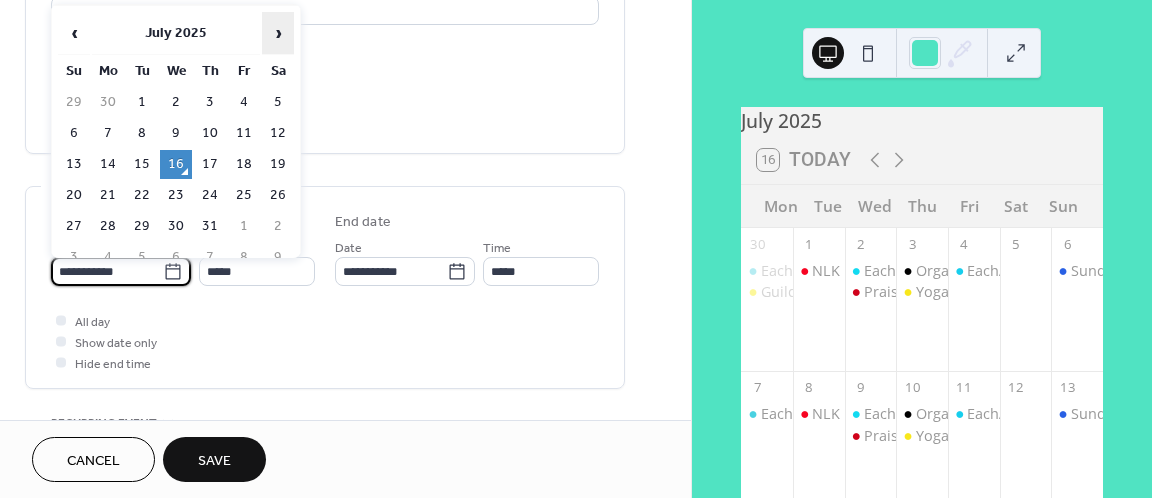 click on "›" at bounding box center (278, 33) 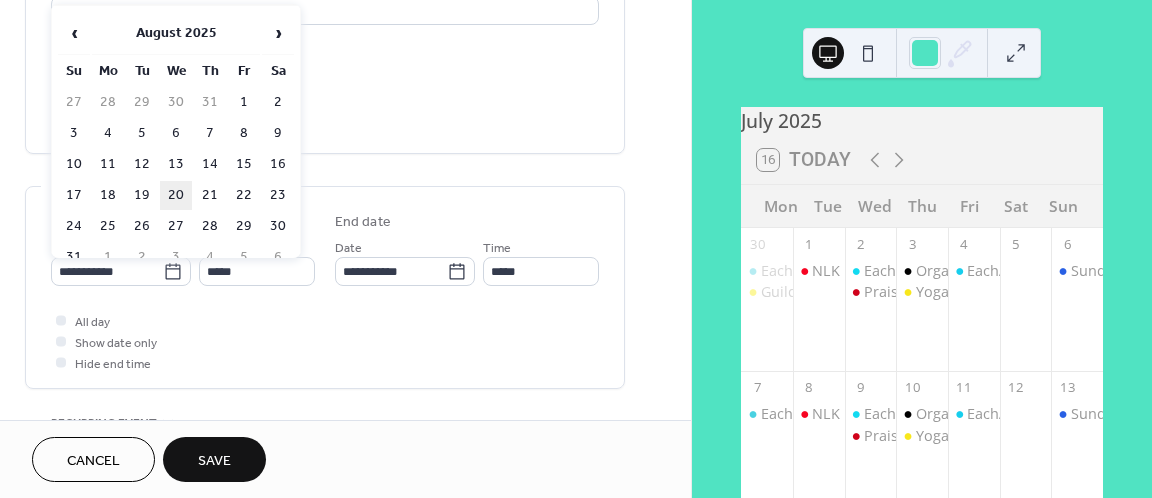 click on "20" at bounding box center [176, 195] 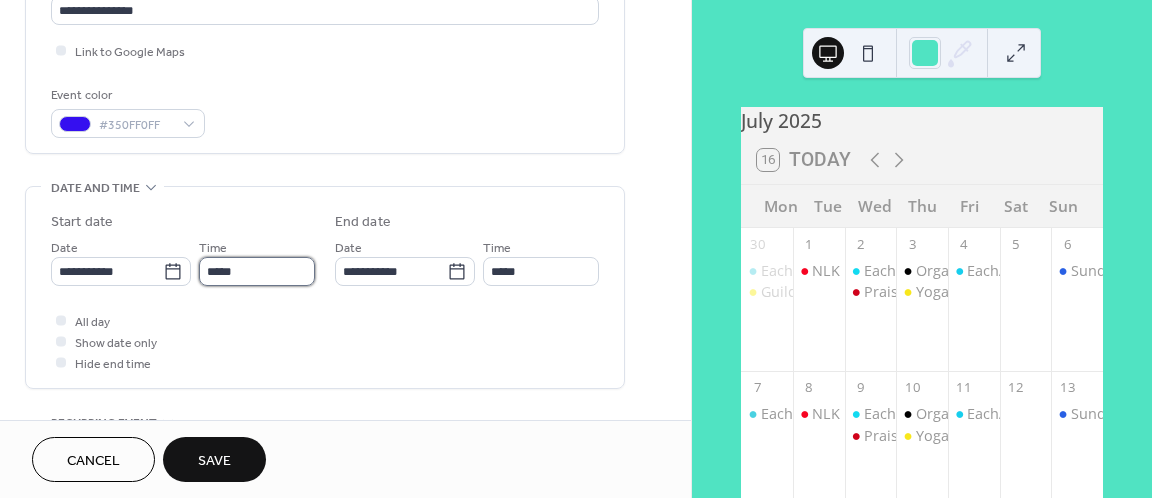click on "*****" at bounding box center (257, 271) 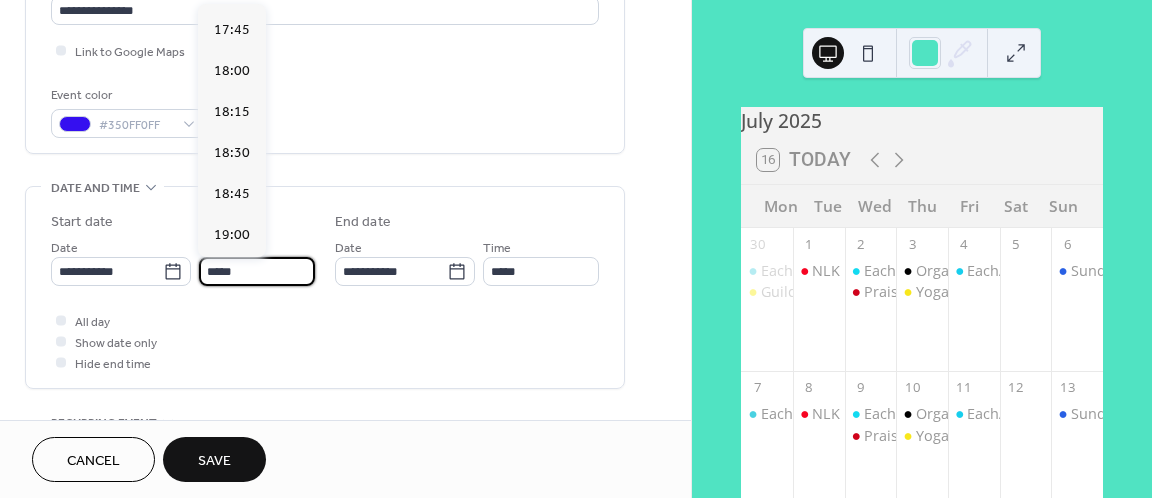scroll, scrollTop: 2920, scrollLeft: 0, axis: vertical 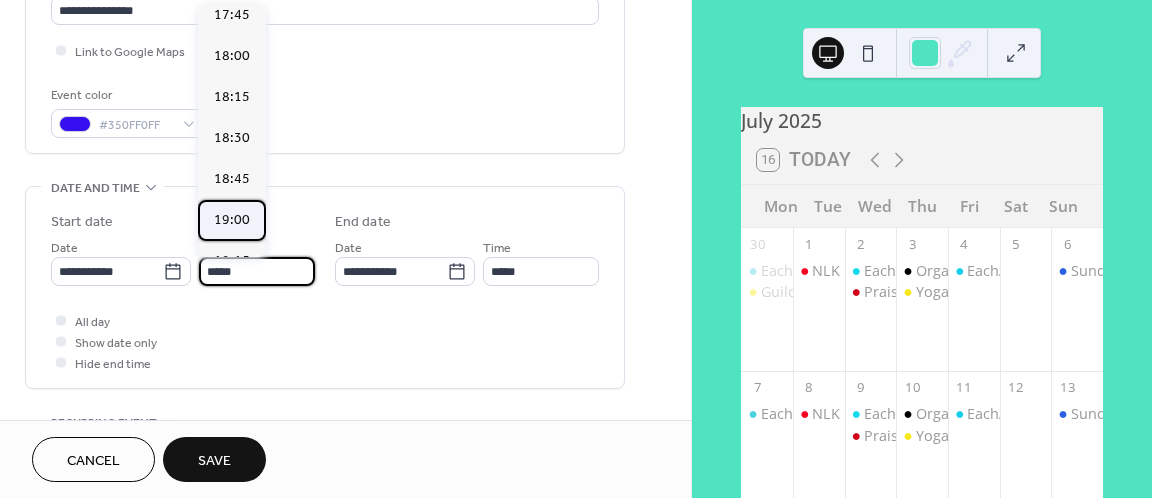 click on "19:00" at bounding box center (232, 220) 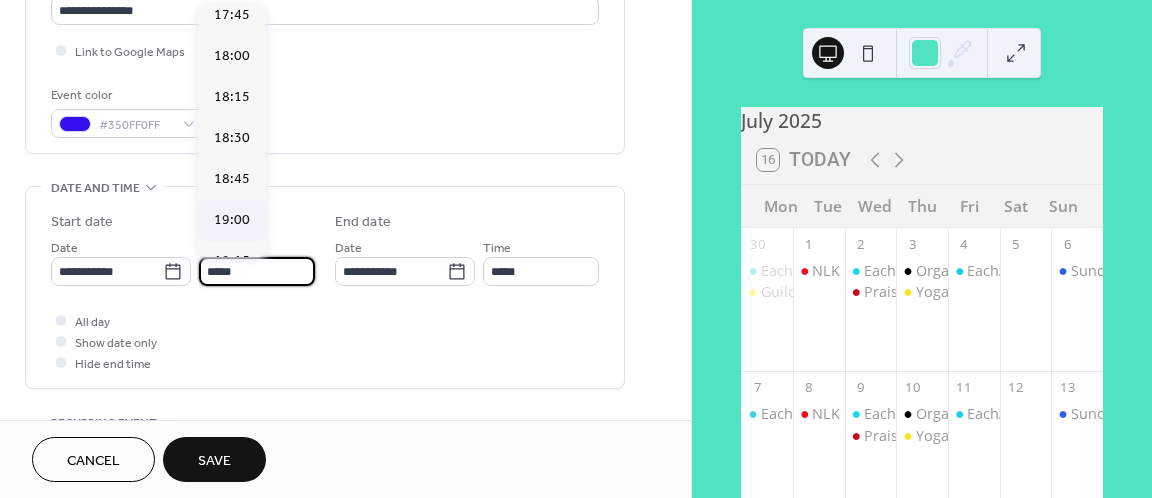 type on "*****" 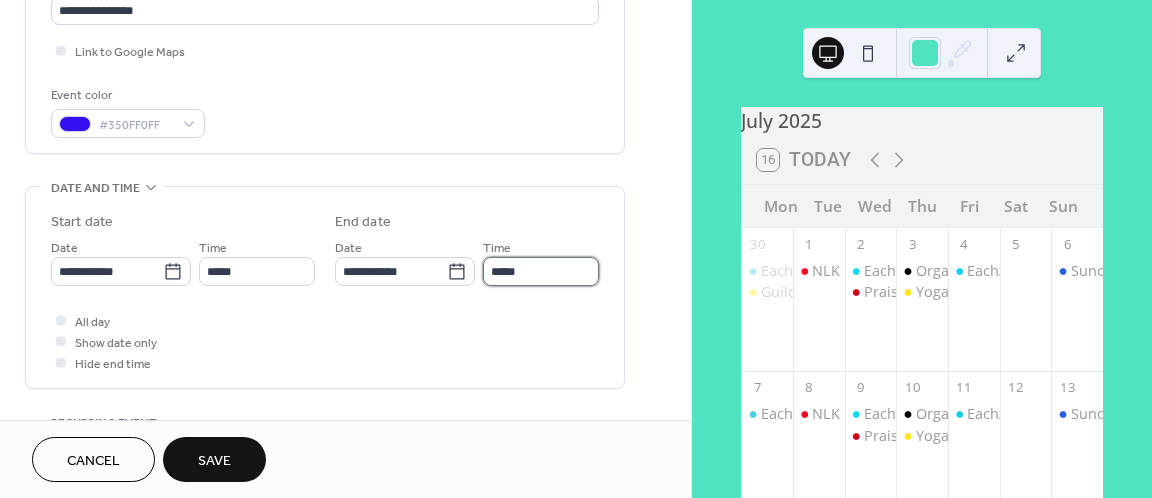 click on "*****" at bounding box center (541, 271) 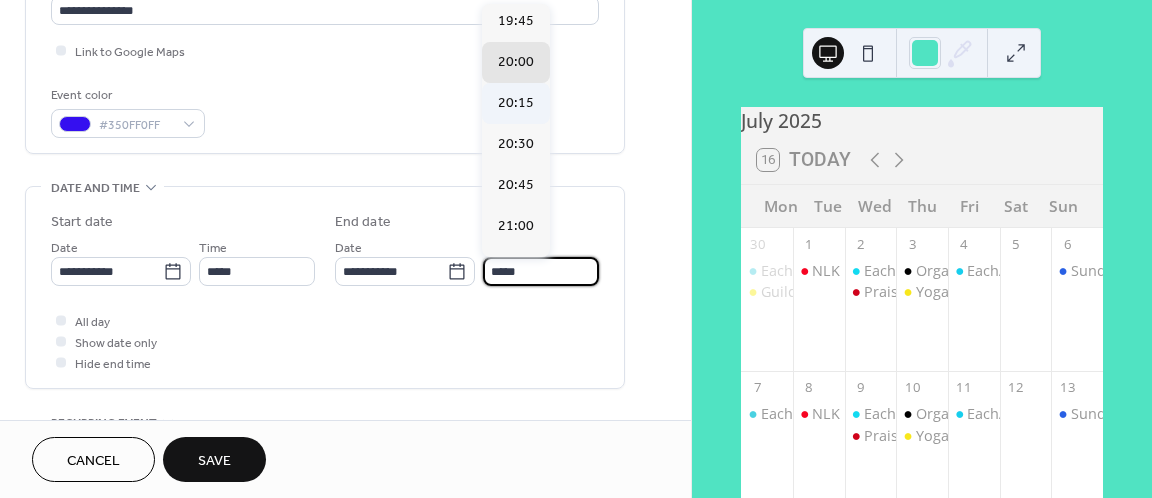 scroll, scrollTop: 86, scrollLeft: 0, axis: vertical 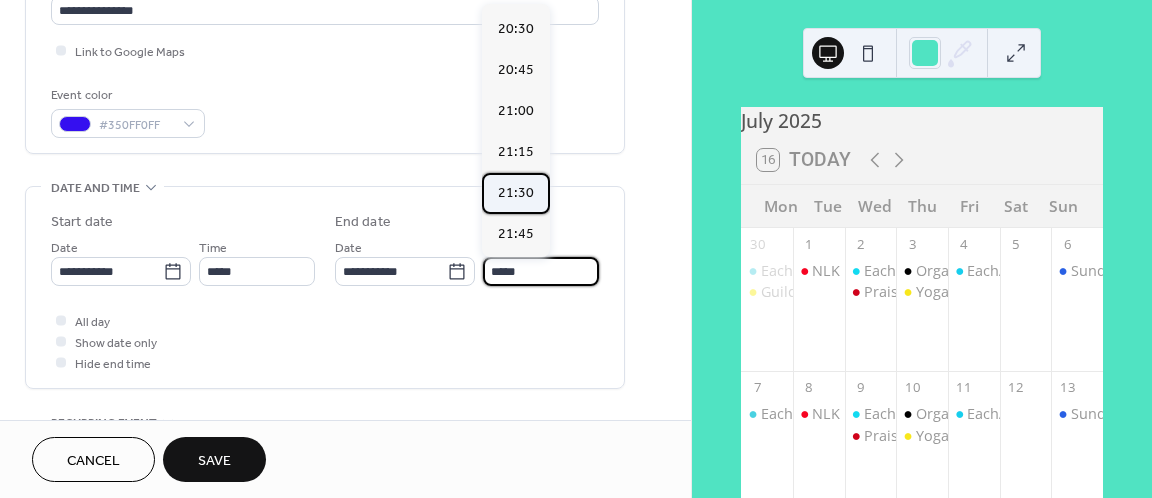 click on "21:30" at bounding box center [516, 193] 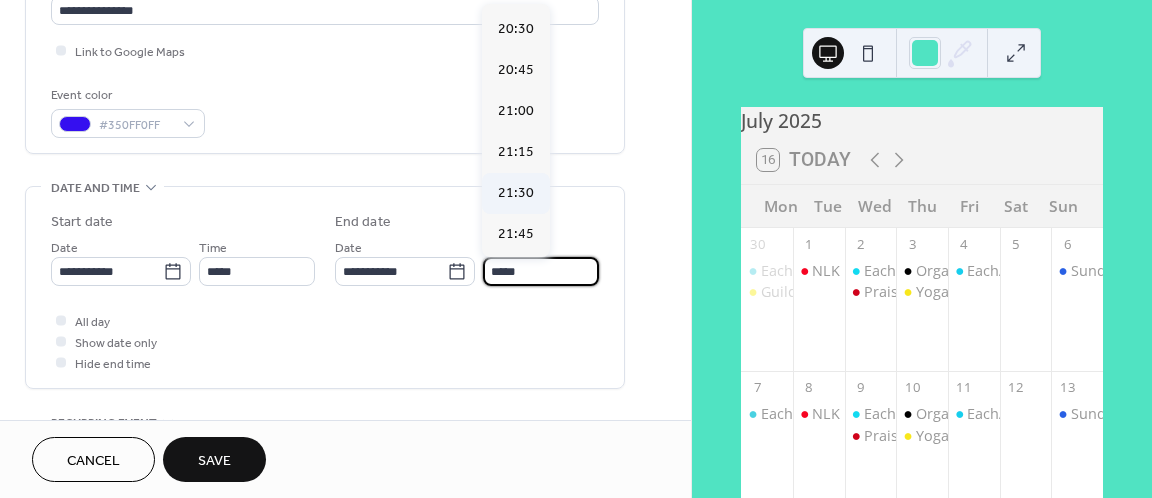 type on "*****" 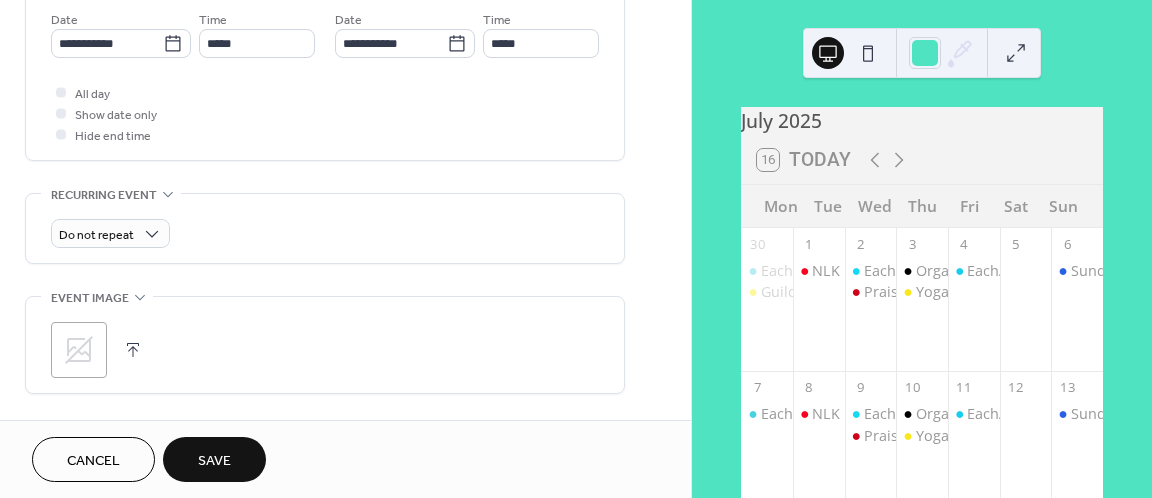scroll, scrollTop: 694, scrollLeft: 0, axis: vertical 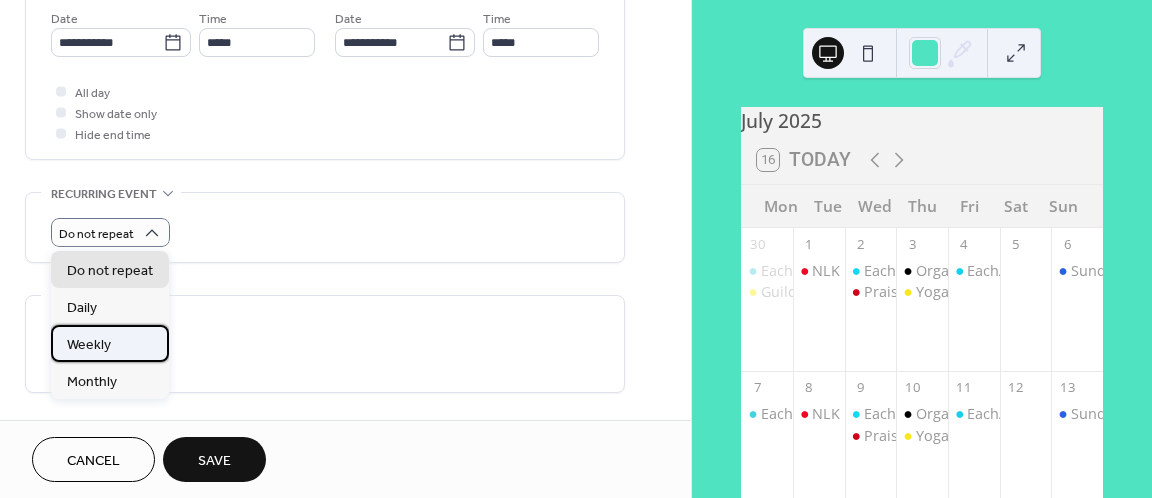 click on "Weekly" at bounding box center [89, 345] 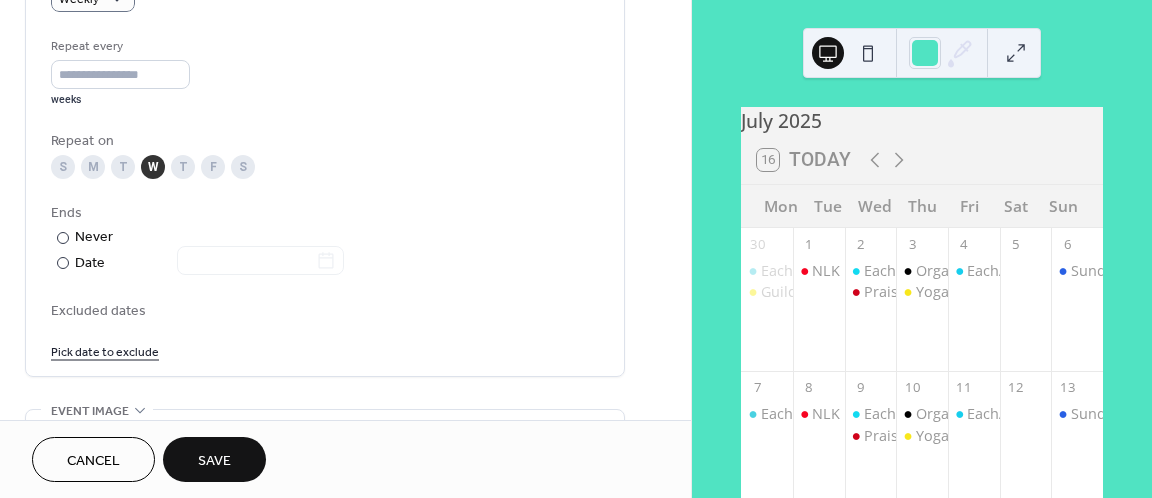scroll, scrollTop: 945, scrollLeft: 0, axis: vertical 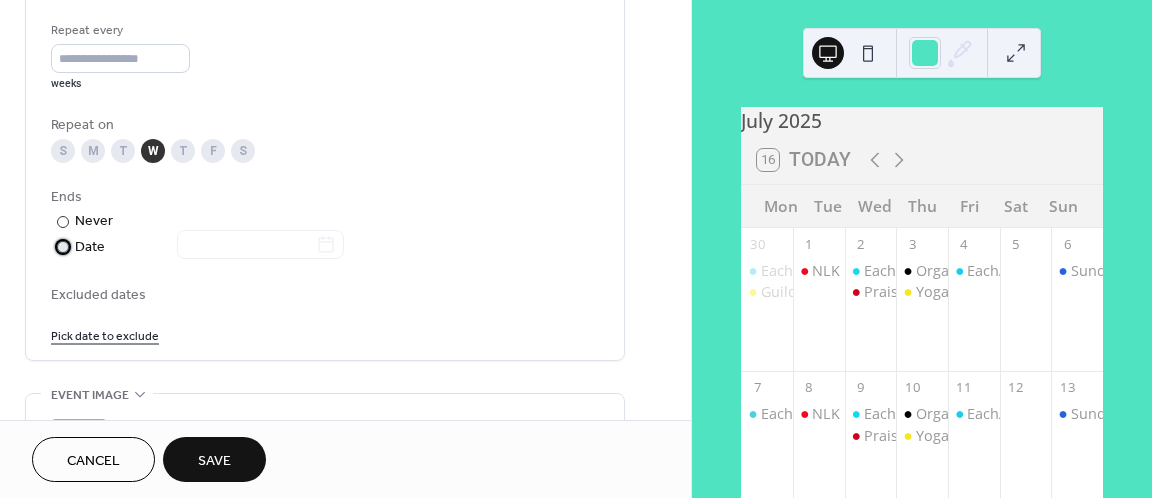 click at bounding box center (63, 247) 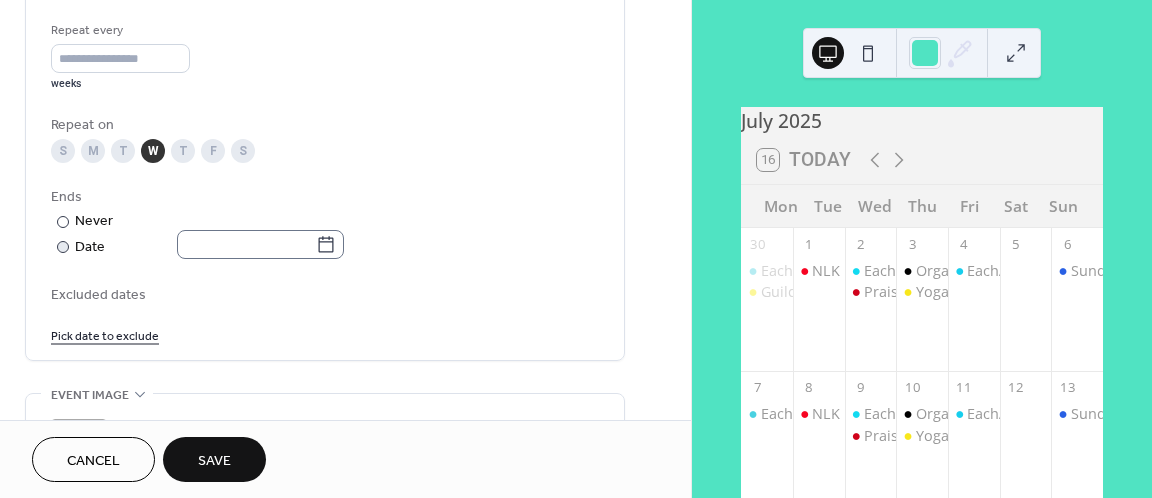 click 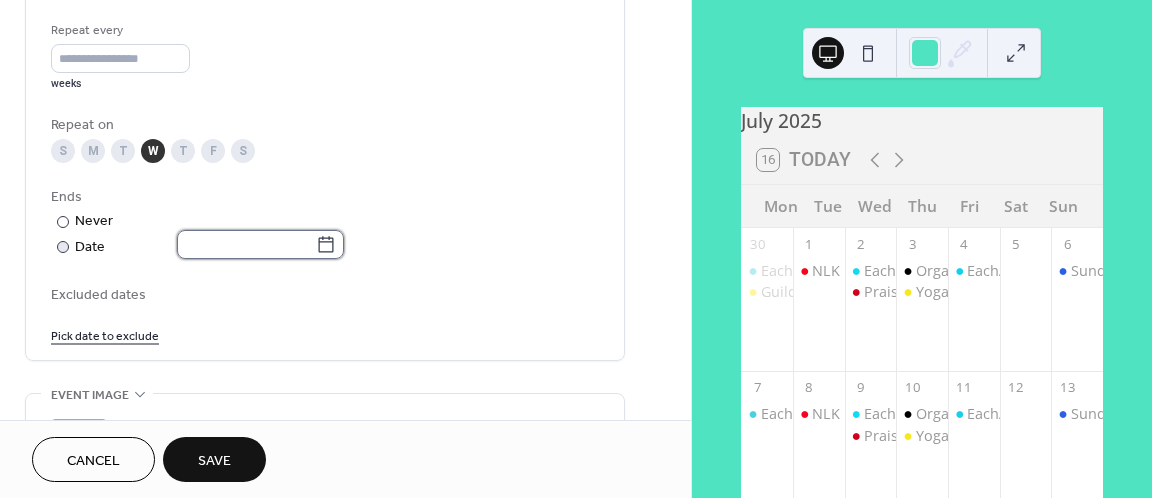 click at bounding box center [246, 244] 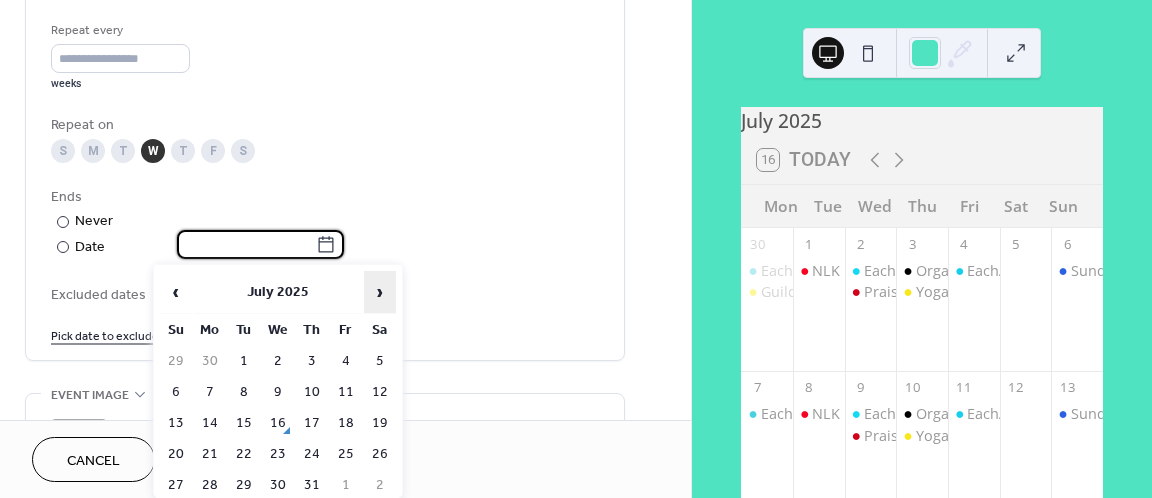 click on "›" at bounding box center [380, 292] 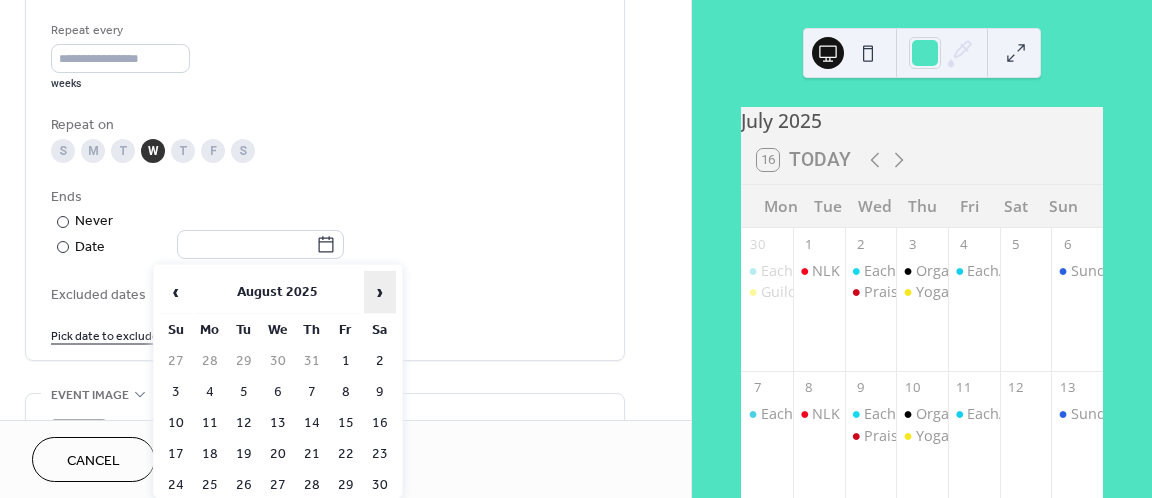click on "›" at bounding box center [380, 292] 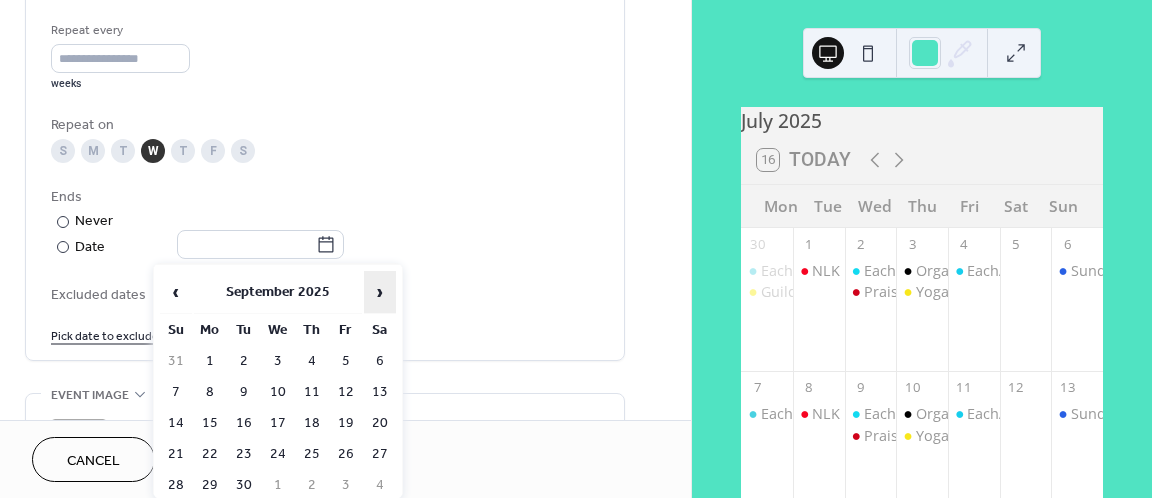 click on "›" at bounding box center [380, 292] 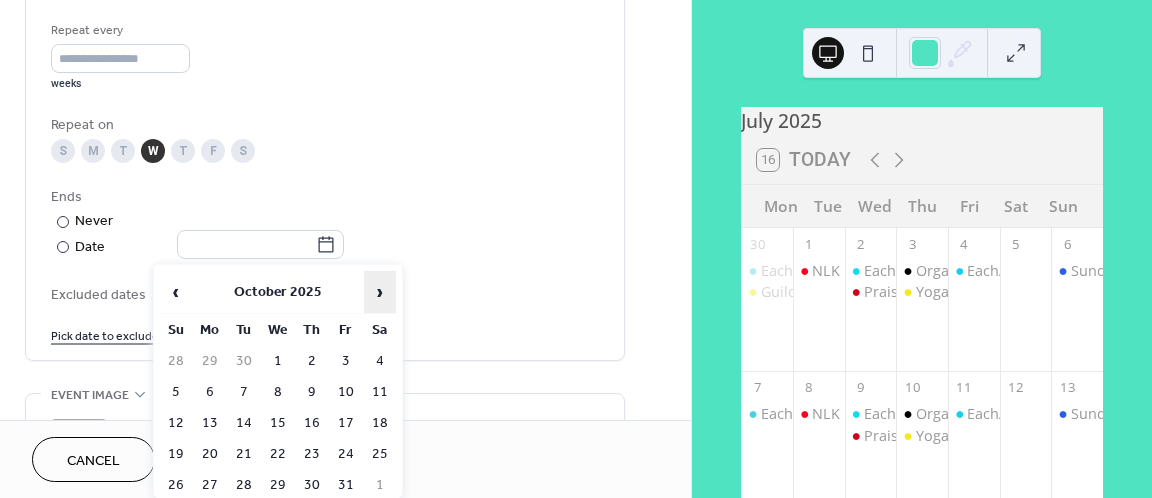 click on "›" at bounding box center (380, 292) 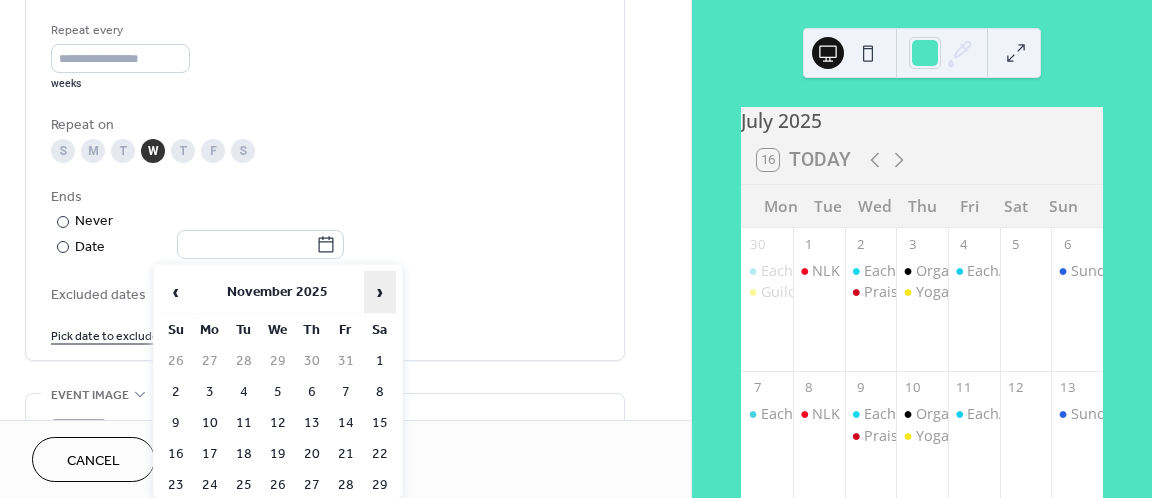 click on "›" at bounding box center (380, 292) 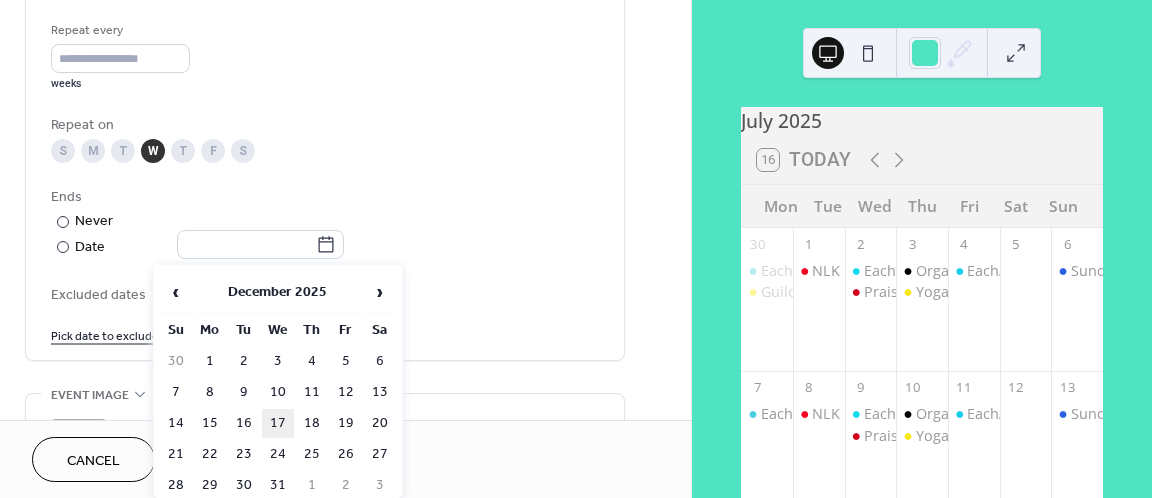 click on "17" at bounding box center [278, 423] 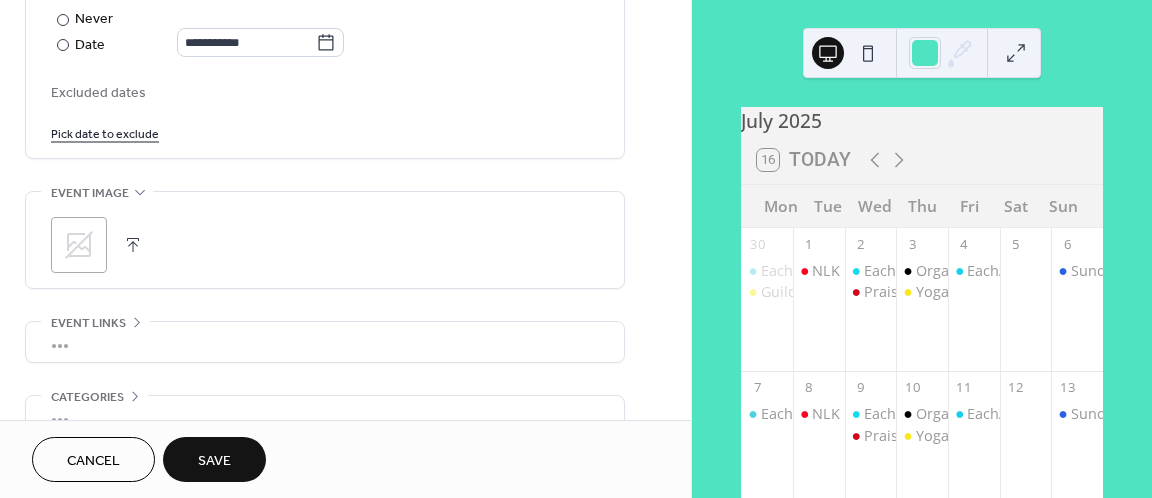scroll, scrollTop: 1158, scrollLeft: 0, axis: vertical 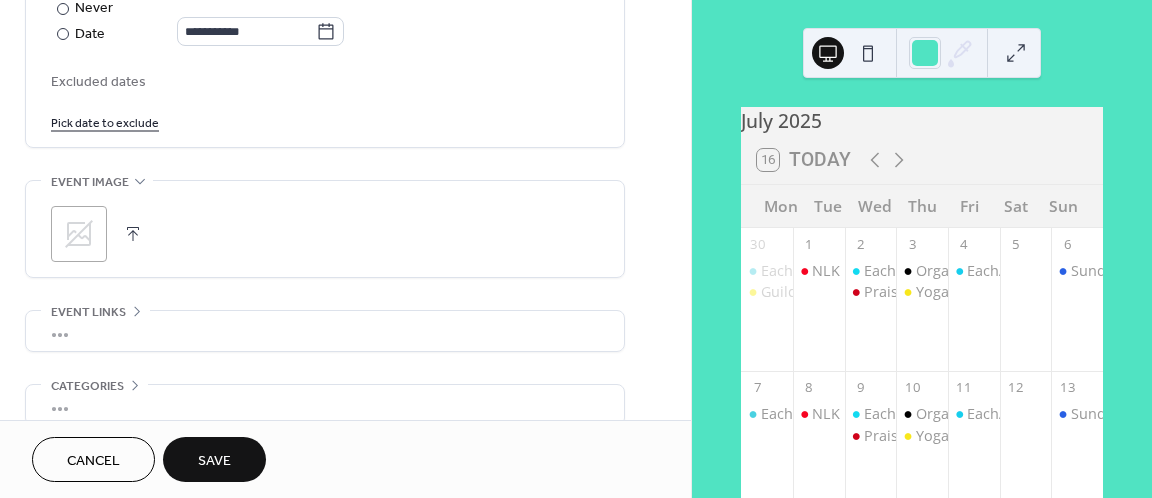 click 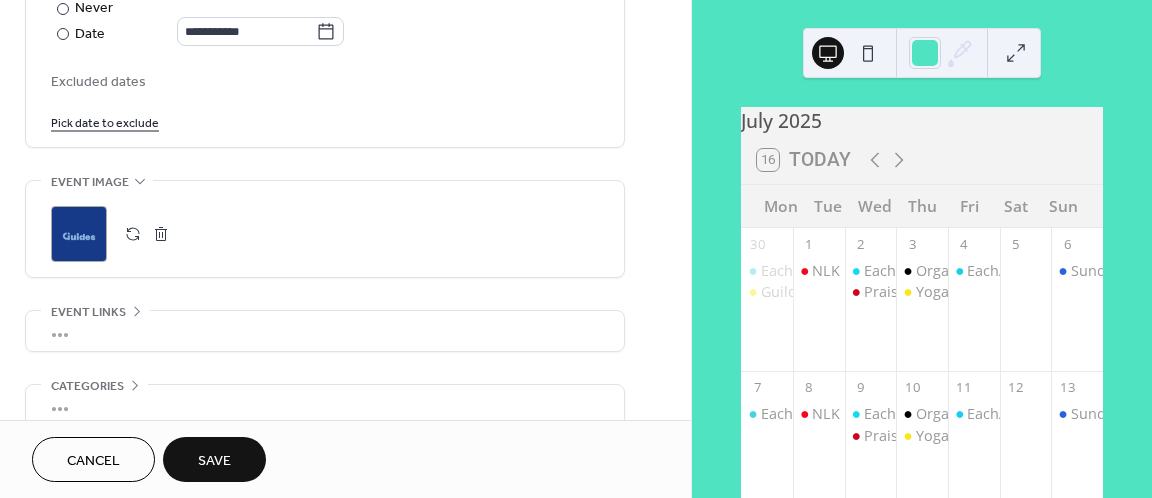 scroll, scrollTop: 1258, scrollLeft: 0, axis: vertical 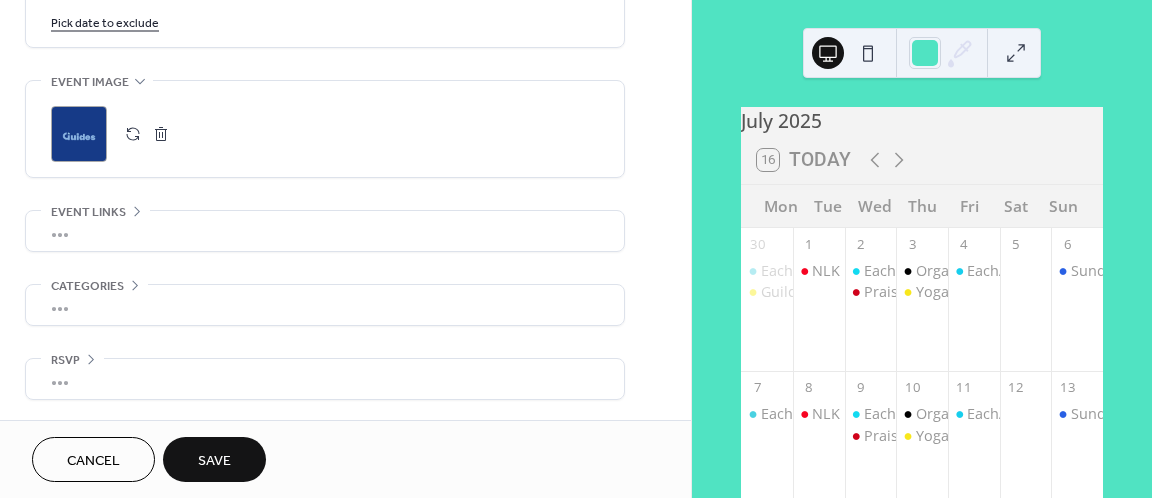 click on "Save" at bounding box center (214, 461) 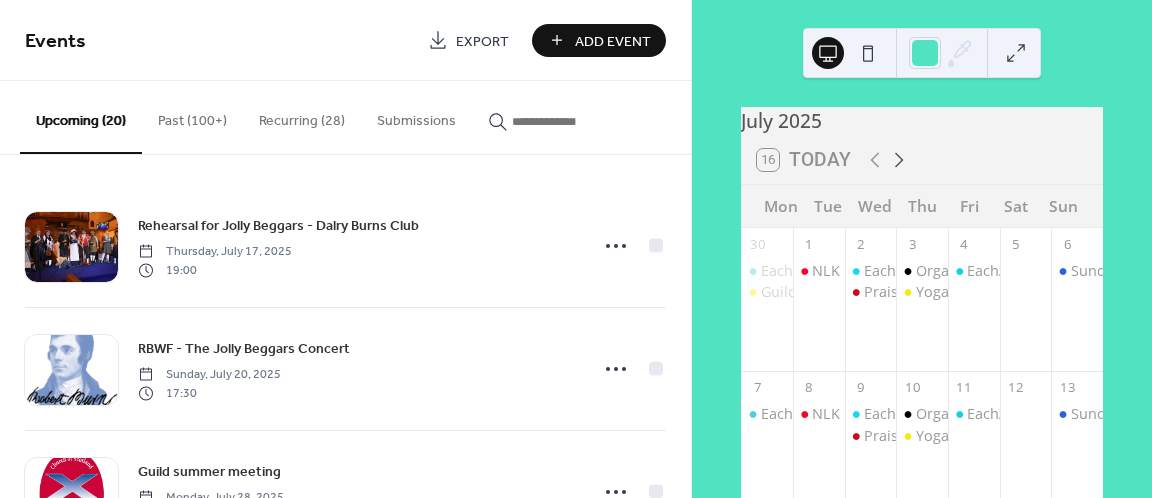 click 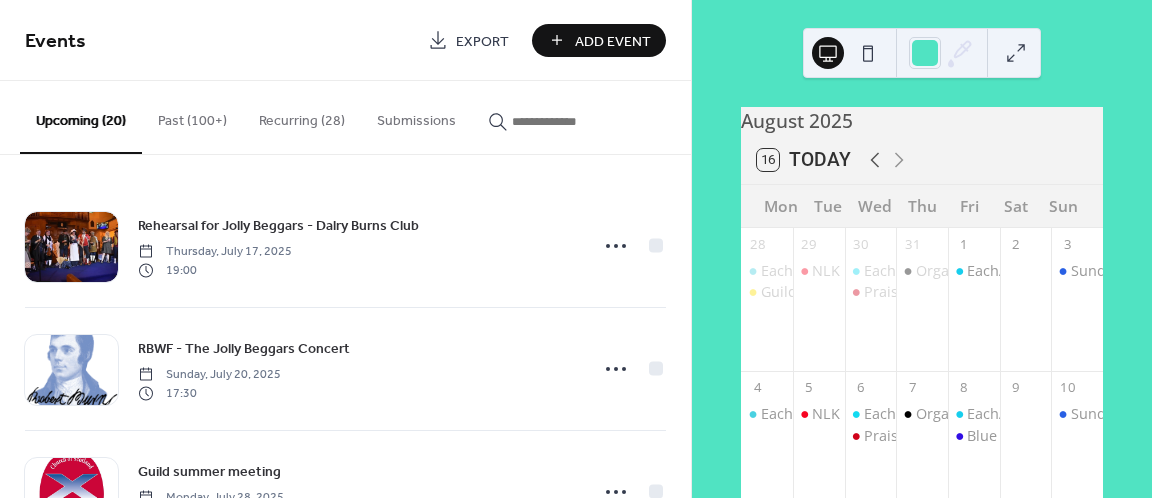 click 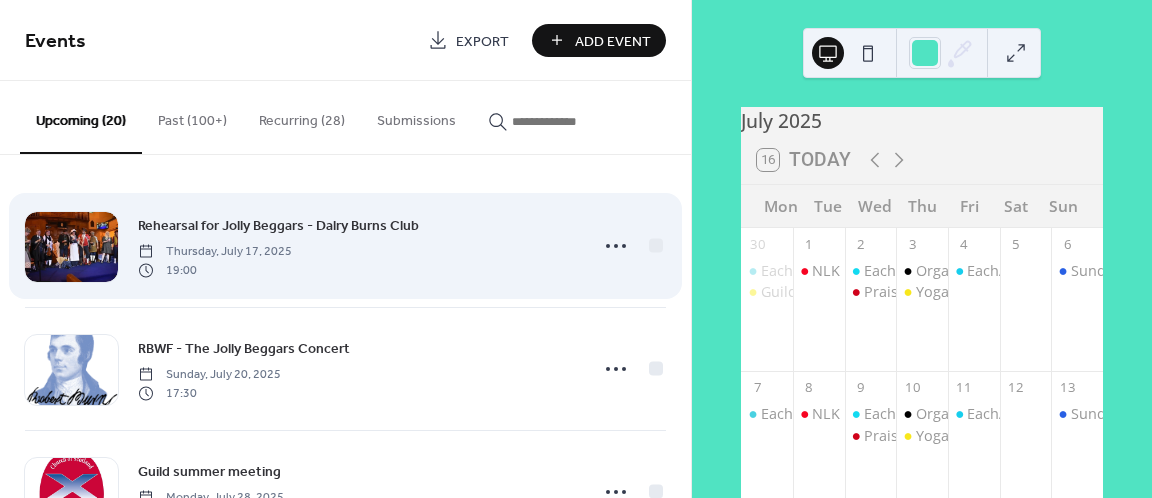 click on "Recurring (28)" at bounding box center [302, 116] 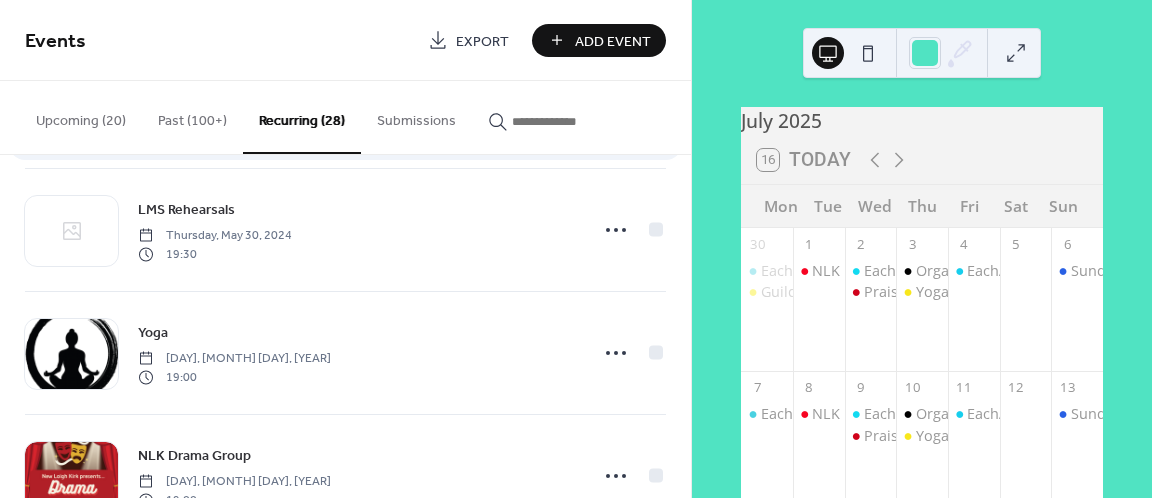 scroll, scrollTop: 3160, scrollLeft: 0, axis: vertical 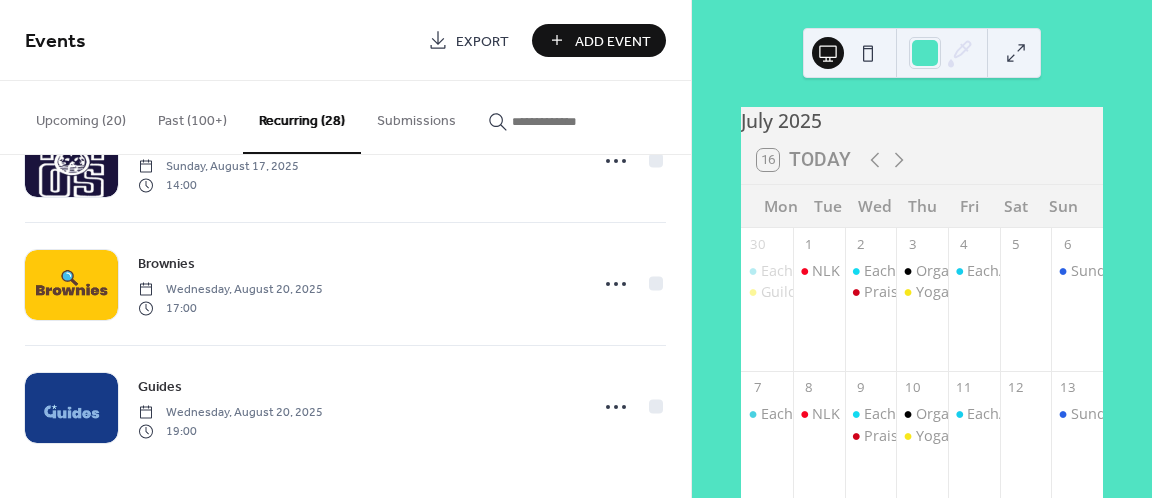 click on "Add Event" at bounding box center (613, 41) 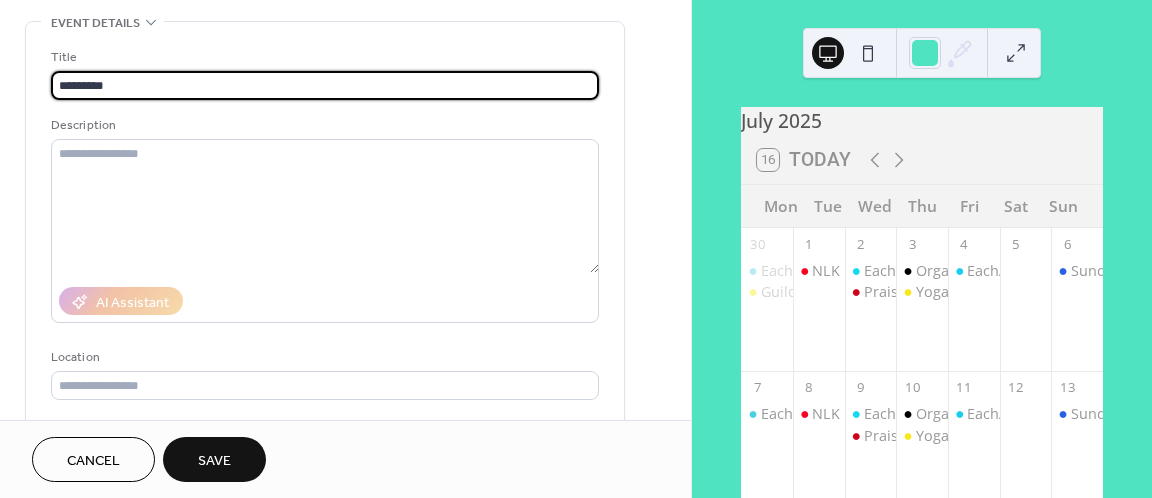 scroll, scrollTop: 93, scrollLeft: 0, axis: vertical 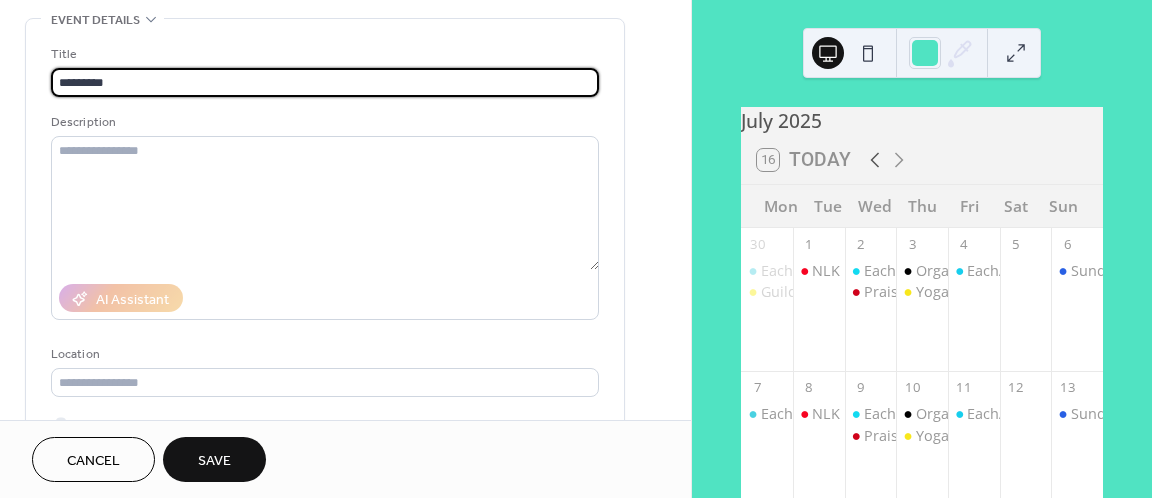 type on "********" 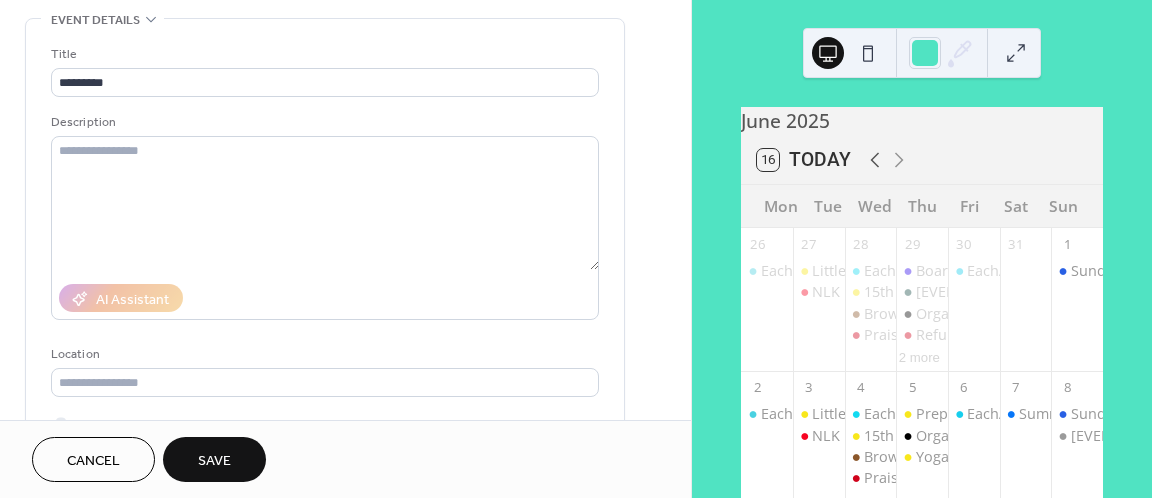 click 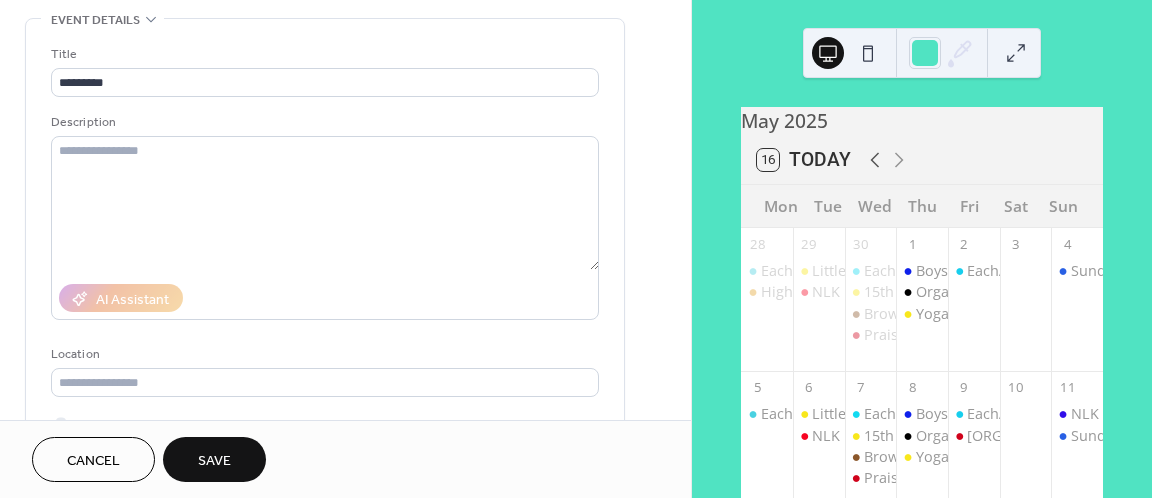 click 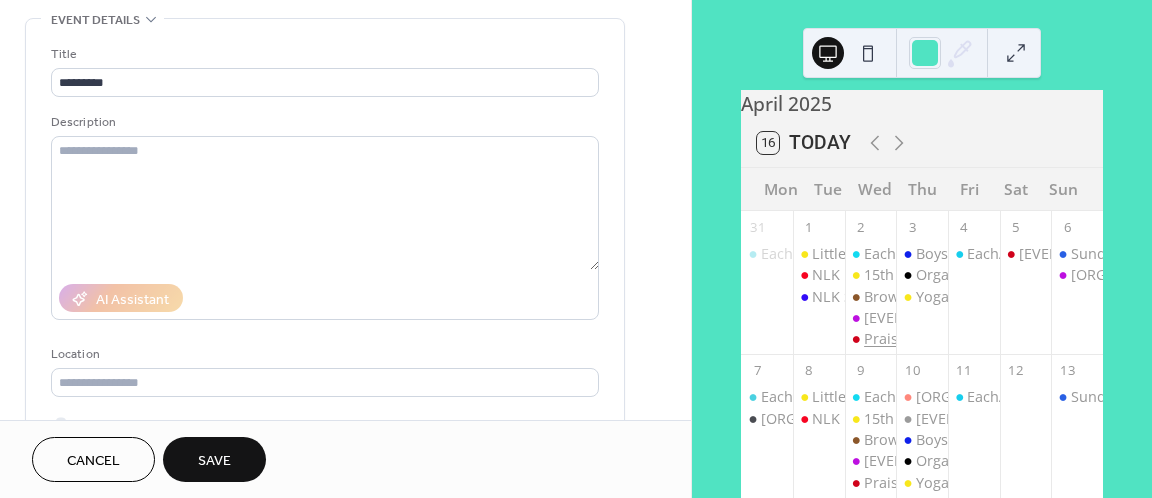scroll, scrollTop: 0, scrollLeft: 0, axis: both 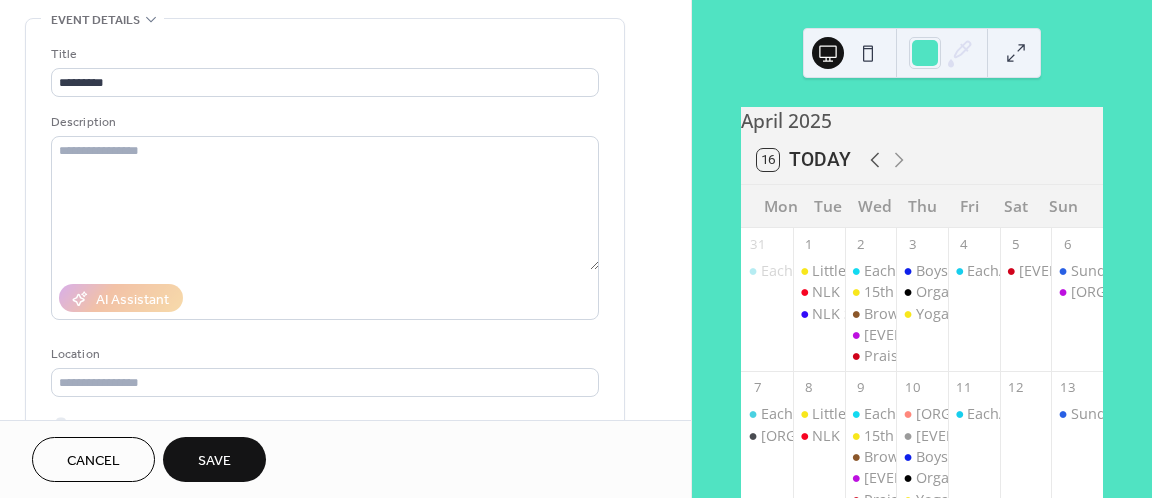 click 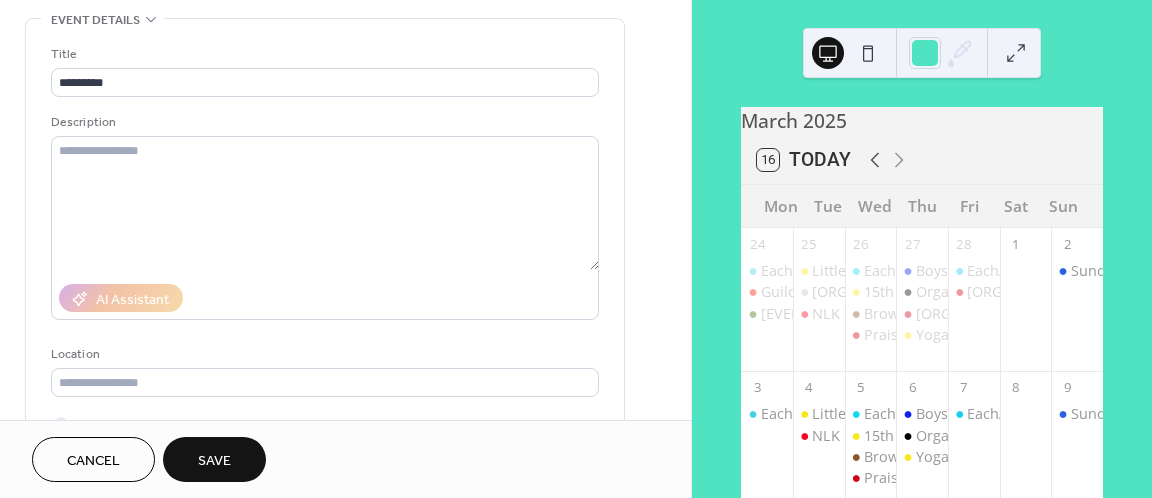 click 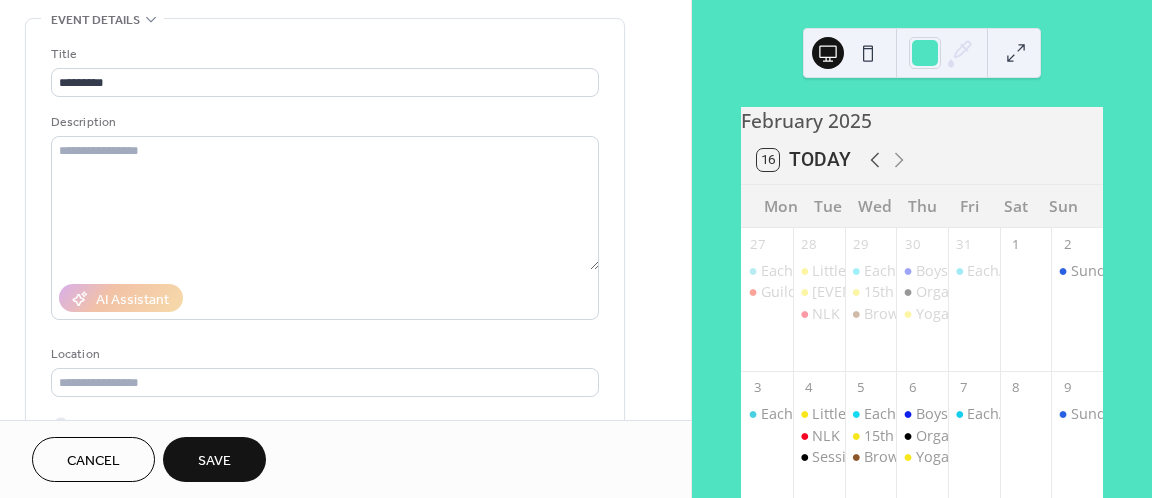 click 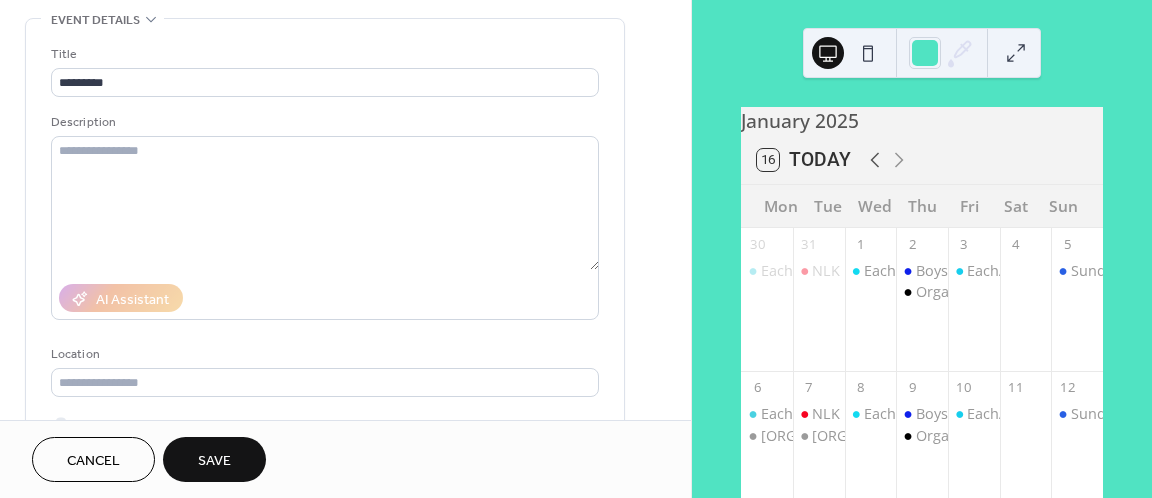 click 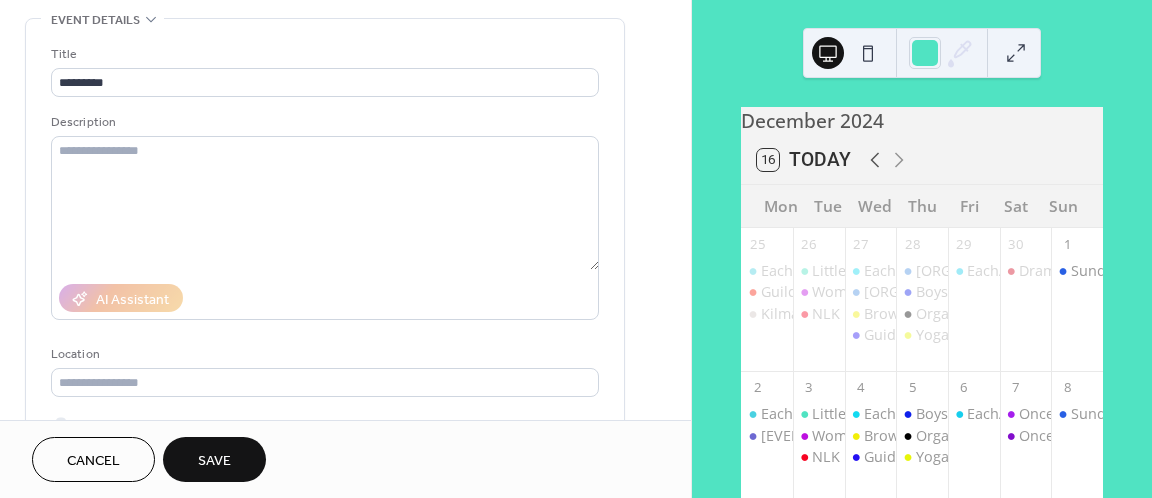 click 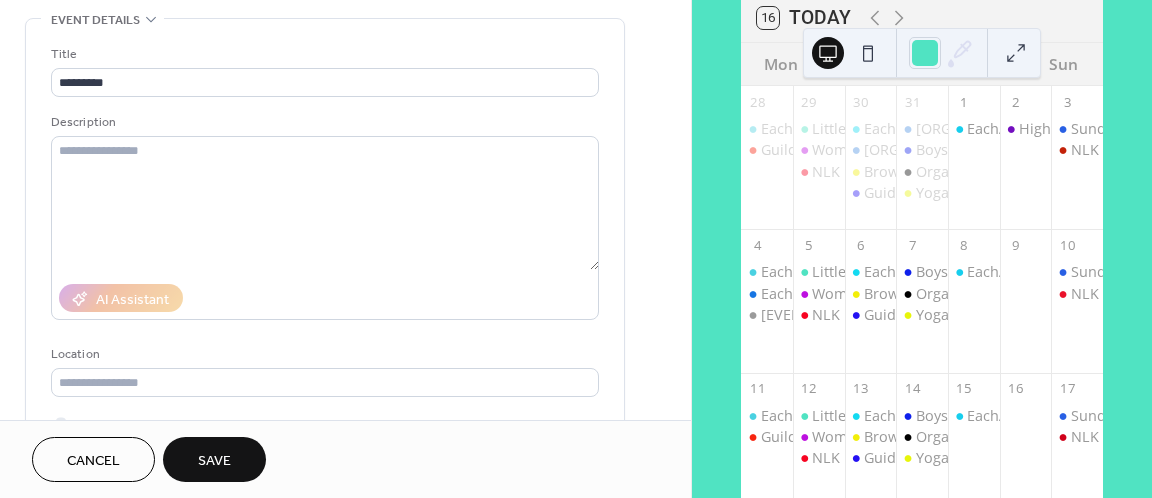 scroll, scrollTop: 0, scrollLeft: 0, axis: both 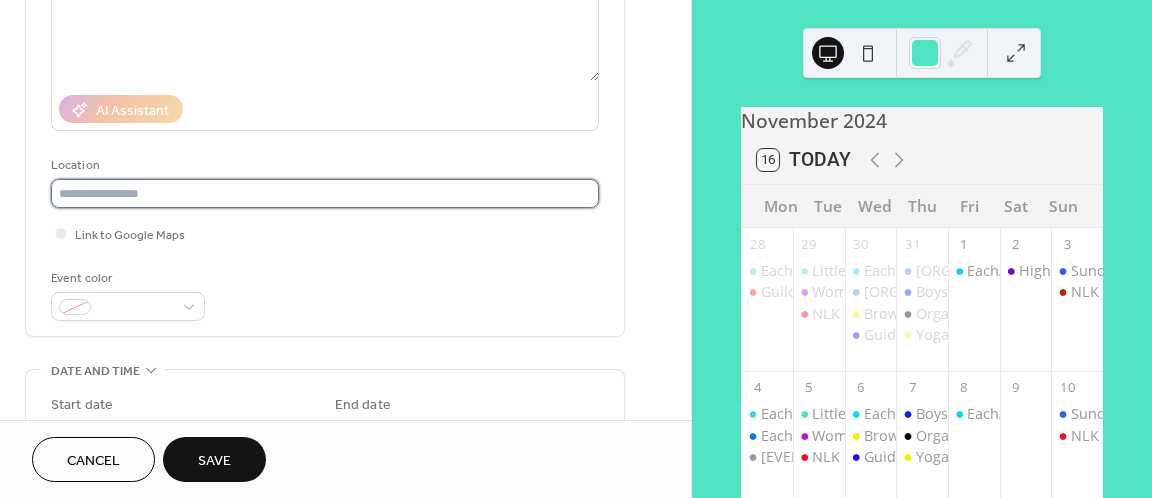 click at bounding box center (325, 193) 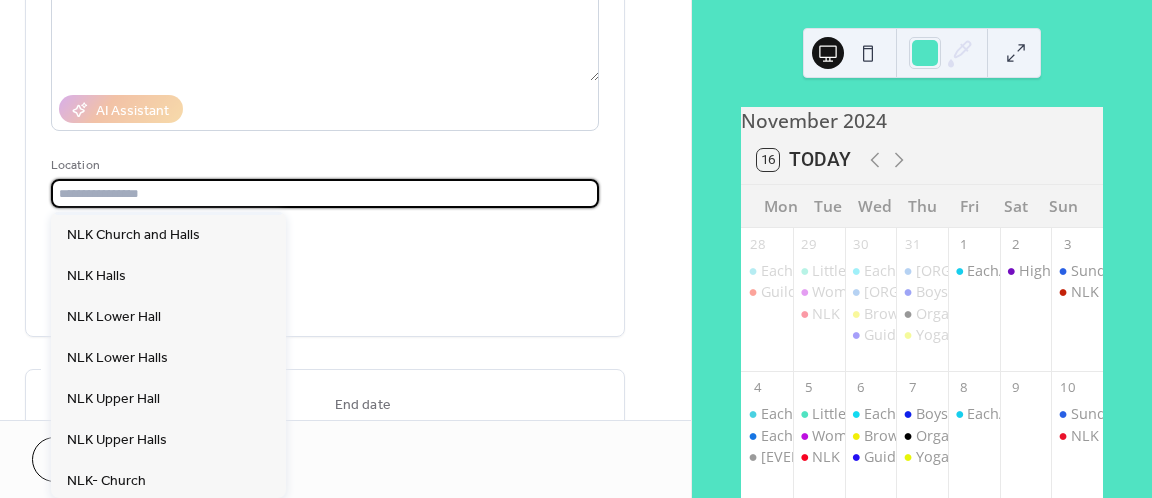 scroll, scrollTop: 203, scrollLeft: 0, axis: vertical 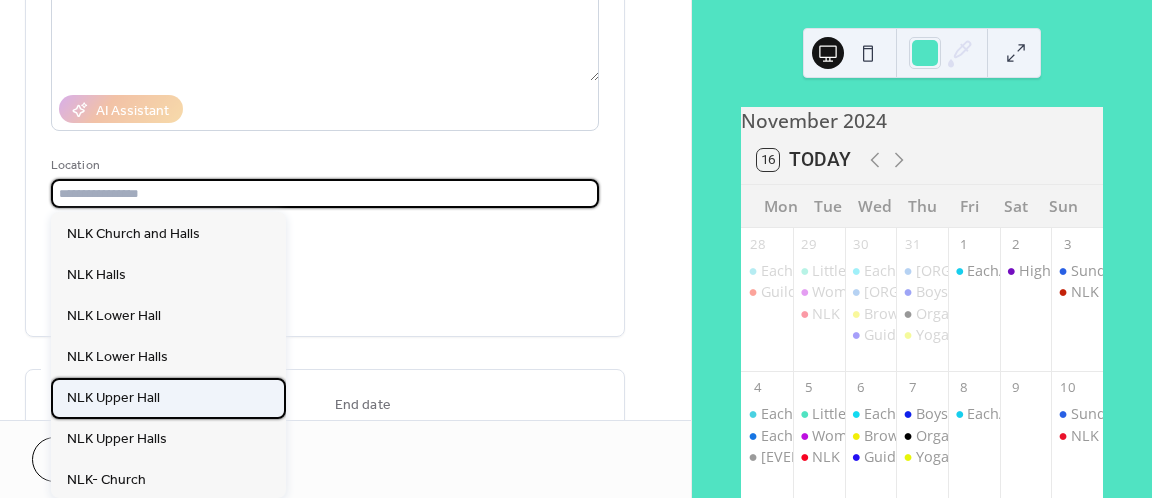 click on "NLK Upper Hall" at bounding box center [113, 398] 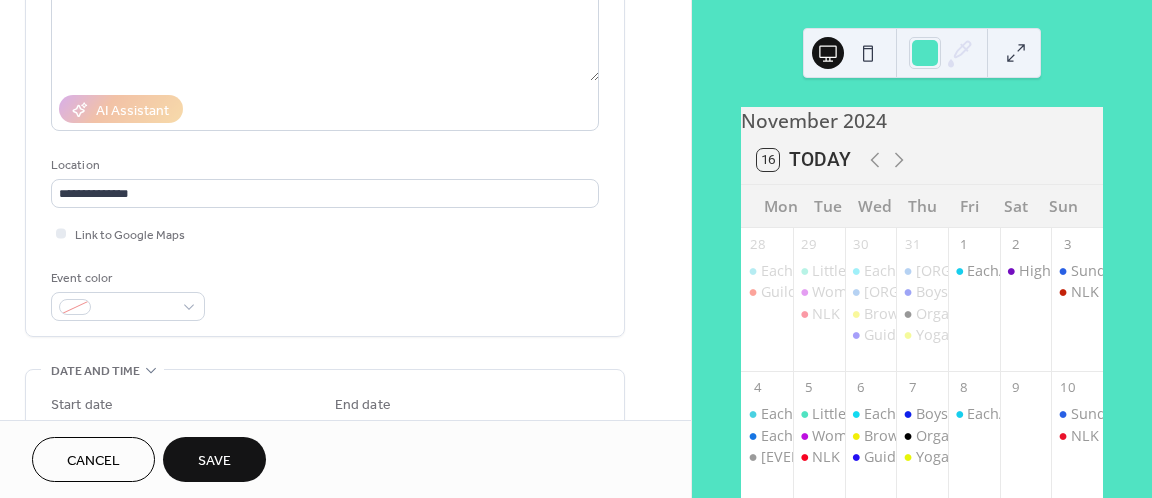 type on "**********" 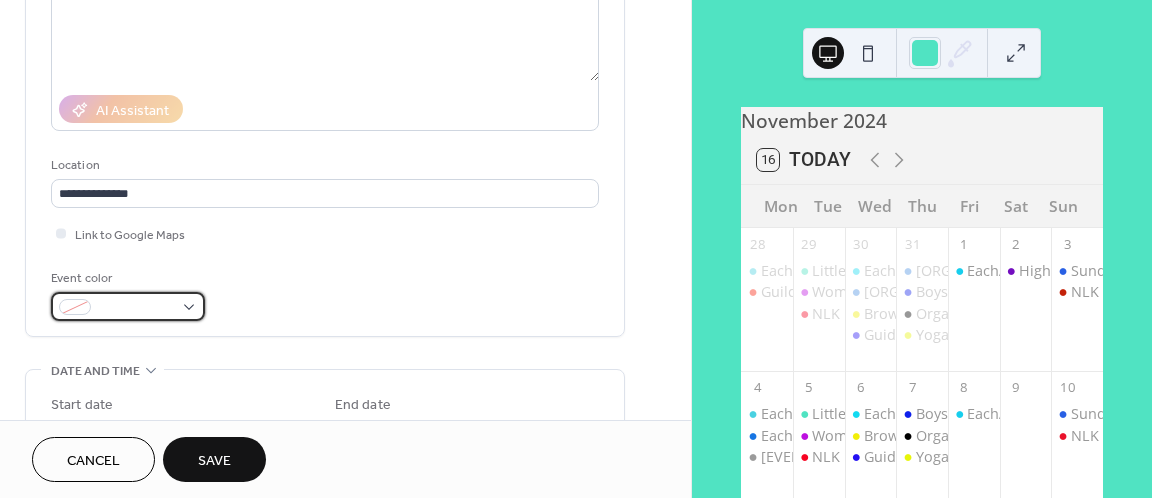 click at bounding box center (128, 306) 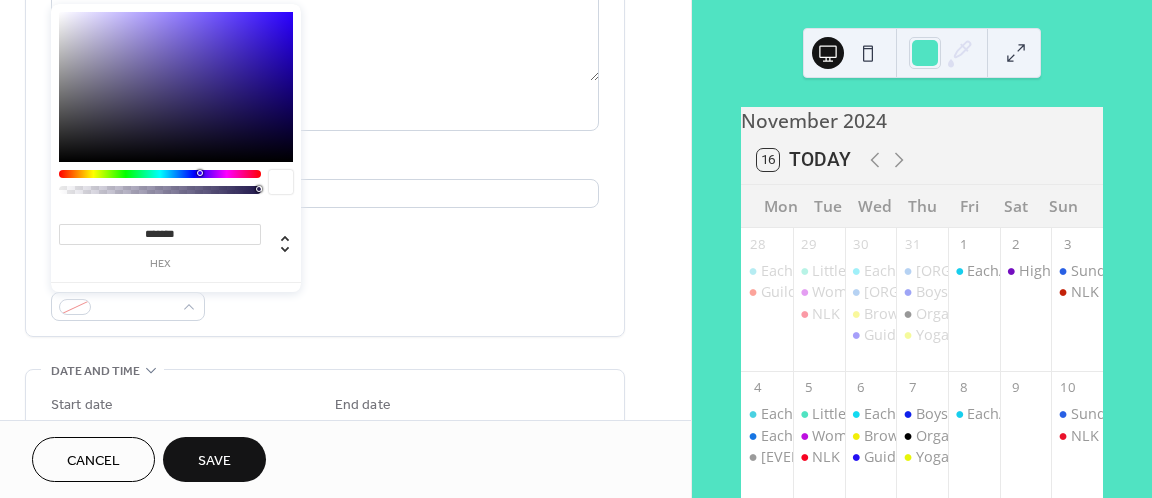 click at bounding box center [160, 174] 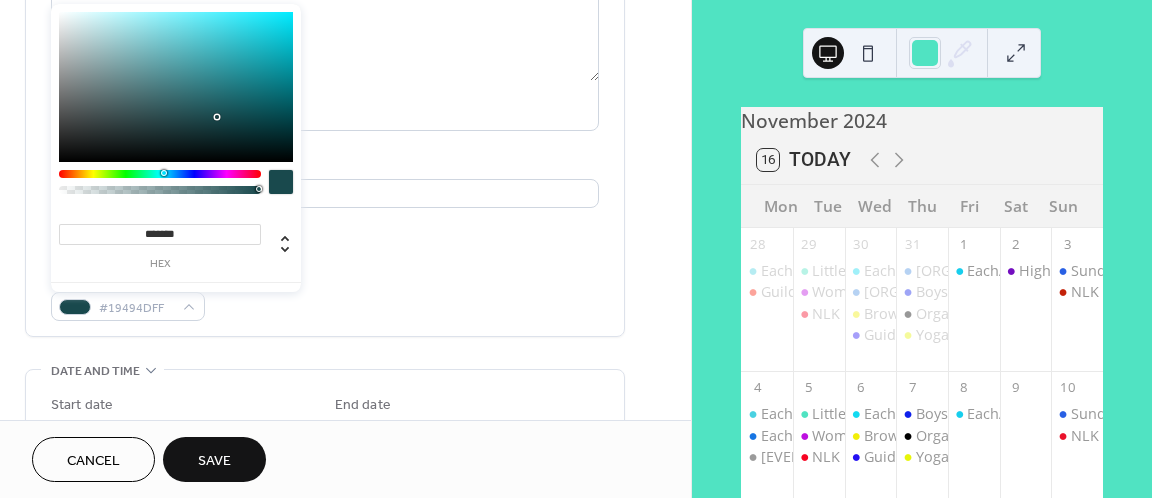 click at bounding box center [176, 87] 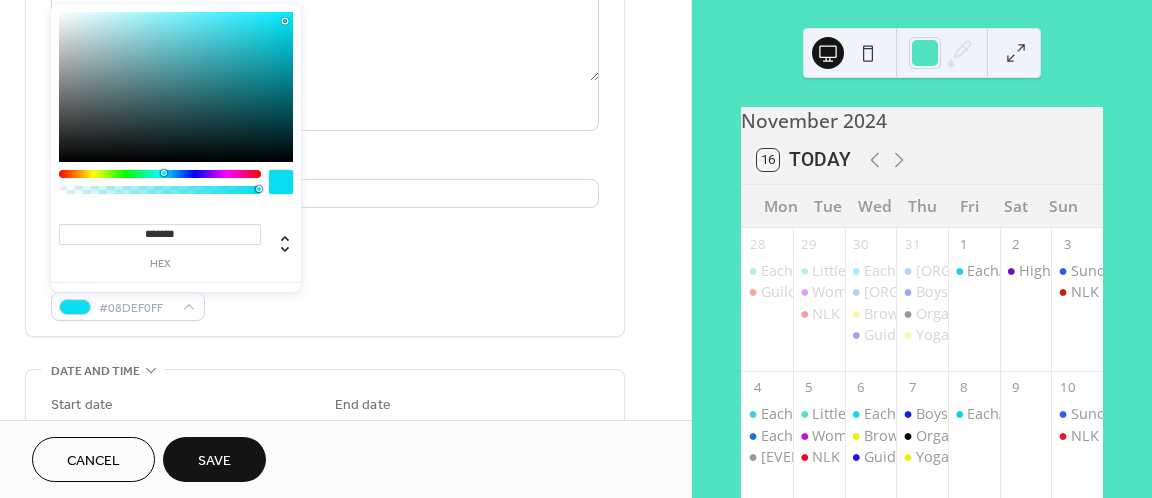 click on "Link to Google Maps" at bounding box center (325, 233) 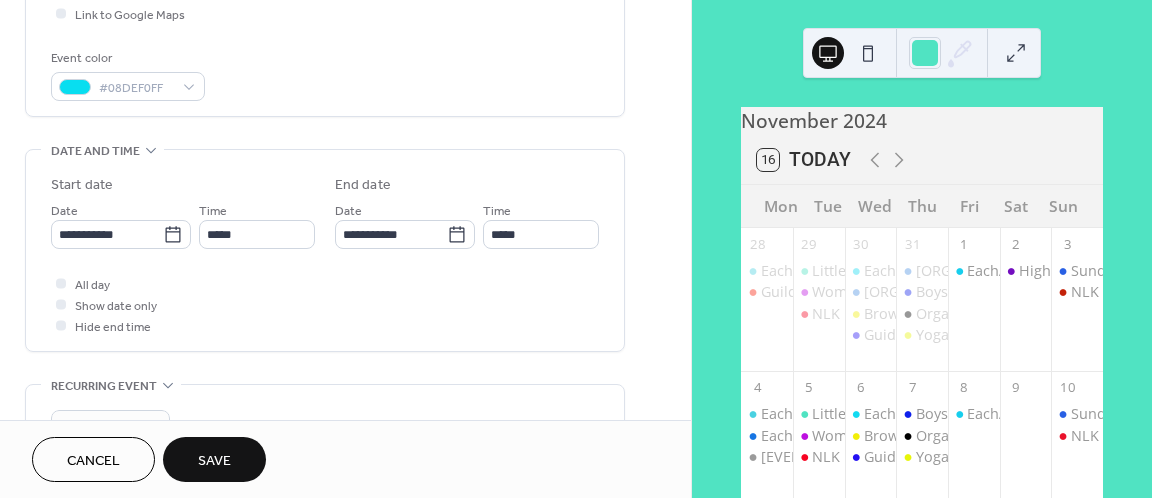 scroll, scrollTop: 506, scrollLeft: 0, axis: vertical 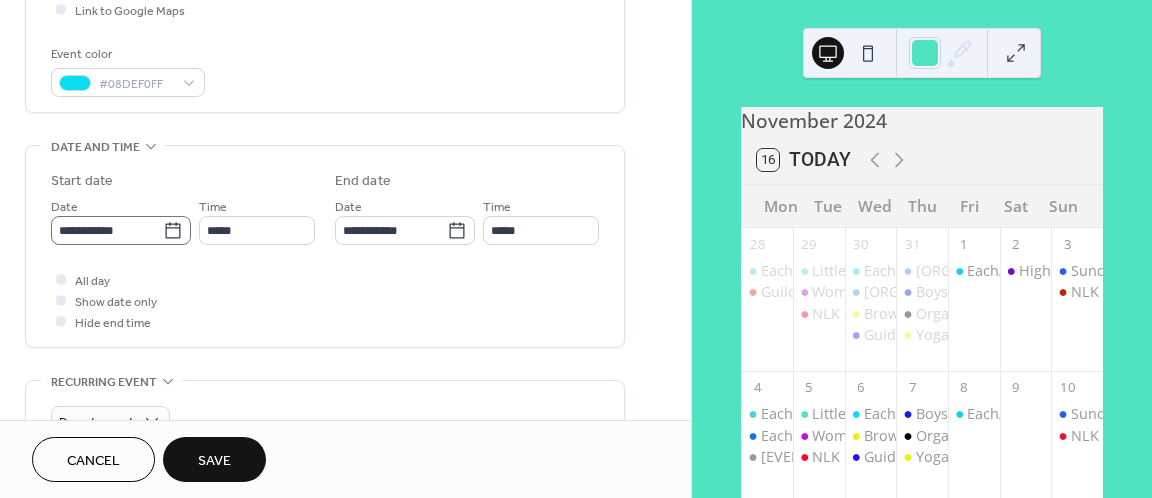 click 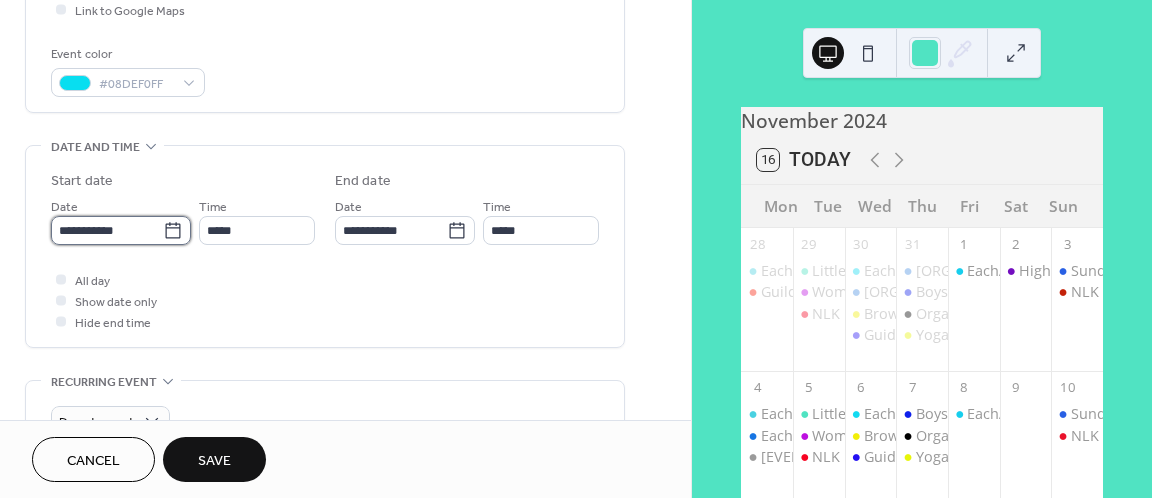 click on "**********" at bounding box center [107, 230] 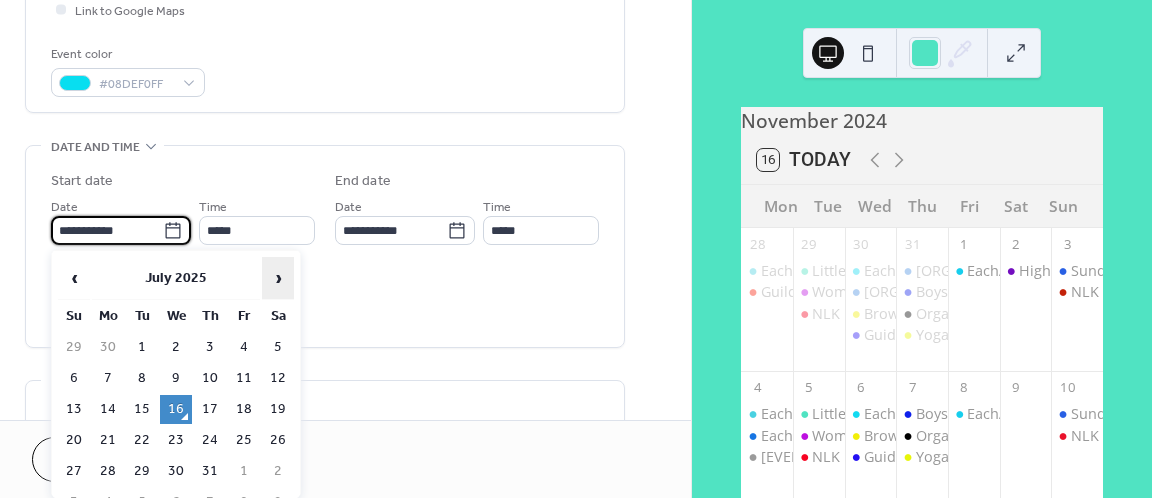 click on "›" at bounding box center (278, 278) 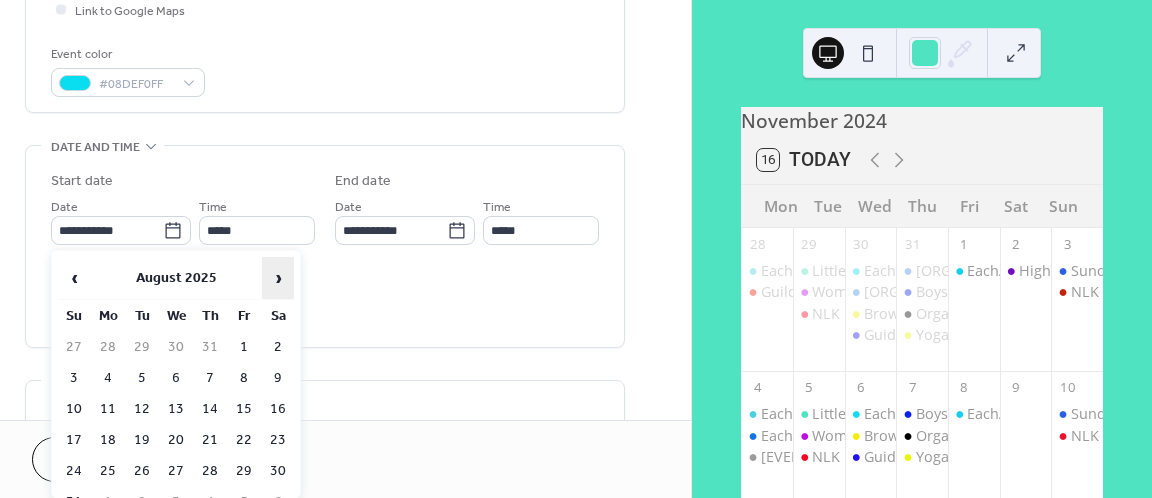 click on "›" at bounding box center (278, 278) 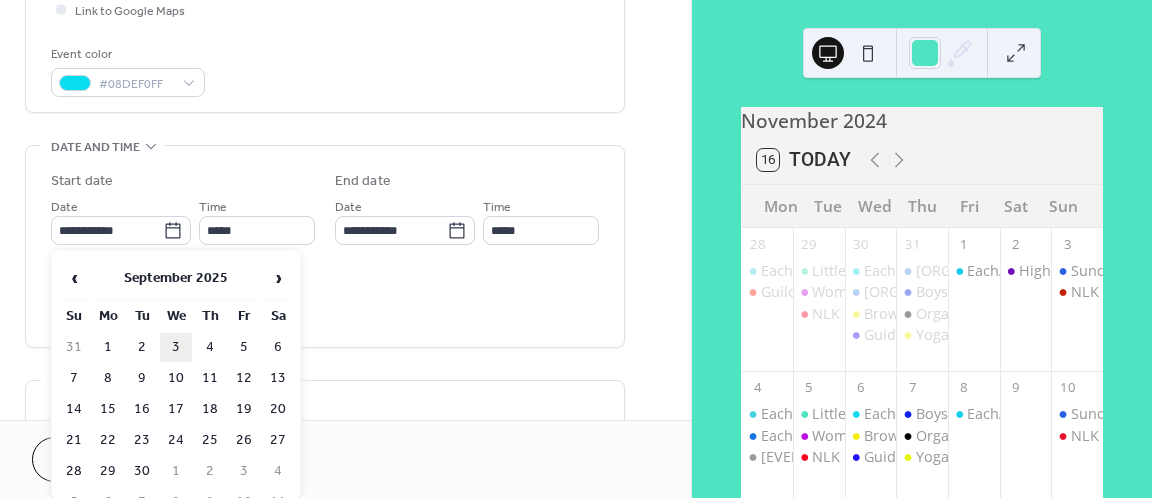 click on "3" at bounding box center [176, 347] 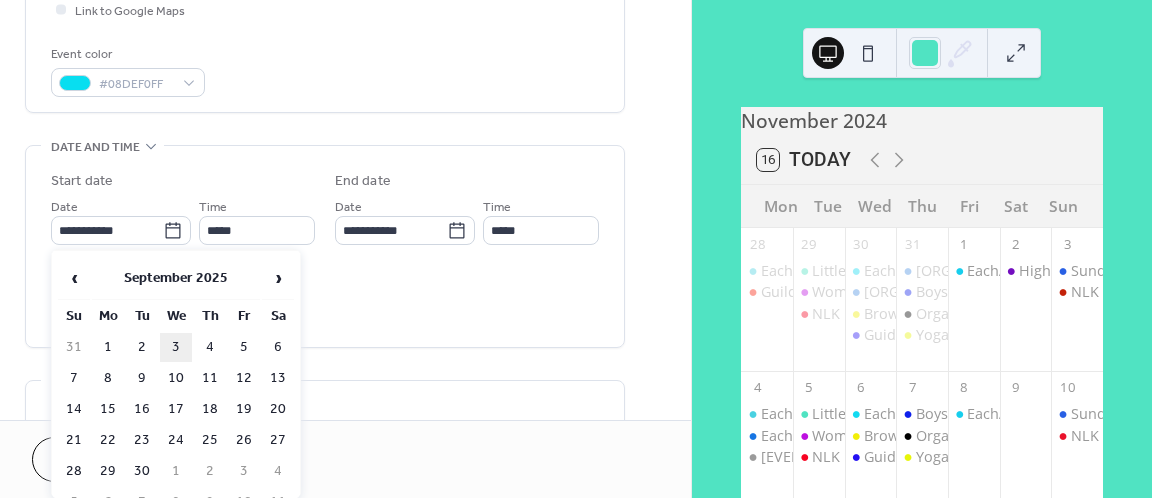 type on "**********" 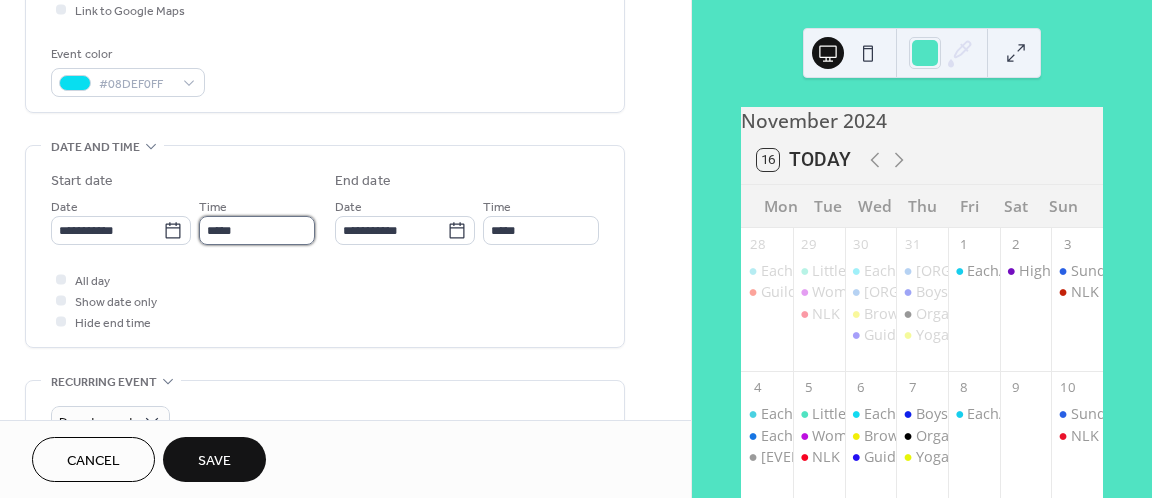 click on "*****" at bounding box center [257, 230] 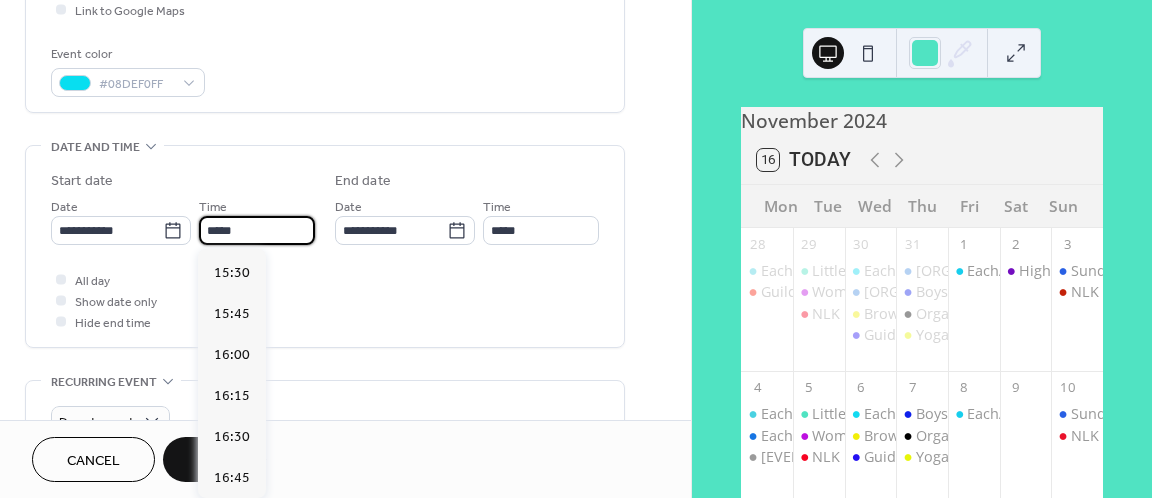 scroll, scrollTop: 2692, scrollLeft: 0, axis: vertical 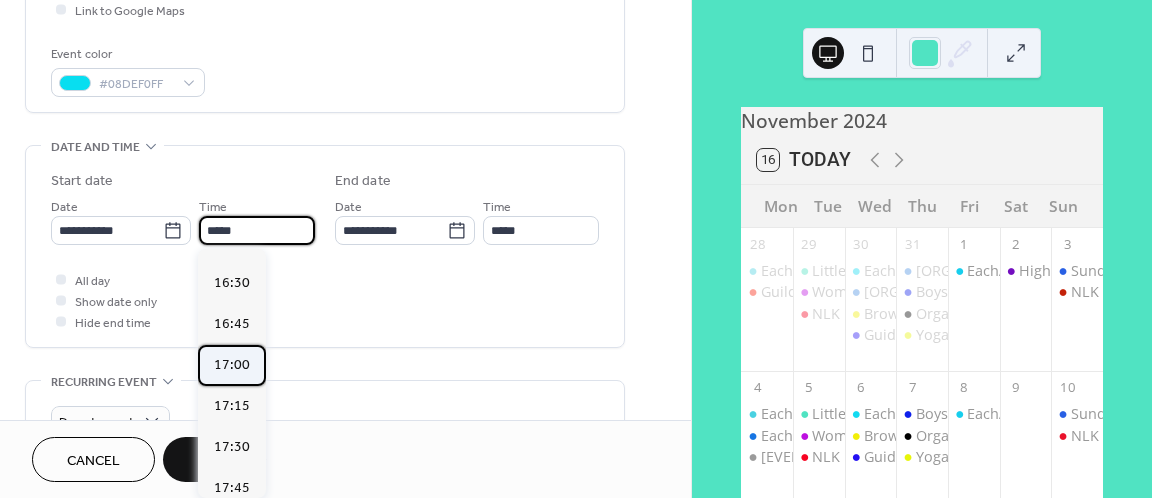 click on "17:00" at bounding box center [232, 365] 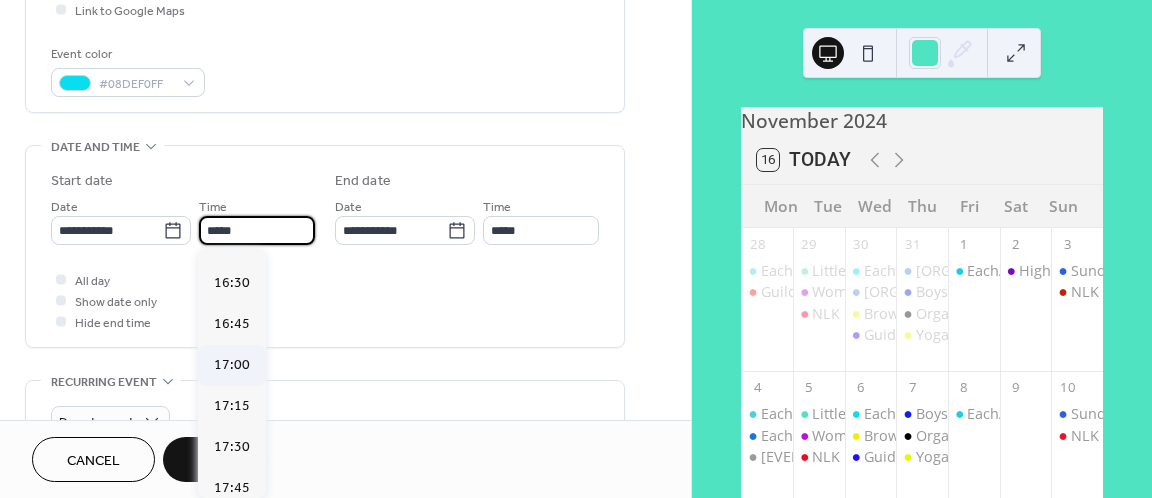 type on "*****" 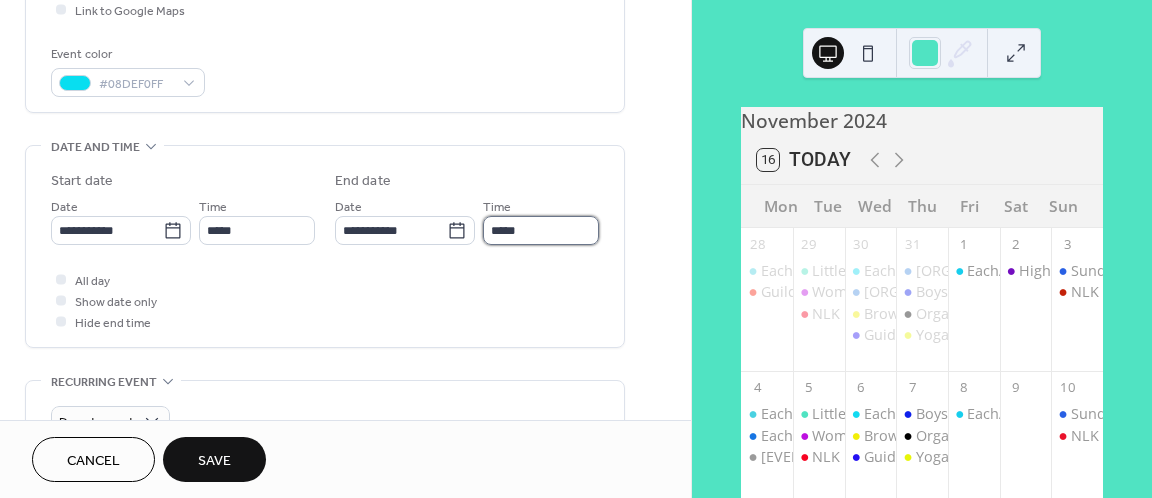 click on "*****" at bounding box center [541, 230] 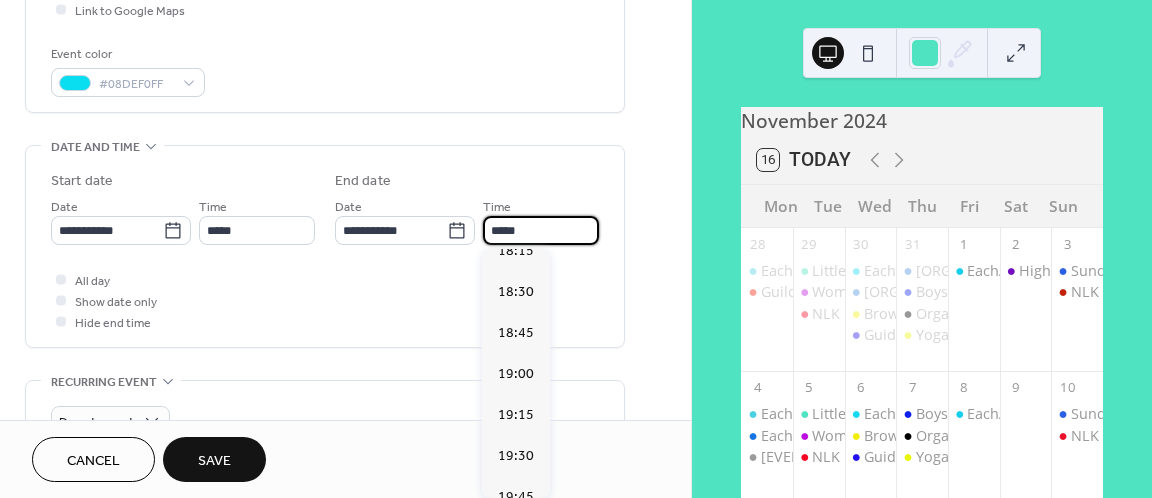 scroll, scrollTop: 213, scrollLeft: 0, axis: vertical 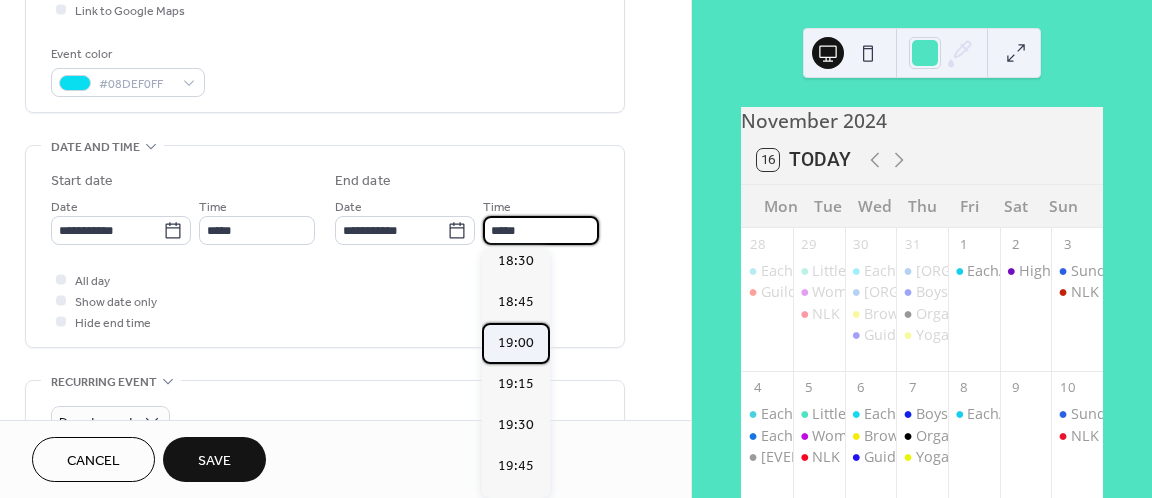 click on "19:00" at bounding box center (516, 343) 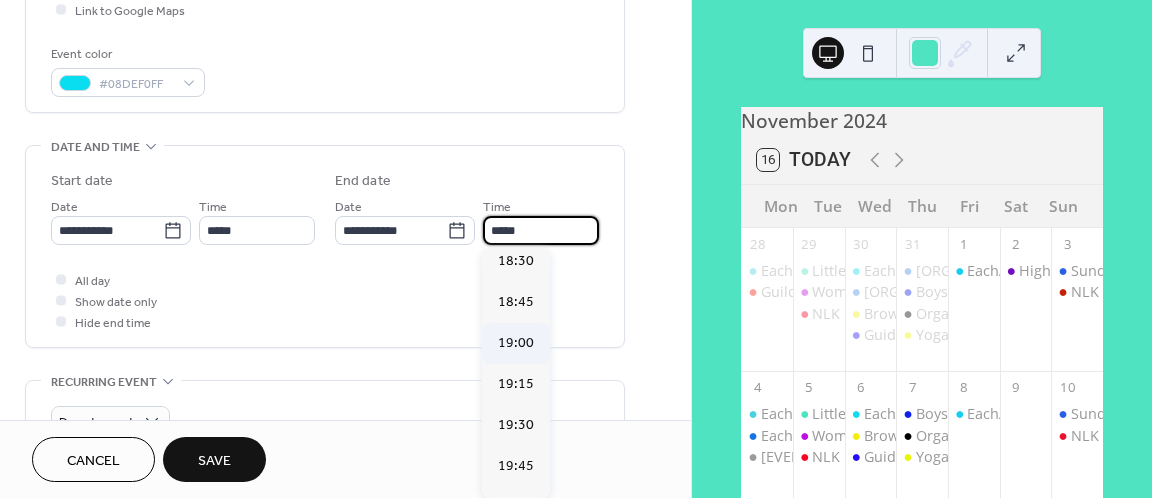 type on "*****" 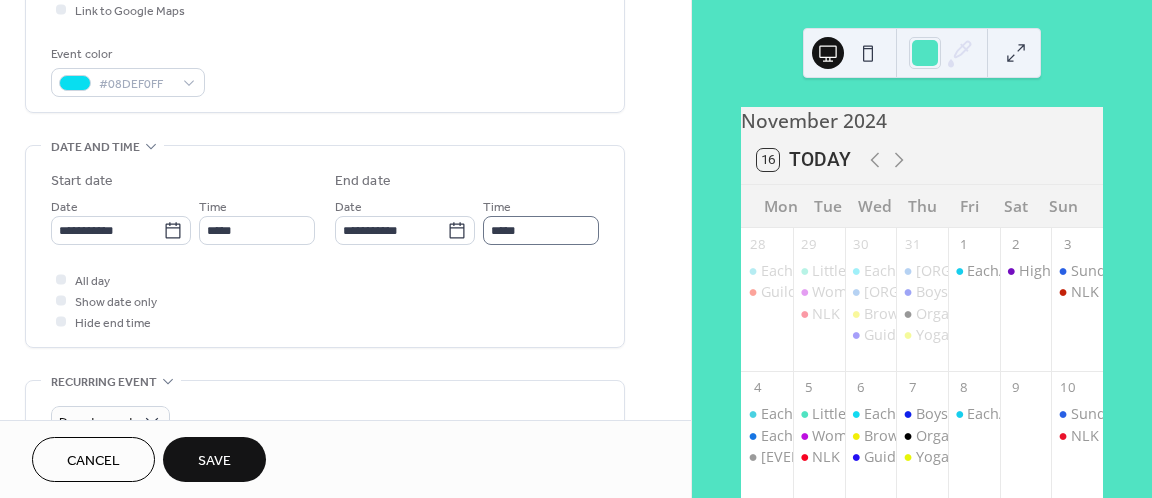 scroll, scrollTop: 1, scrollLeft: 0, axis: vertical 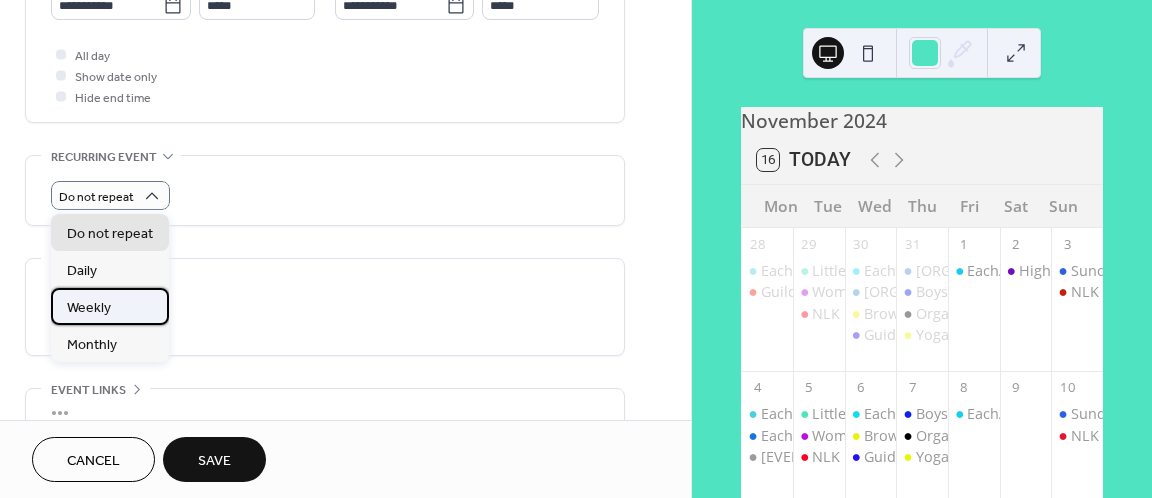 click on "Weekly" at bounding box center [89, 308] 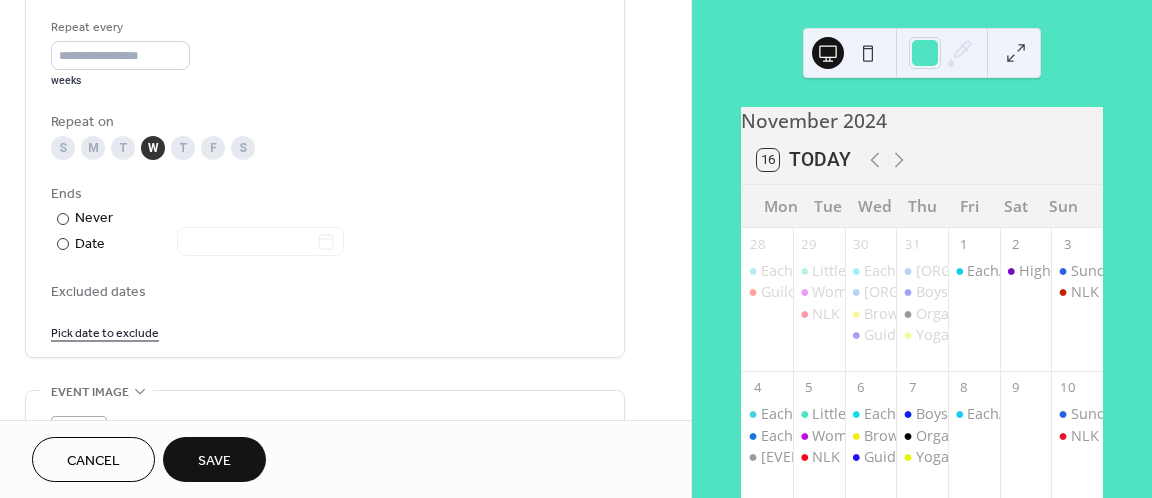 scroll, scrollTop: 949, scrollLeft: 0, axis: vertical 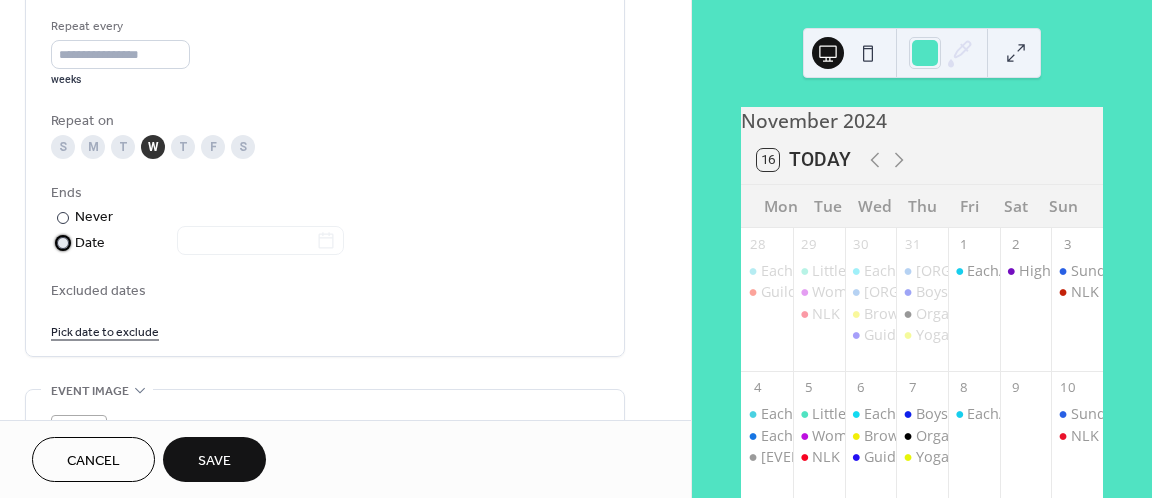click at bounding box center (63, 243) 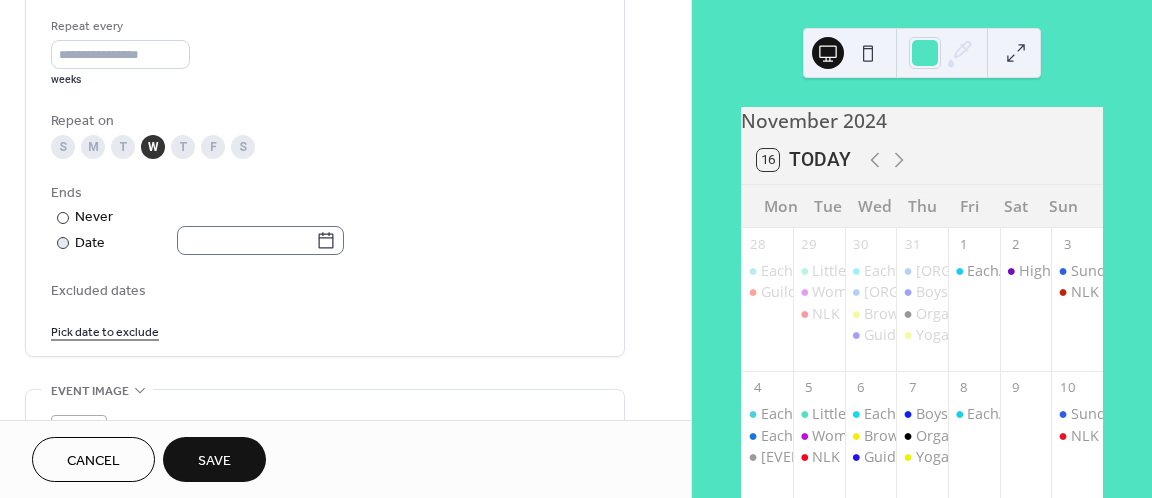 click 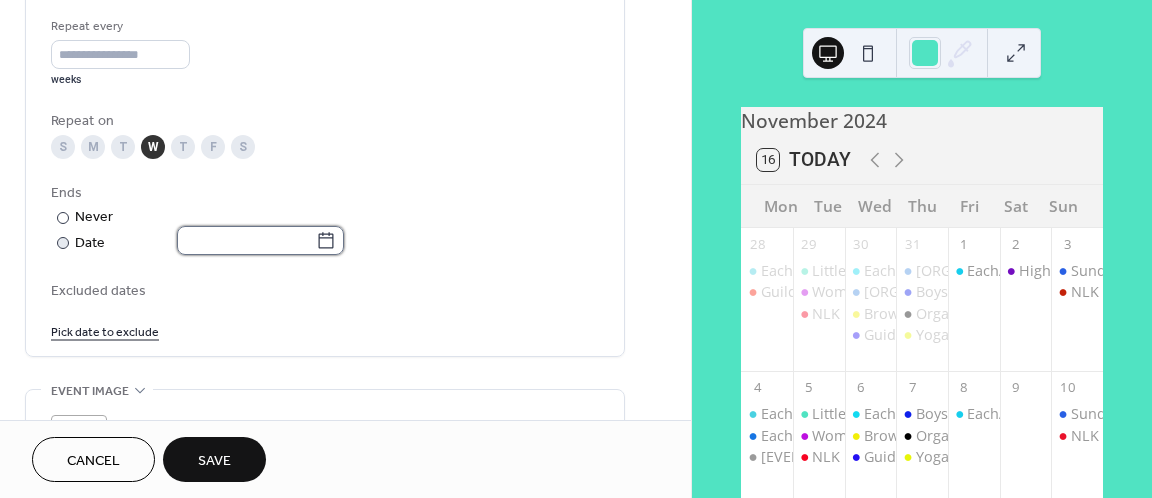 click at bounding box center [246, 240] 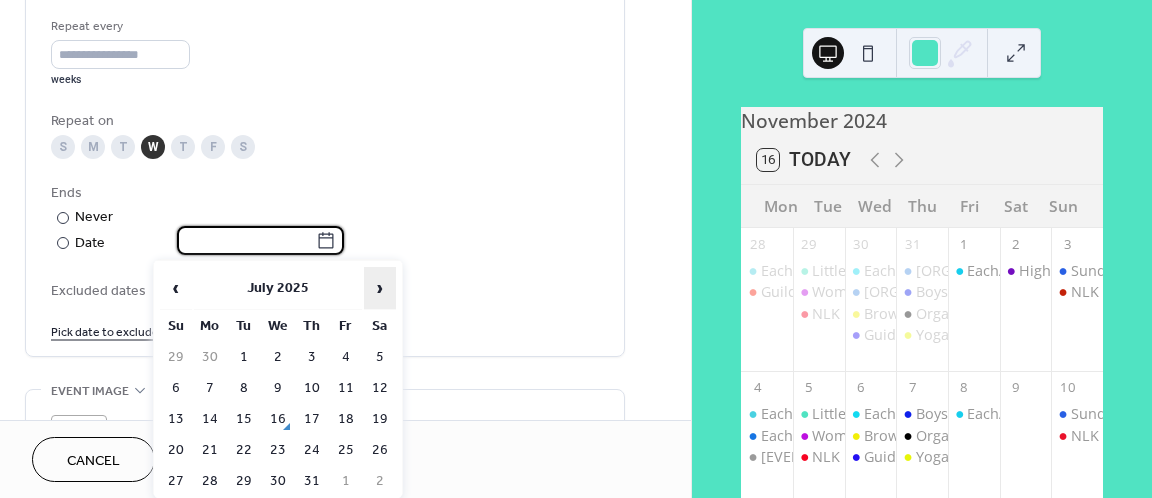 click on "›" at bounding box center [380, 288] 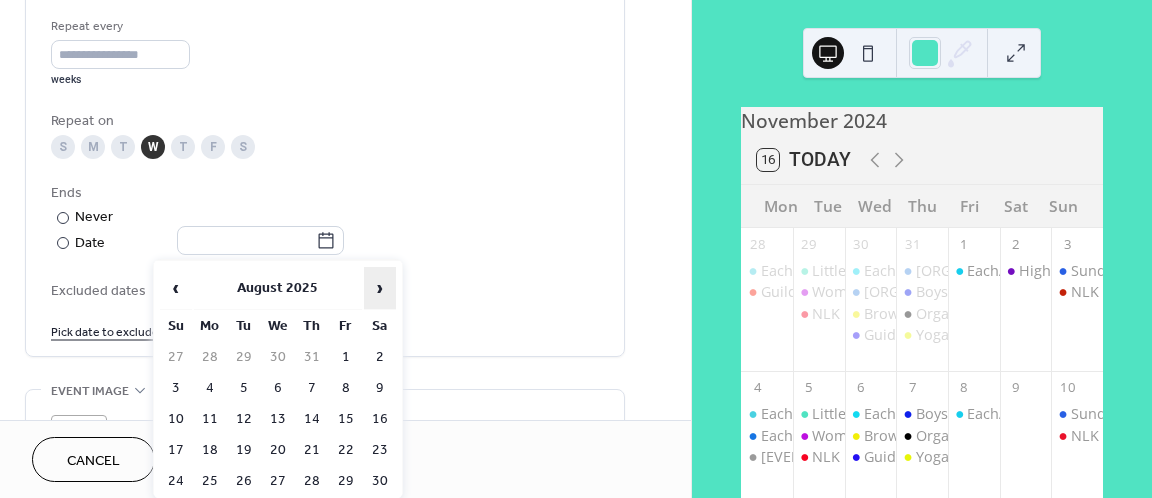 click on "›" at bounding box center (380, 288) 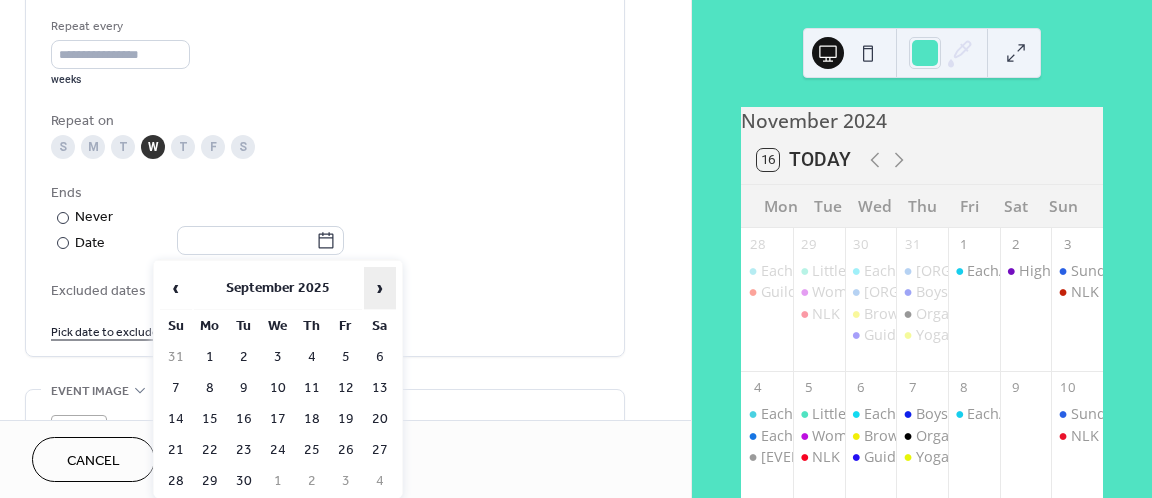 click on "›" at bounding box center [380, 288] 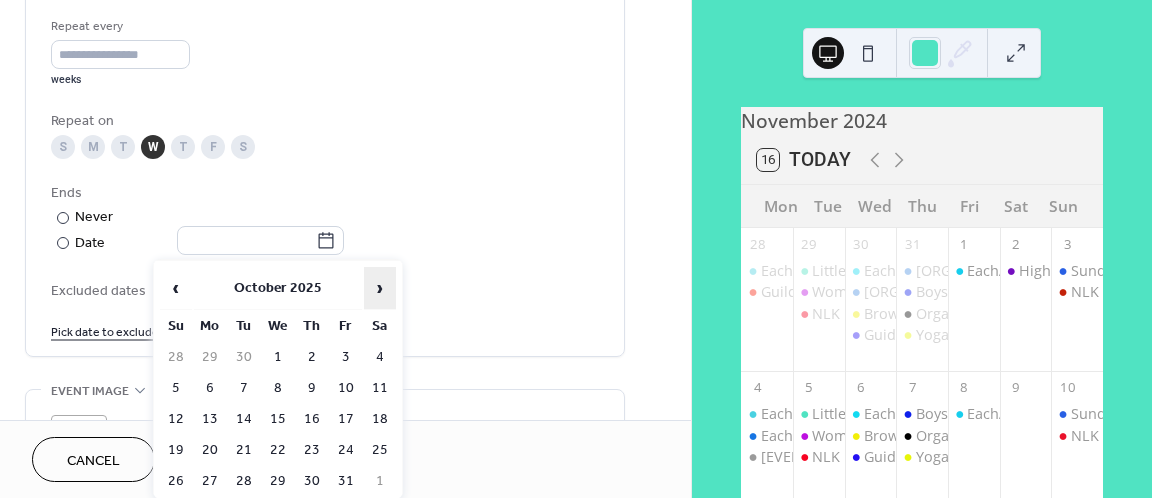 click on "›" at bounding box center (380, 288) 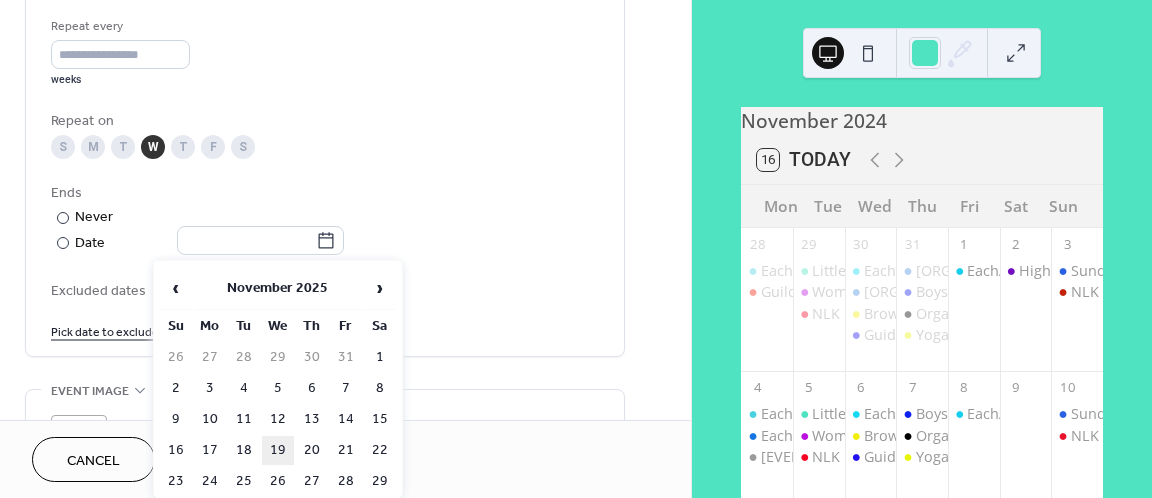click on "19" at bounding box center (278, 450) 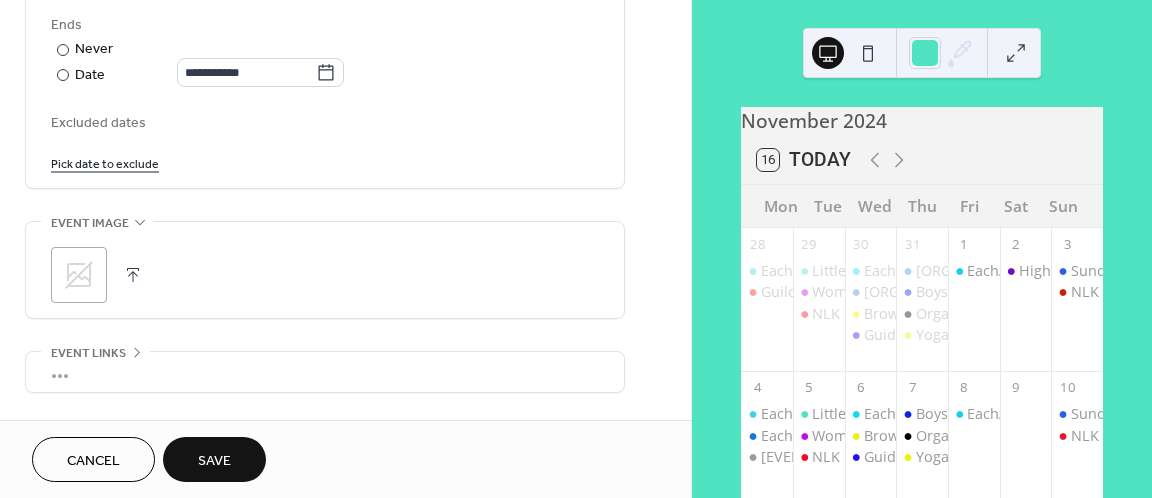 scroll, scrollTop: 1142, scrollLeft: 0, axis: vertical 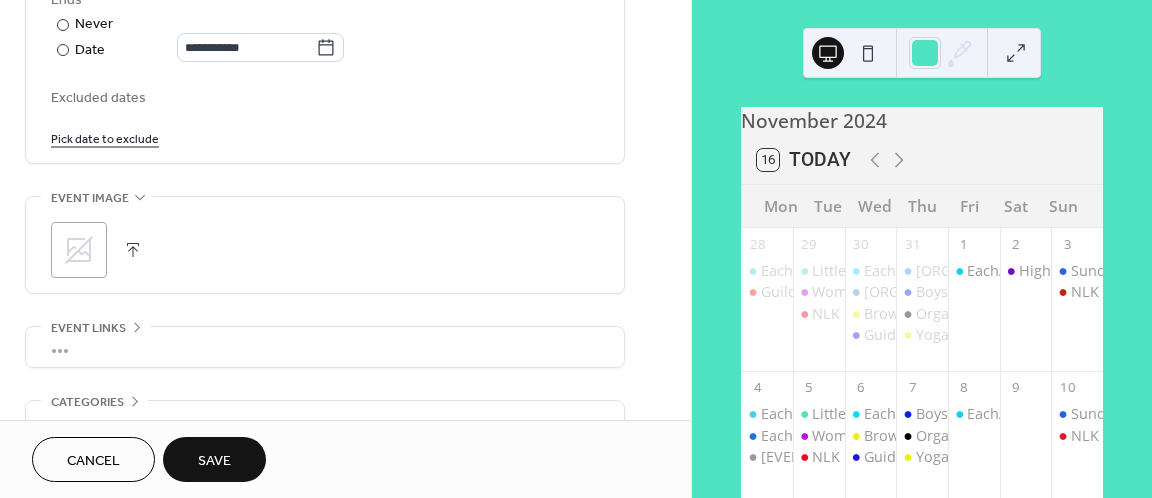 click 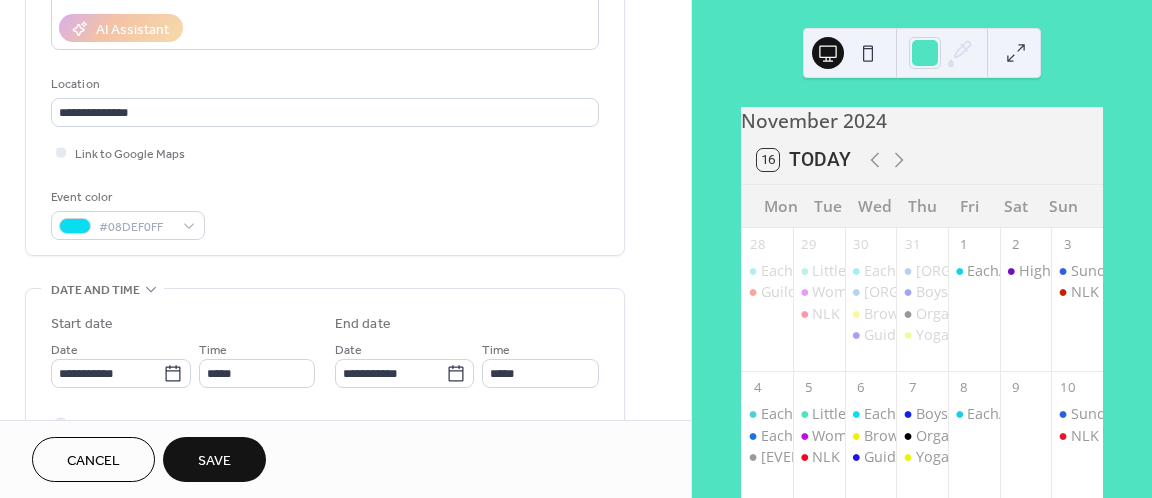 scroll, scrollTop: 355, scrollLeft: 0, axis: vertical 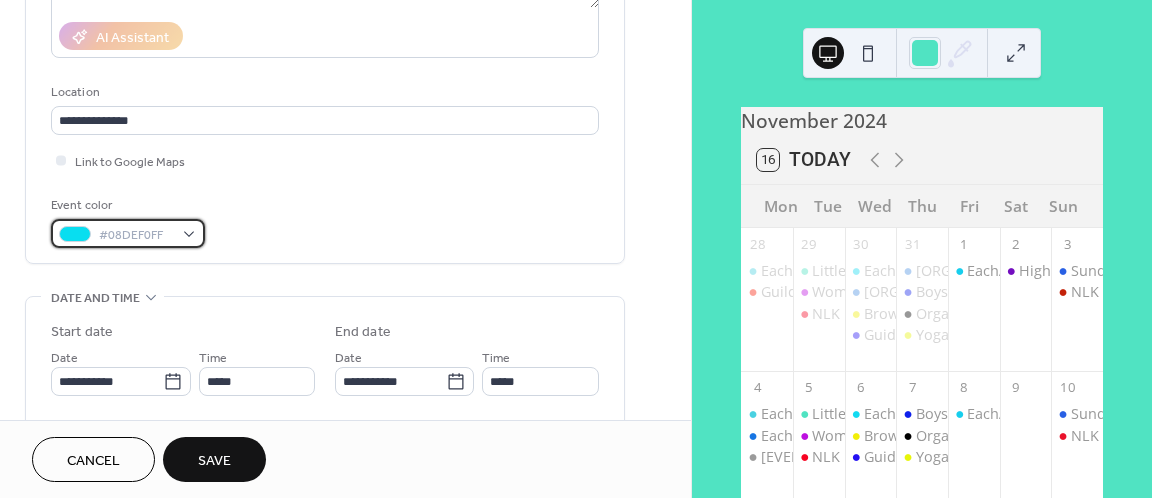 click on "#08DEF0FF" at bounding box center (128, 233) 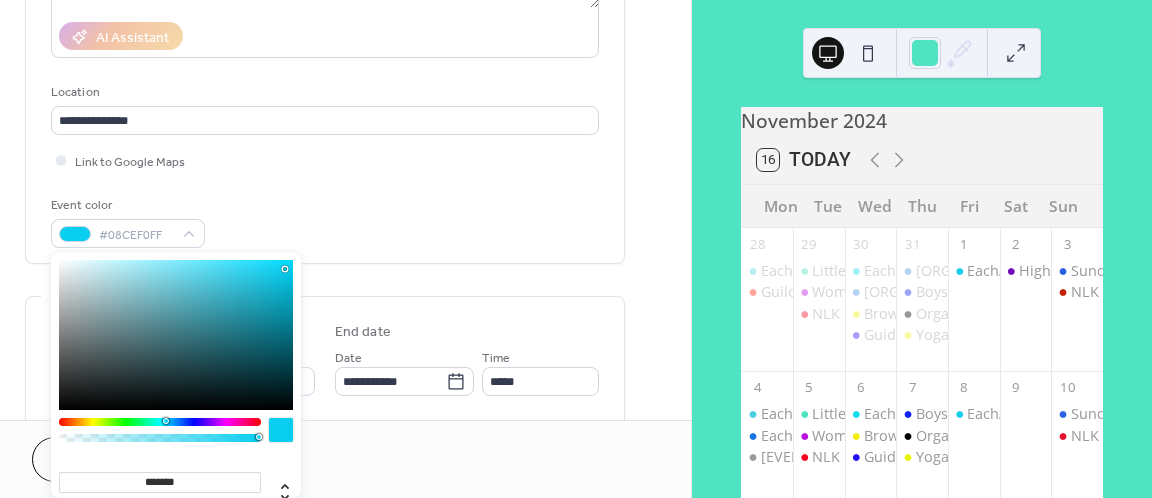 type on "*******" 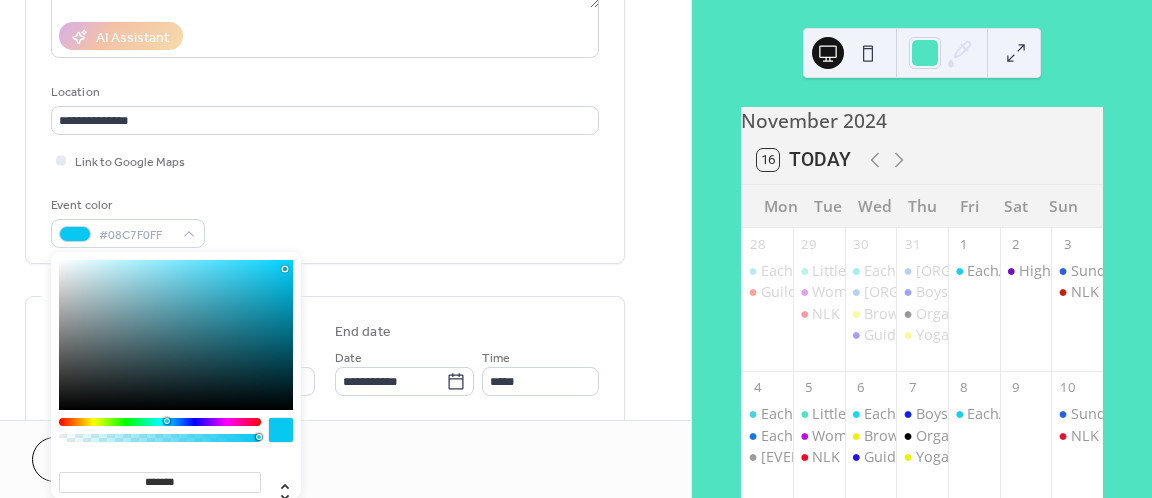 click at bounding box center (167, 421) 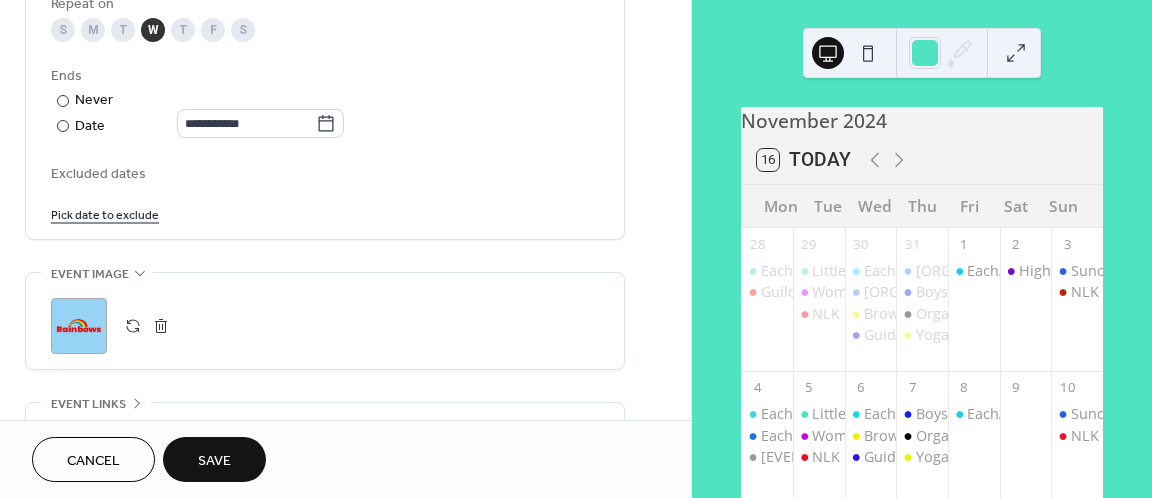 scroll, scrollTop: 1258, scrollLeft: 0, axis: vertical 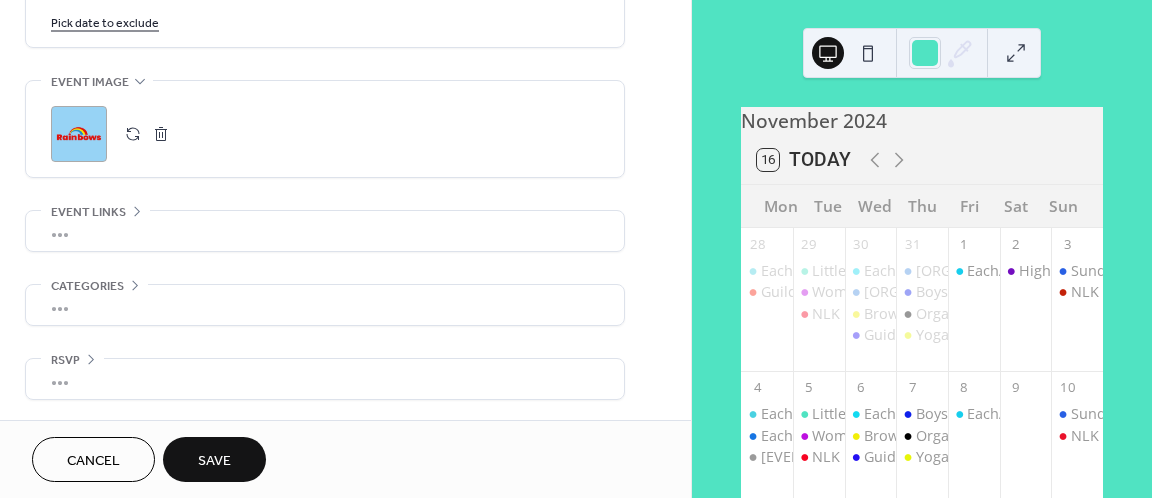 click on "Save" at bounding box center (214, 461) 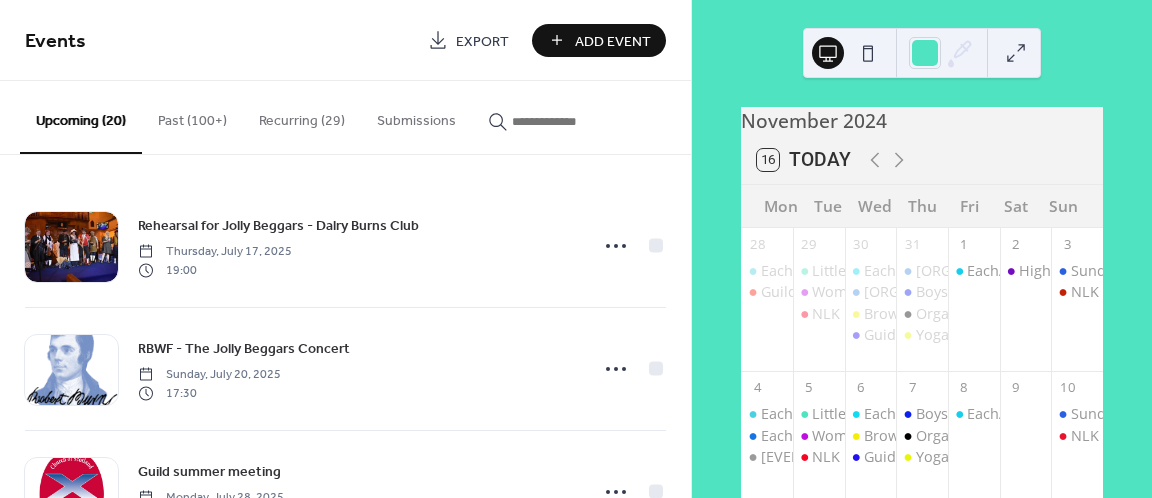 click on "Recurring (29)" at bounding box center (302, 116) 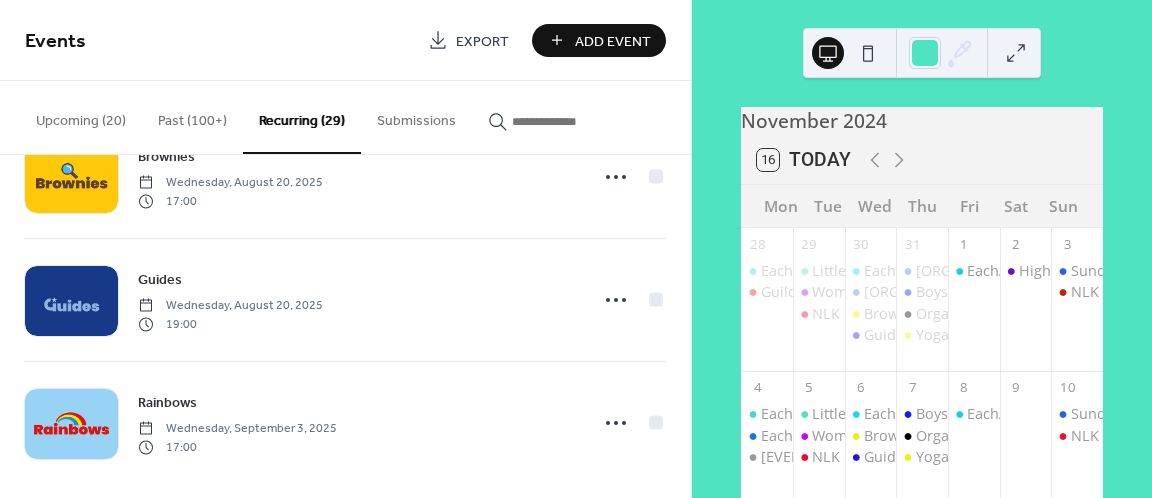 scroll, scrollTop: 3283, scrollLeft: 0, axis: vertical 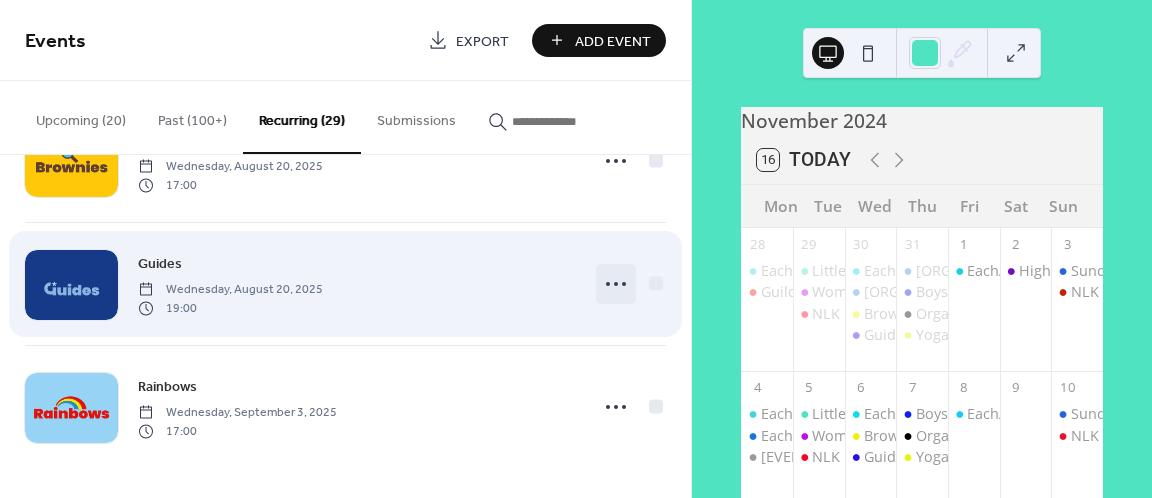 click 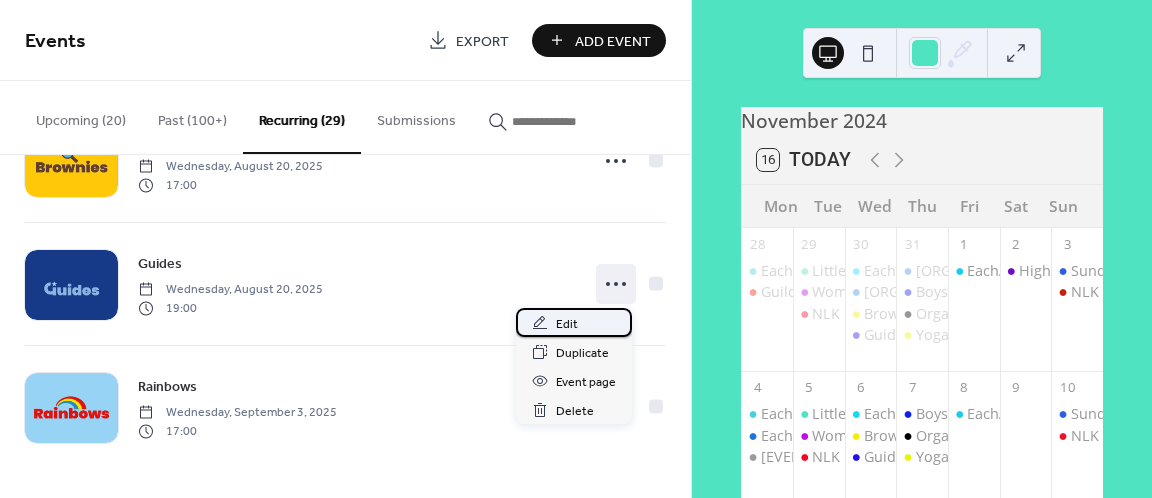 click on "Edit" at bounding box center (567, 324) 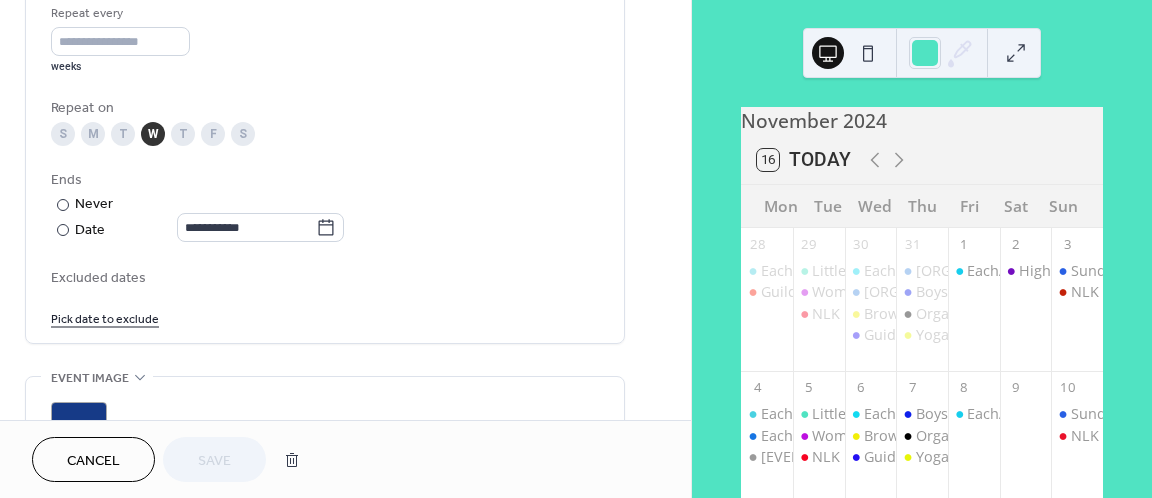 scroll, scrollTop: 967, scrollLeft: 0, axis: vertical 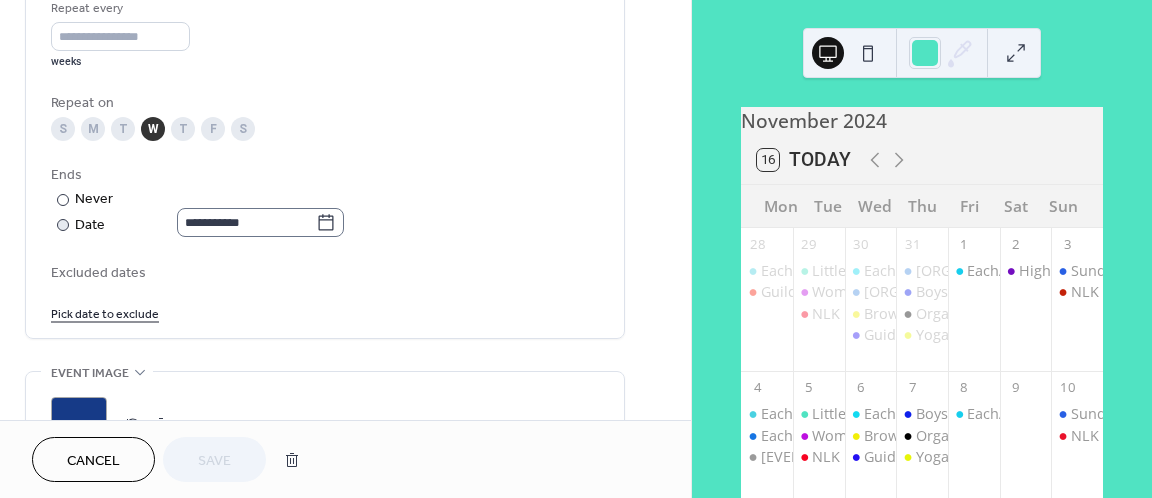 click 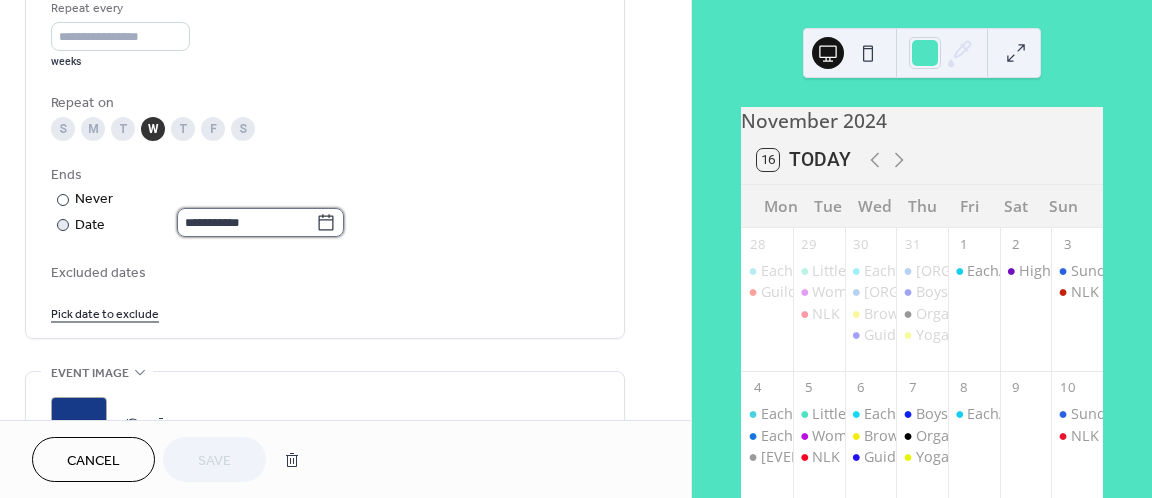 click on "**********" at bounding box center [246, 222] 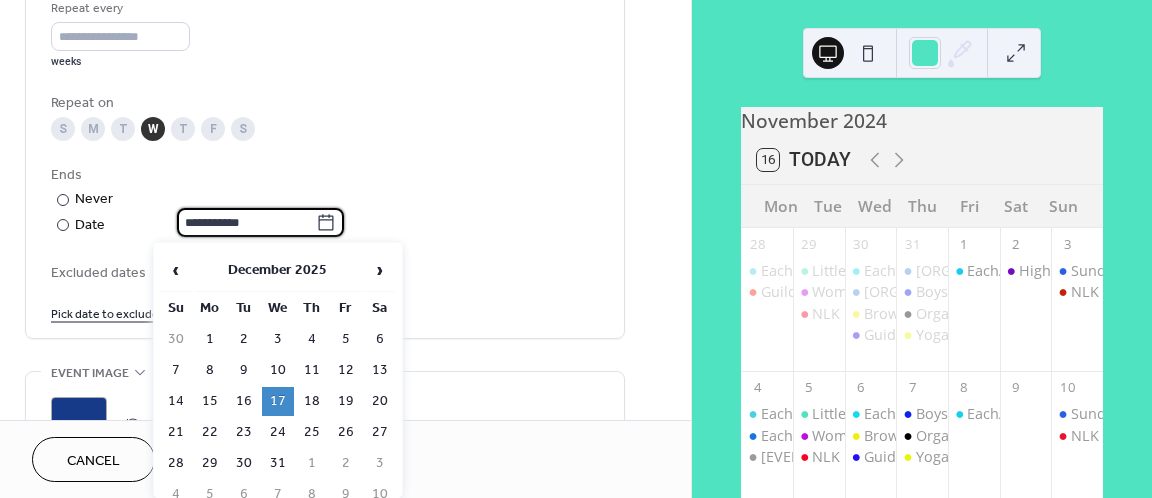 click on "**********" at bounding box center [325, 201] 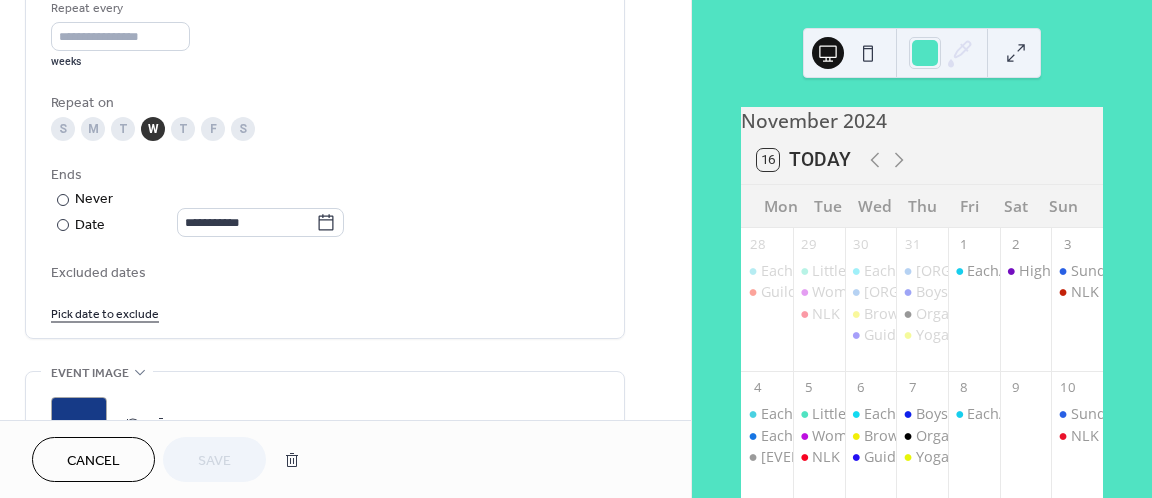 click on "Cancel" at bounding box center (93, 461) 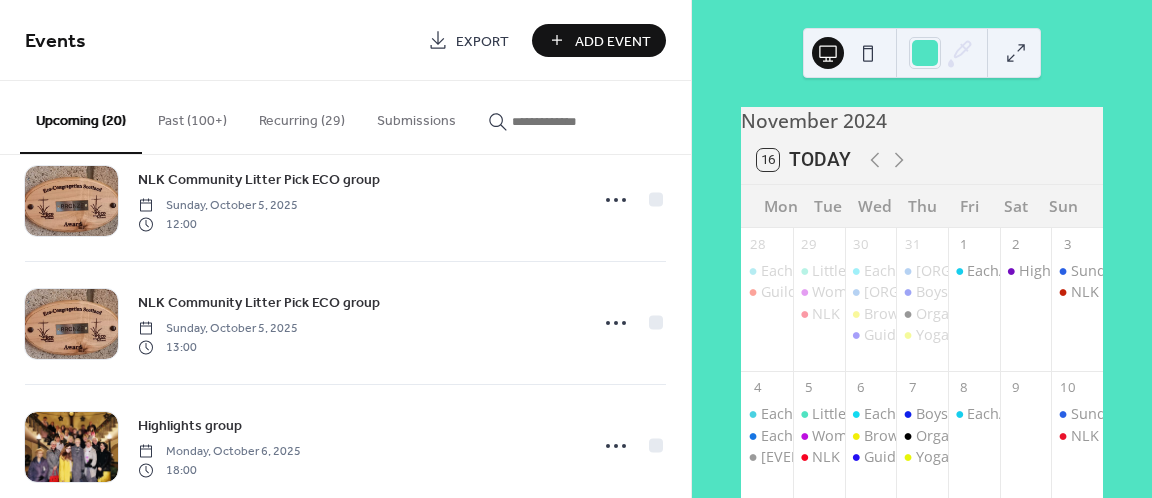 scroll, scrollTop: 1085, scrollLeft: 0, axis: vertical 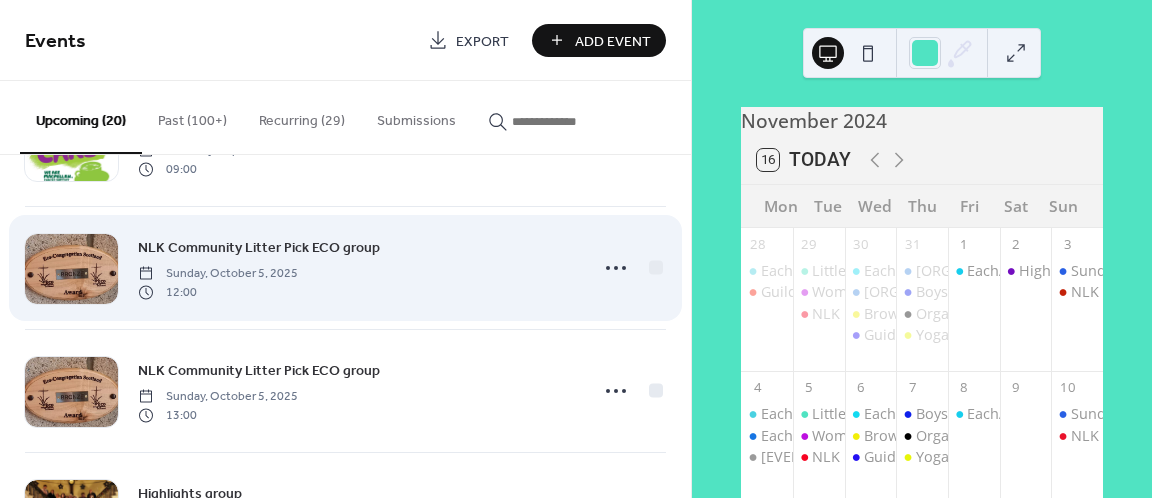 click on "Recurring (29)" at bounding box center [302, 116] 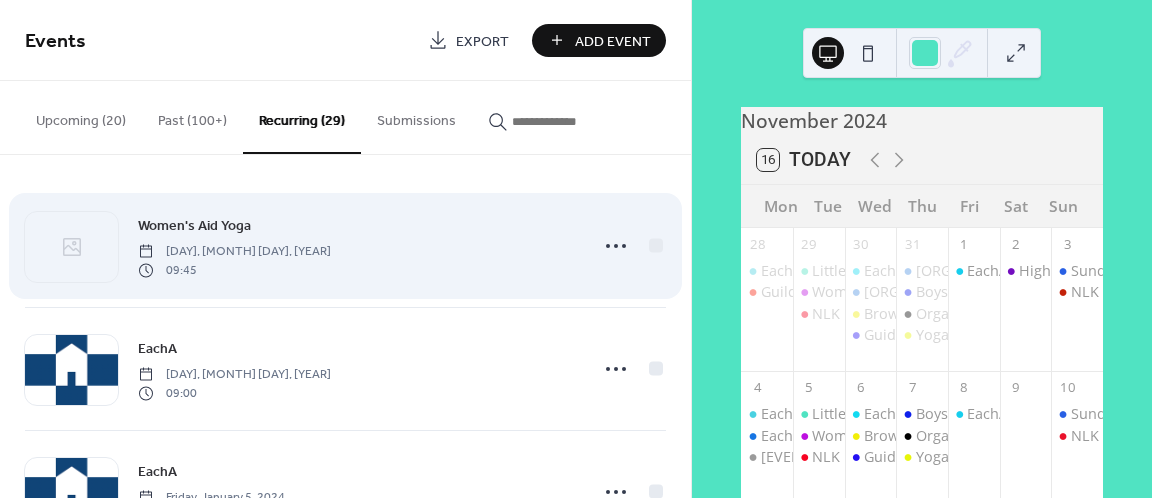 scroll, scrollTop: 3283, scrollLeft: 0, axis: vertical 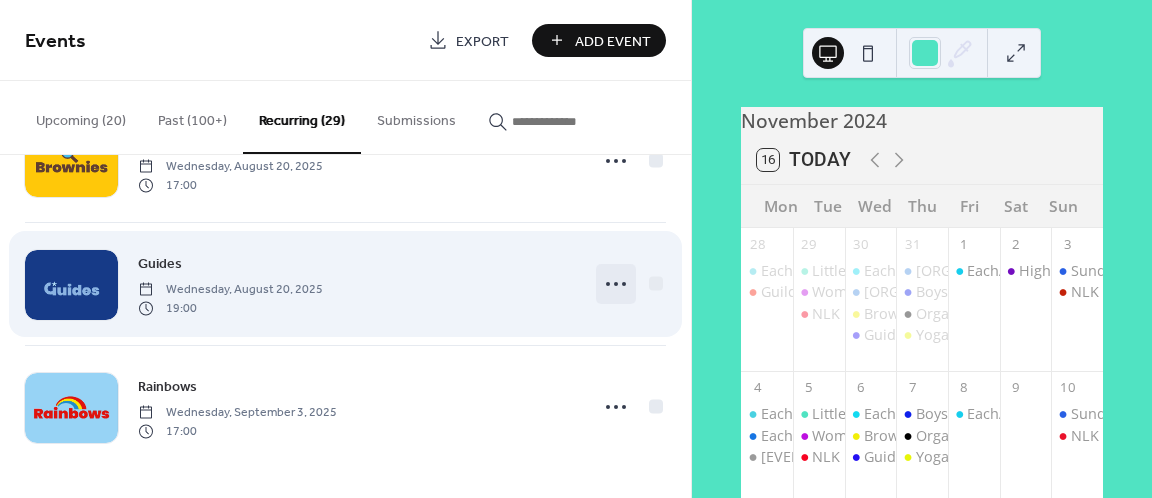 click 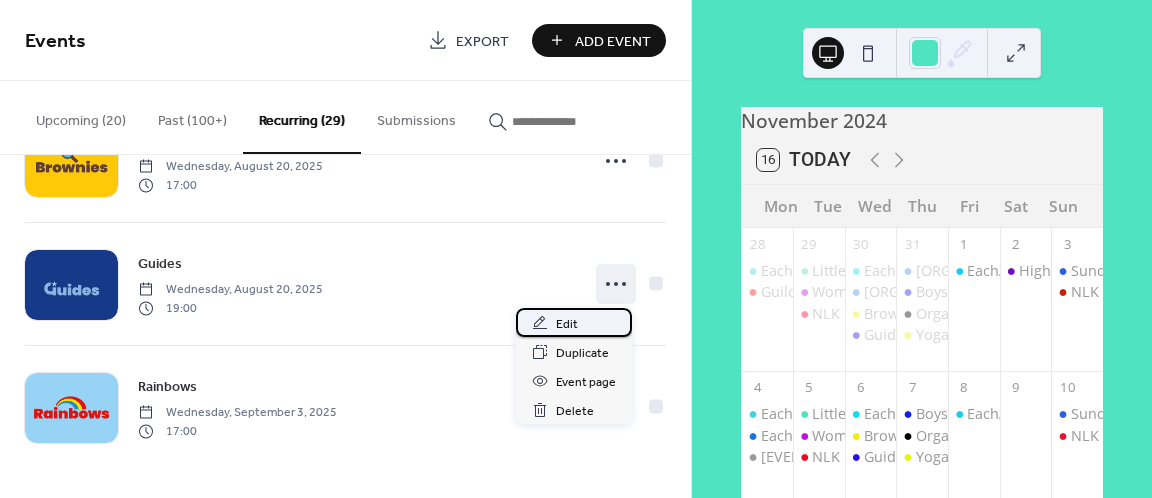 click on "Edit" at bounding box center [574, 322] 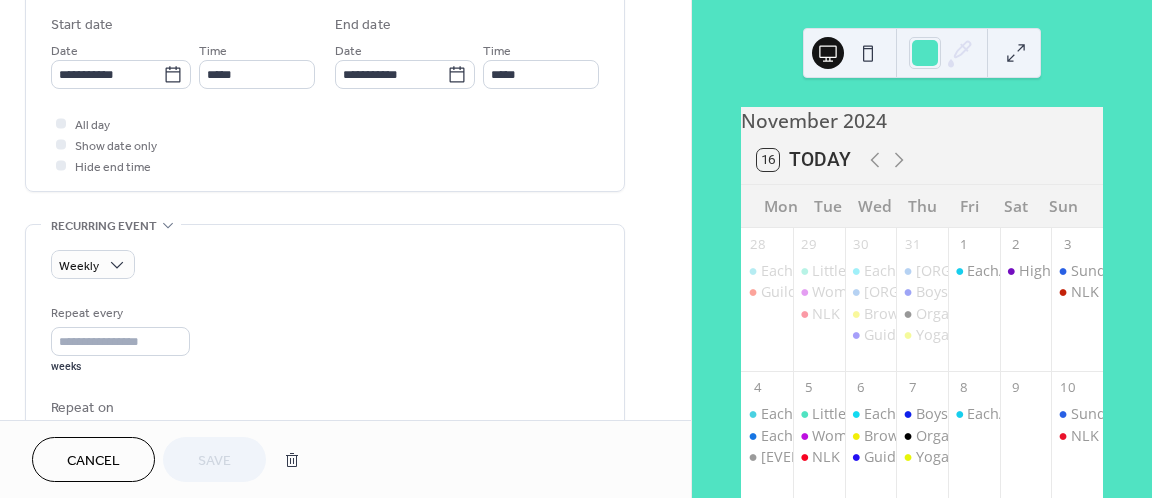 scroll, scrollTop: 0, scrollLeft: 0, axis: both 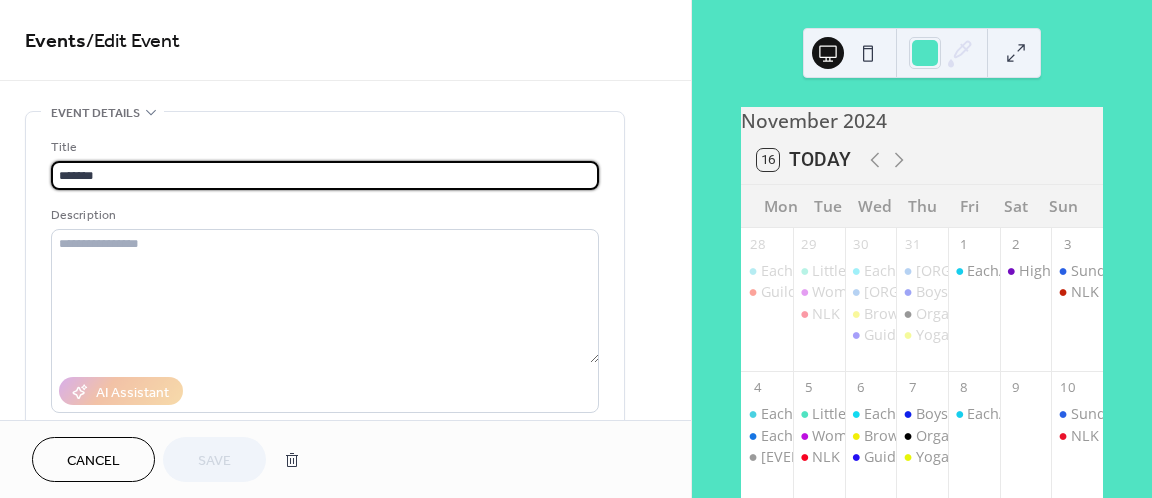 click on "Cancel" at bounding box center (93, 461) 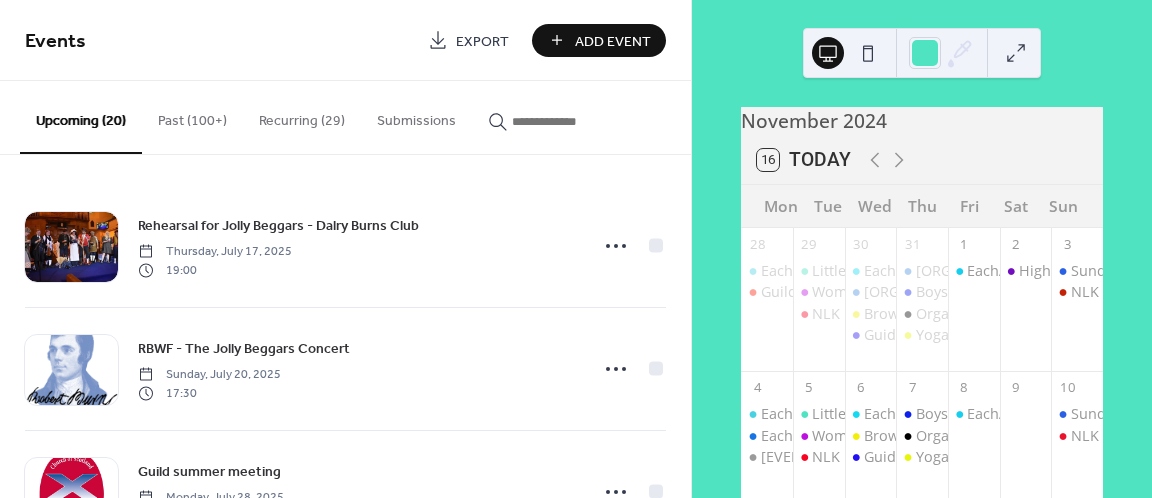 click on "Recurring (29)" at bounding box center (302, 116) 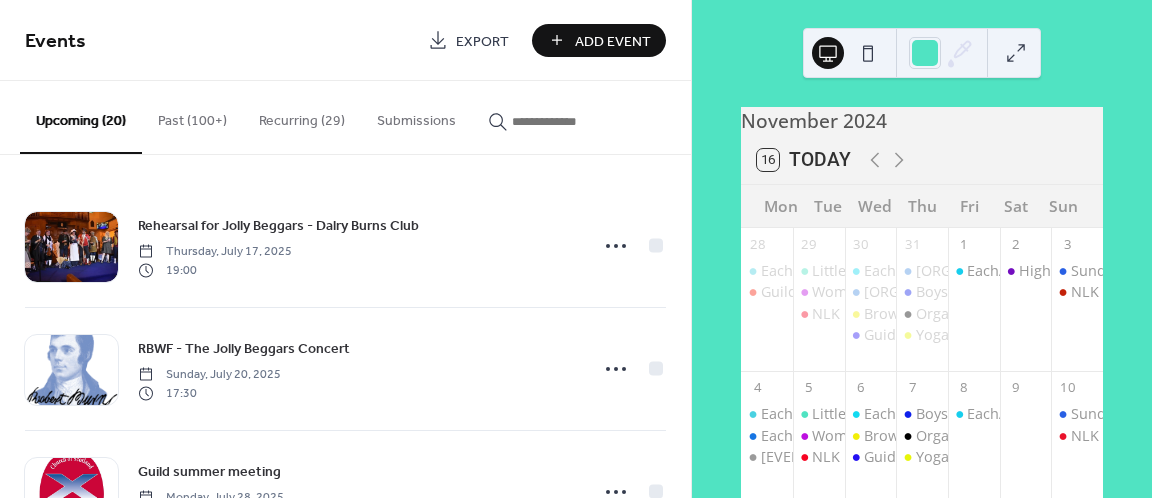 click on "Recurring (29)" at bounding box center (302, 116) 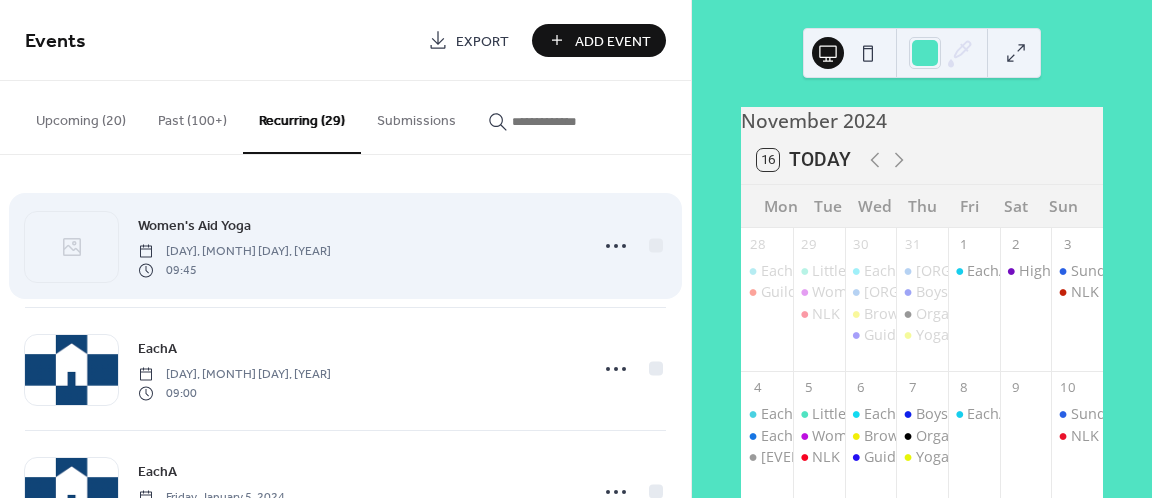 scroll, scrollTop: 3283, scrollLeft: 0, axis: vertical 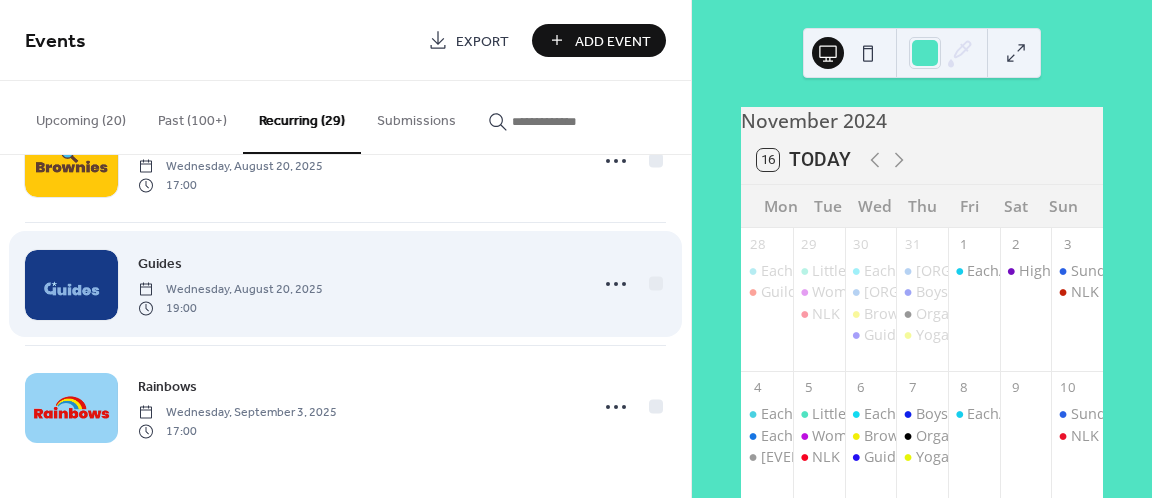 click at bounding box center [71, 408] 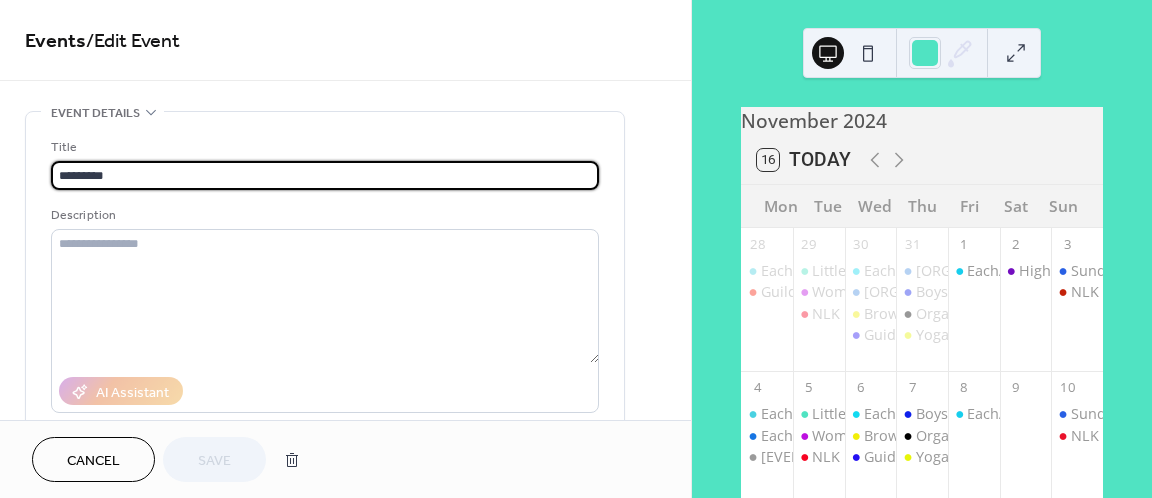 click on "**********" at bounding box center [325, 365] 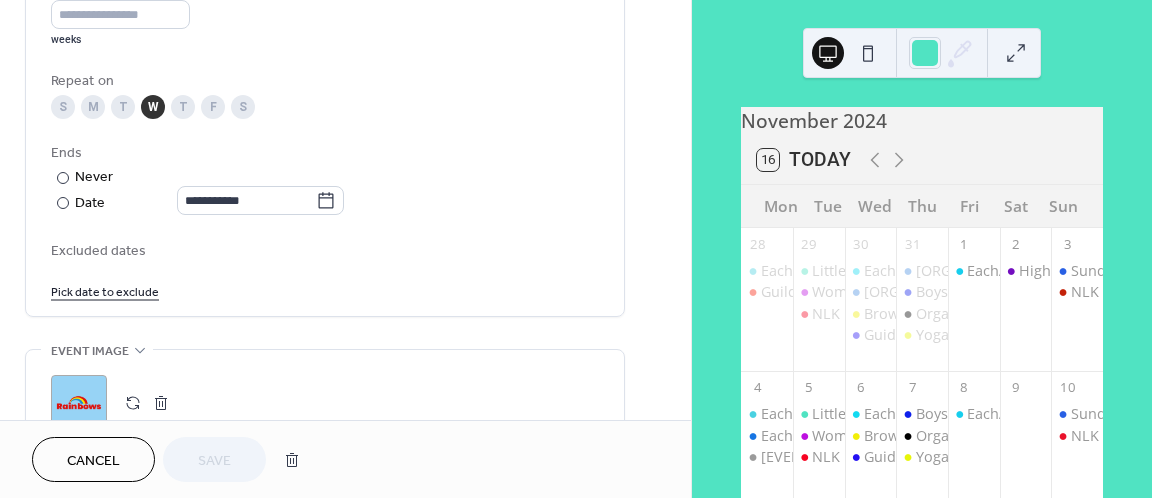 scroll, scrollTop: 991, scrollLeft: 0, axis: vertical 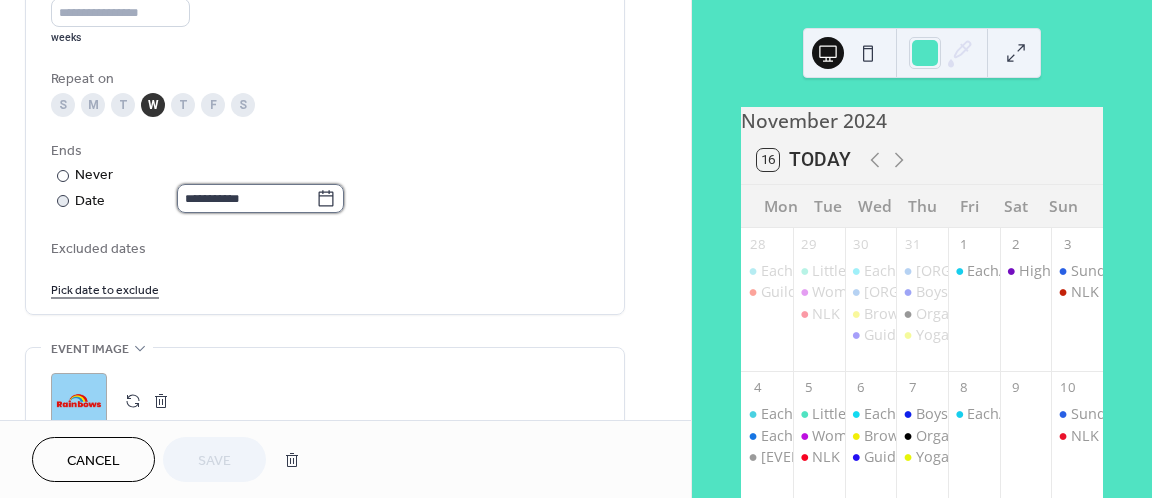 click on "**********" at bounding box center (246, 198) 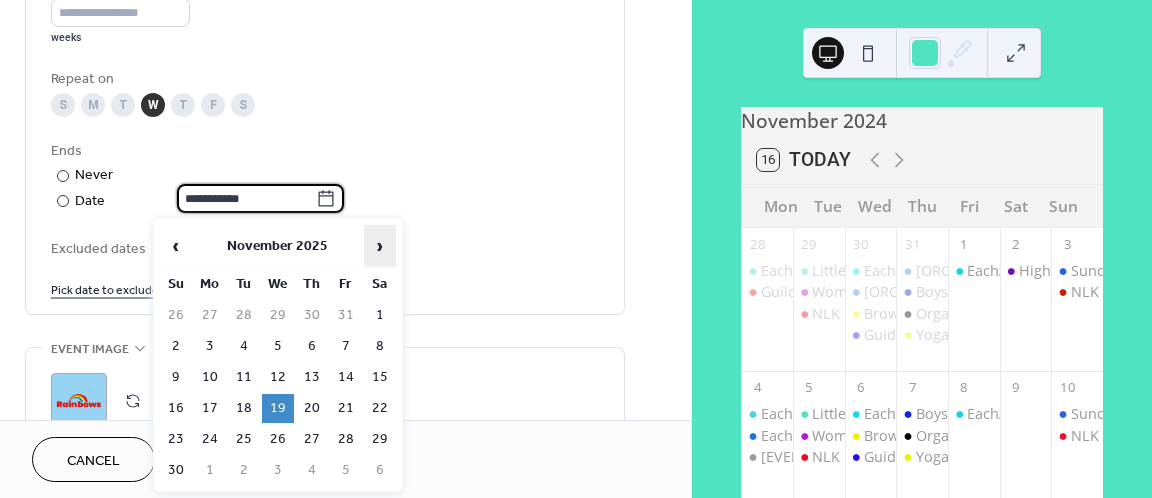 click on "›" at bounding box center (380, 246) 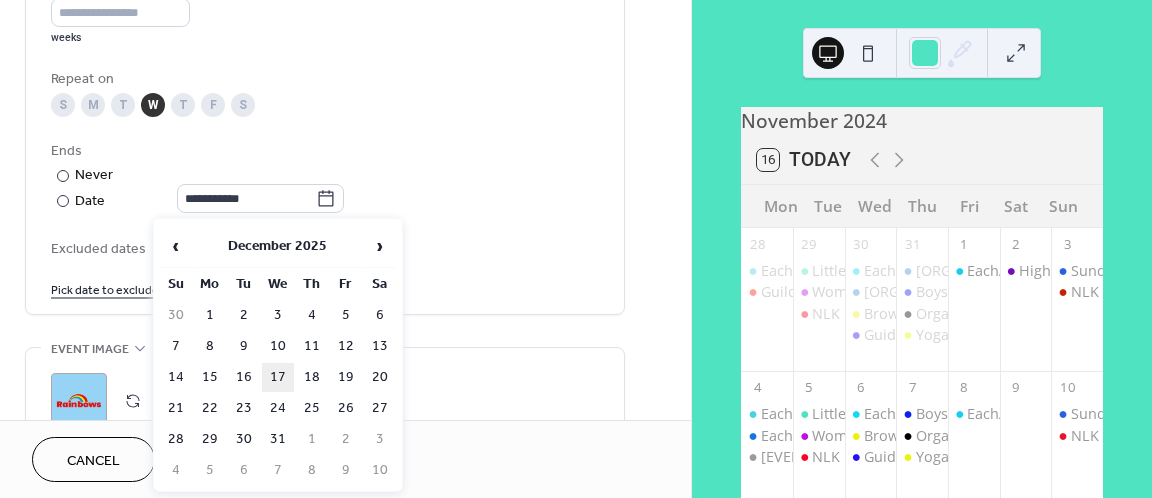 click on "17" at bounding box center (278, 377) 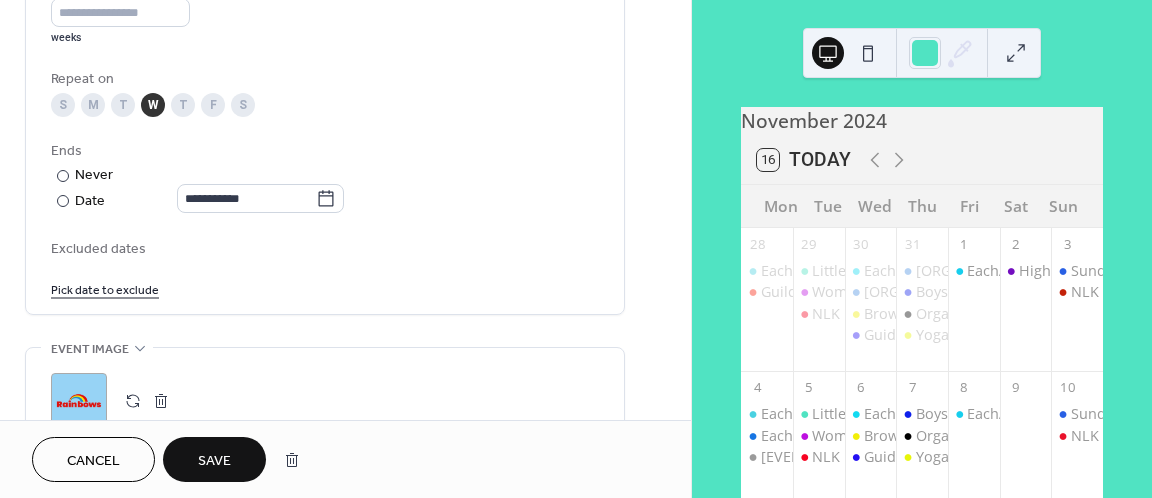 click on "Save" at bounding box center (214, 461) 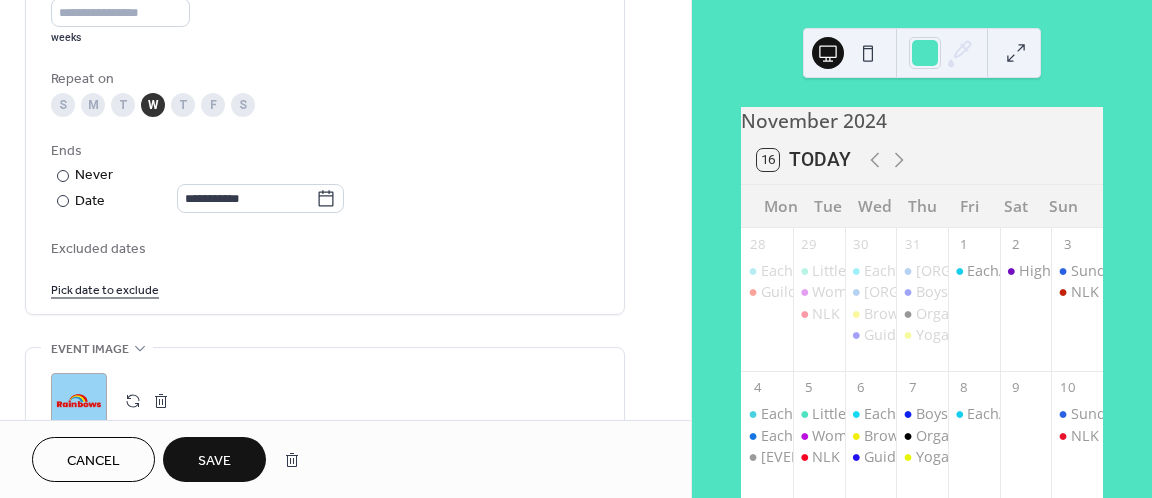 type 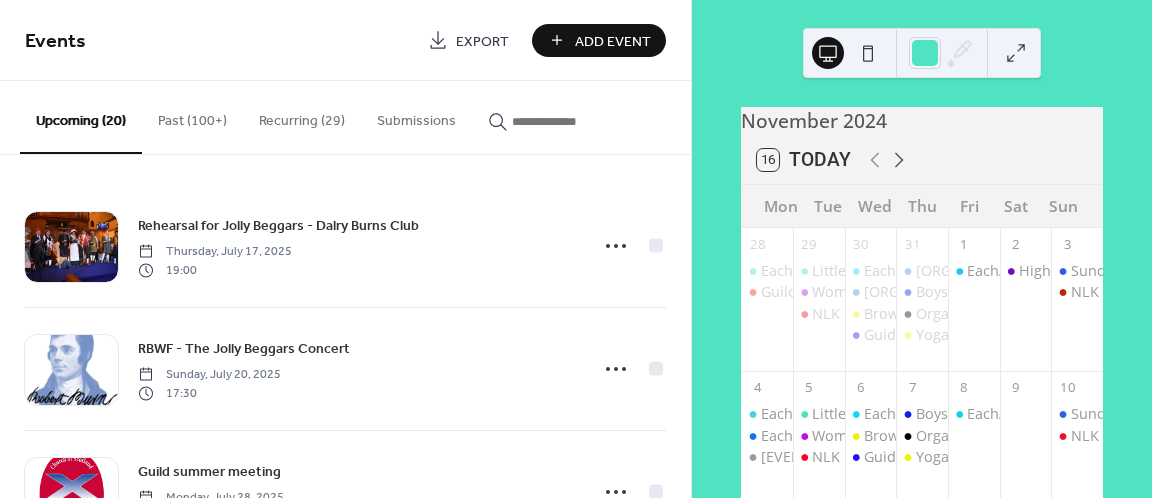 click 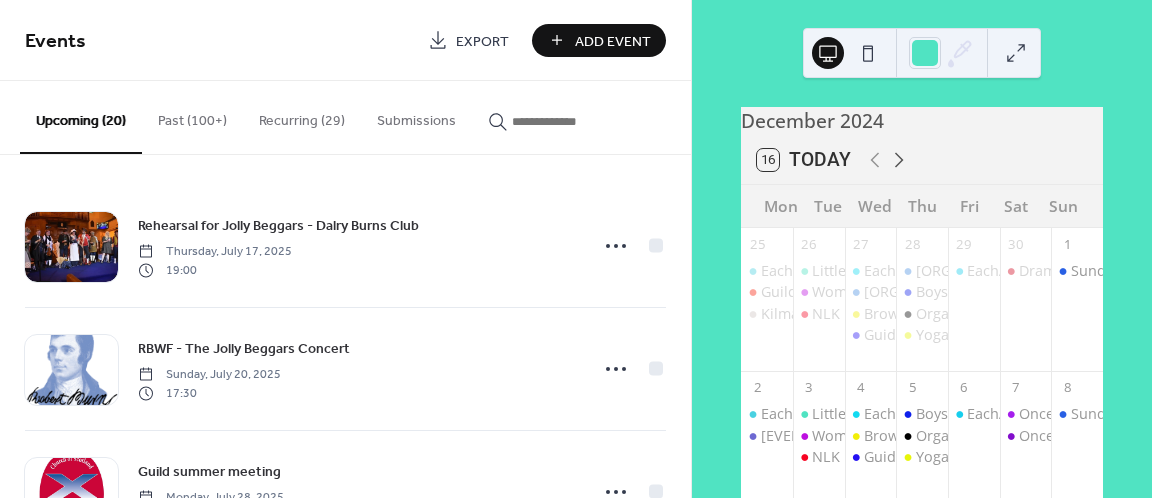 click 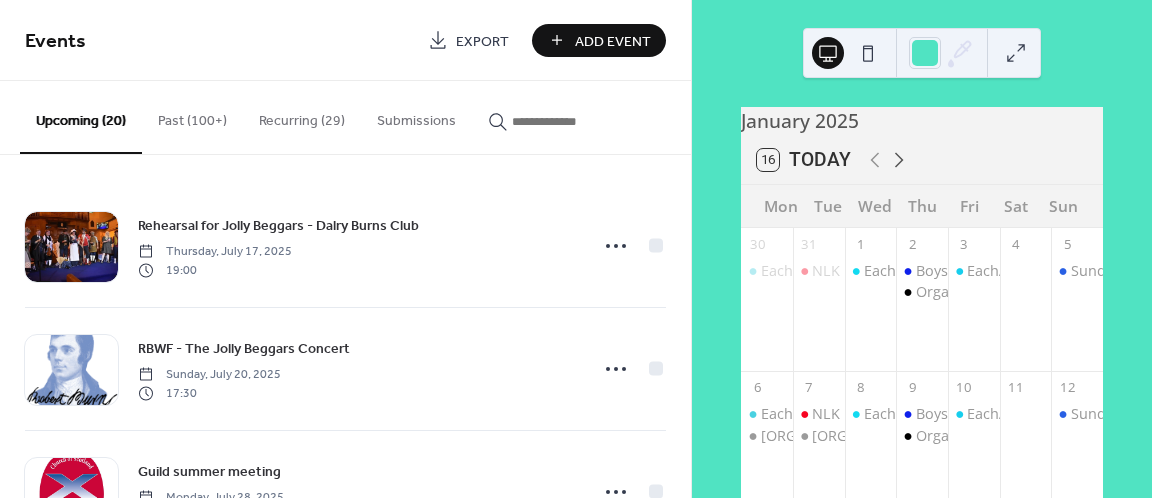 click 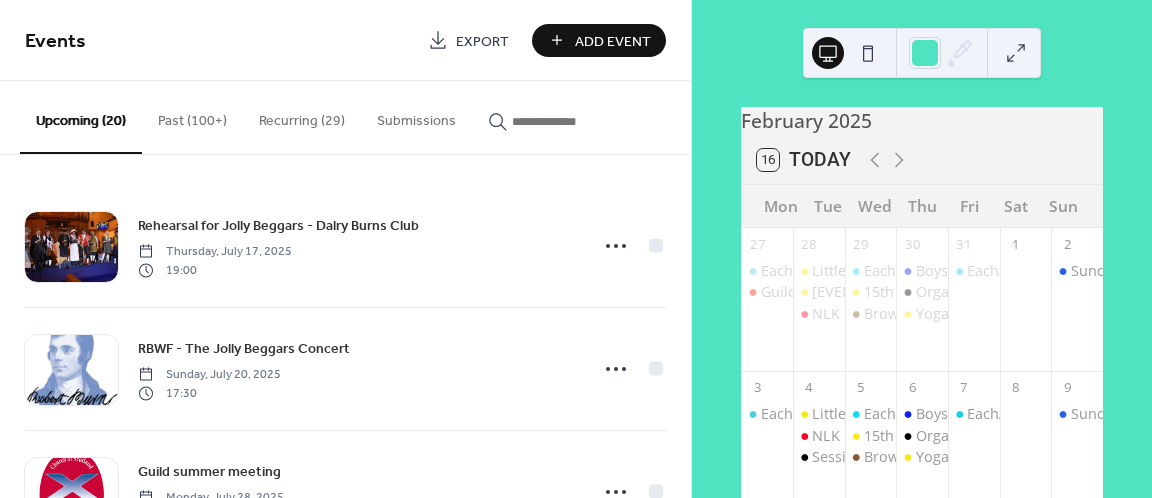 click on "Recurring (29)" at bounding box center (302, 116) 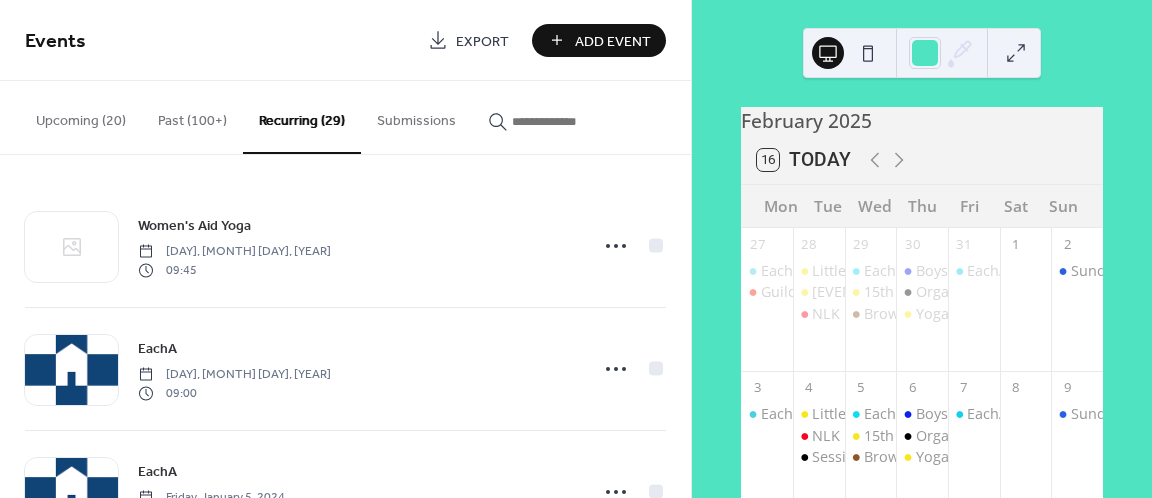 scroll, scrollTop: 3283, scrollLeft: 0, axis: vertical 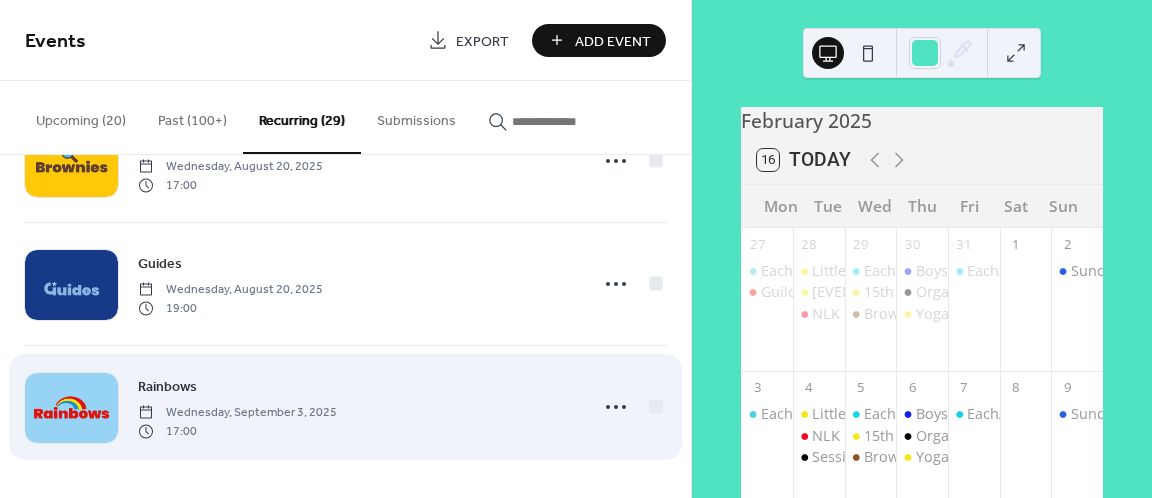 click 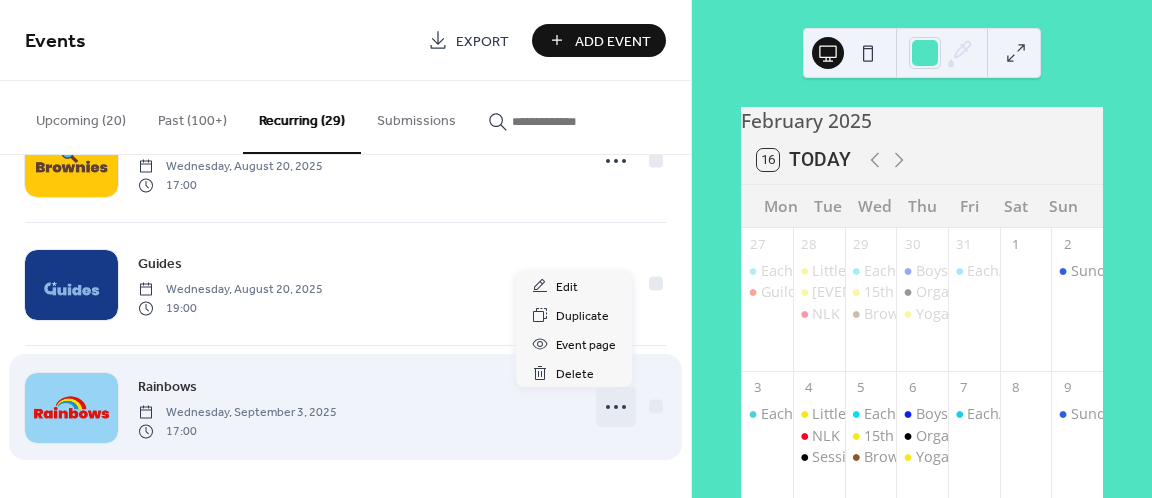 click 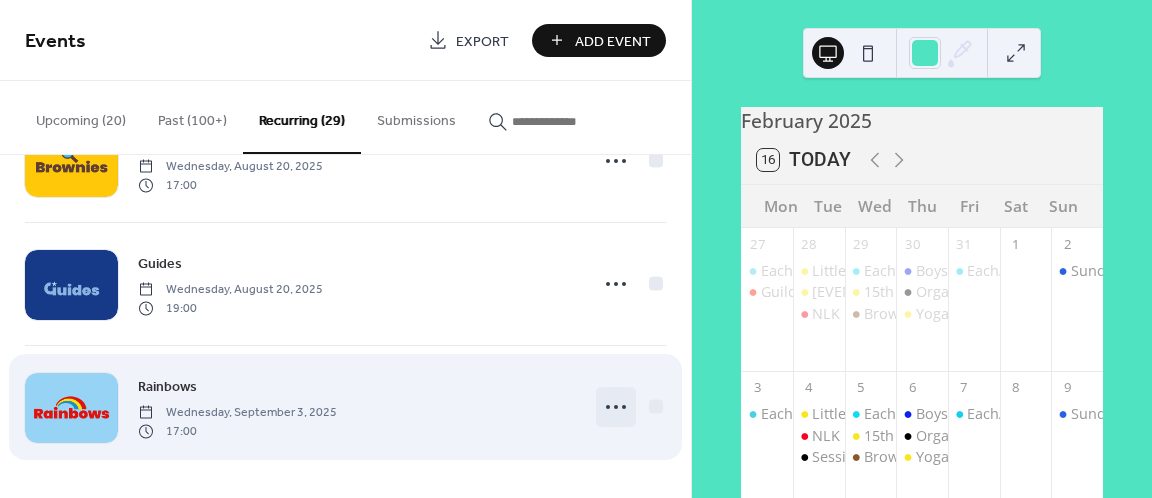 click on "[GROUP] [DAY], [MONTH] [DAY], [YEAR] [TIME]" at bounding box center (345, 284) 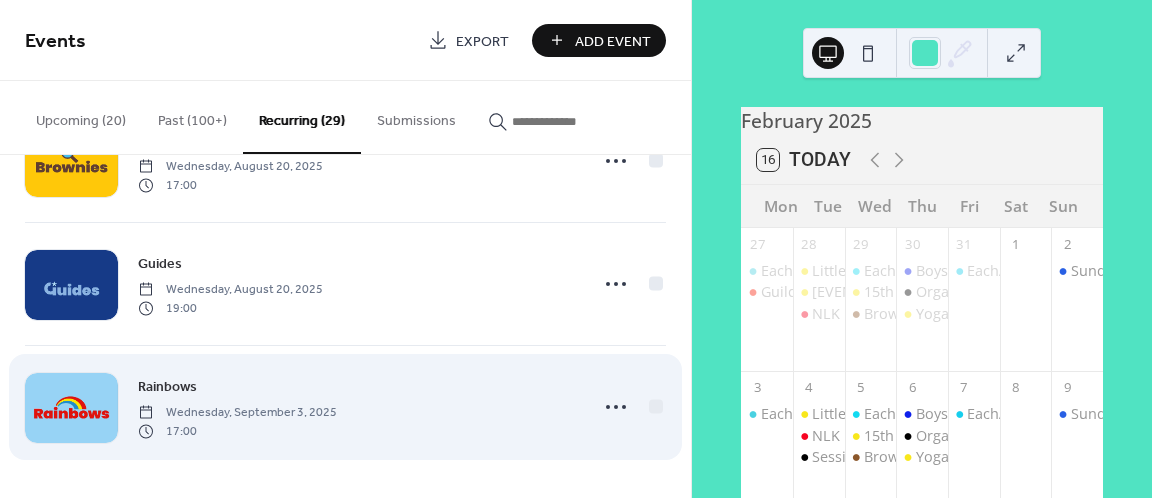 click 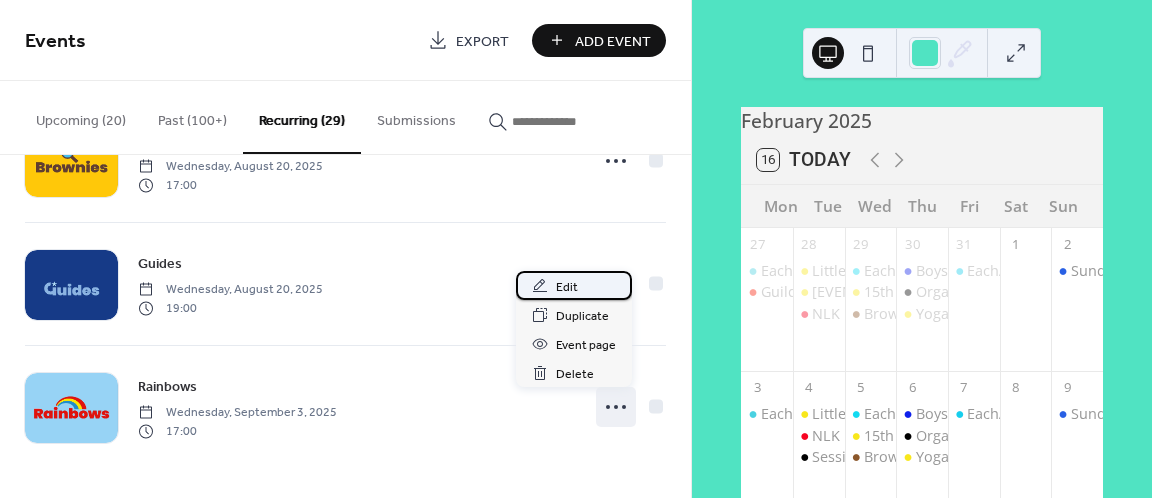 click on "Edit" at bounding box center [574, 285] 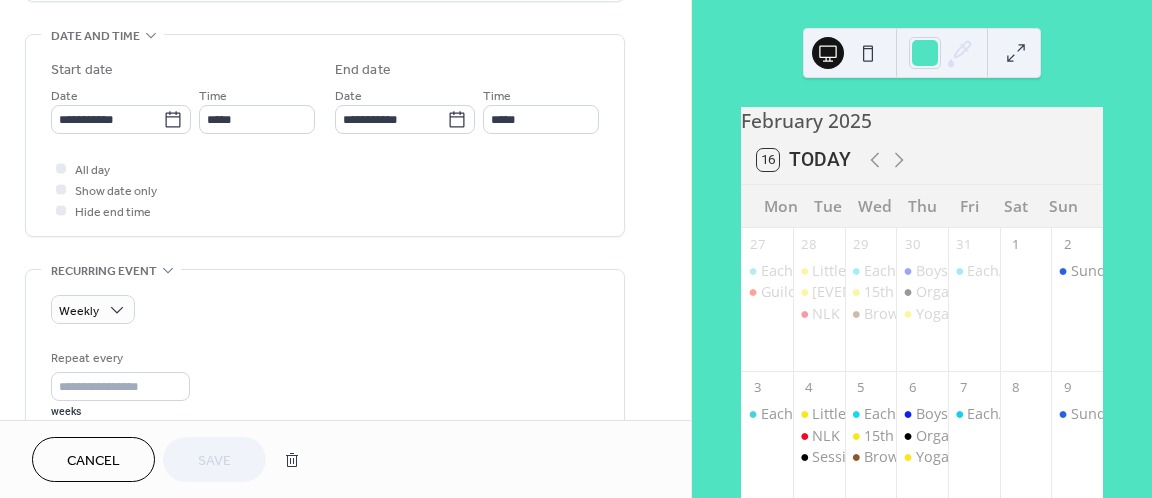 scroll, scrollTop: 620, scrollLeft: 0, axis: vertical 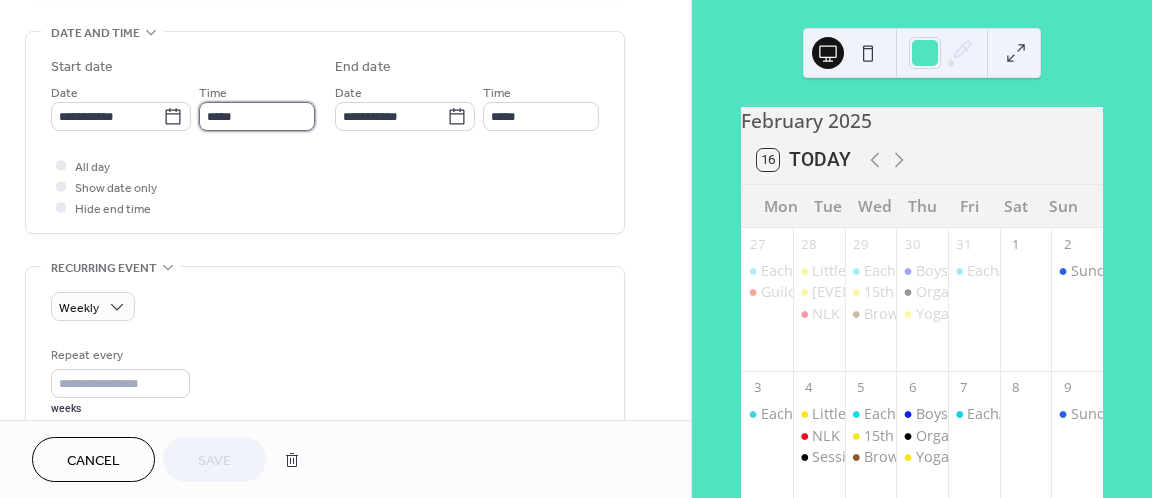 click on "*****" at bounding box center (257, 116) 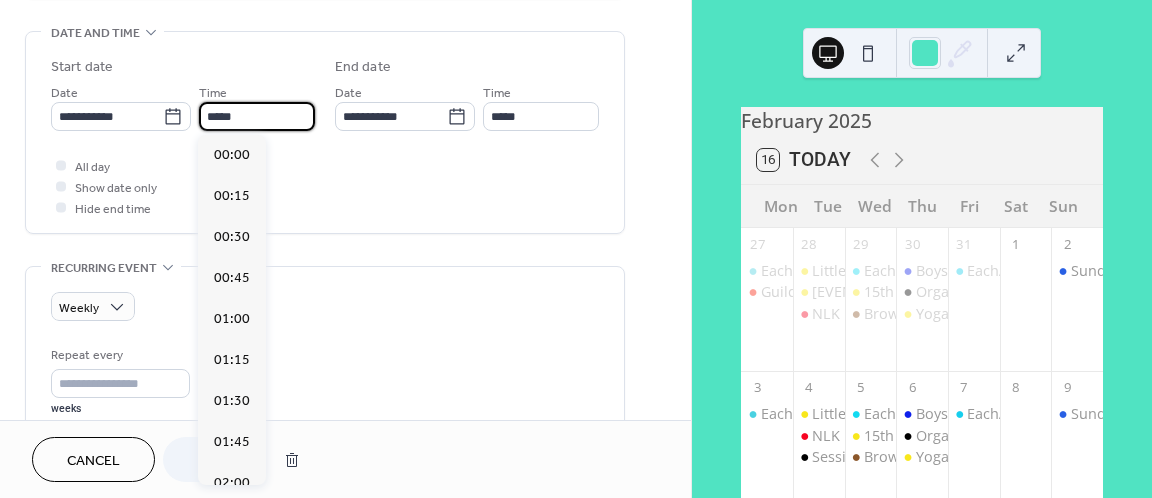 scroll, scrollTop: 2754, scrollLeft: 0, axis: vertical 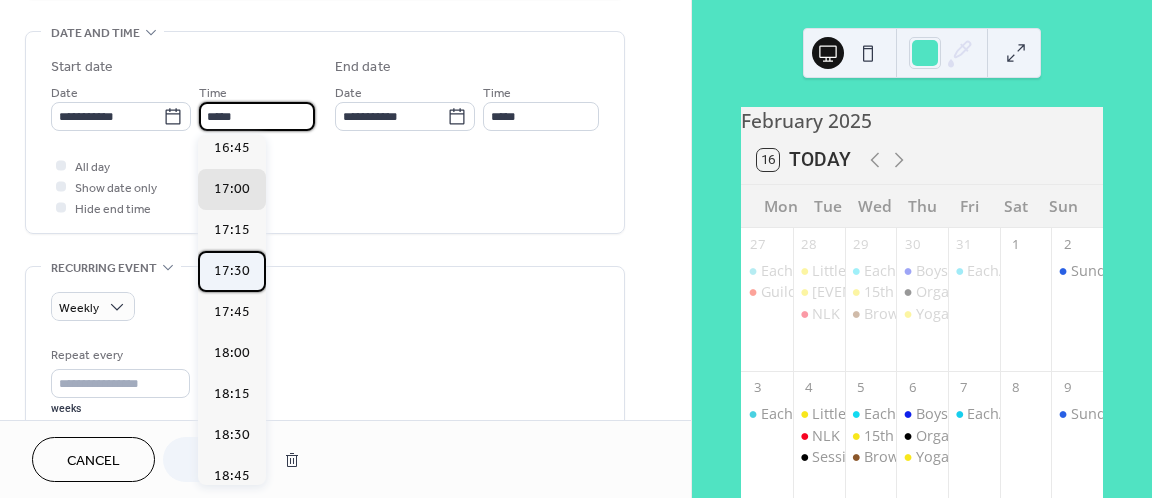 click on "17:30" at bounding box center [232, 270] 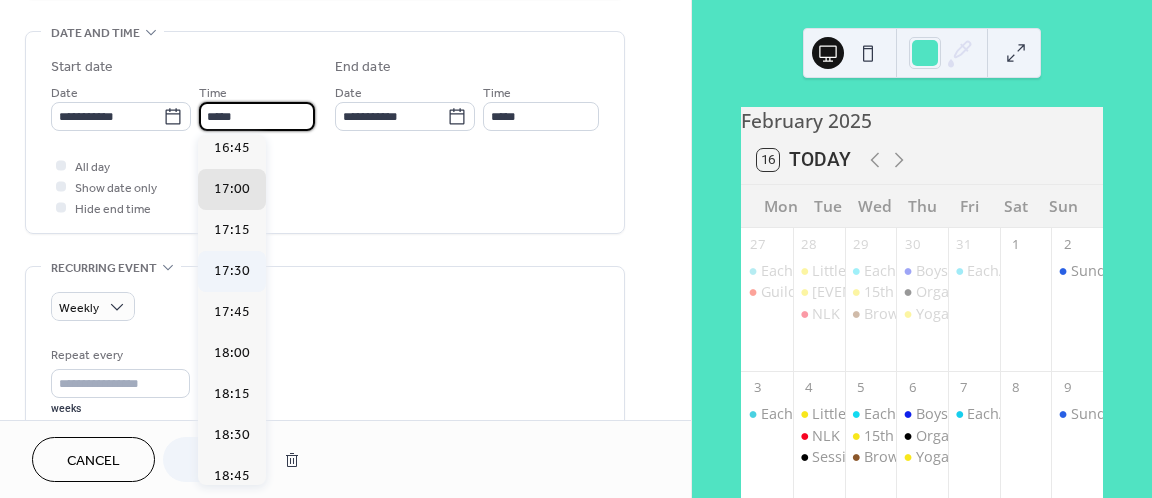 type on "*****" 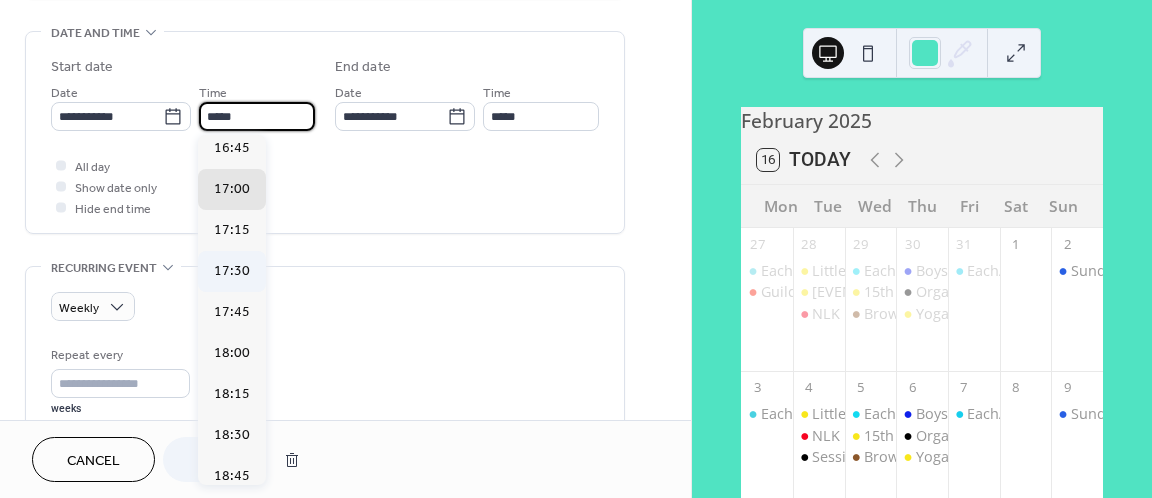type on "*****" 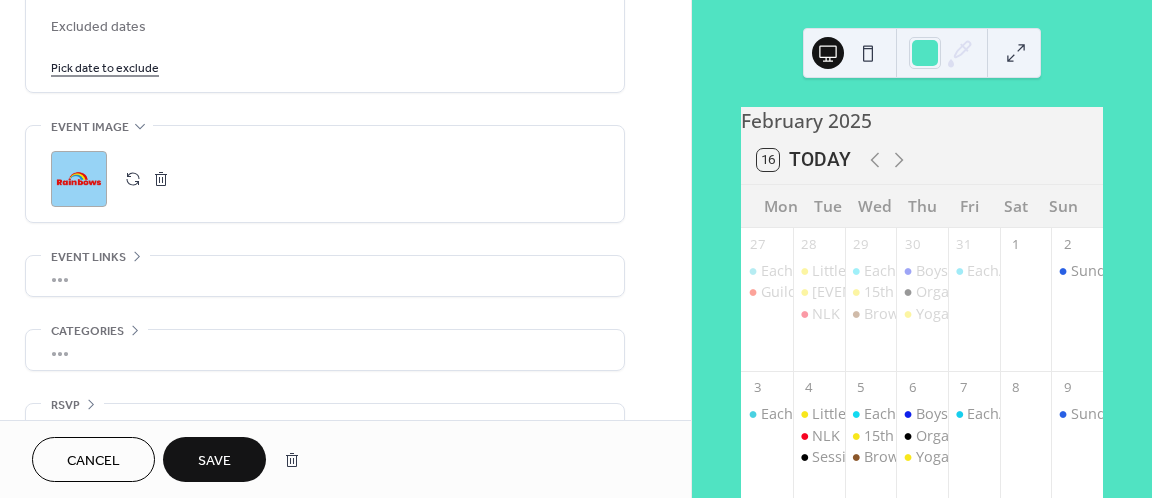 scroll, scrollTop: 1258, scrollLeft: 0, axis: vertical 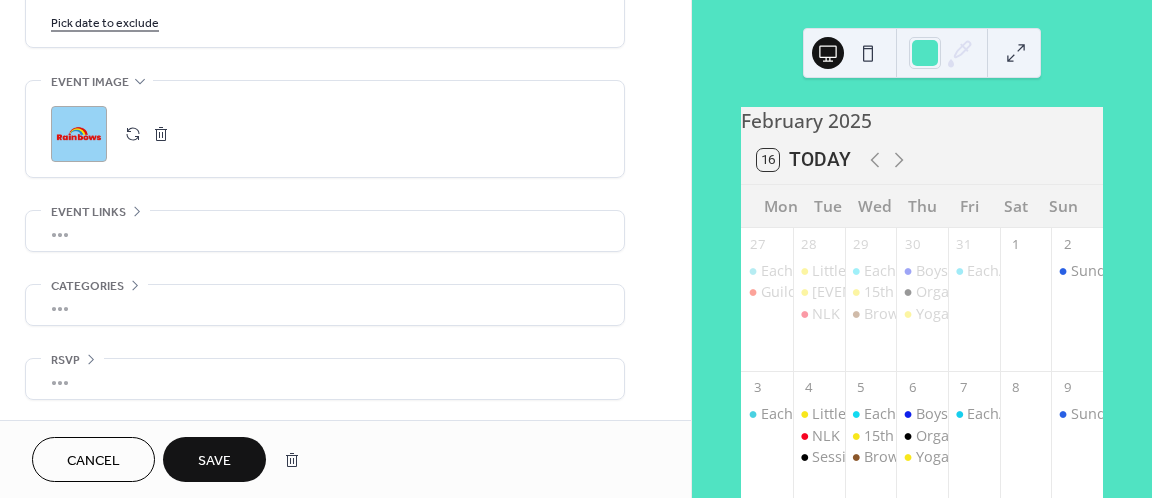 click on "Save" at bounding box center (214, 461) 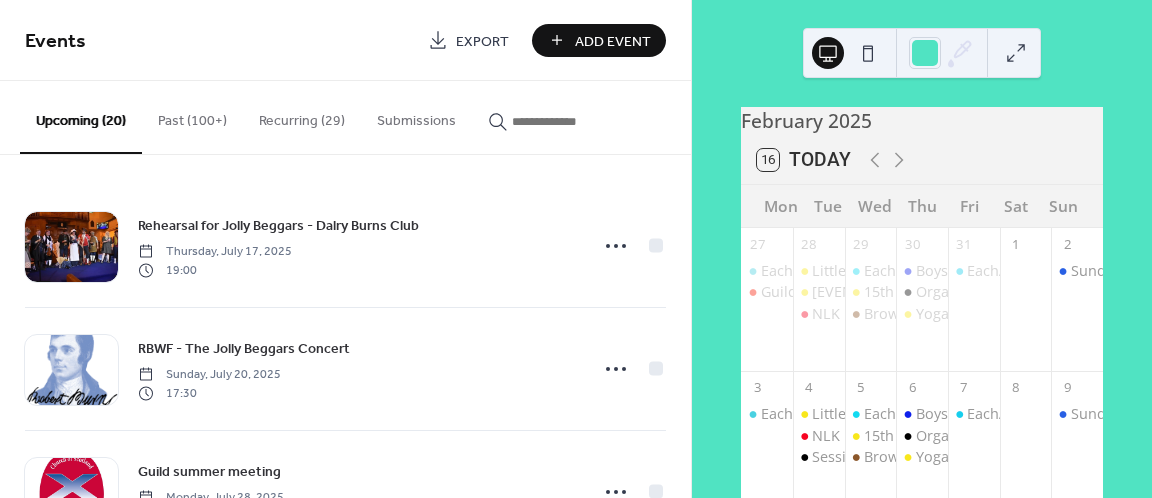 click on "Add Event" at bounding box center [599, 40] 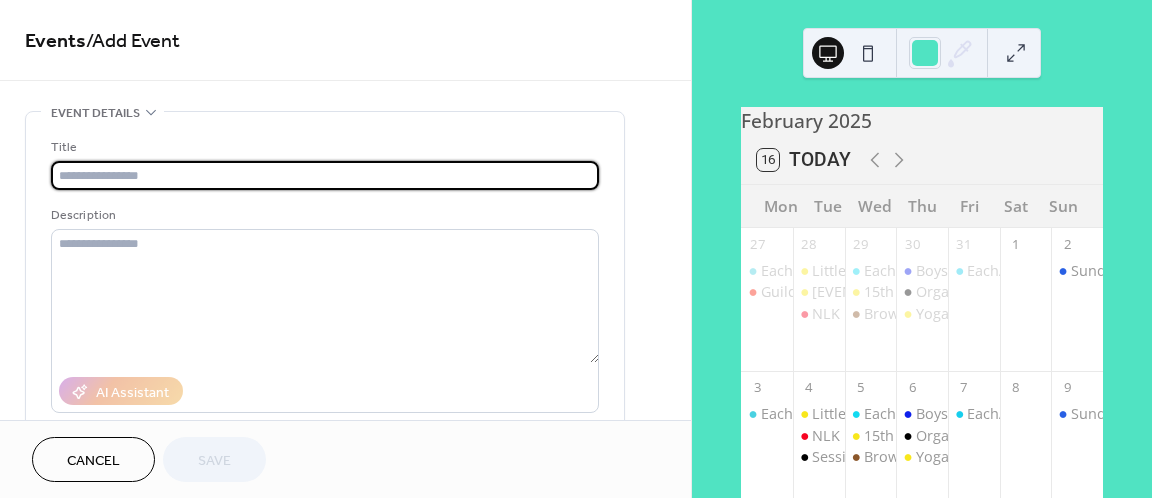 click at bounding box center [325, 175] 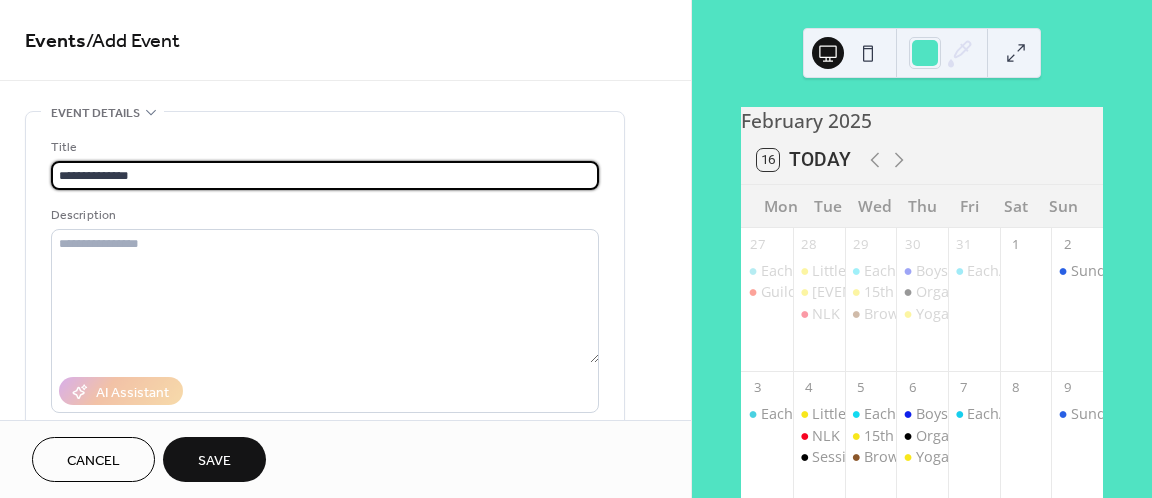 type on "**********" 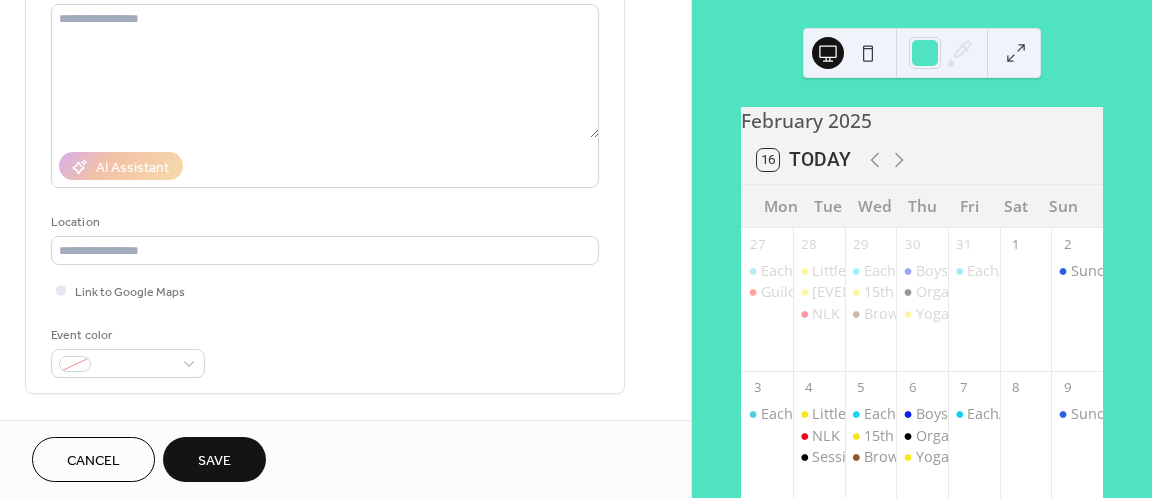 scroll, scrollTop: 279, scrollLeft: 0, axis: vertical 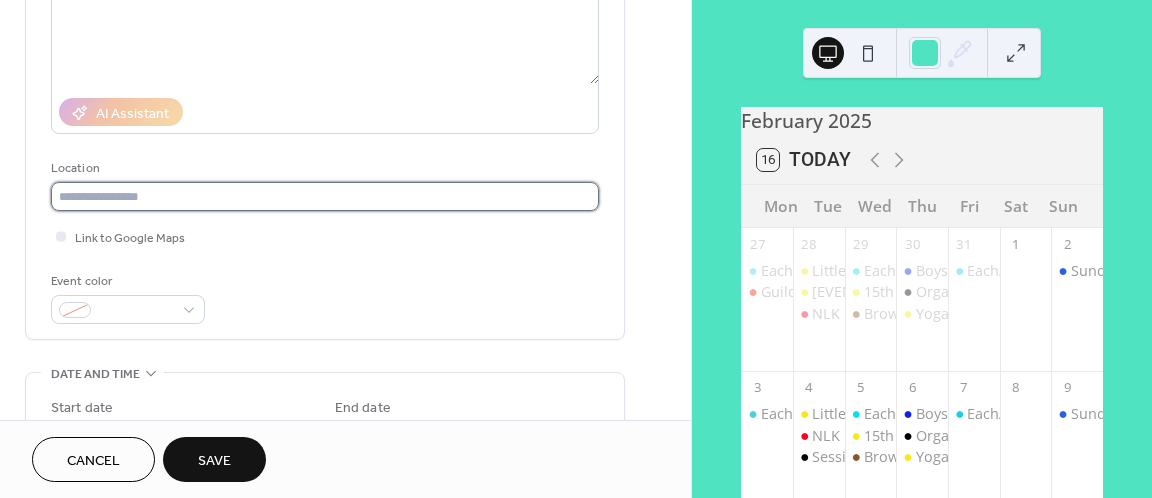 click at bounding box center [325, 196] 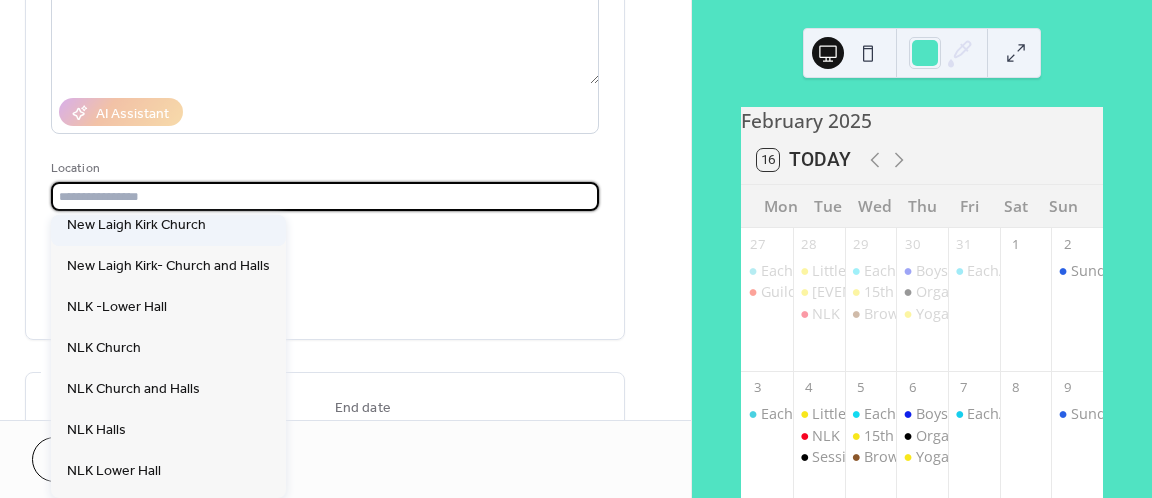 scroll, scrollTop: 0, scrollLeft: 0, axis: both 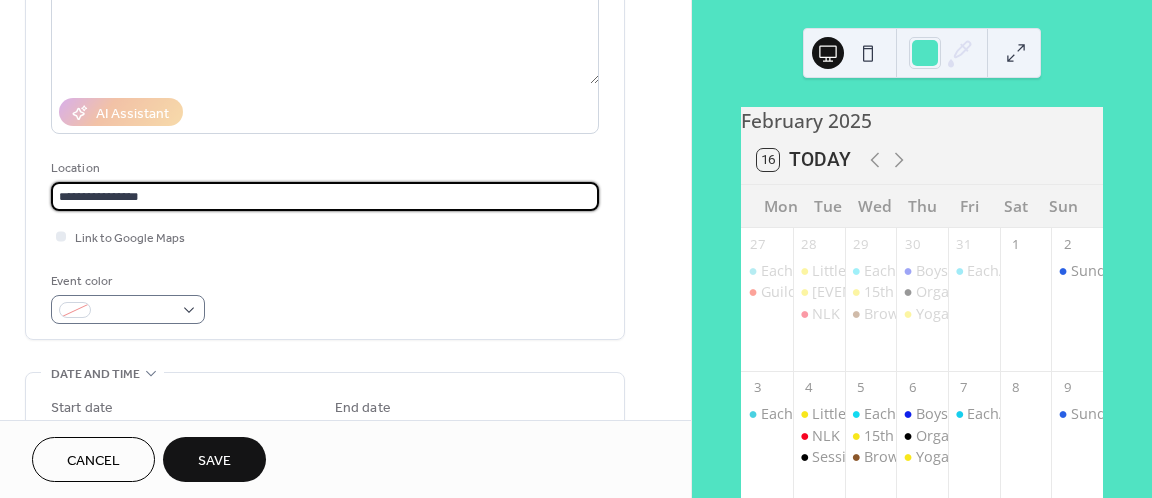 type on "**********" 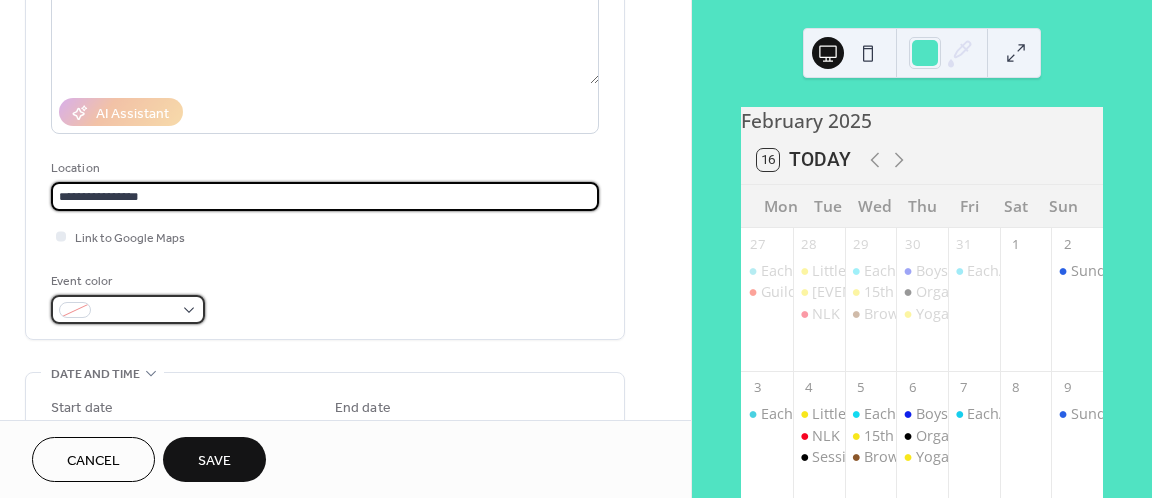 click at bounding box center (128, 309) 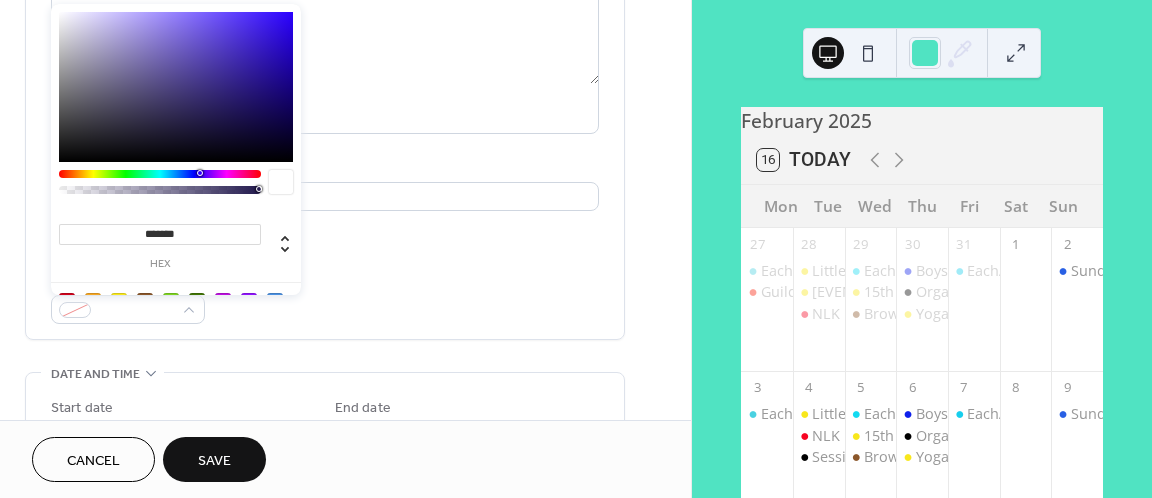 click at bounding box center [176, 87] 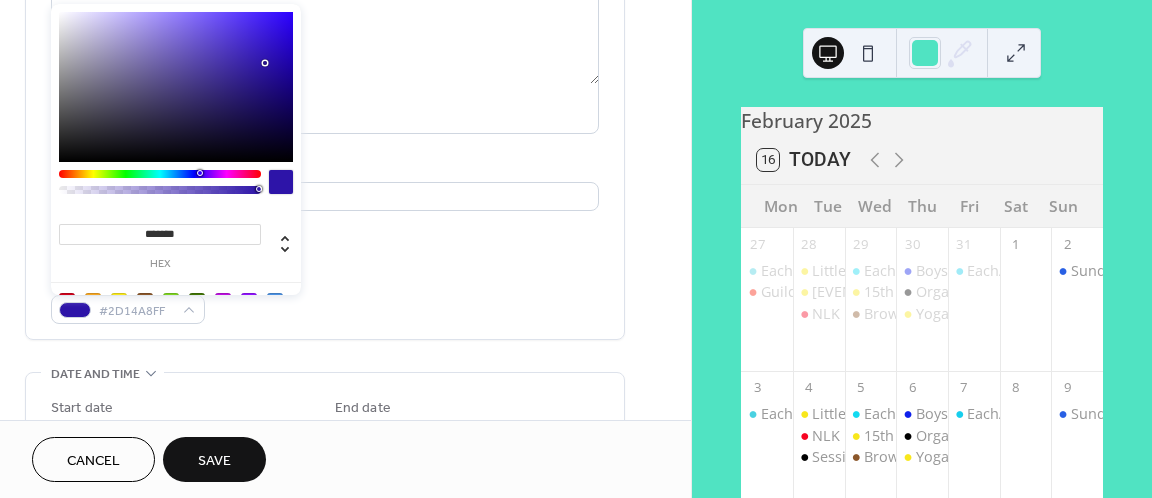 click at bounding box center [176, 87] 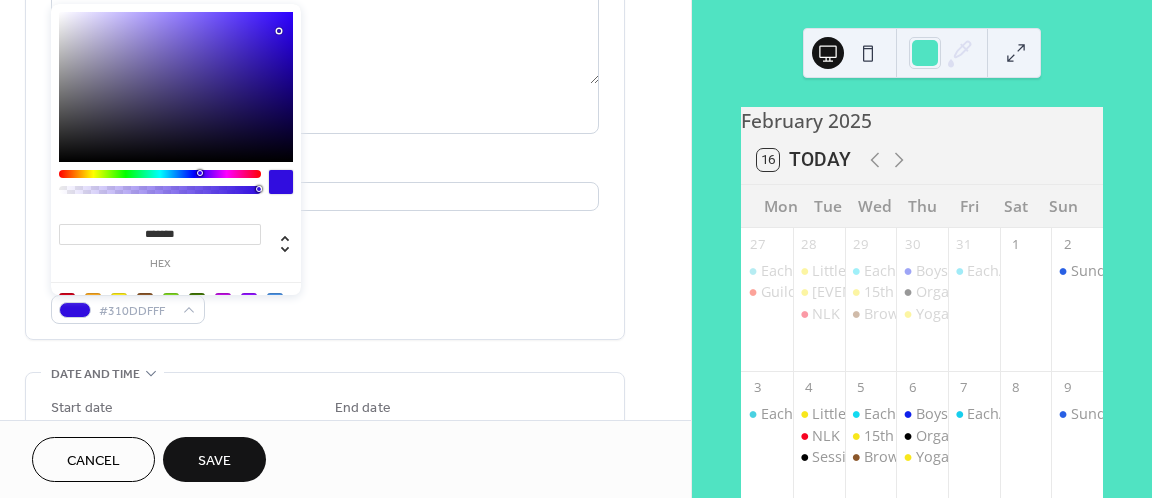 click on "**********" at bounding box center (325, 431) 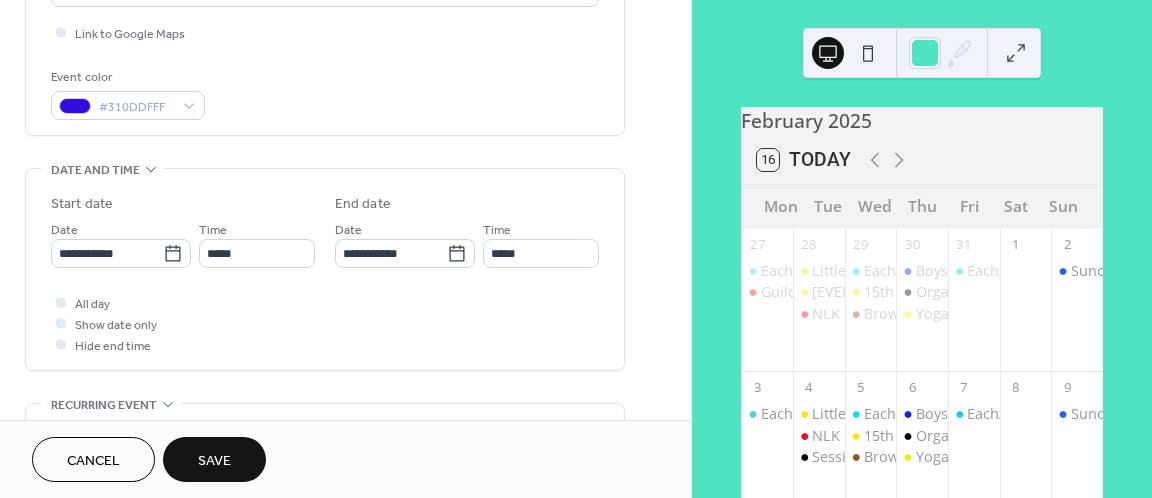 scroll, scrollTop: 485, scrollLeft: 0, axis: vertical 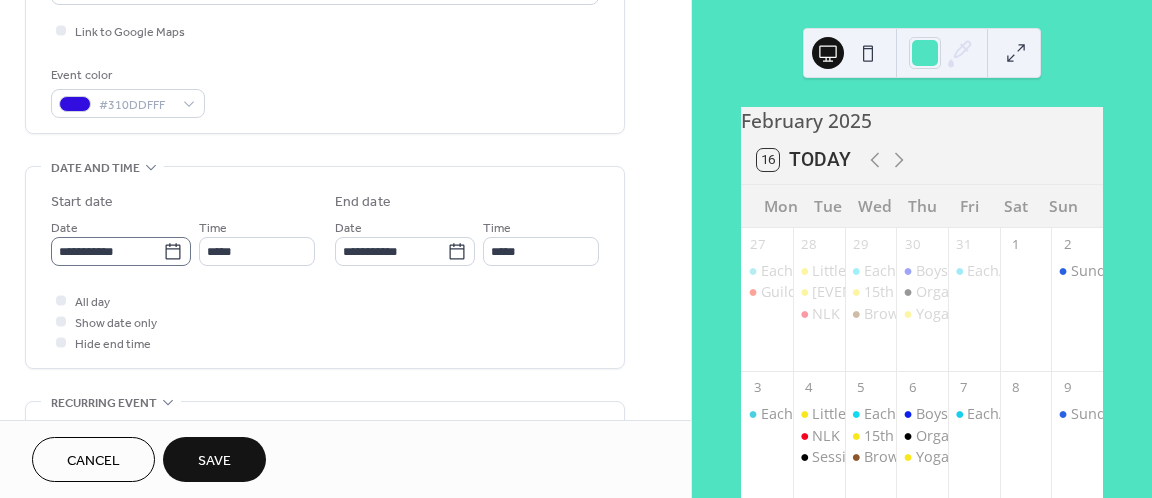 click 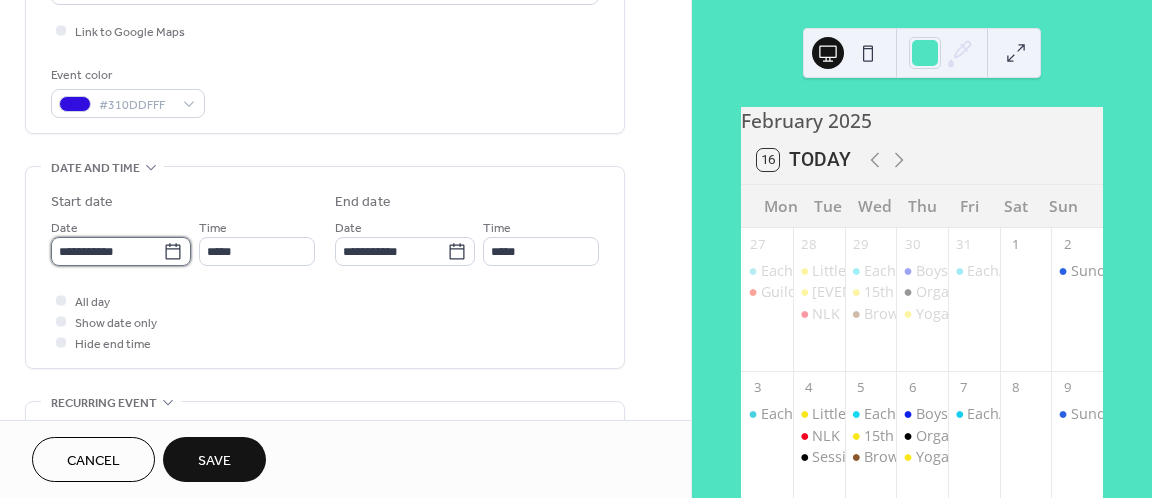 click on "**********" at bounding box center (107, 251) 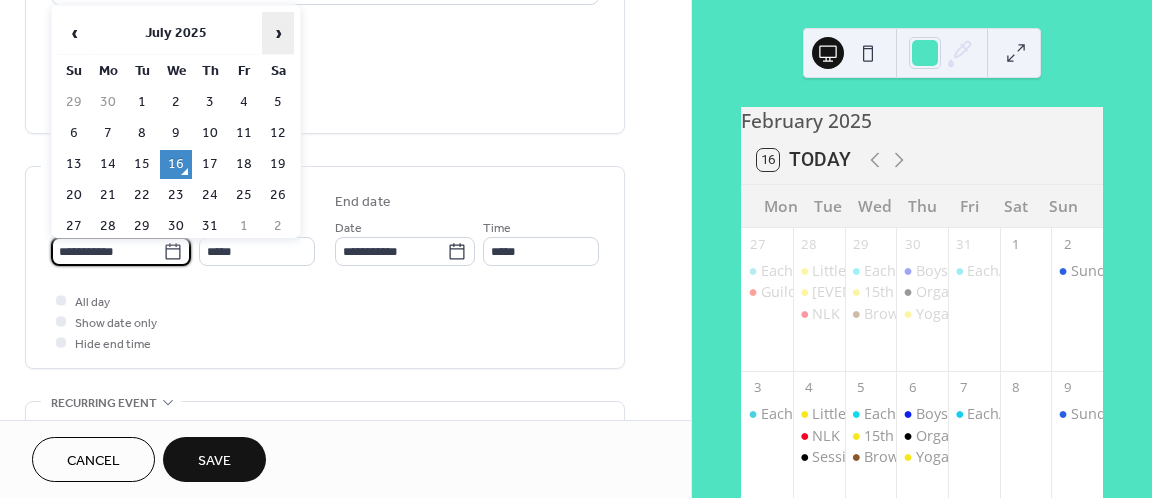 click on "›" at bounding box center [278, 33] 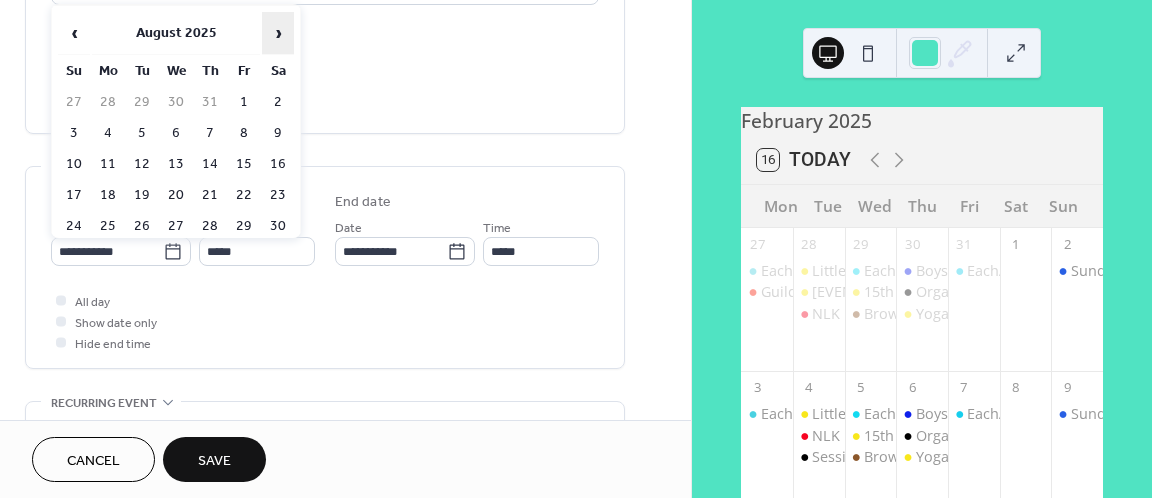 click on "›" at bounding box center [278, 33] 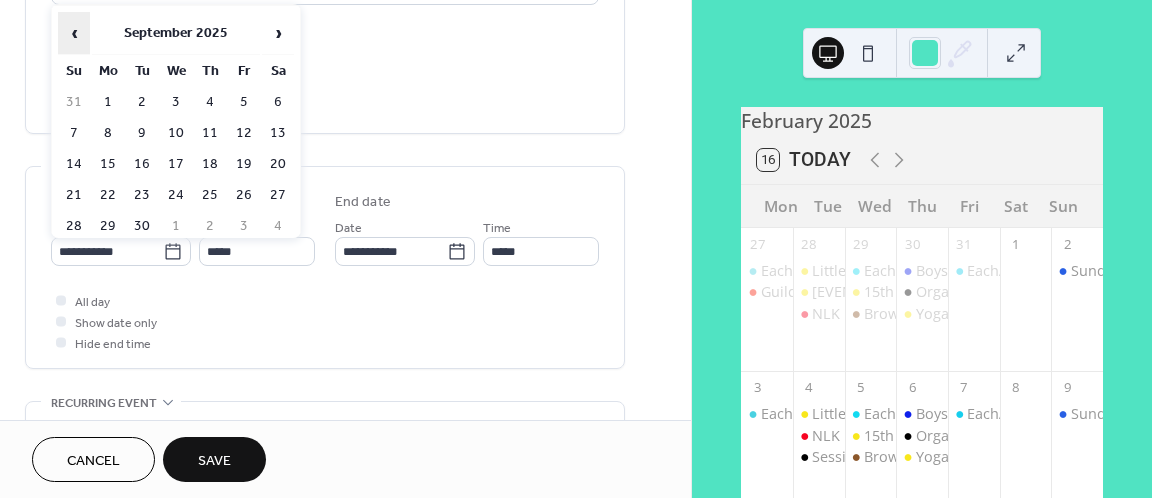 click on "‹" at bounding box center [74, 33] 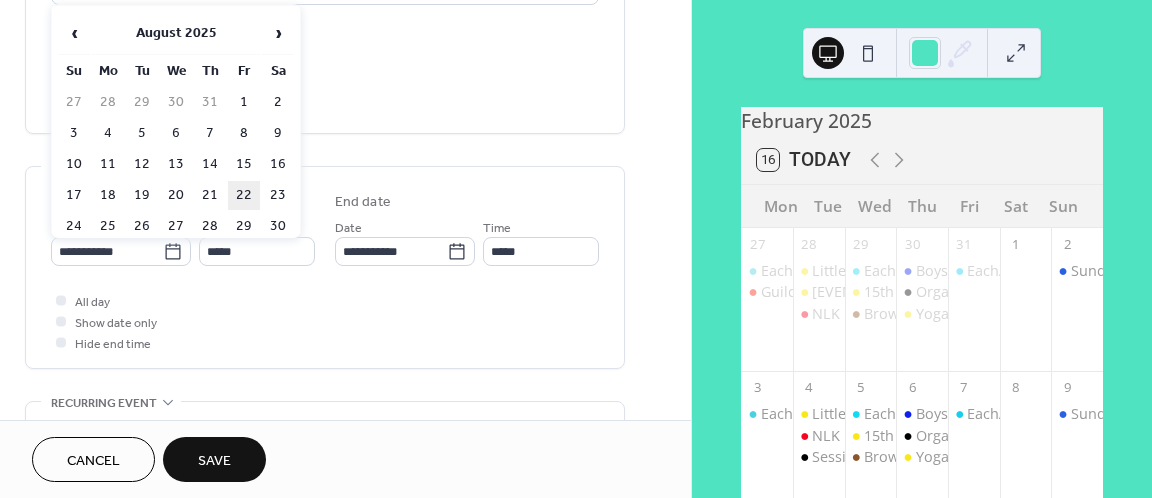 click on "22" at bounding box center [244, 195] 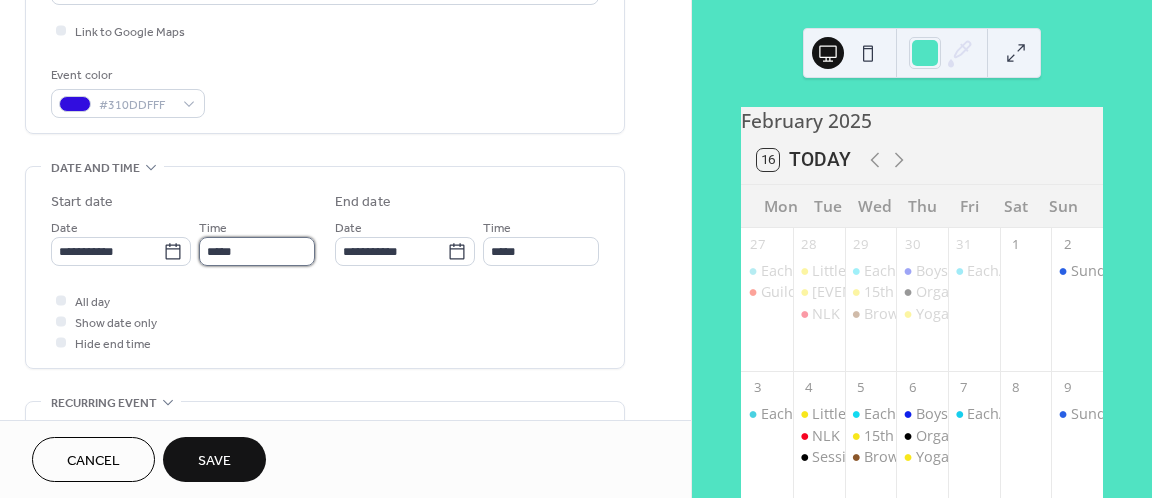 click on "*****" at bounding box center [257, 251] 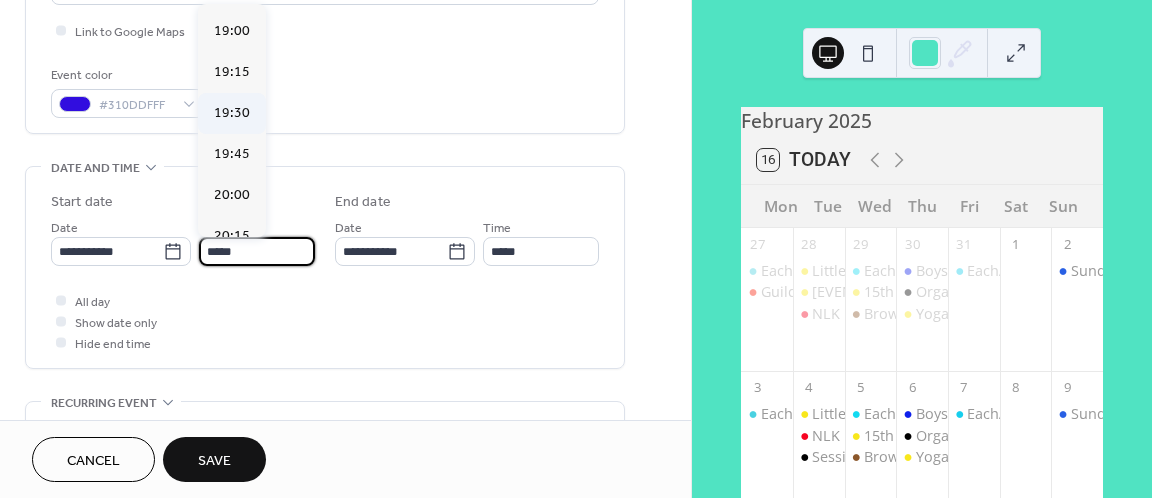 scroll, scrollTop: 3038, scrollLeft: 0, axis: vertical 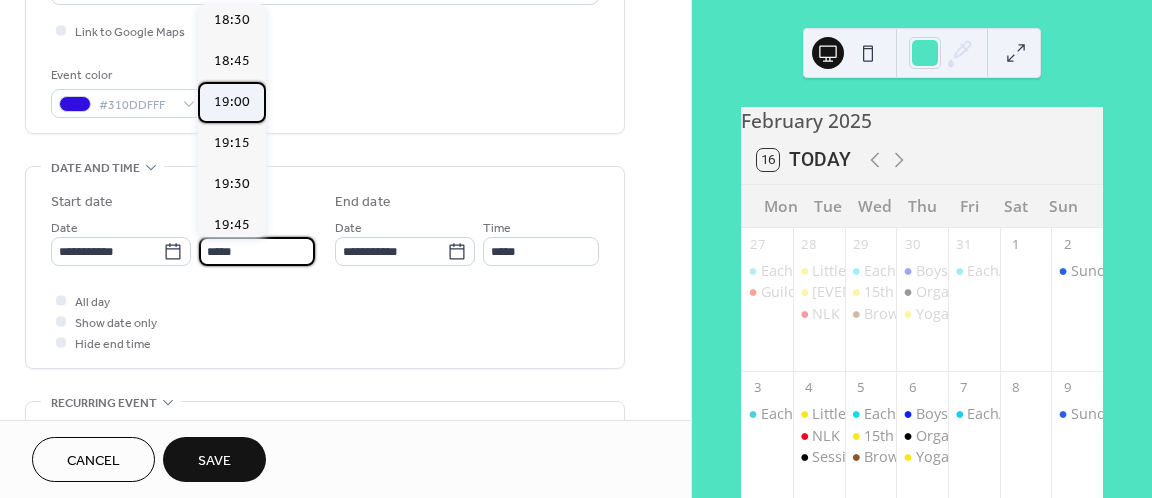 click on "19:00" at bounding box center [232, 102] 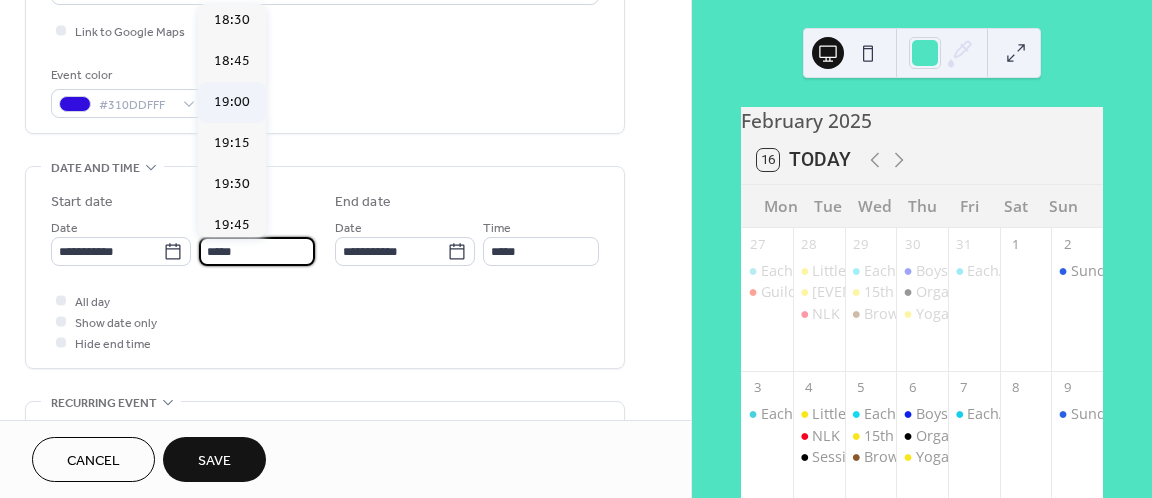 type on "*****" 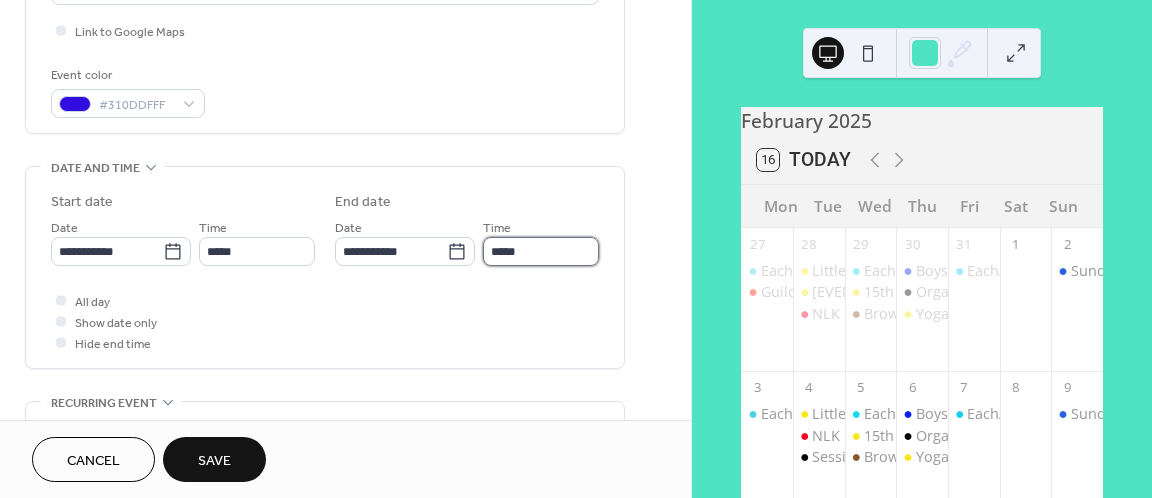 click on "*****" at bounding box center [541, 251] 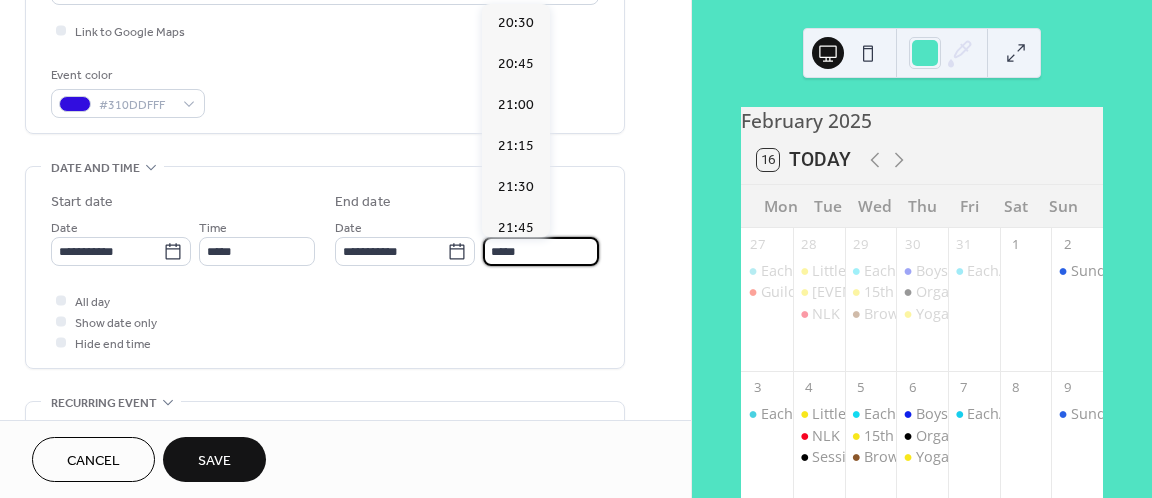 scroll, scrollTop: 207, scrollLeft: 0, axis: vertical 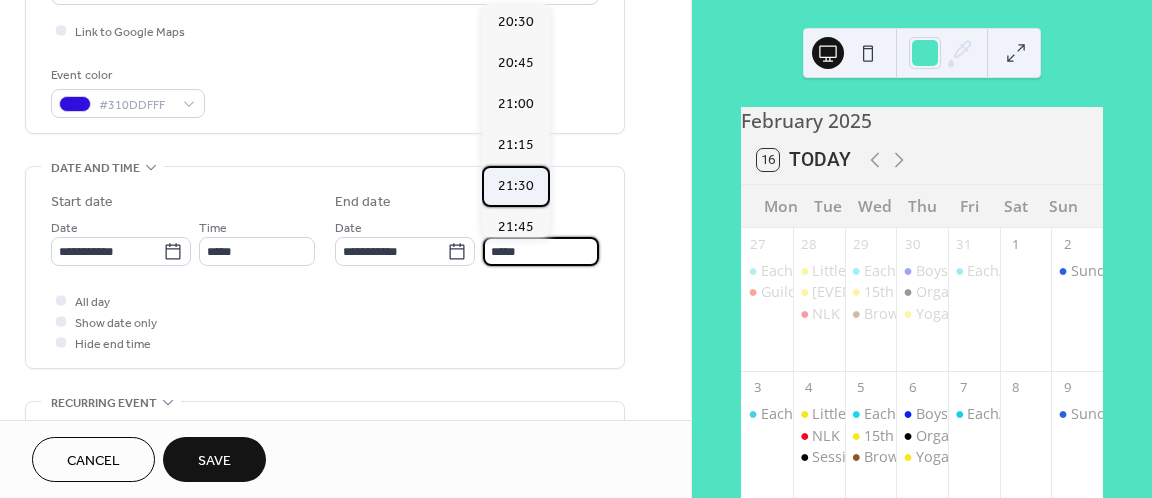 click on "21:30" at bounding box center [516, 186] 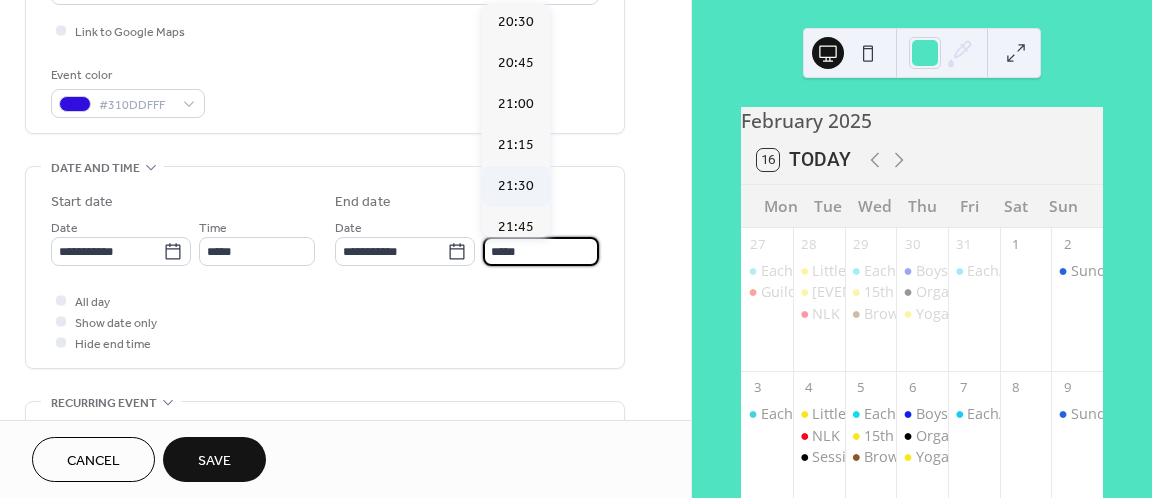 type on "*****" 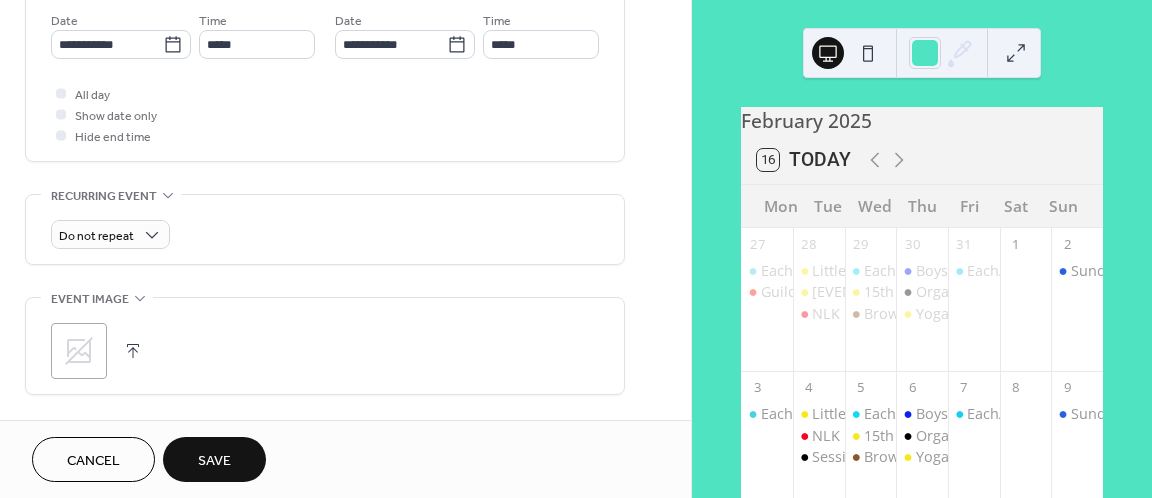 scroll, scrollTop: 694, scrollLeft: 0, axis: vertical 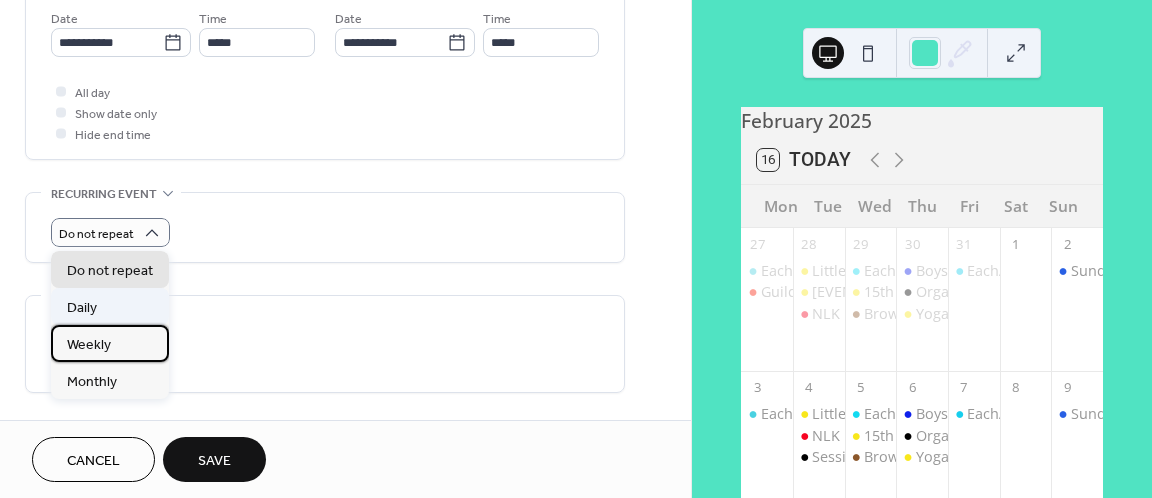 click on "Weekly" at bounding box center [89, 345] 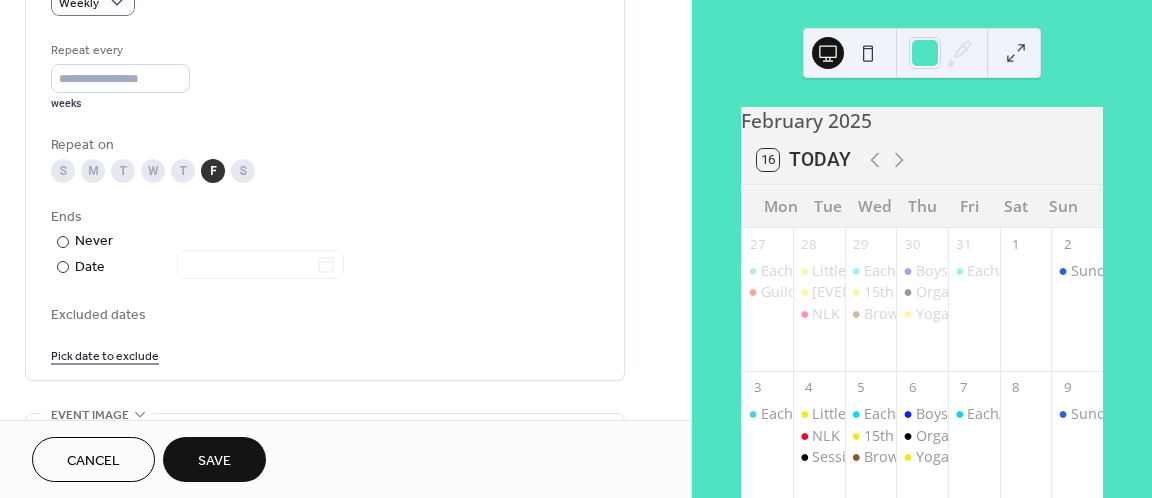 scroll, scrollTop: 926, scrollLeft: 0, axis: vertical 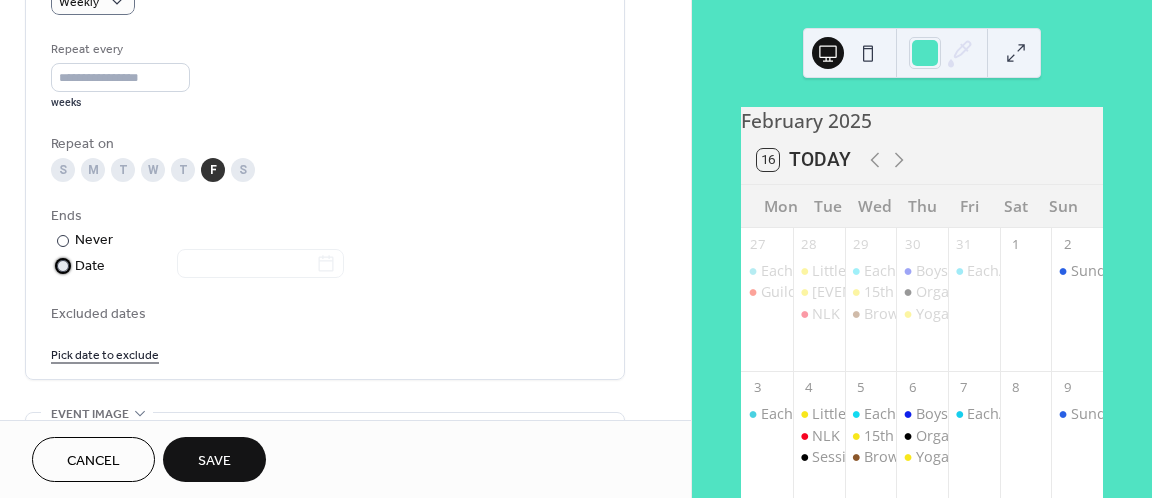 click at bounding box center [63, 266] 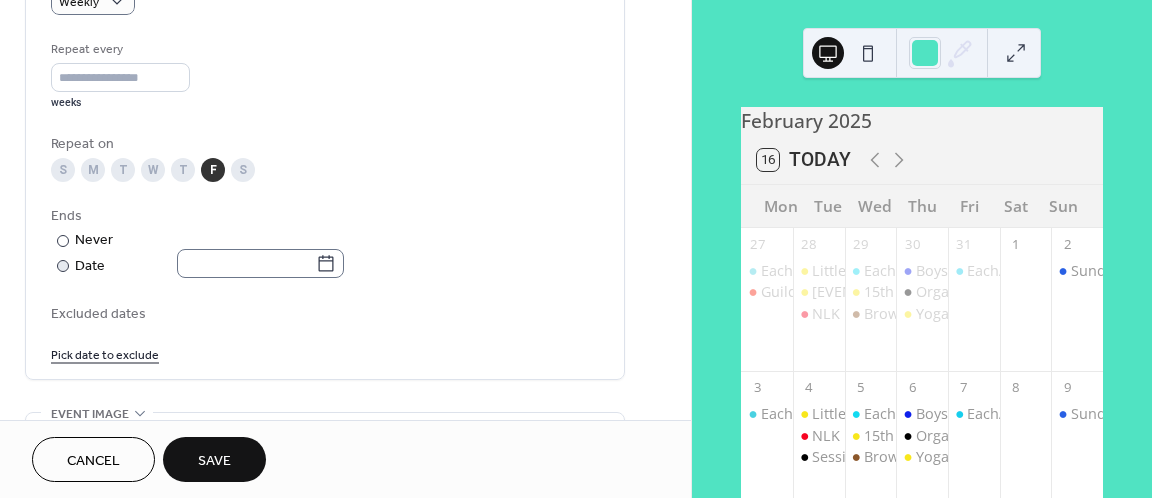 click 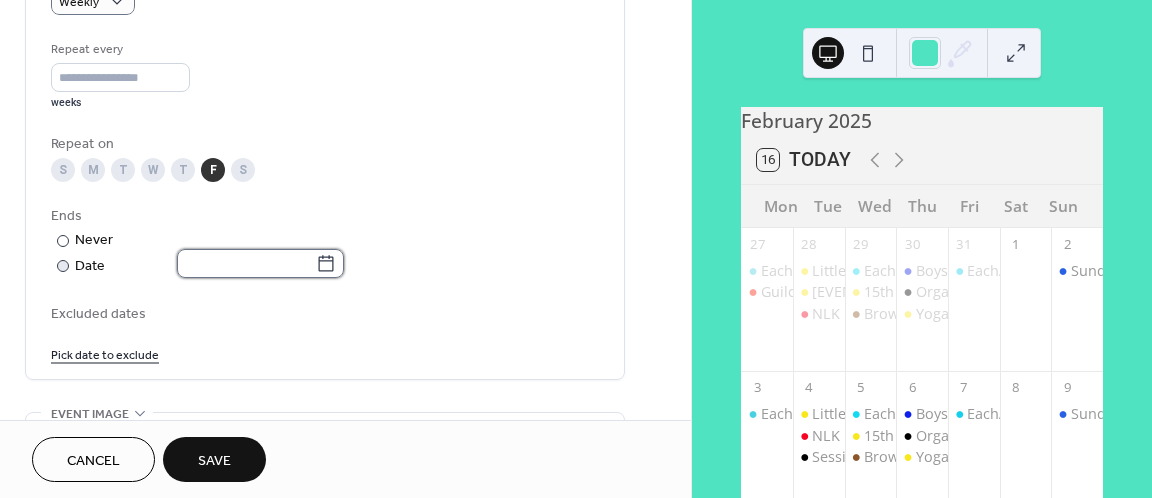 click at bounding box center (246, 263) 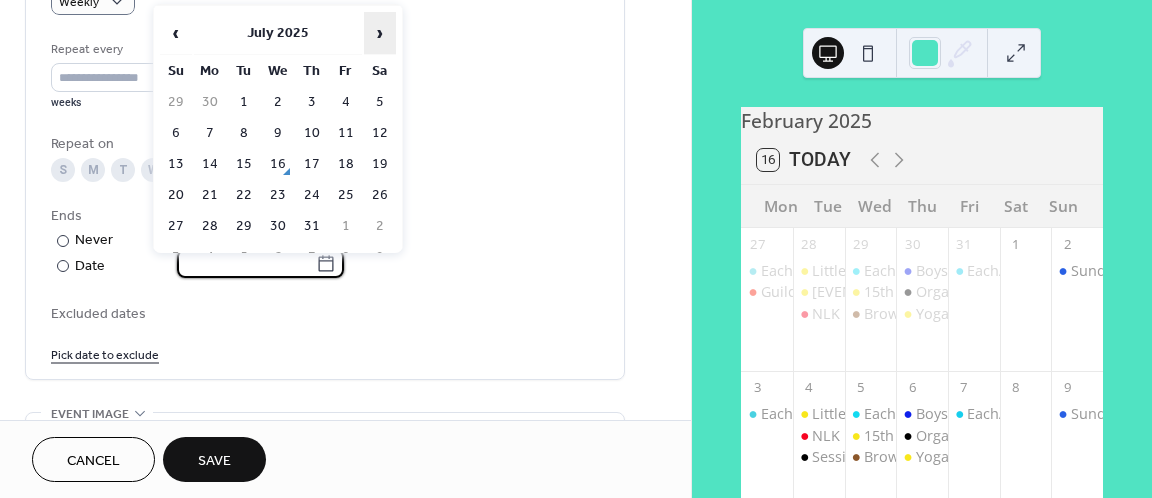 click on "›" at bounding box center [380, 33] 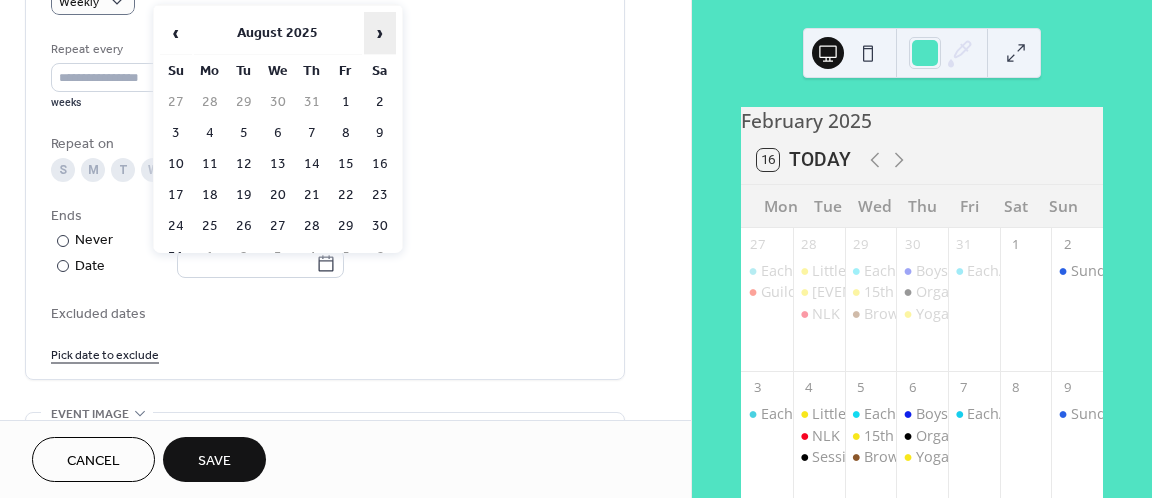 click on "›" at bounding box center [380, 33] 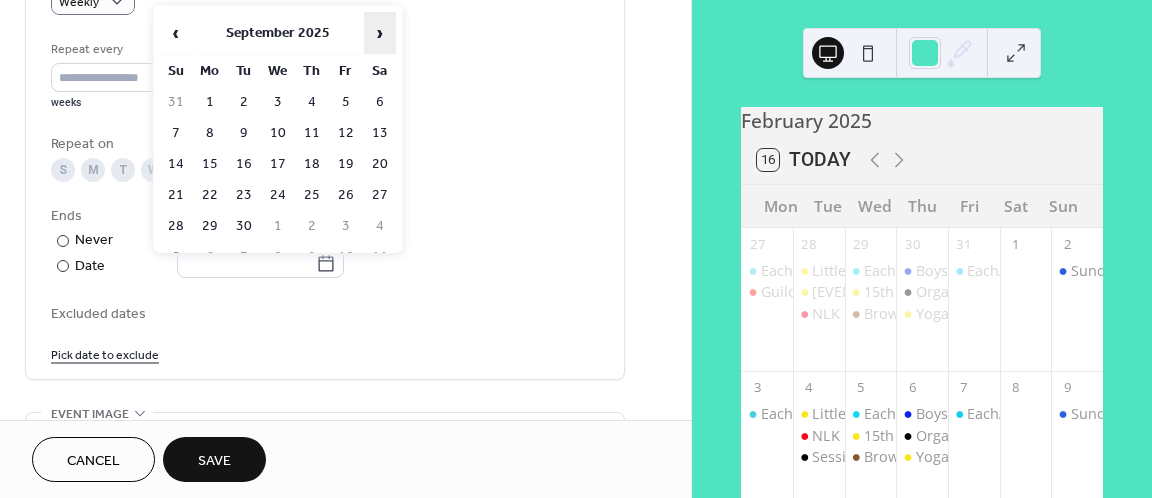 click on "›" at bounding box center [380, 33] 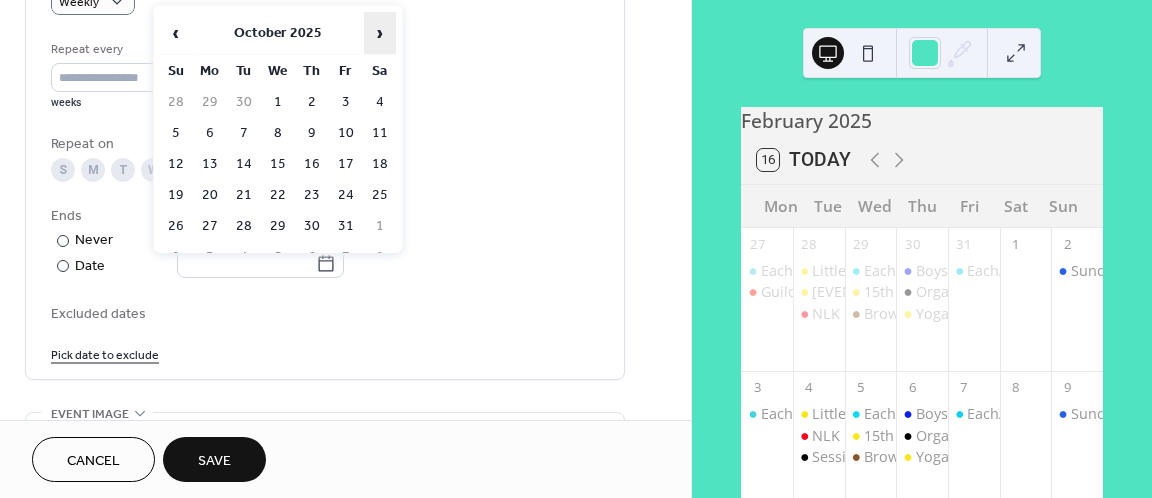click on "›" at bounding box center [380, 33] 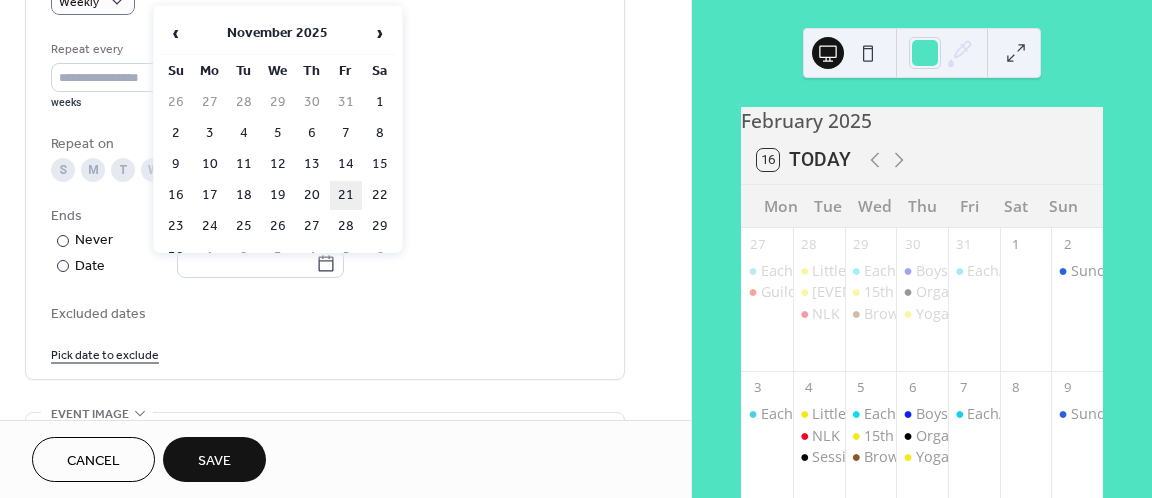 click on "21" at bounding box center [346, 195] 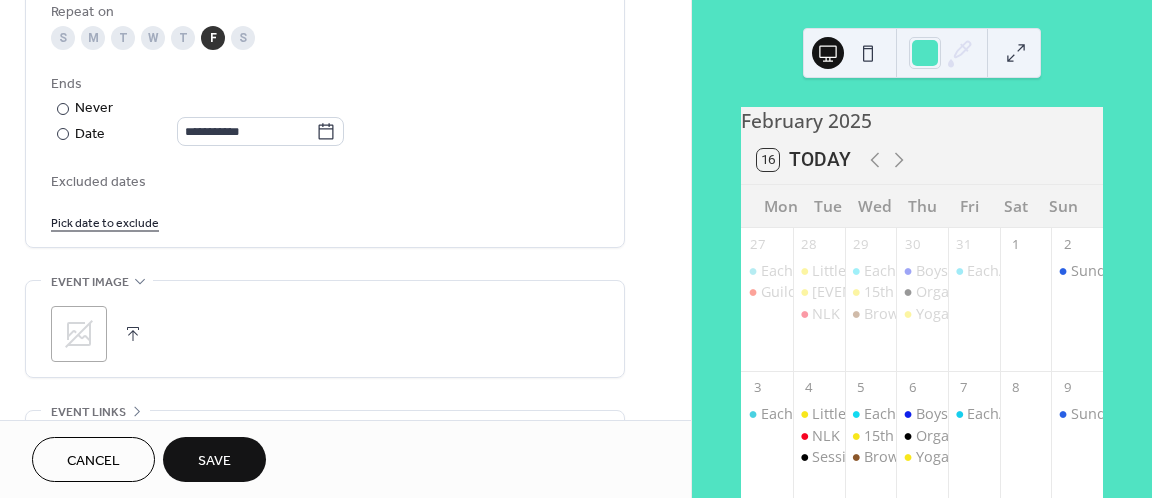 scroll, scrollTop: 1059, scrollLeft: 0, axis: vertical 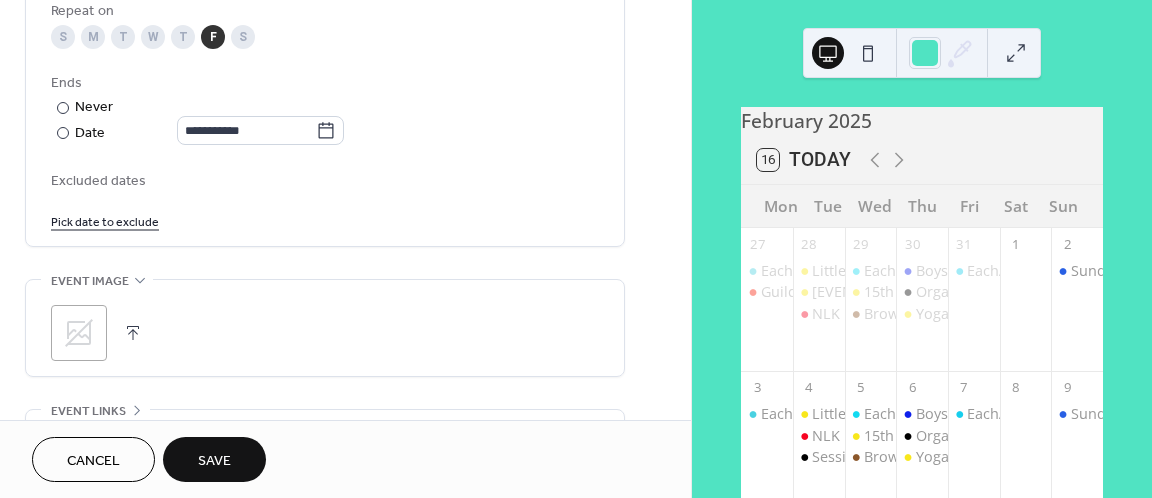 click 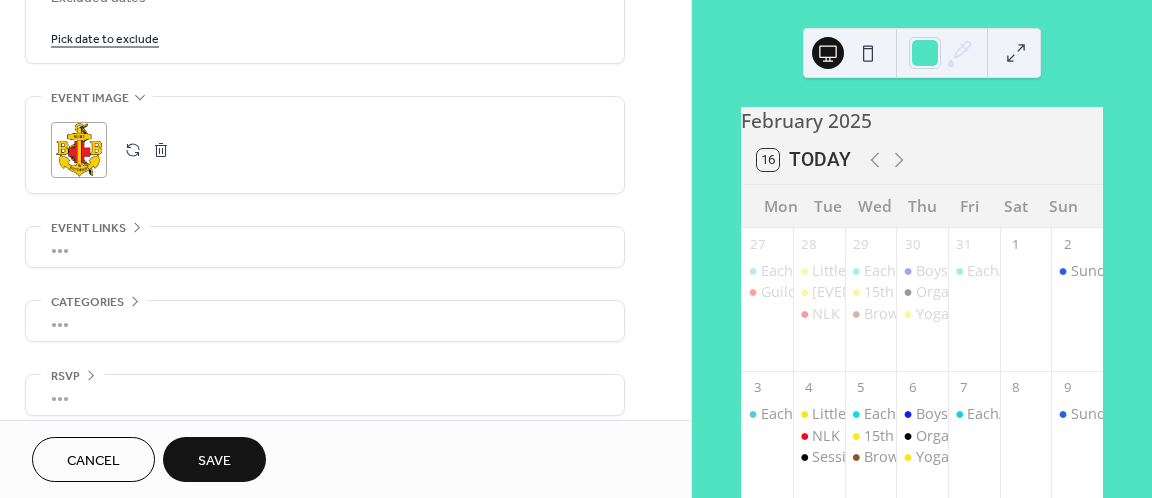 scroll, scrollTop: 1258, scrollLeft: 0, axis: vertical 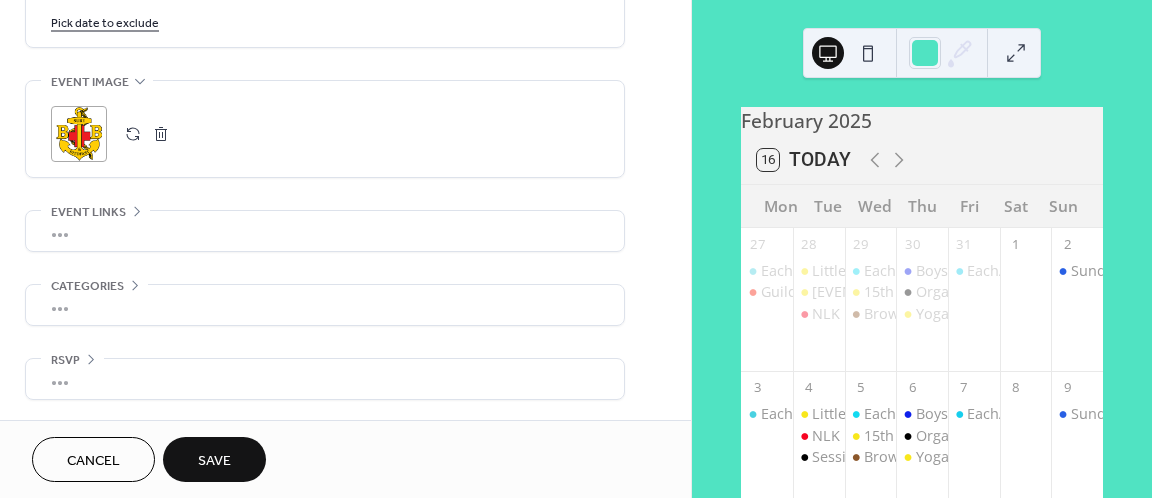 click on "Save" at bounding box center [214, 461] 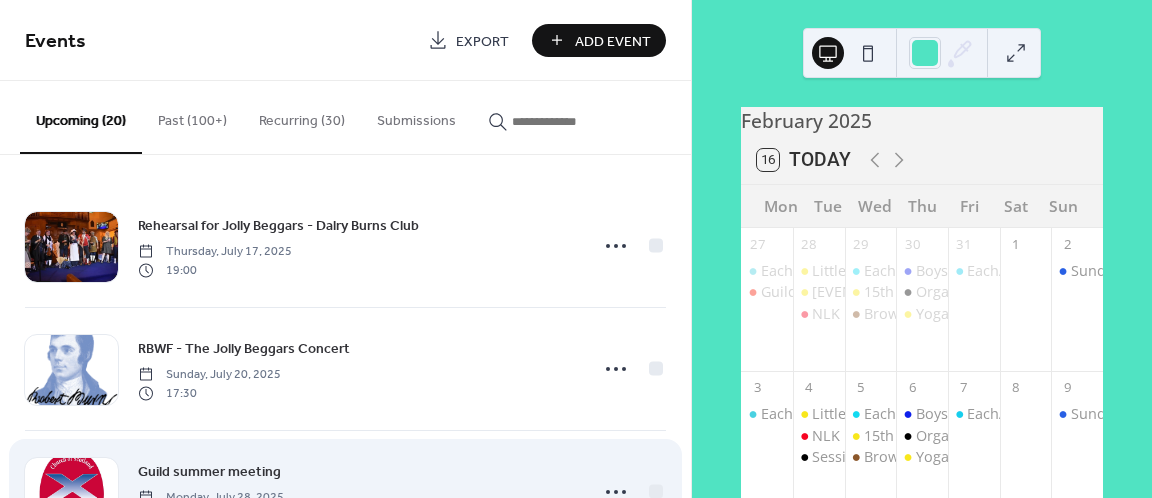 click on "Add Event" at bounding box center [613, 41] 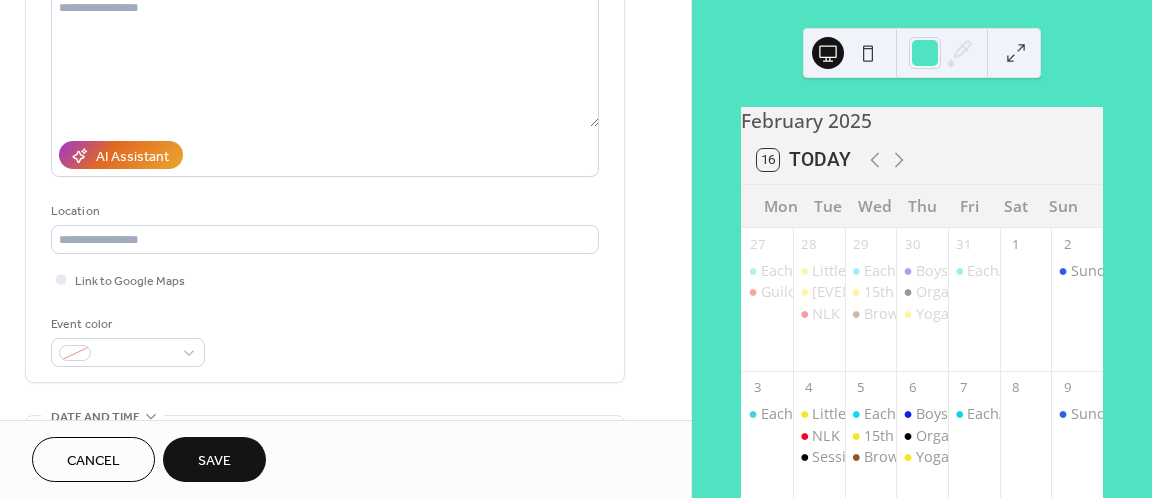 scroll, scrollTop: 260, scrollLeft: 0, axis: vertical 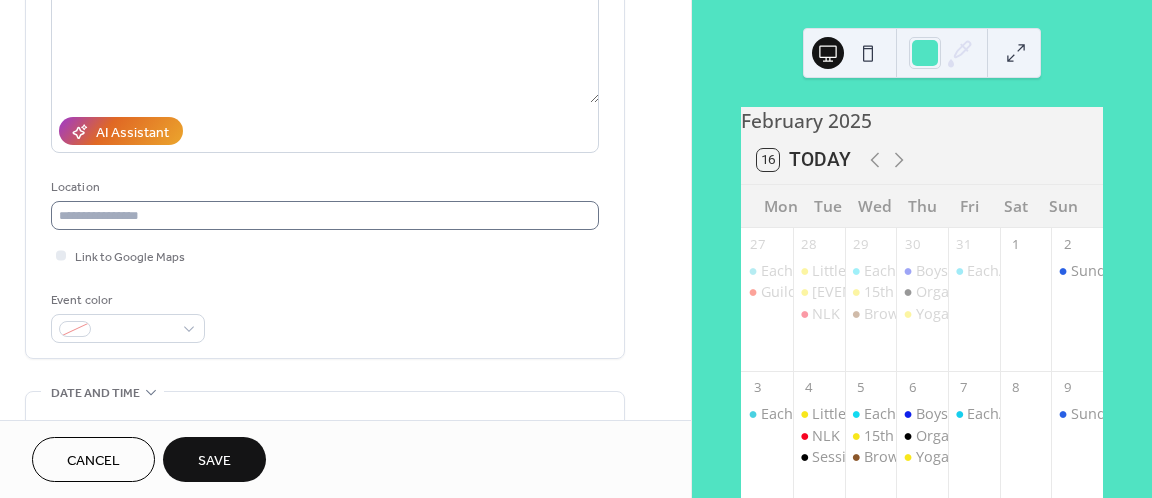 type on "**********" 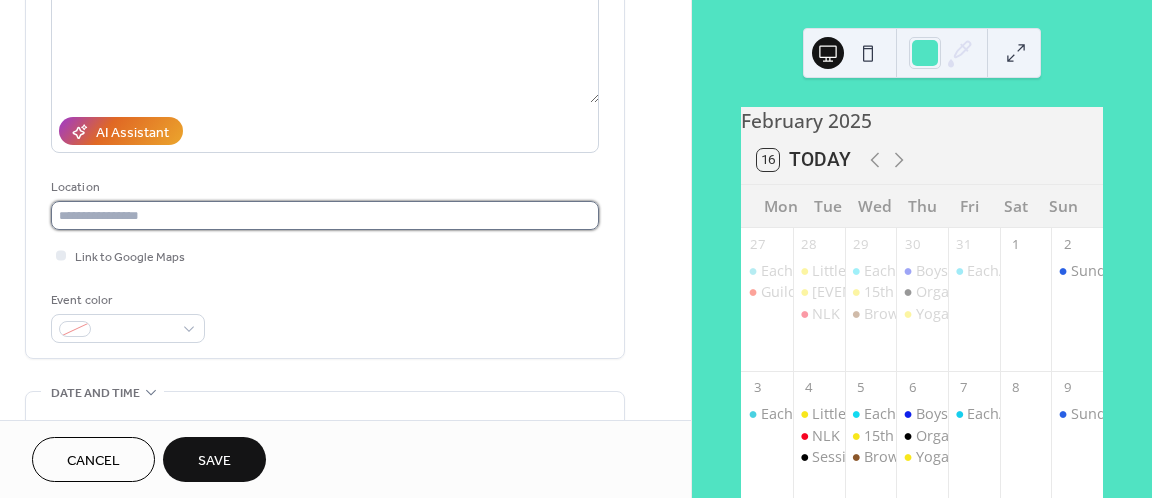 click at bounding box center [325, 215] 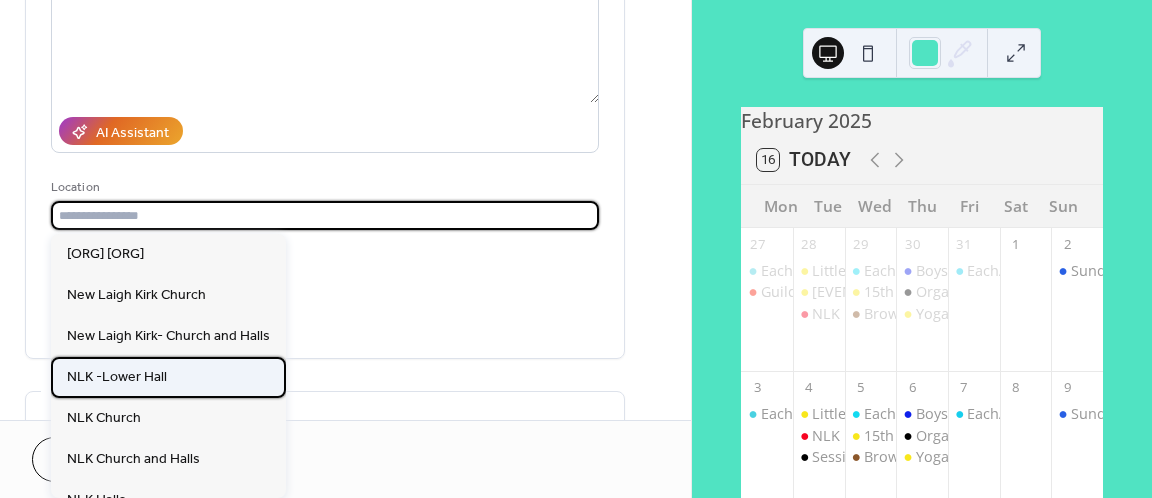 click on "NLK -Lower Hall" at bounding box center (168, 377) 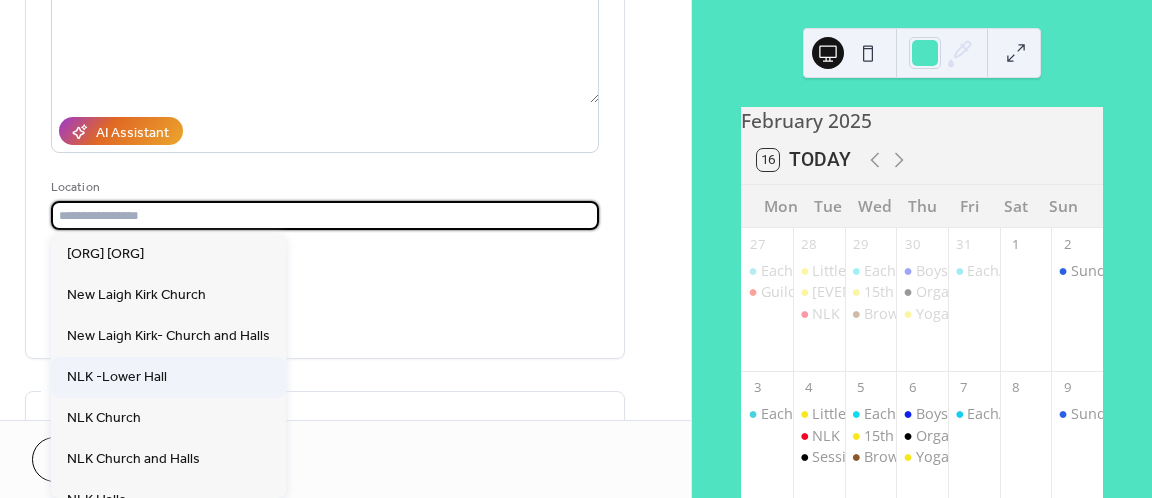 type on "**********" 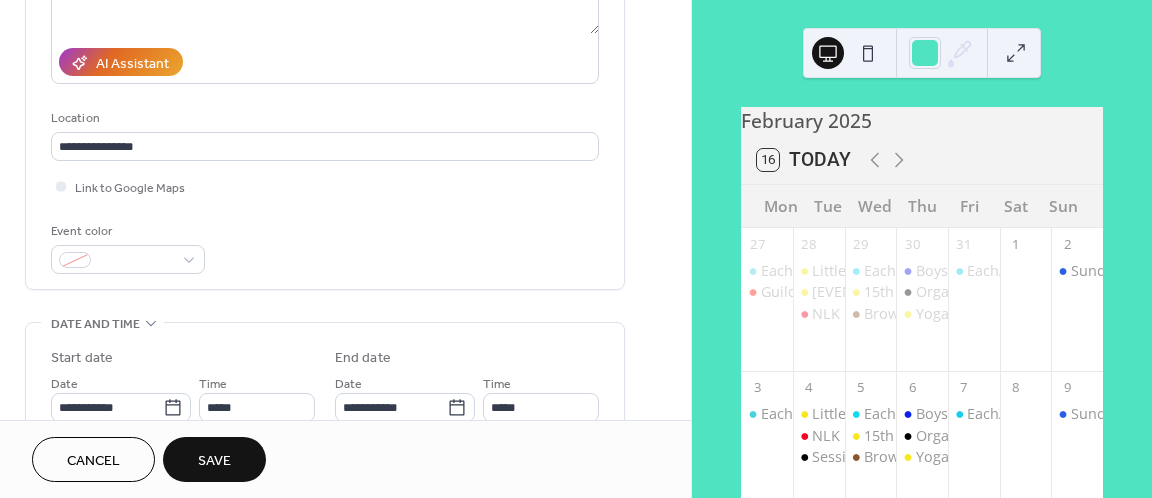 scroll, scrollTop: 330, scrollLeft: 0, axis: vertical 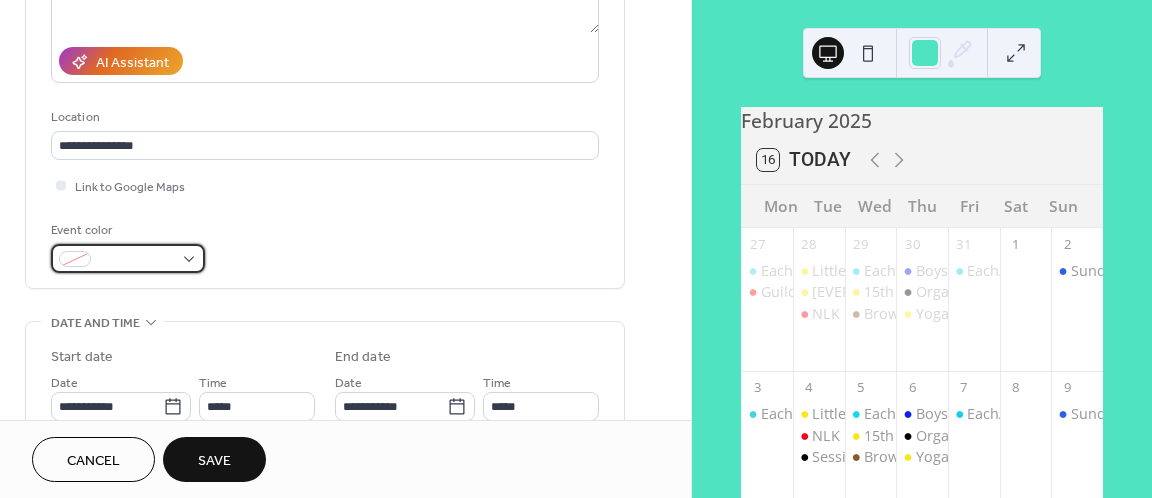 click at bounding box center [128, 258] 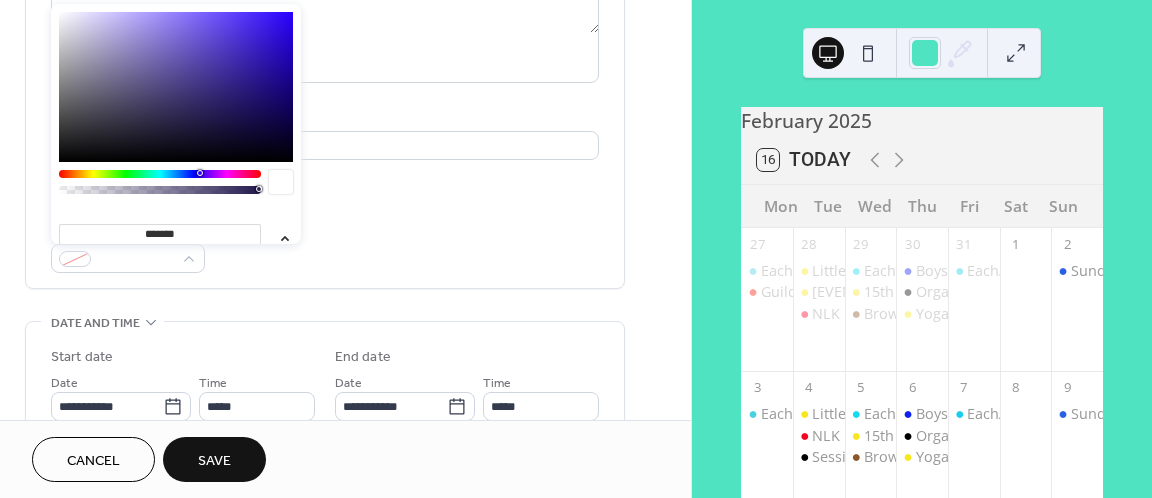 click at bounding box center [176, 87] 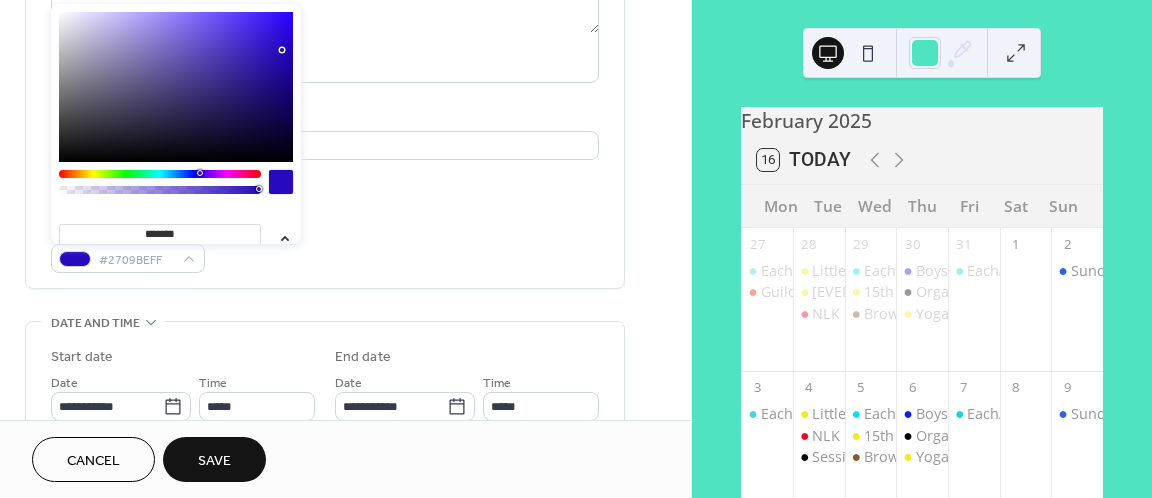 click at bounding box center [176, 87] 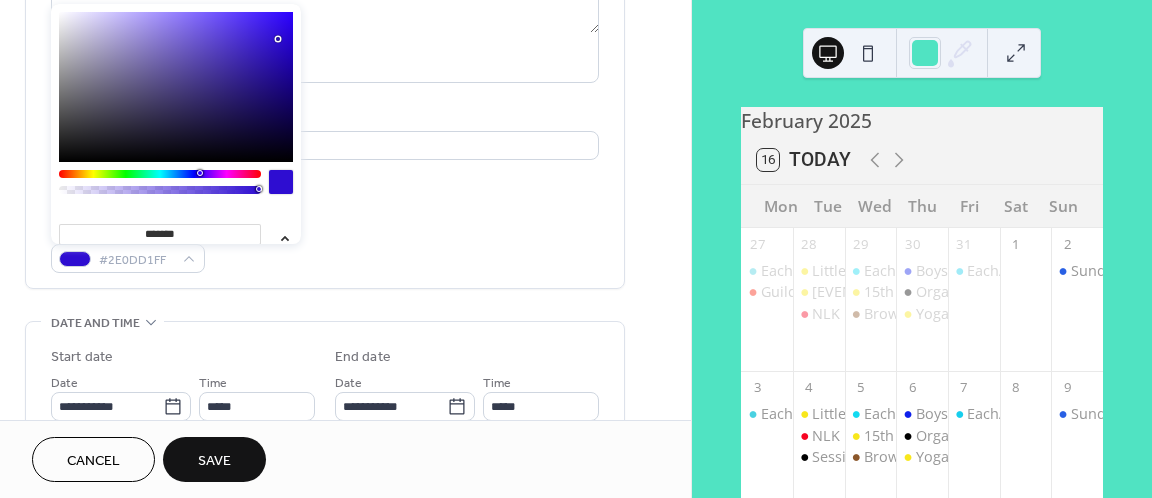 click on "**********" at bounding box center (325, 40) 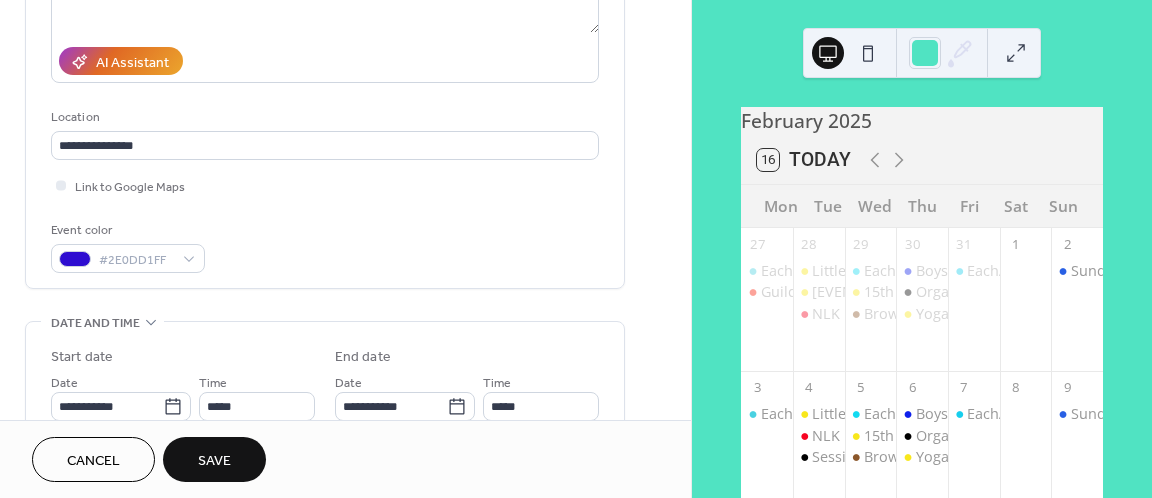 scroll, scrollTop: 467, scrollLeft: 0, axis: vertical 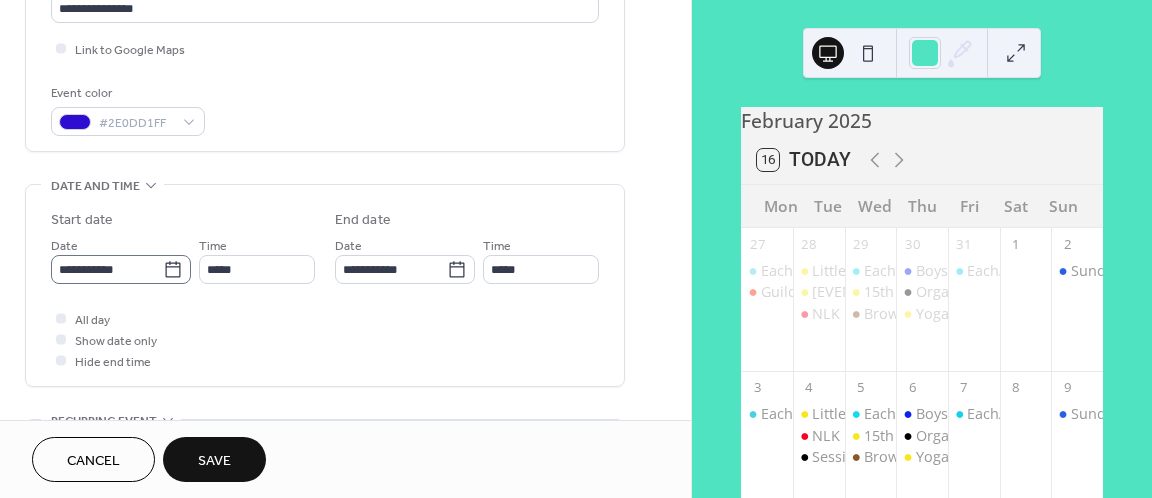 click 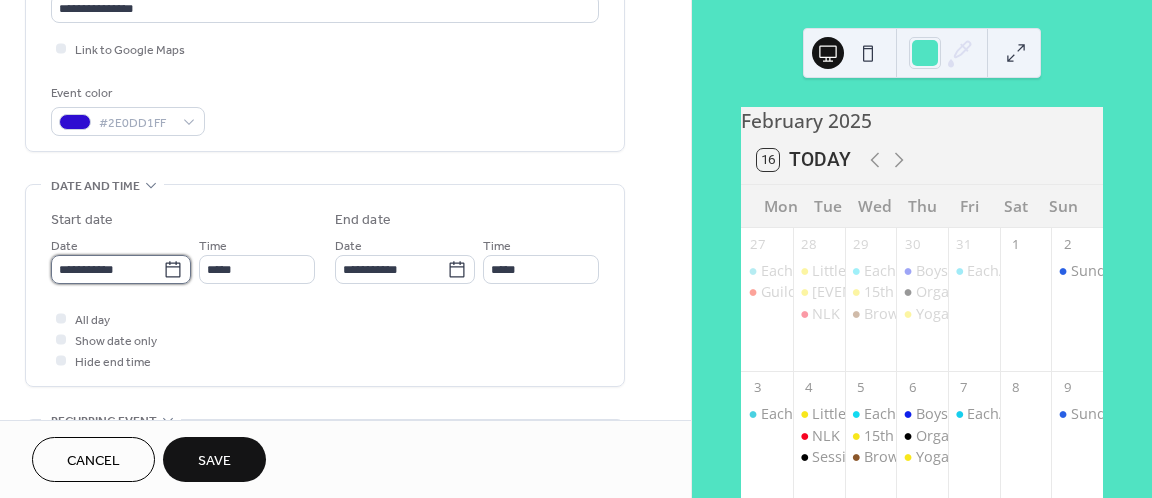 click on "**********" at bounding box center [107, 269] 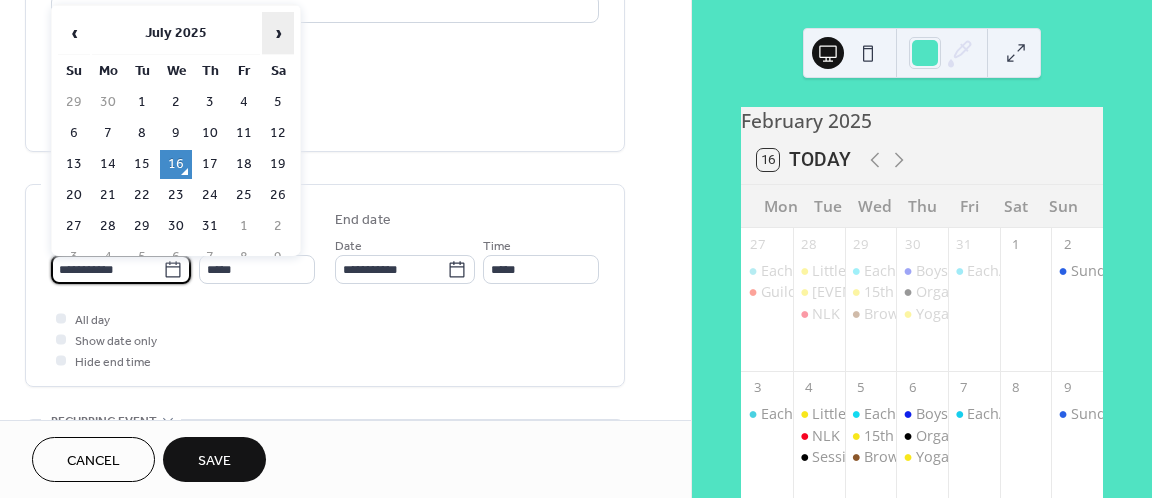 click on "›" at bounding box center (278, 33) 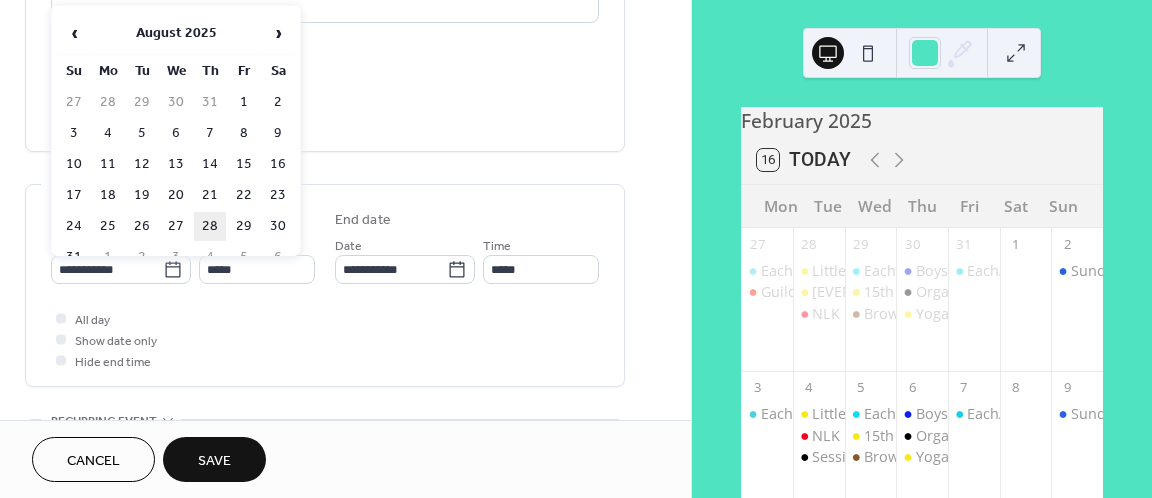 click on "28" at bounding box center (210, 226) 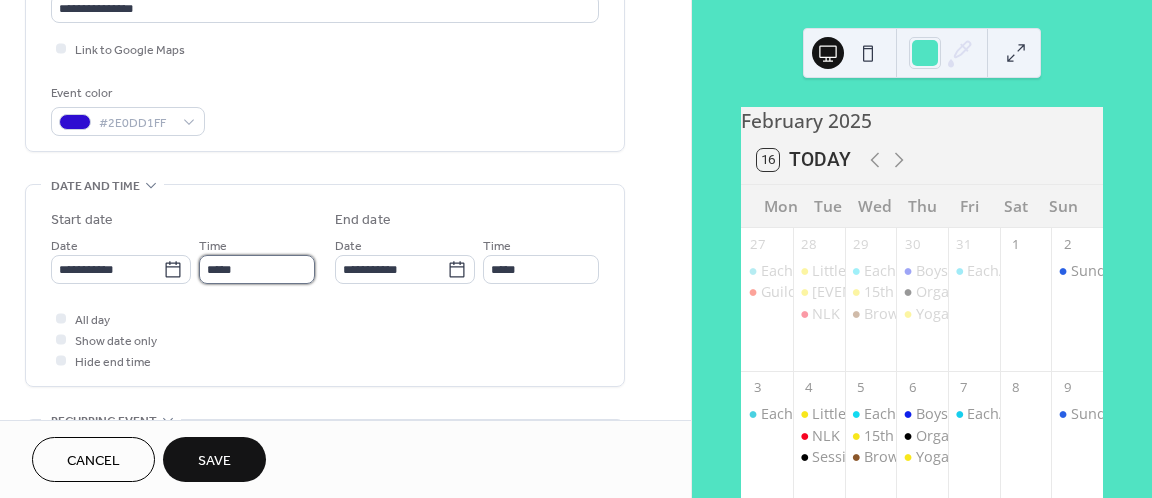 click on "*****" at bounding box center (257, 269) 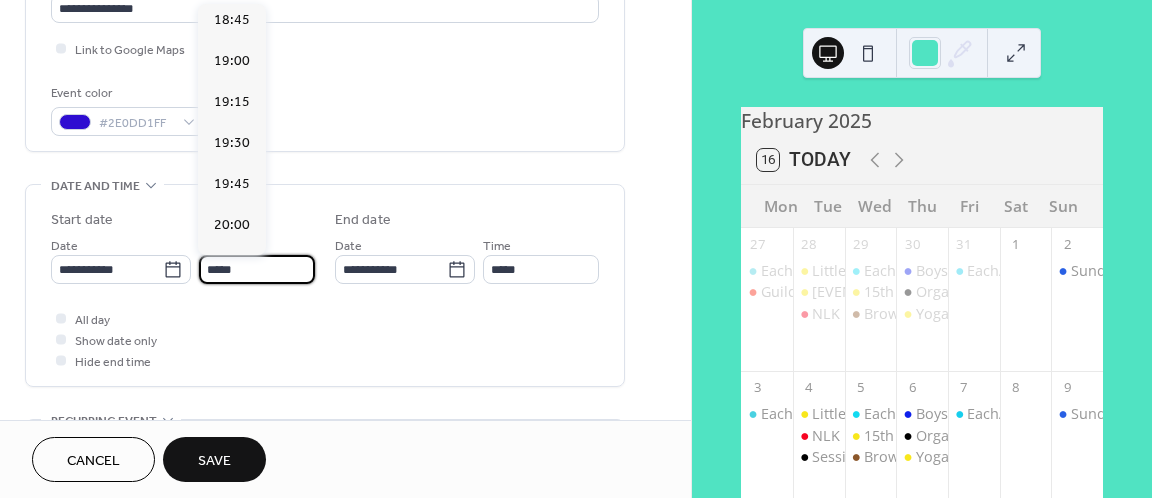 scroll, scrollTop: 3049, scrollLeft: 0, axis: vertical 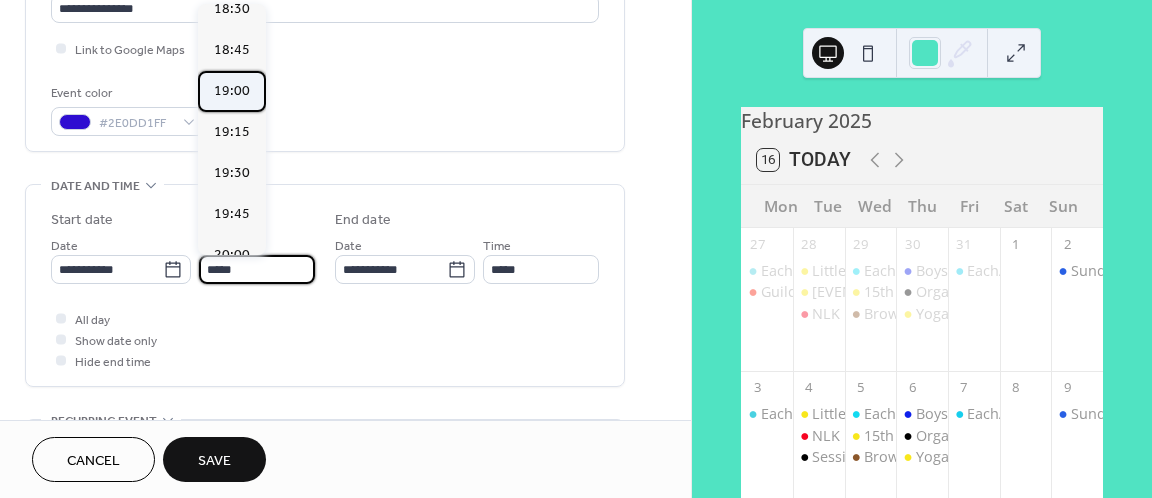 click on "19:00" at bounding box center (232, 91) 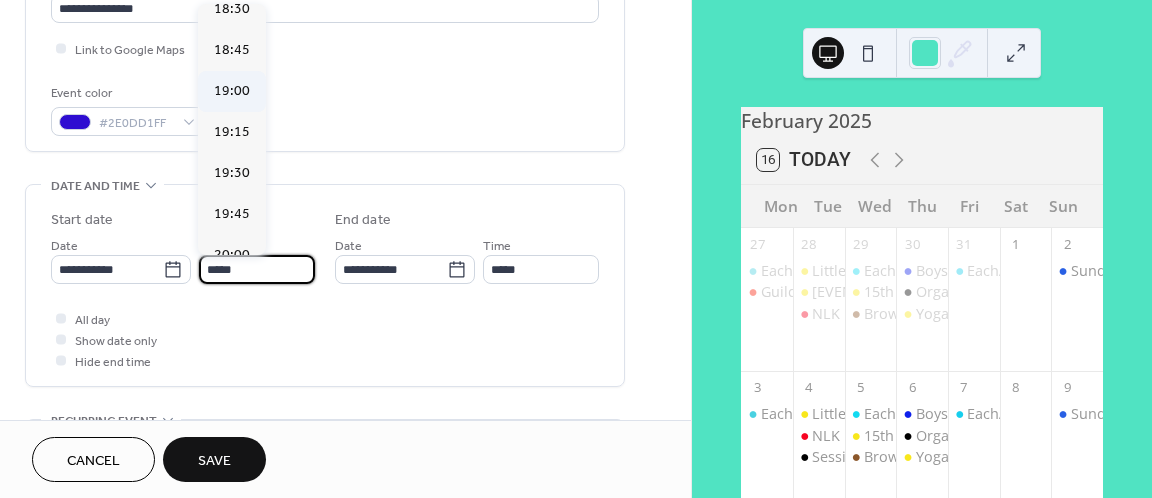 type on "*****" 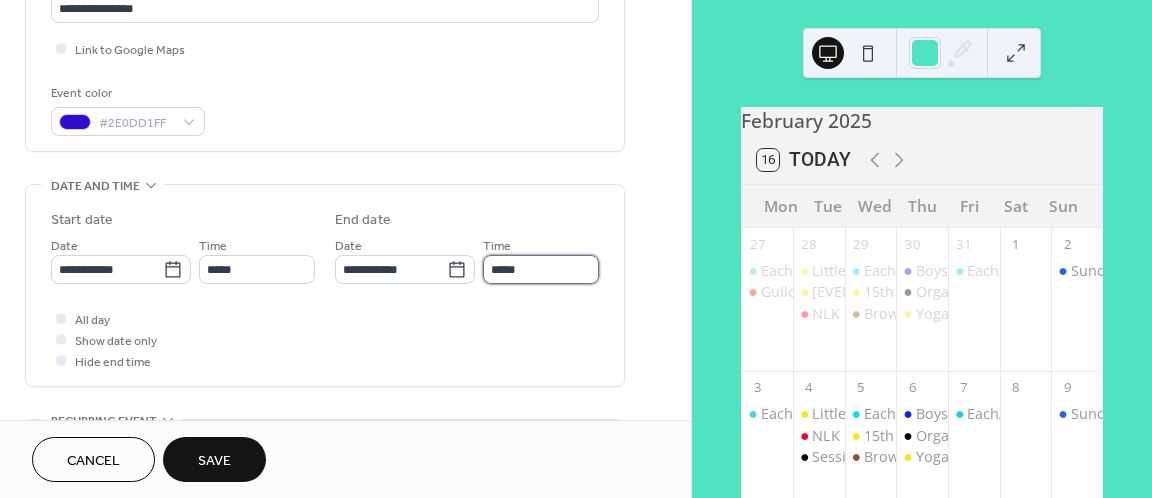 click on "*****" at bounding box center (541, 269) 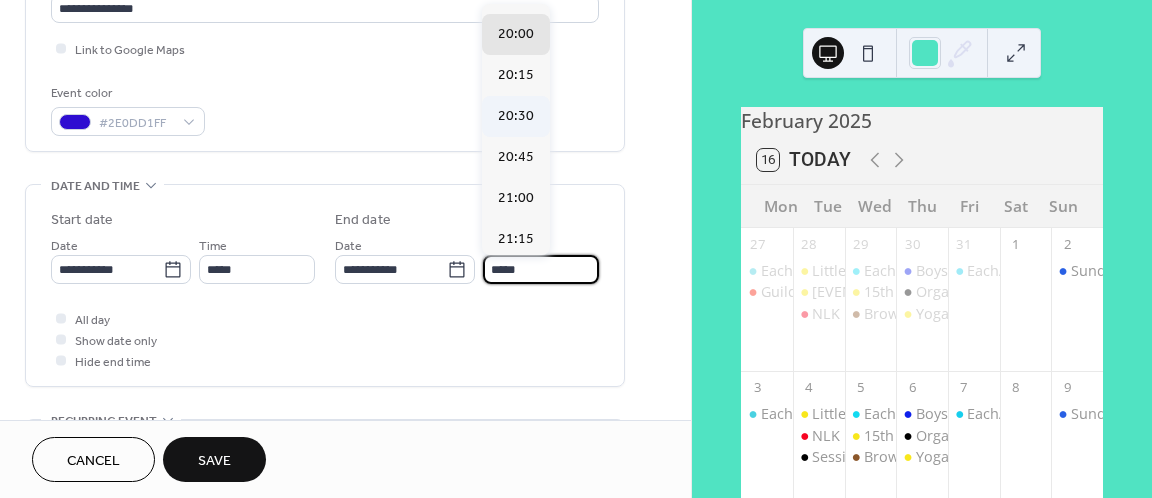 scroll, scrollTop: 114, scrollLeft: 0, axis: vertical 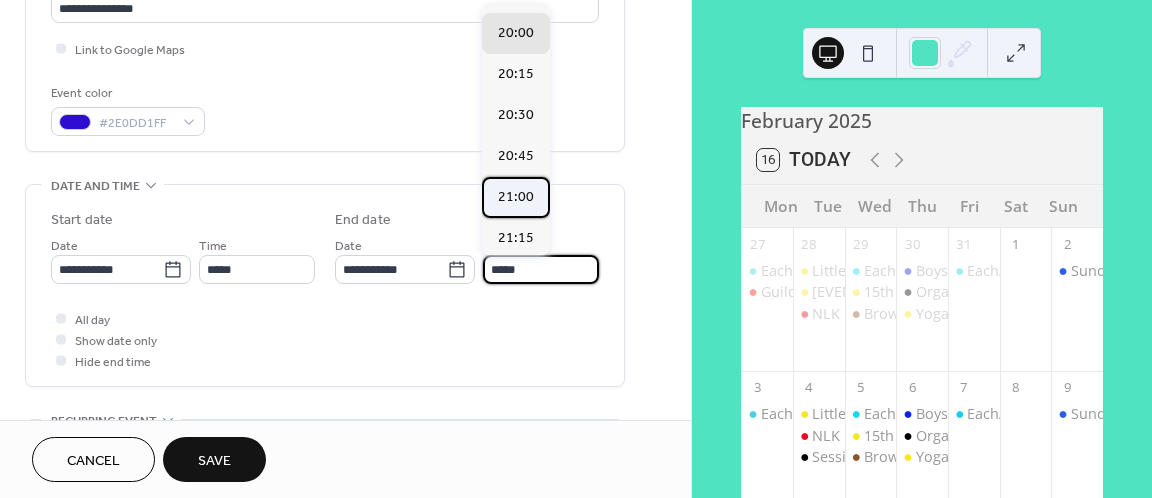 click on "21:00" at bounding box center (516, 197) 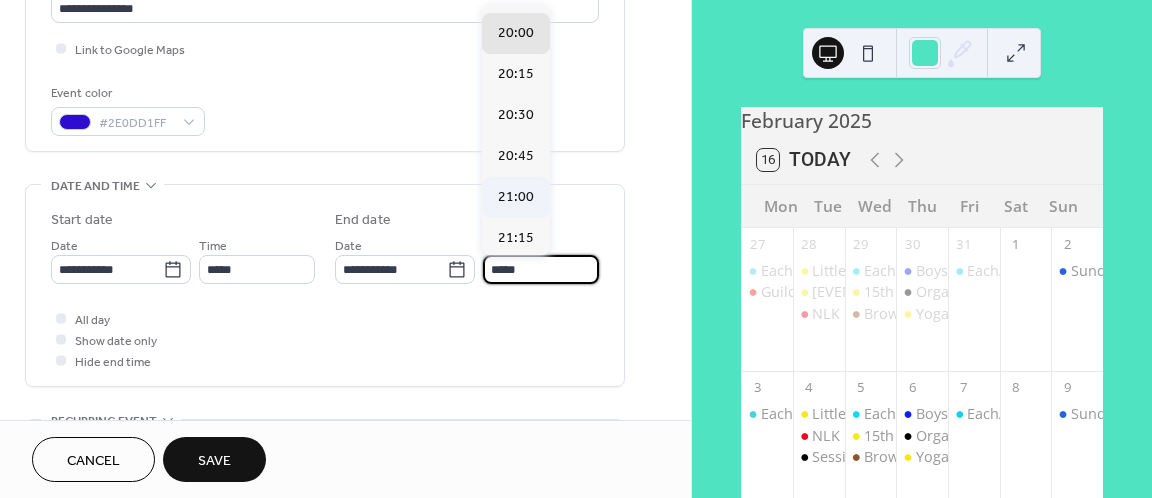 type on "*****" 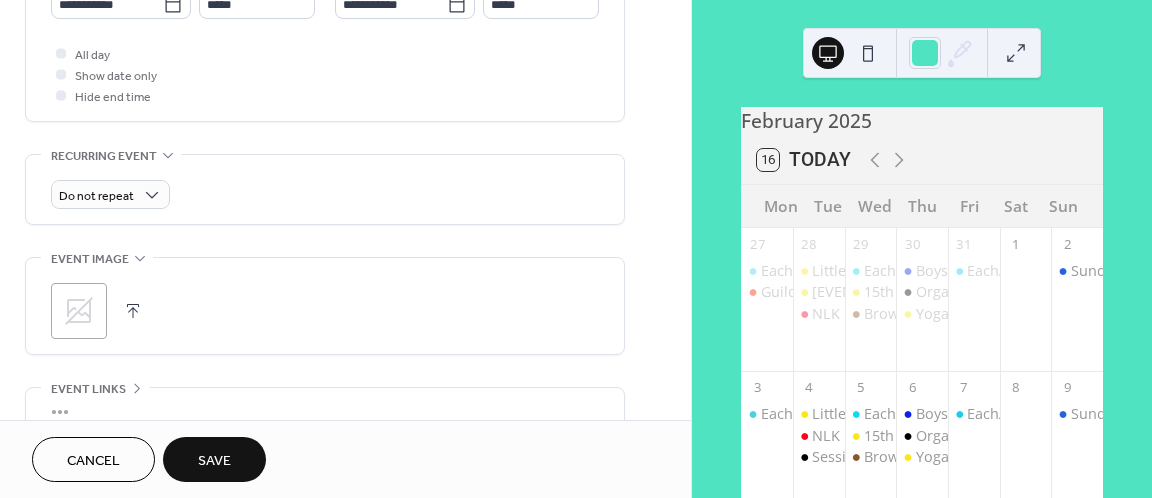 scroll, scrollTop: 735, scrollLeft: 0, axis: vertical 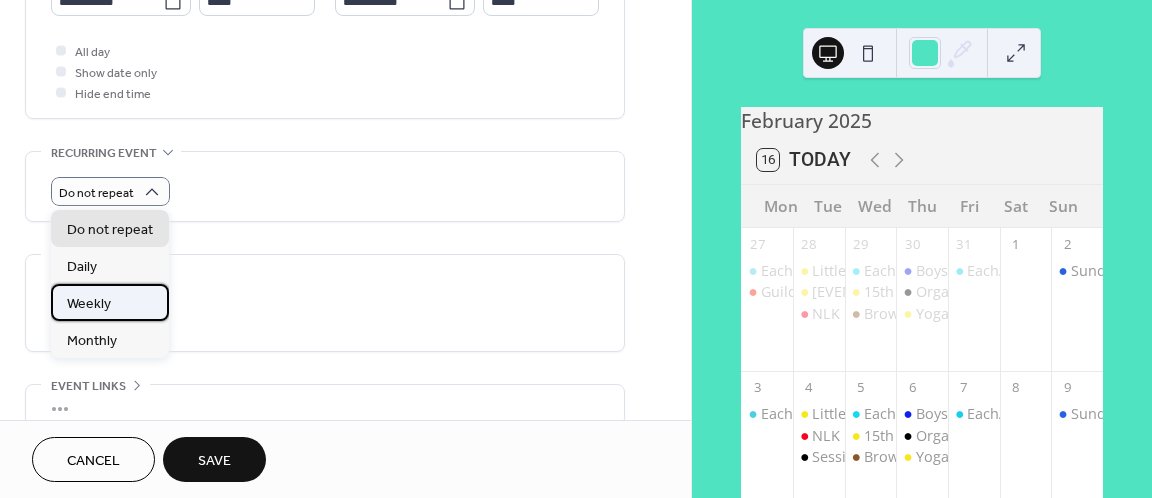 click on "Weekly" at bounding box center (110, 302) 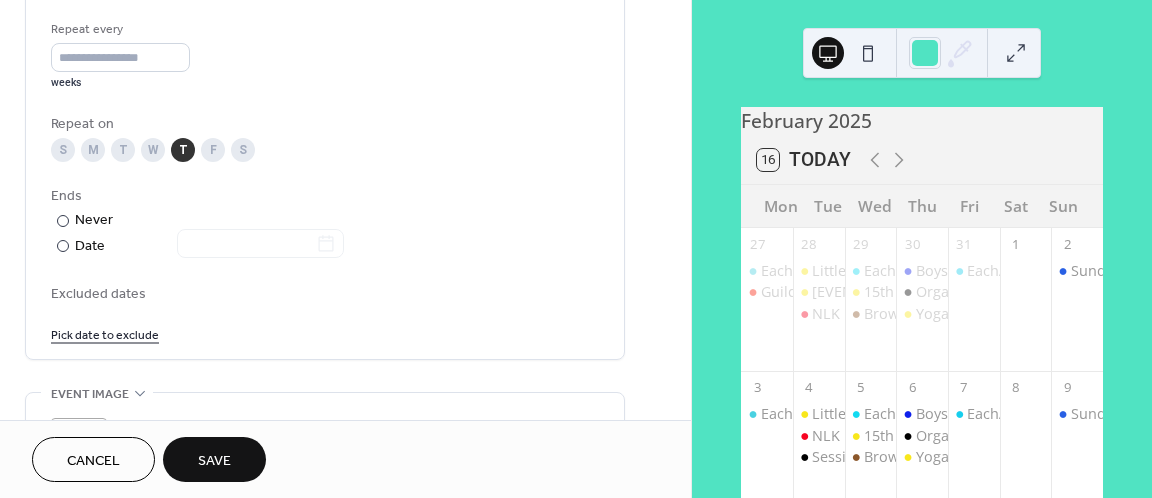scroll, scrollTop: 949, scrollLeft: 0, axis: vertical 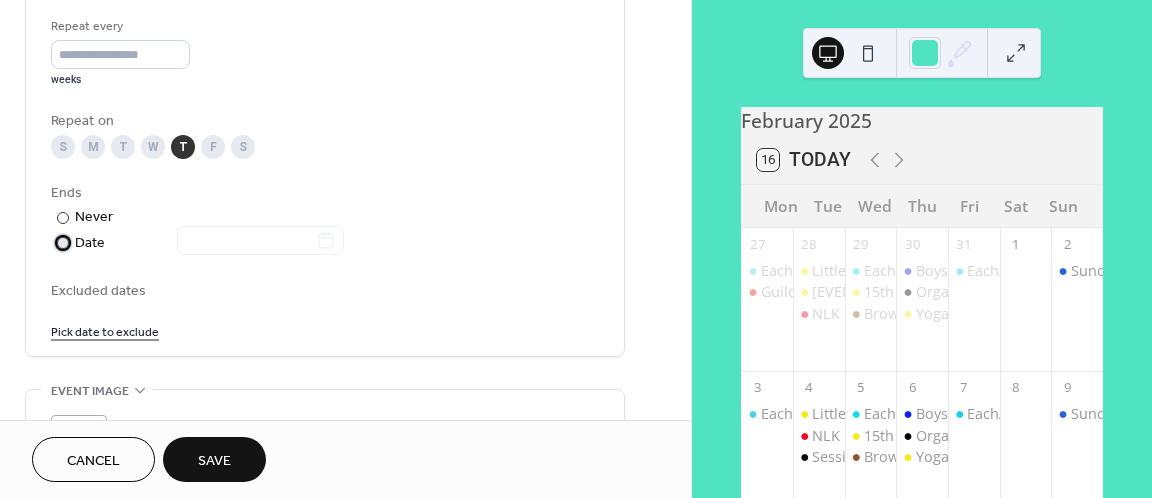 click at bounding box center [63, 243] 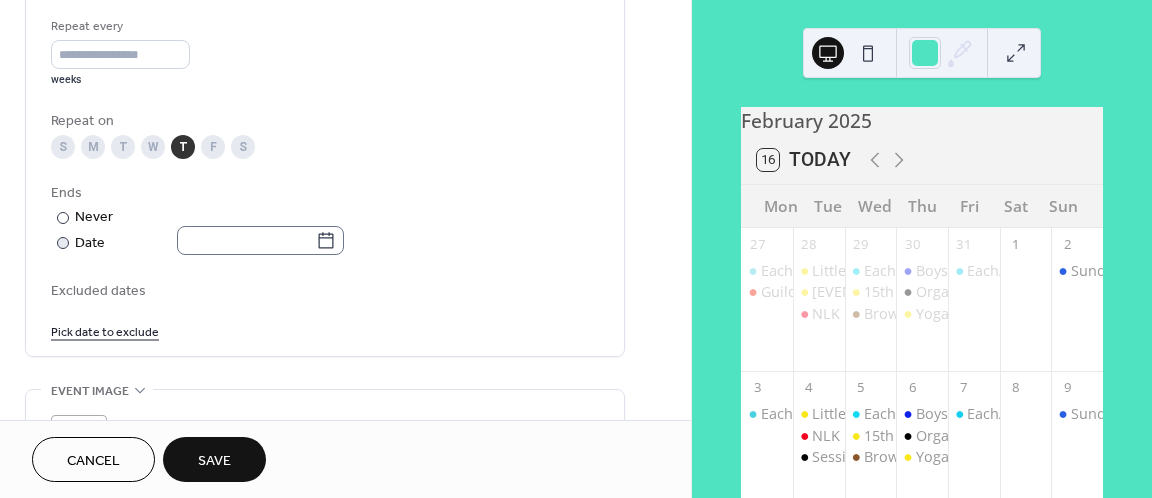 click 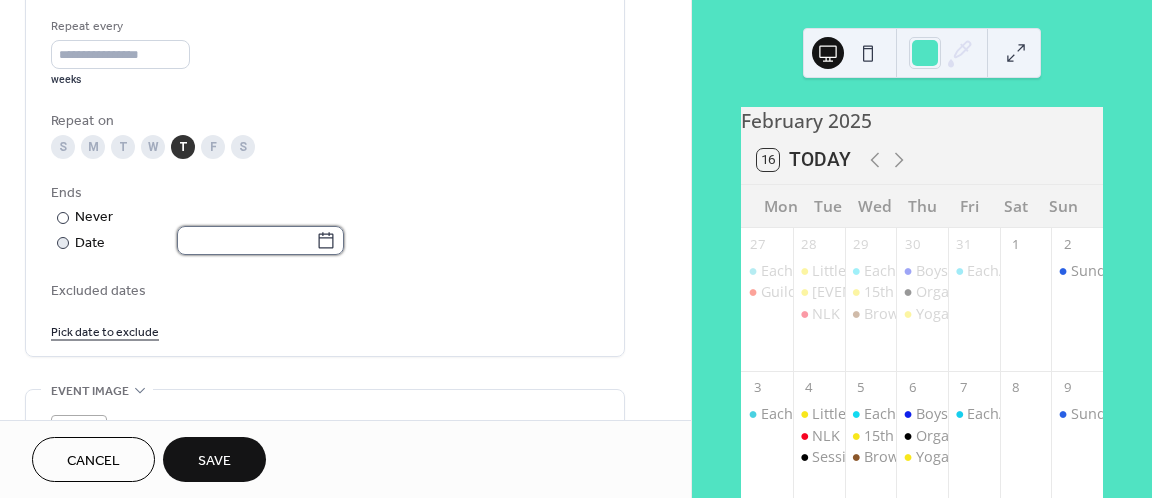 click at bounding box center [246, 240] 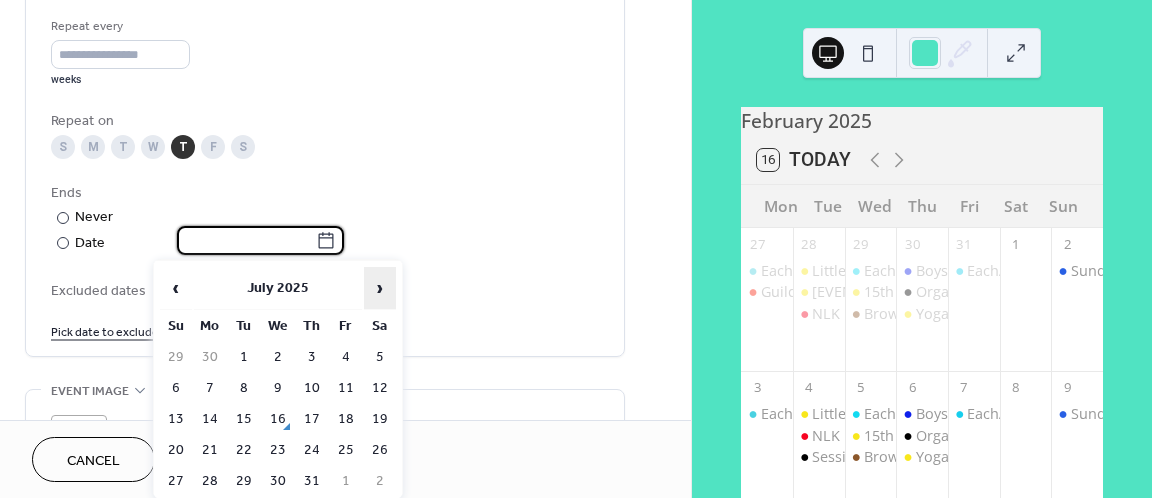 click on "›" at bounding box center [380, 288] 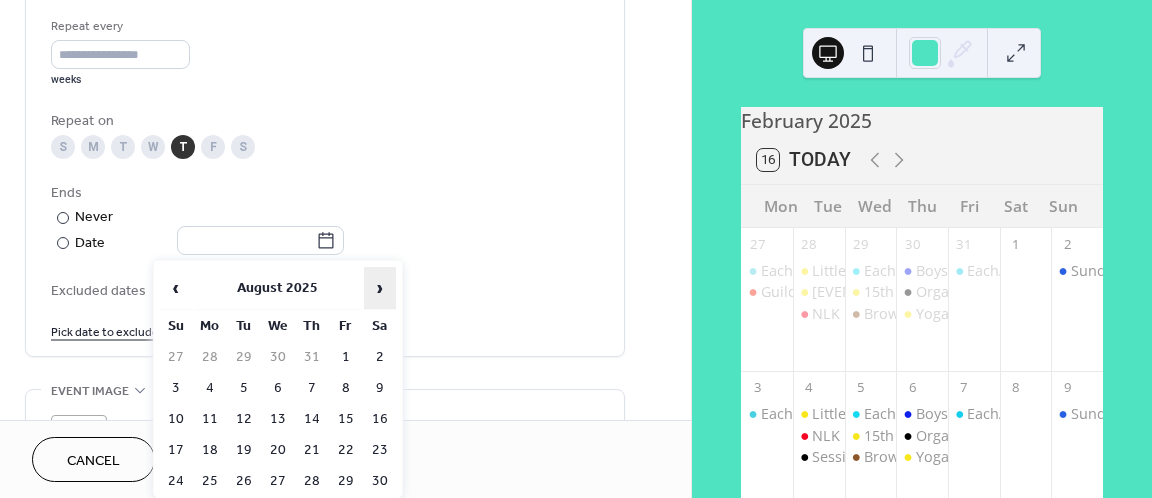click on "›" at bounding box center [380, 288] 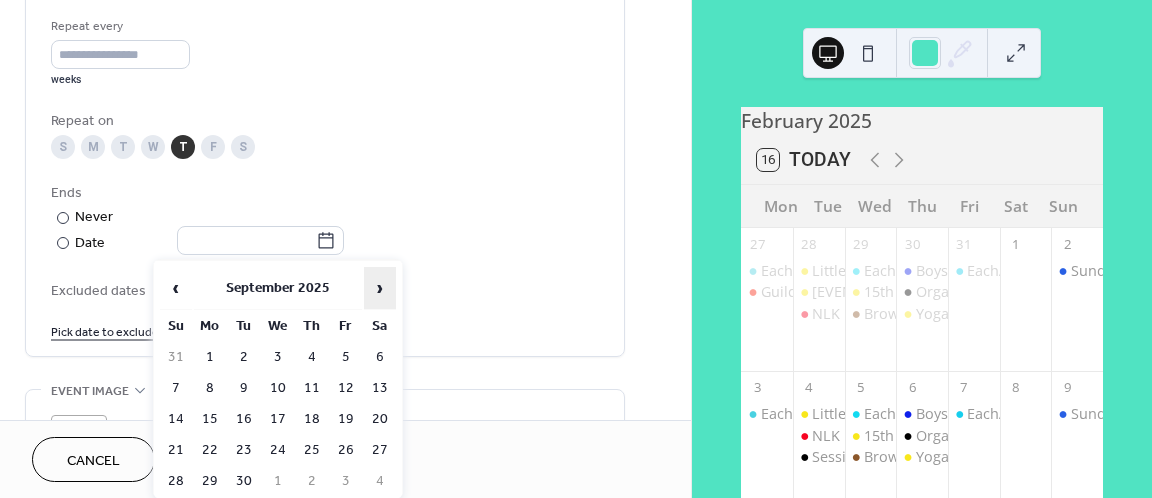 click on "›" at bounding box center [380, 288] 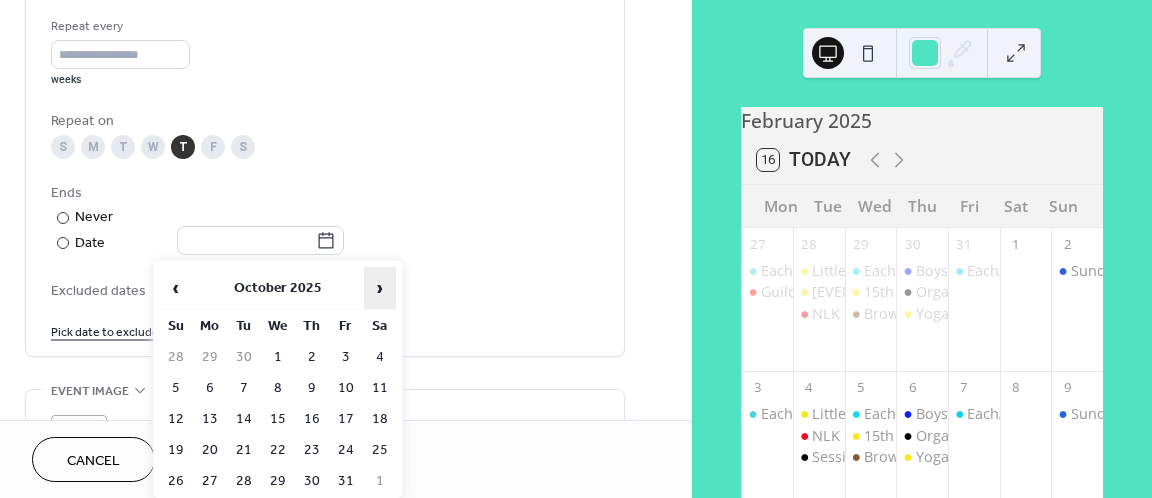 click on "›" at bounding box center [380, 288] 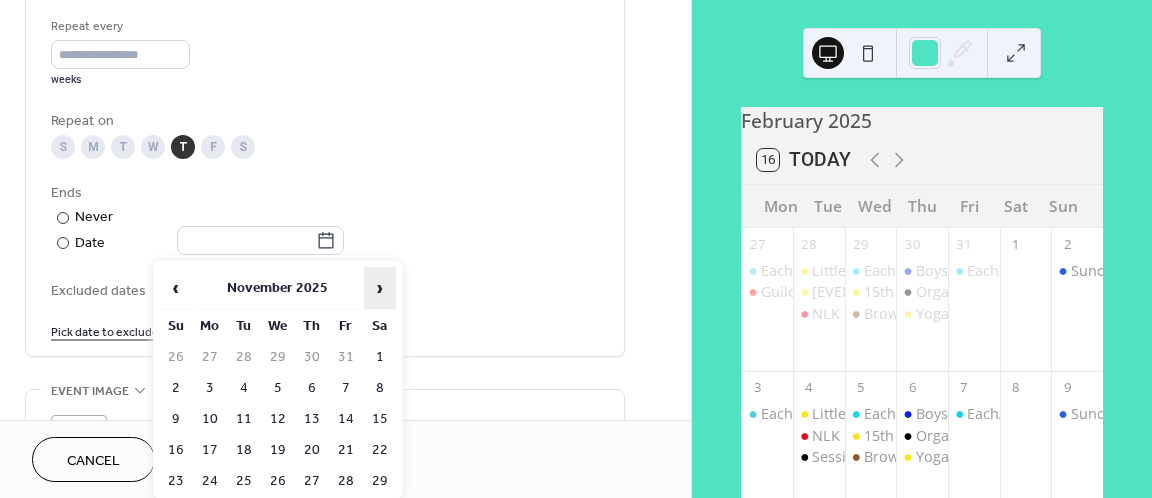 click on "›" at bounding box center [380, 288] 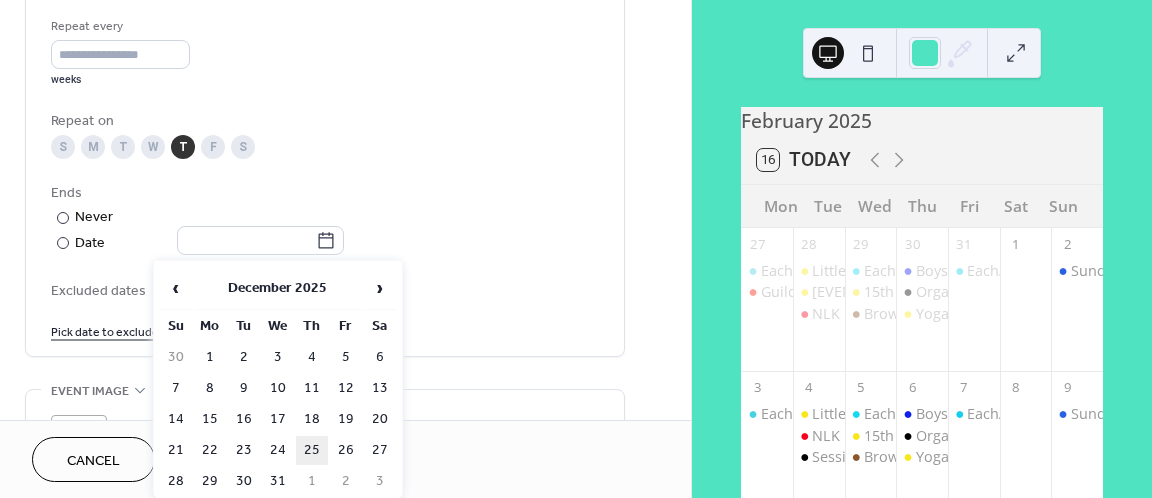 click on "18" at bounding box center [312, 419] 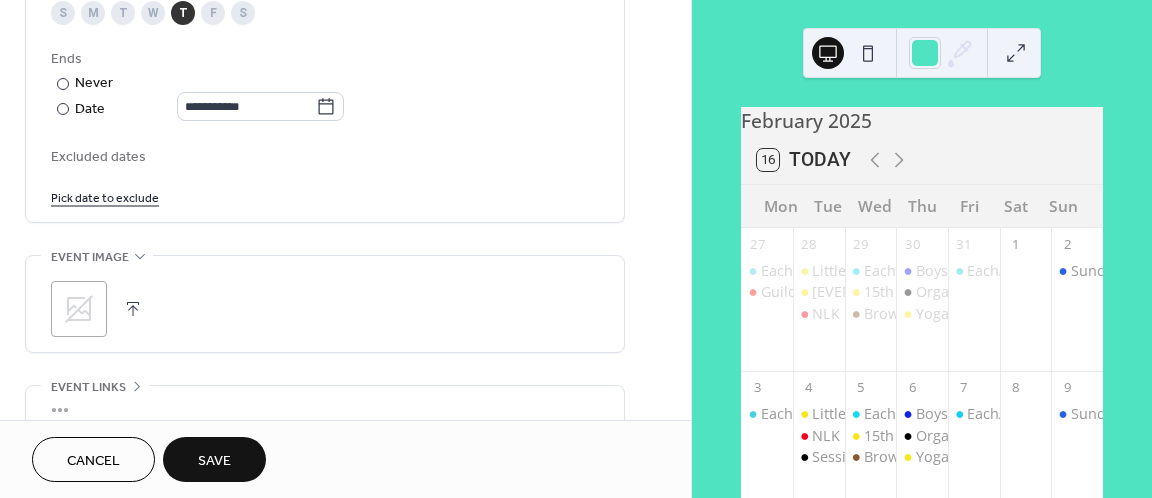 scroll, scrollTop: 1129, scrollLeft: 0, axis: vertical 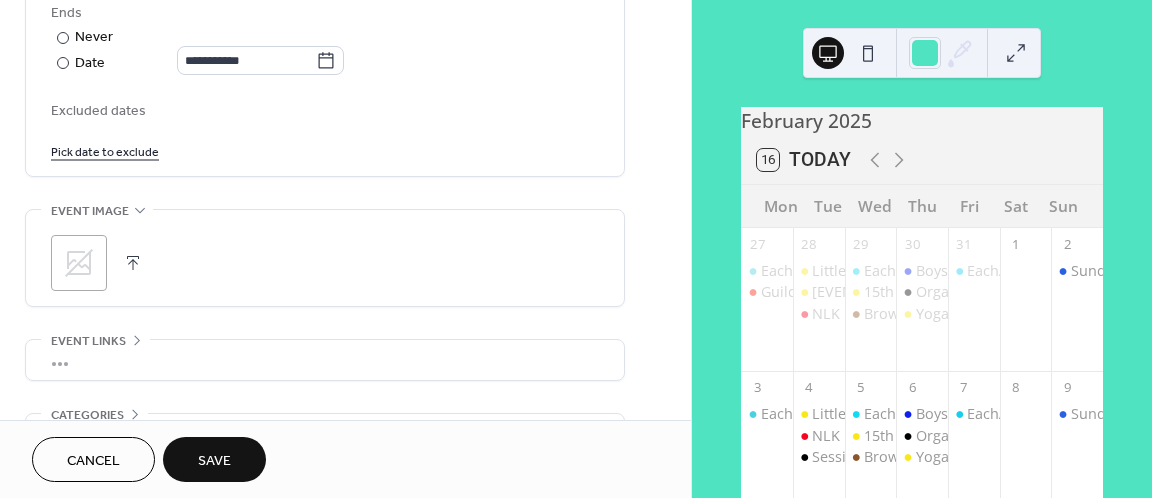 click 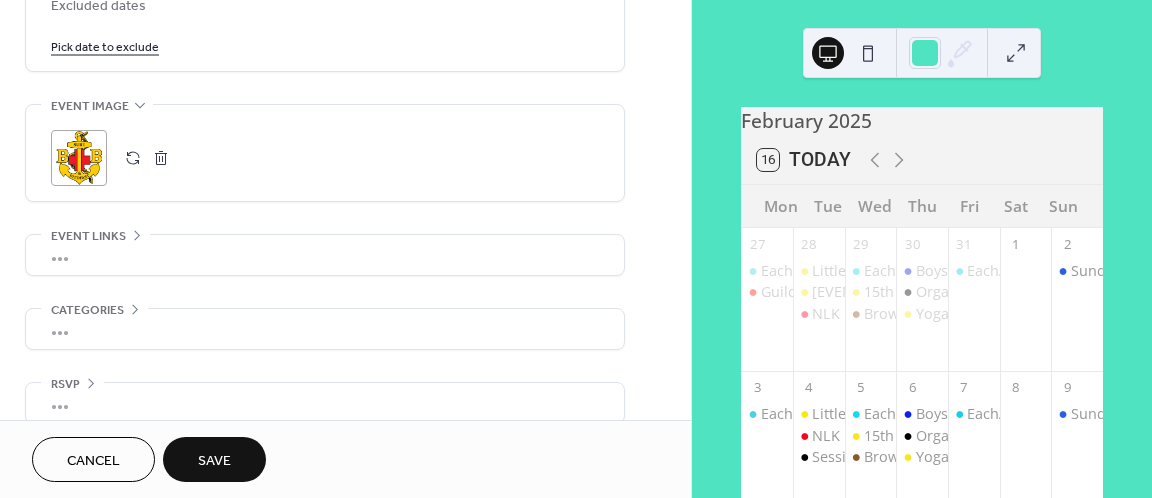 scroll, scrollTop: 1258, scrollLeft: 0, axis: vertical 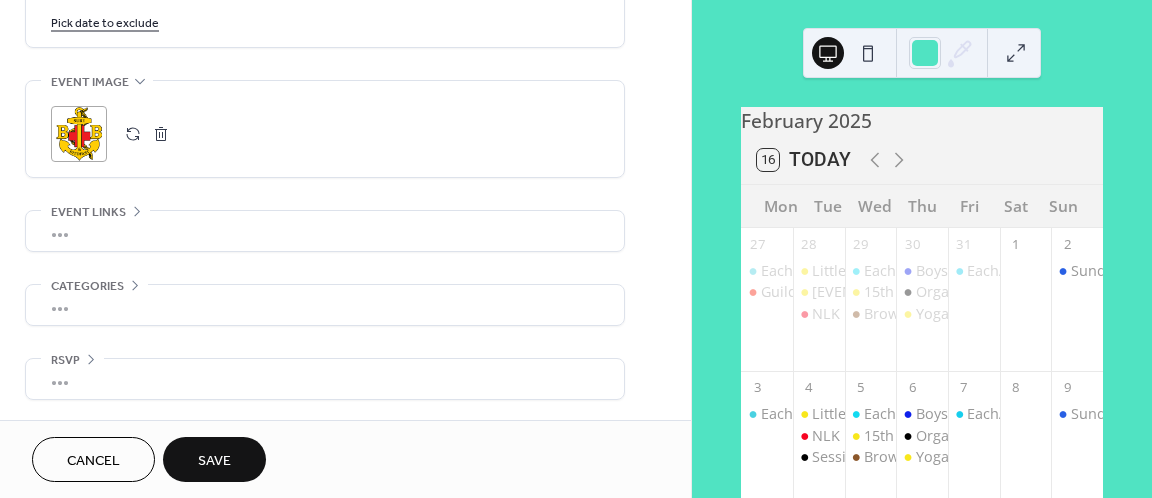 click on "Save" at bounding box center [214, 459] 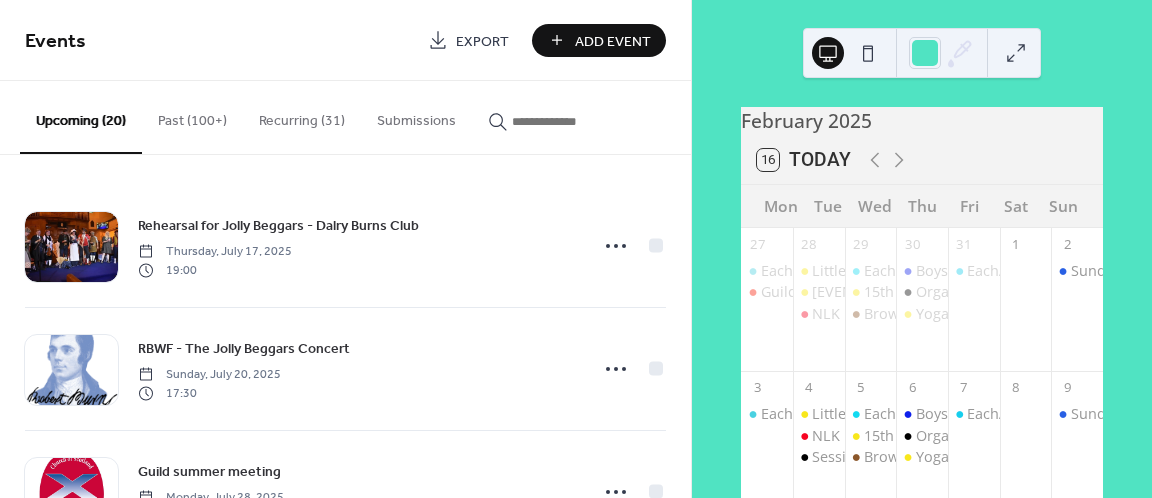 click on "Recurring (31)" at bounding box center [302, 116] 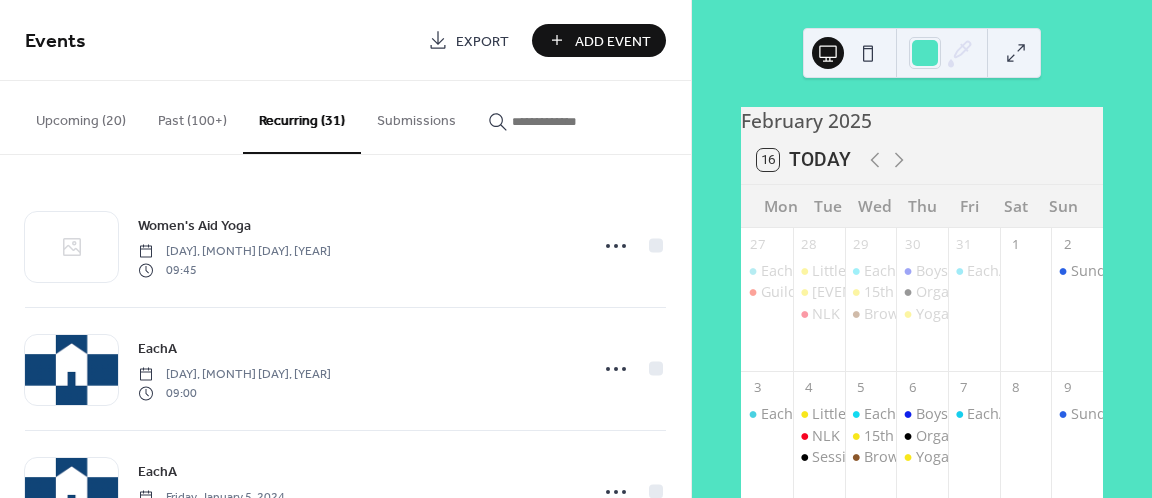 scroll, scrollTop: 3406, scrollLeft: 0, axis: vertical 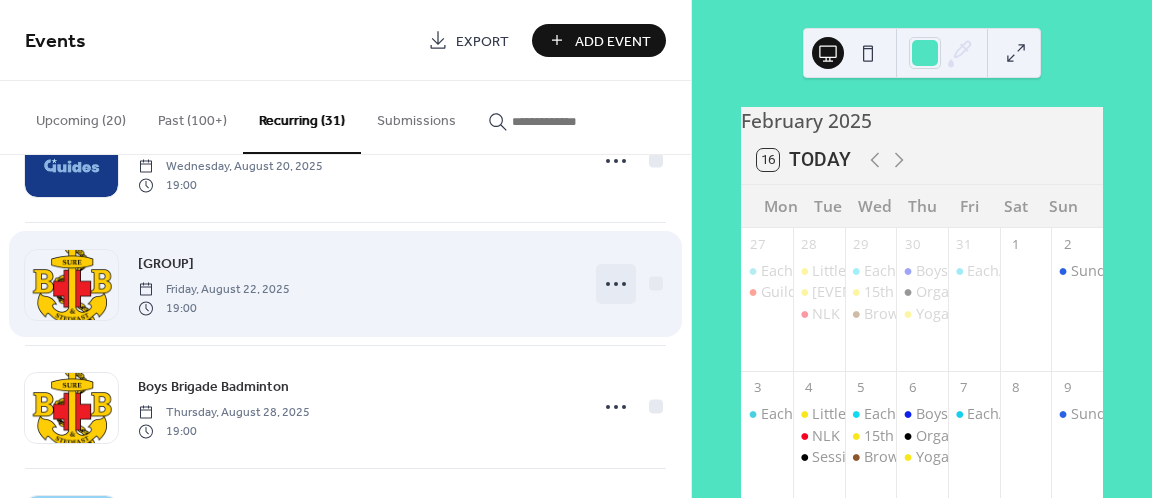 click 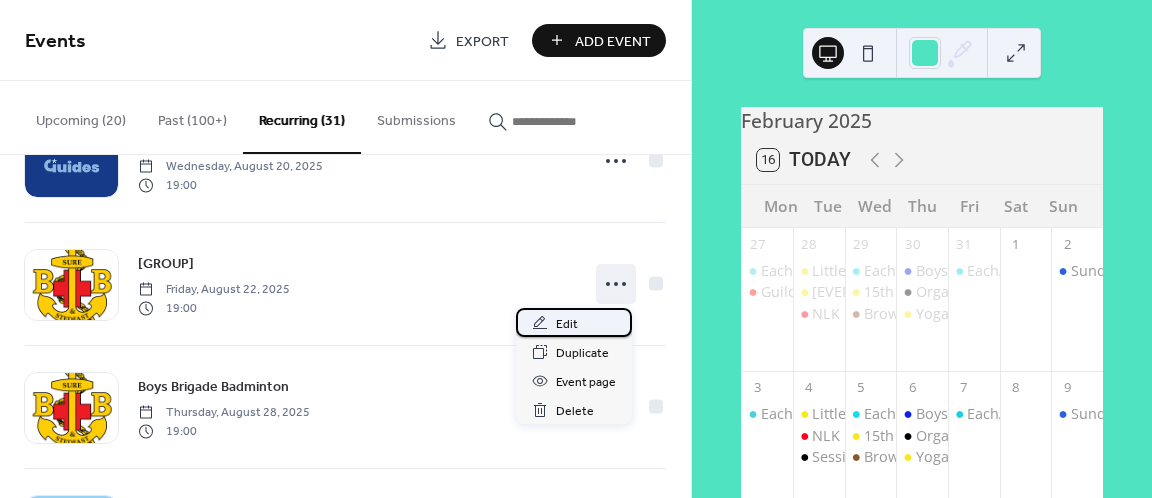 click on "Edit" at bounding box center (567, 324) 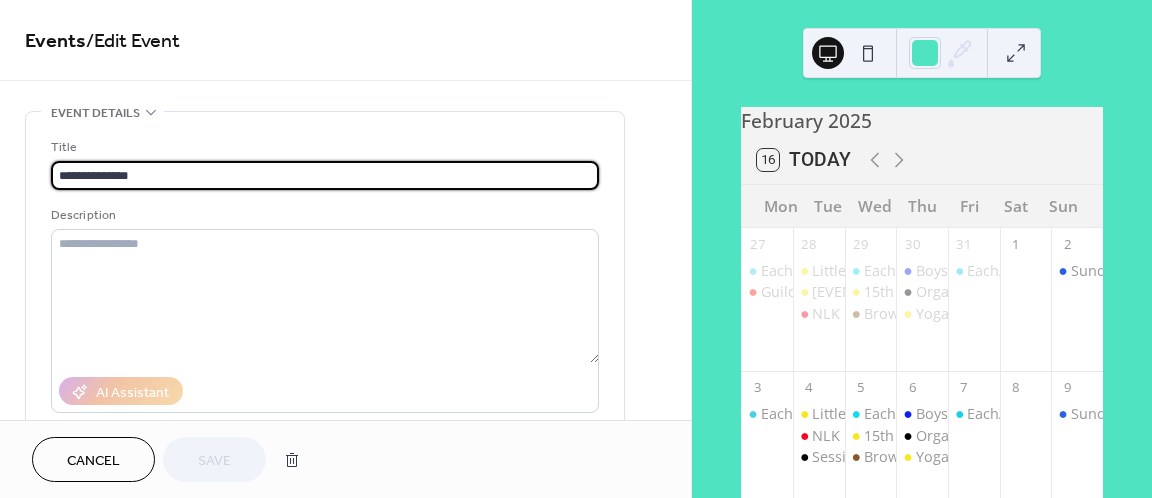 click on "**********" at bounding box center [325, 175] 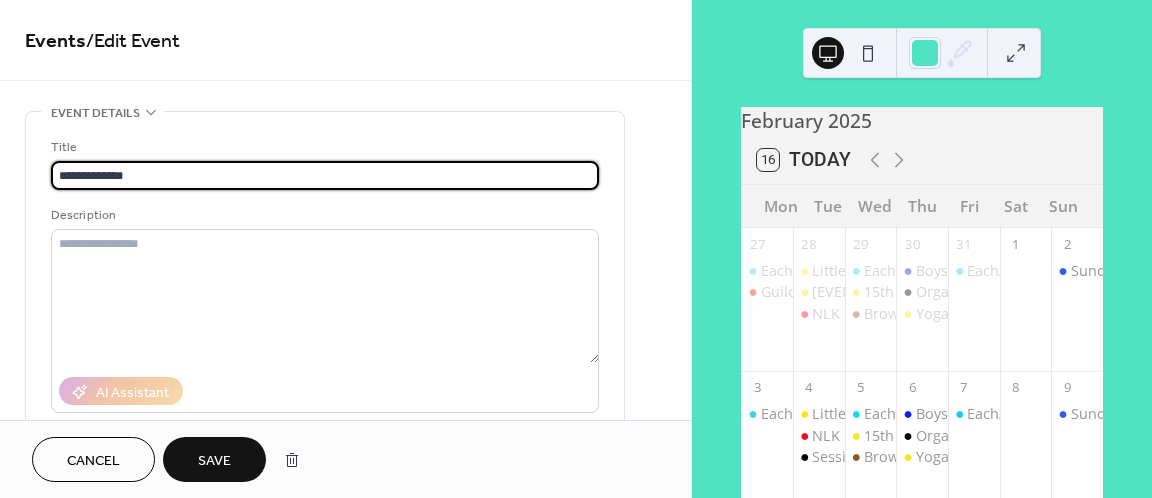 type on "**********" 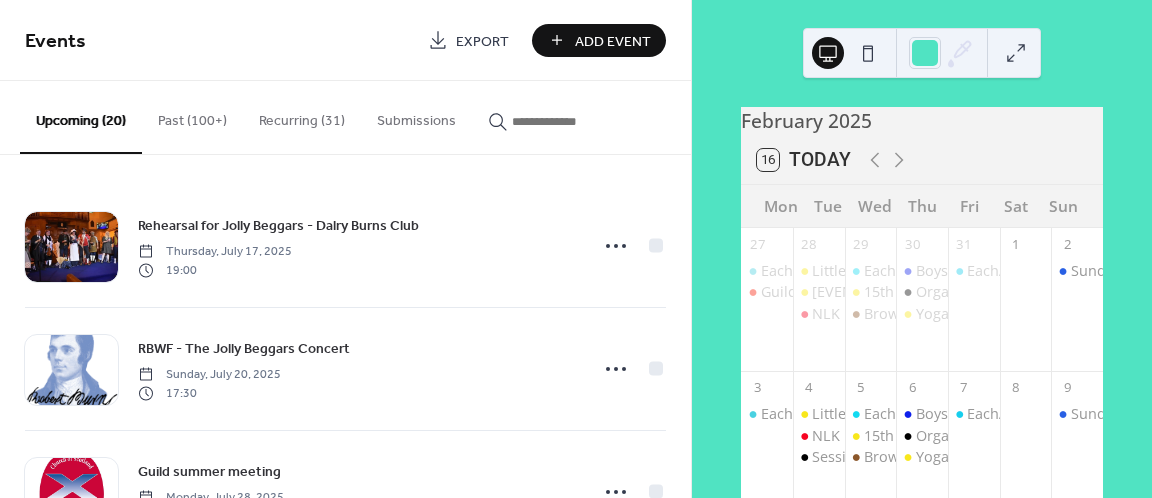 click on "Add Event" at bounding box center (613, 41) 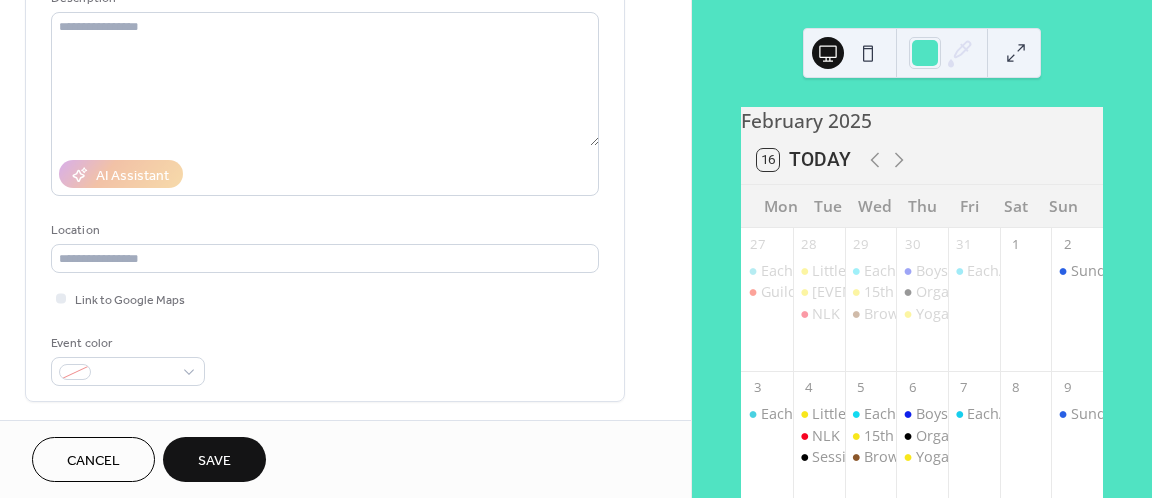 scroll, scrollTop: 228, scrollLeft: 0, axis: vertical 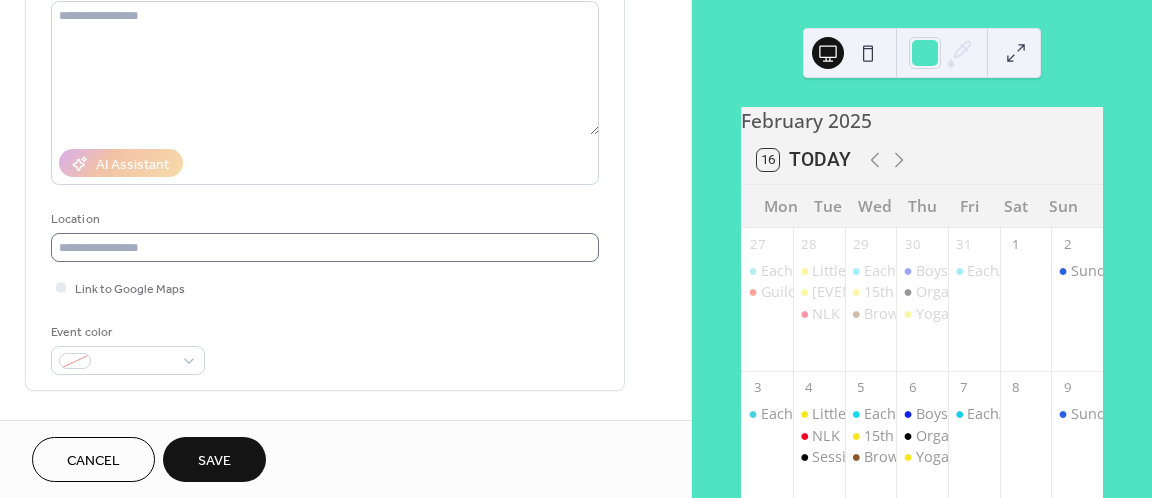 type on "****" 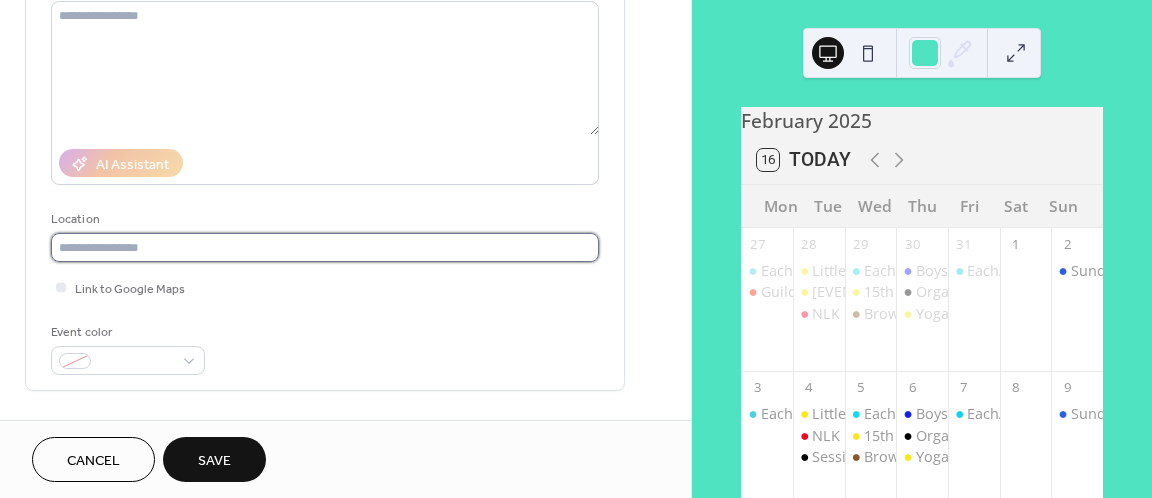 click at bounding box center [325, 247] 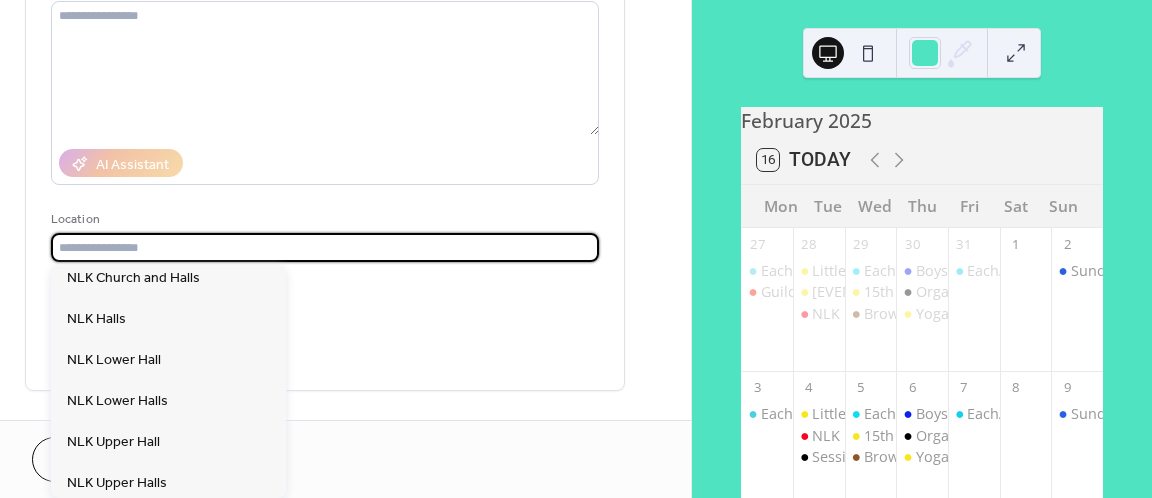 scroll, scrollTop: 234, scrollLeft: 0, axis: vertical 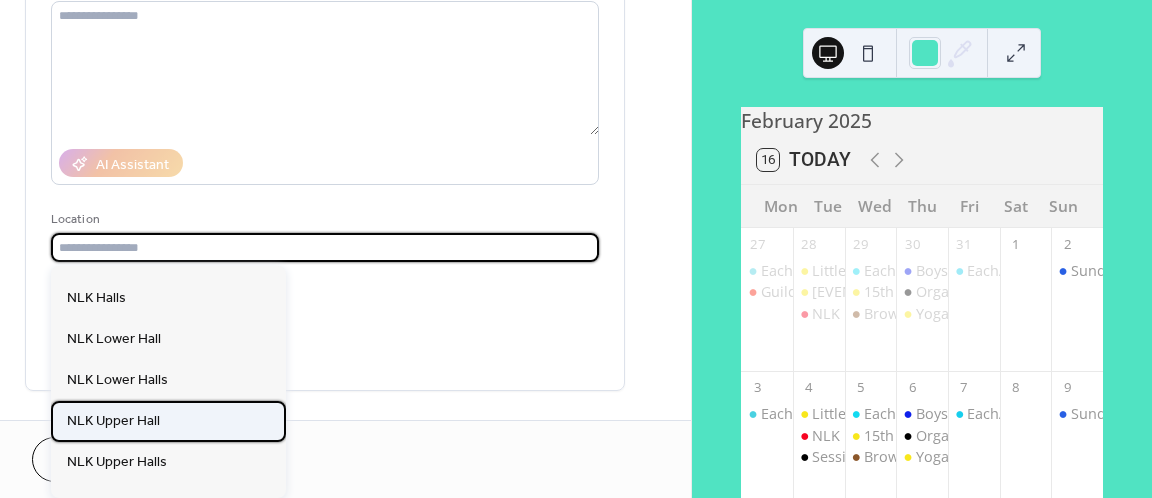 click on "NLK Upper Hall" at bounding box center (113, 421) 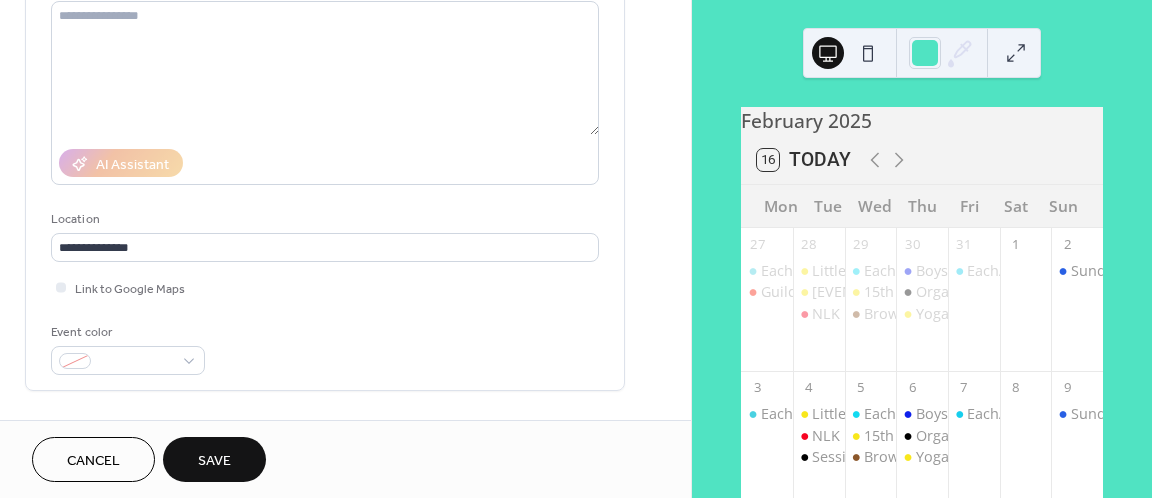 type on "**********" 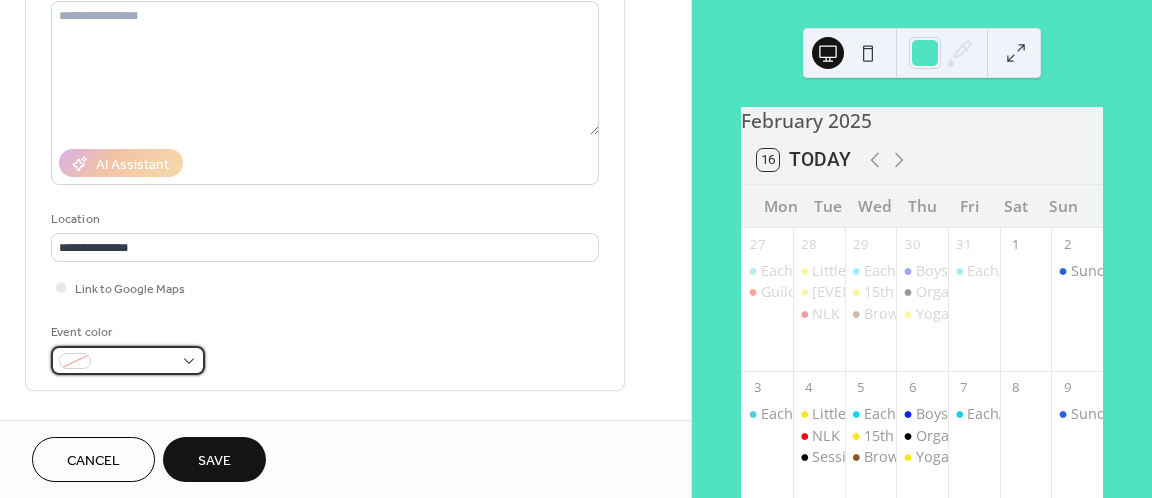 click at bounding box center (128, 360) 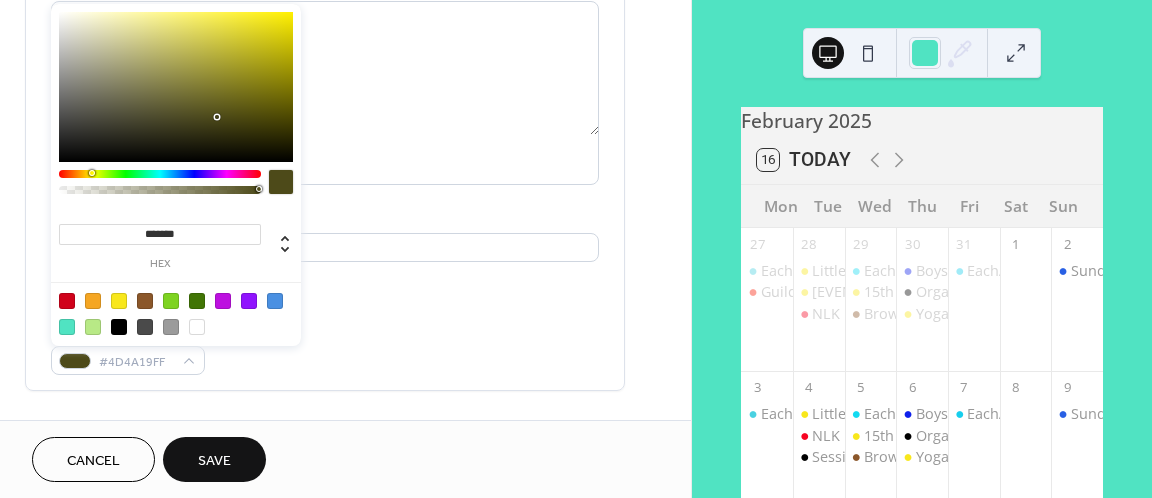 drag, startPoint x: 200, startPoint y: 174, endPoint x: 91, endPoint y: 179, distance: 109.11462 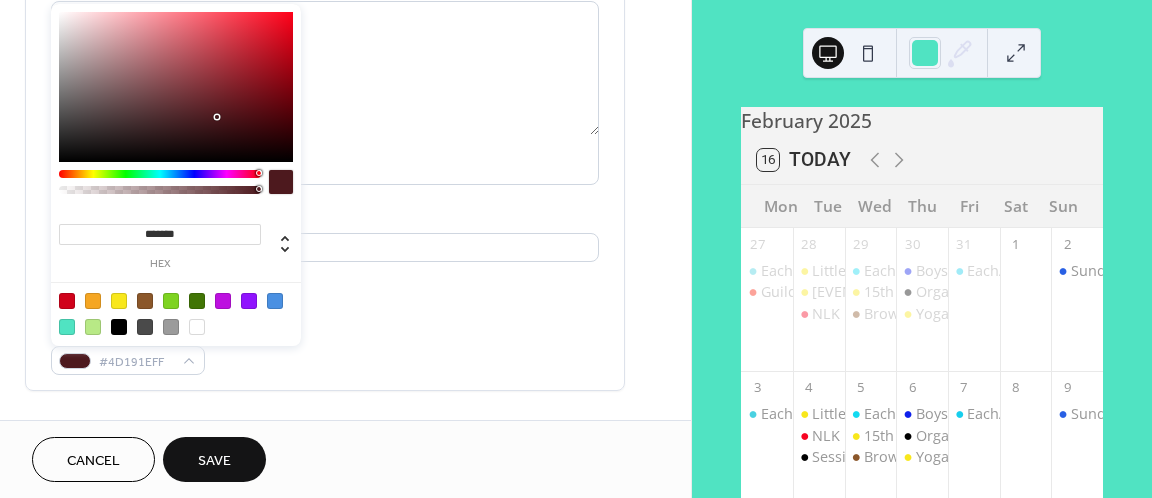click at bounding box center [160, 187] 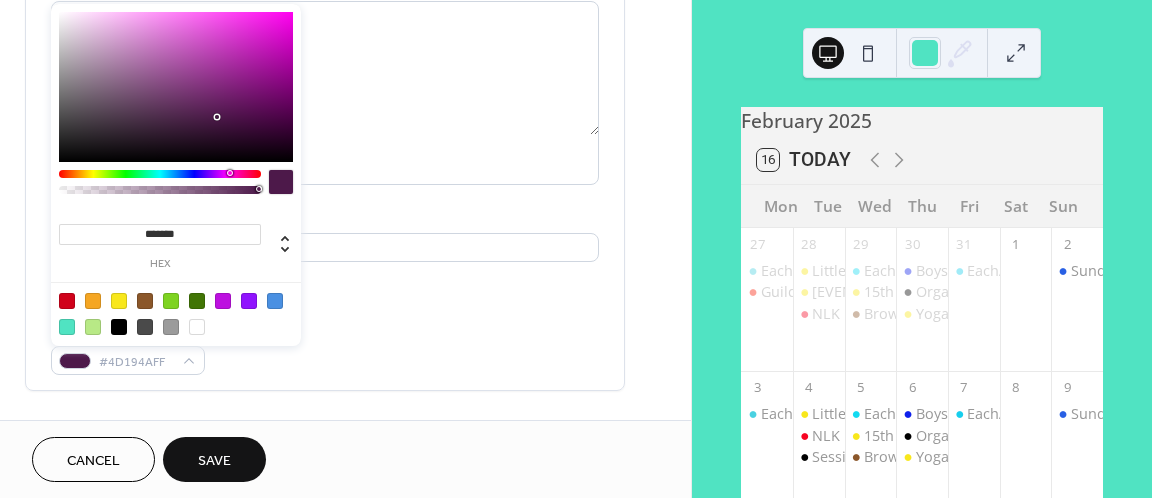 type on "*******" 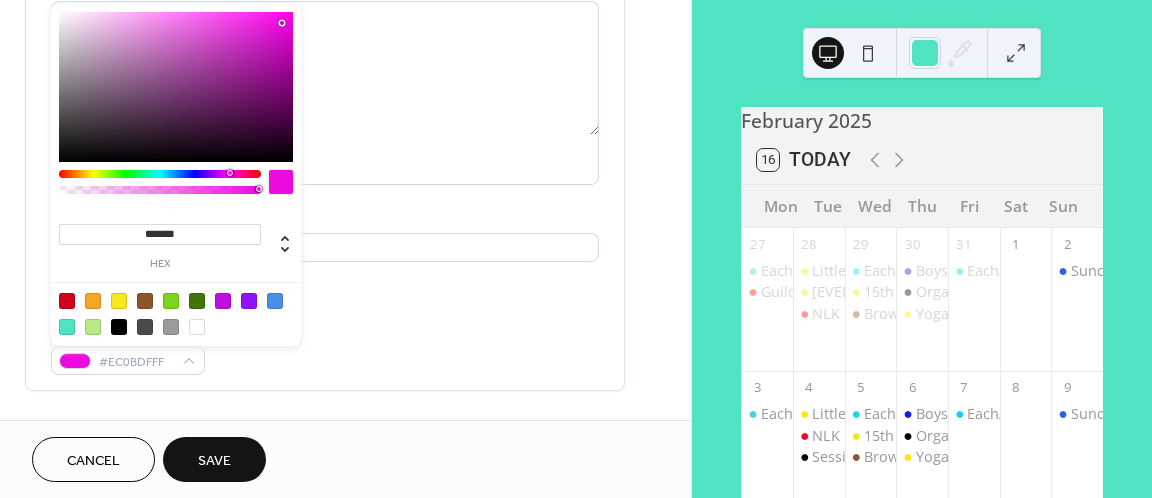 click on "Event color #EC0BDFFF" at bounding box center [325, 348] 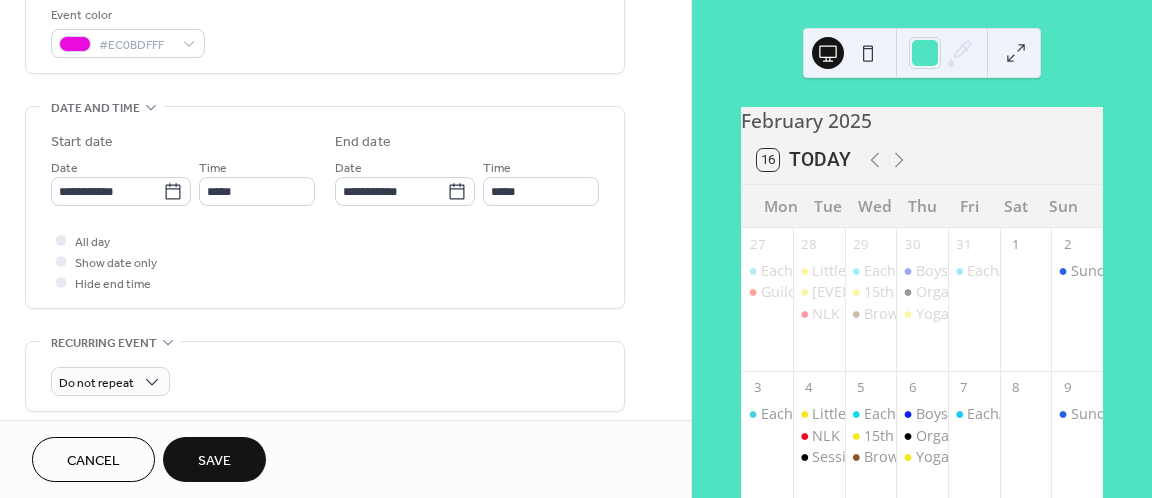 scroll, scrollTop: 546, scrollLeft: 0, axis: vertical 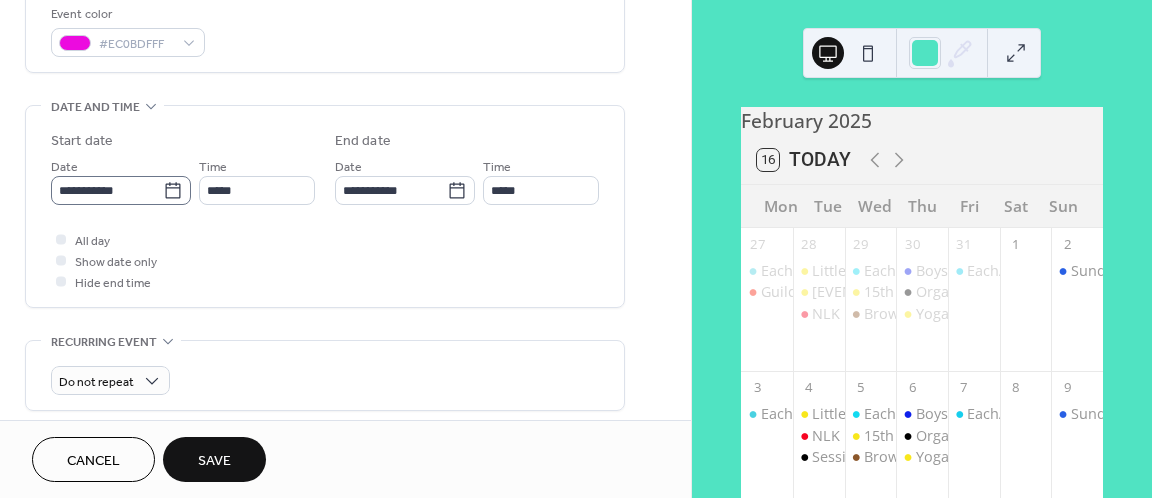 click 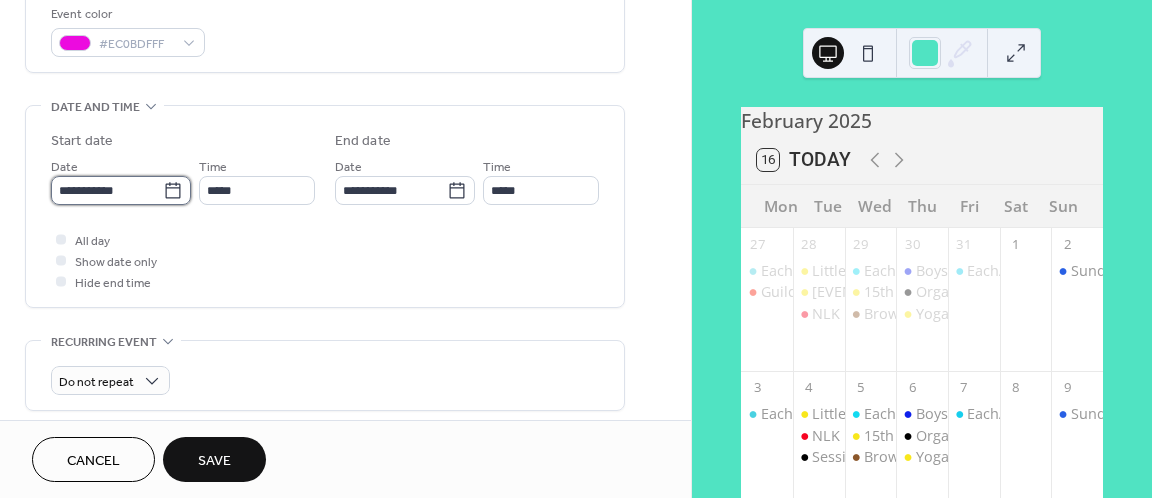 click on "**********" at bounding box center (107, 190) 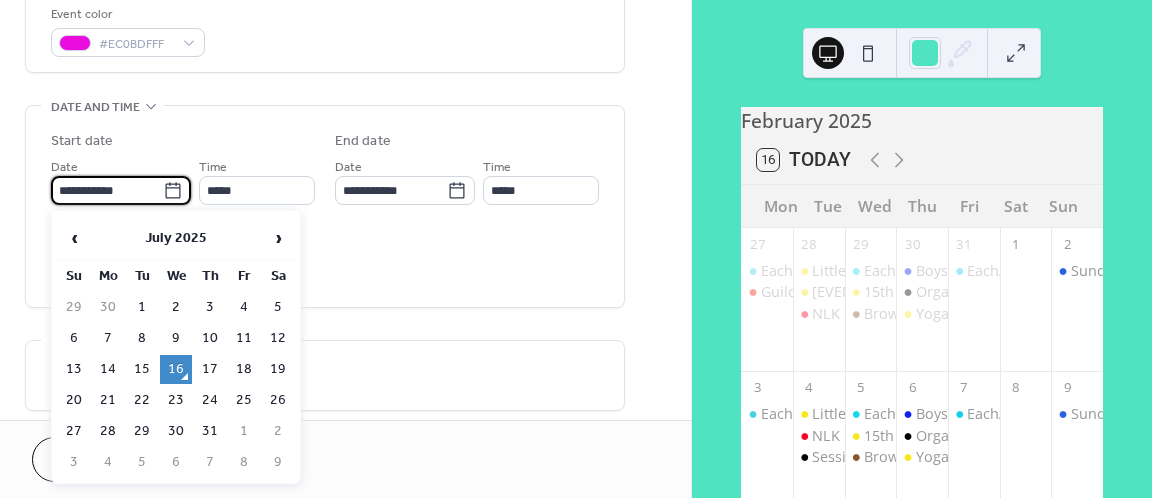click 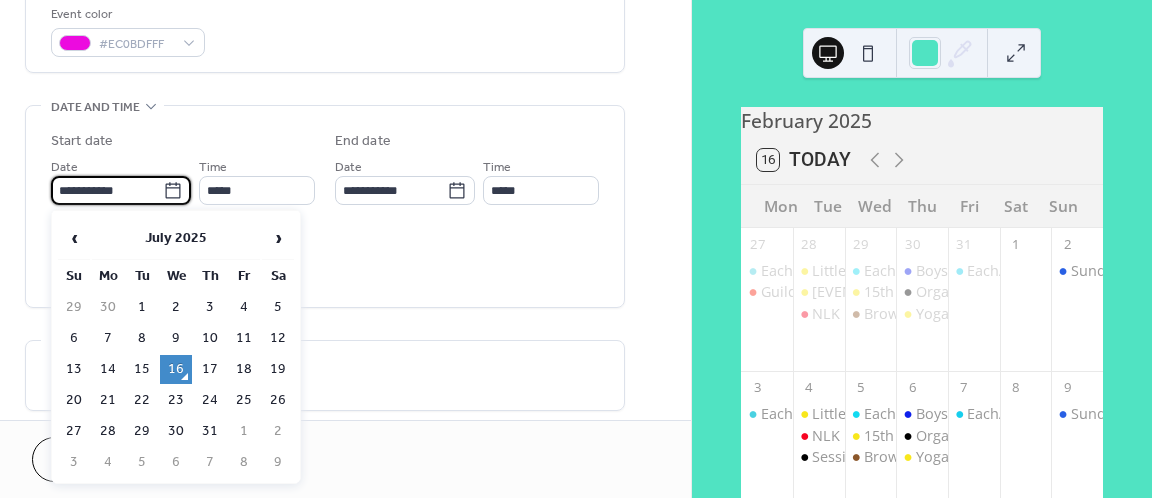 click 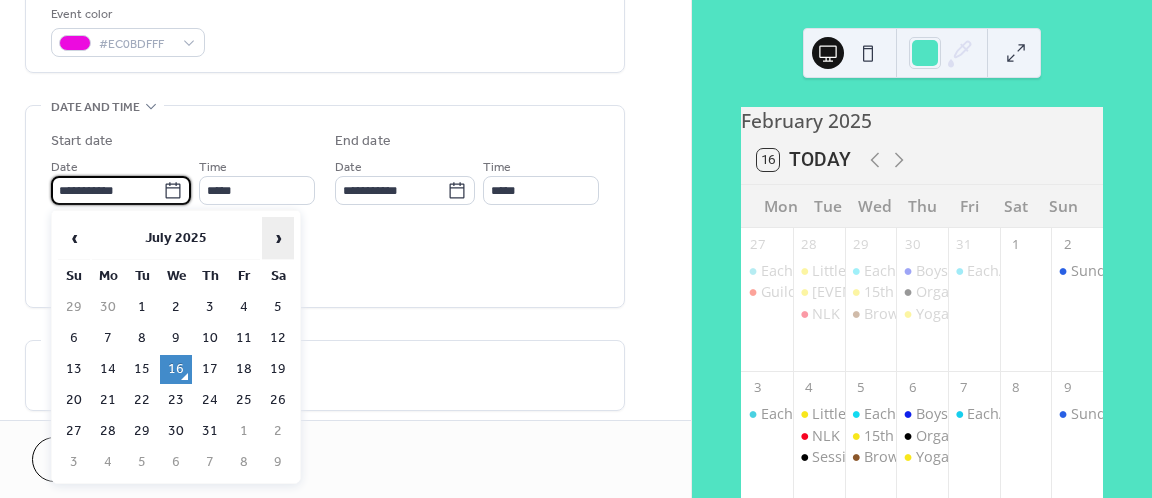 click on "›" at bounding box center [278, 238] 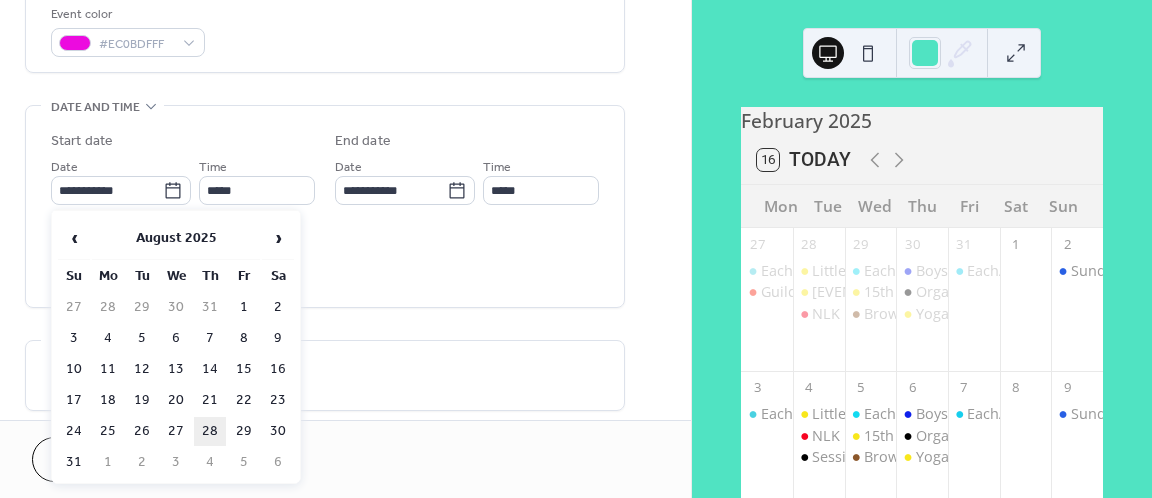 click on "28" at bounding box center [210, 431] 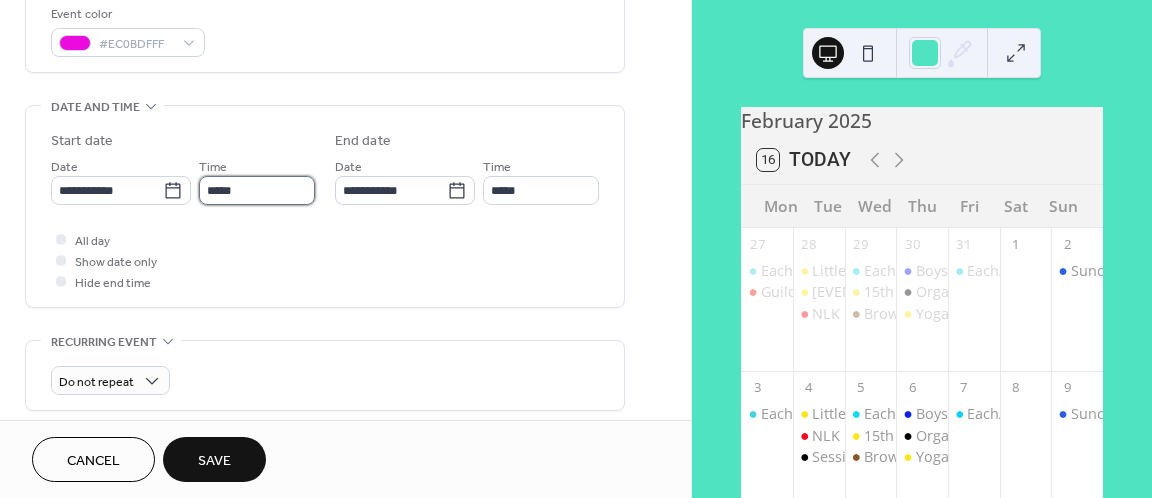 click on "*****" at bounding box center [257, 190] 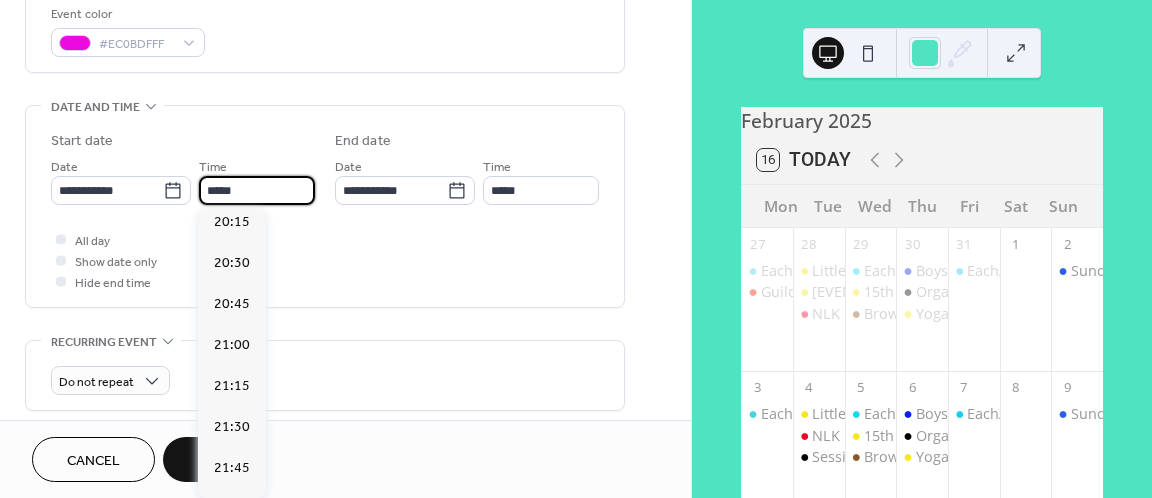 scroll, scrollTop: 3150, scrollLeft: 0, axis: vertical 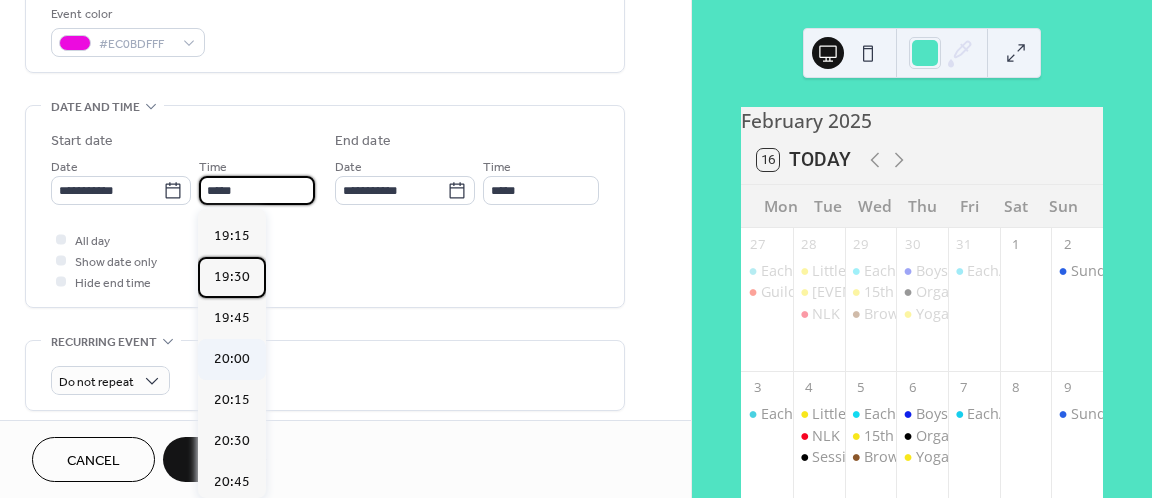 click on "19:30" at bounding box center (232, 277) 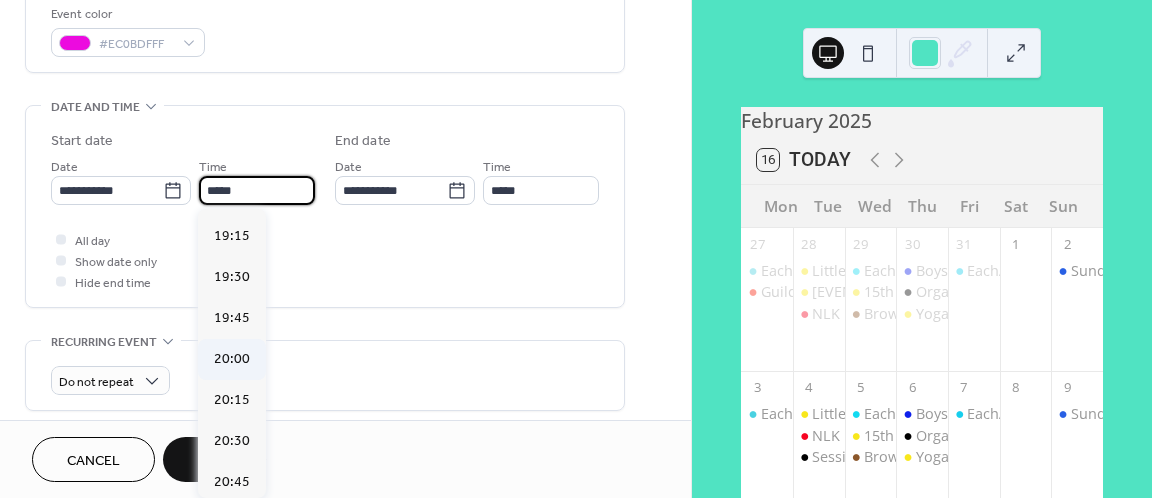 type on "*****" 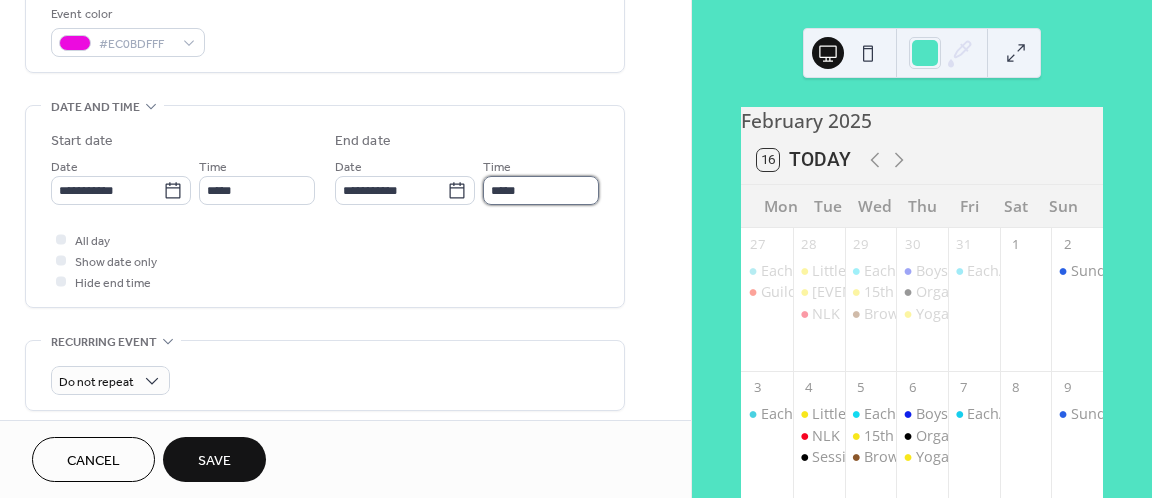click on "*****" at bounding box center [541, 190] 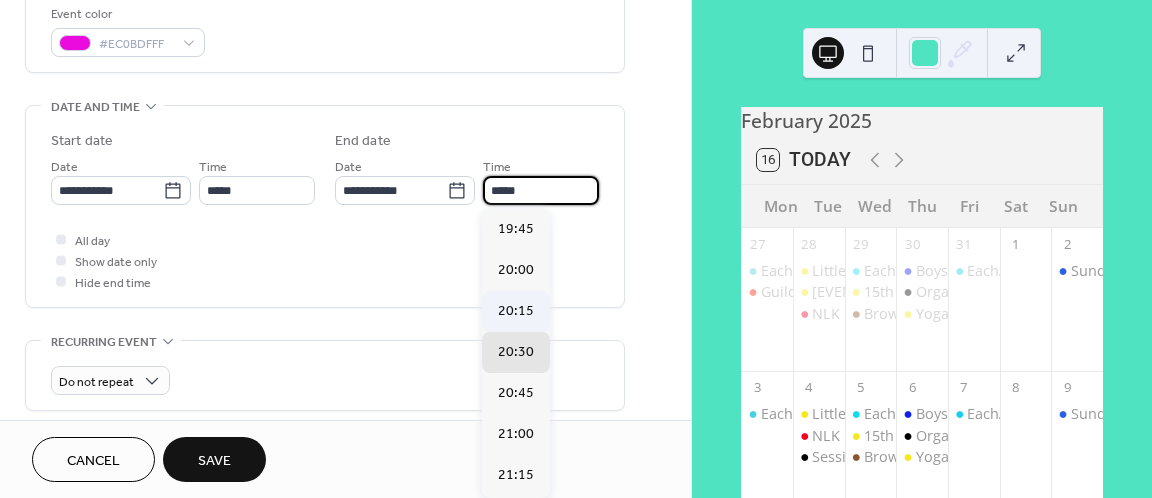 scroll, scrollTop: 139, scrollLeft: 0, axis: vertical 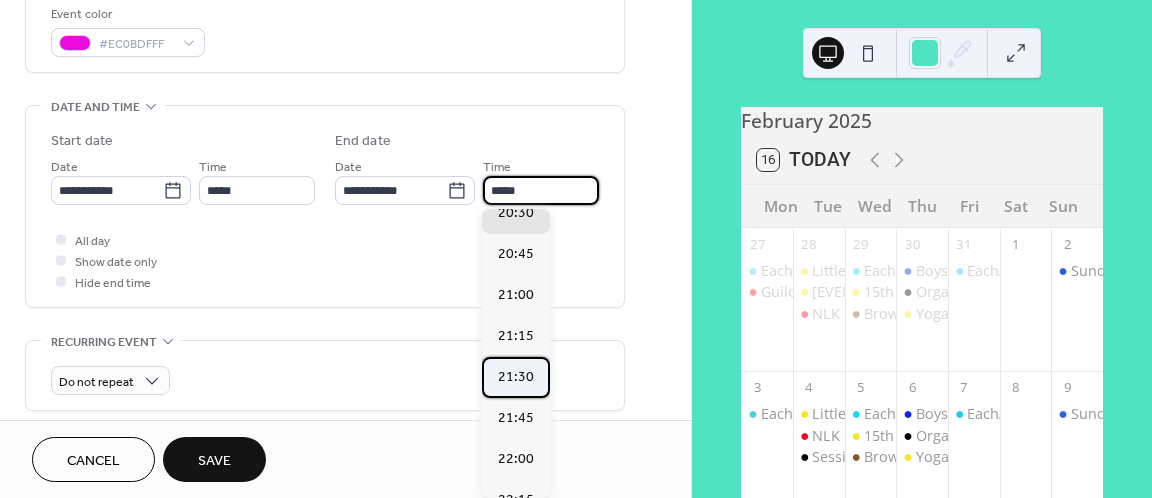 click on "21:30" at bounding box center (516, 377) 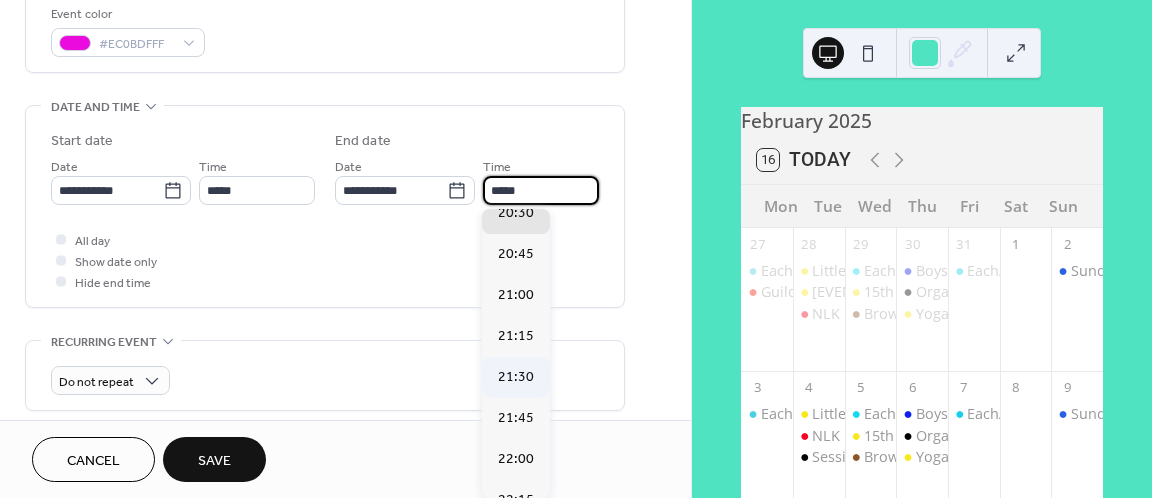 type on "*****" 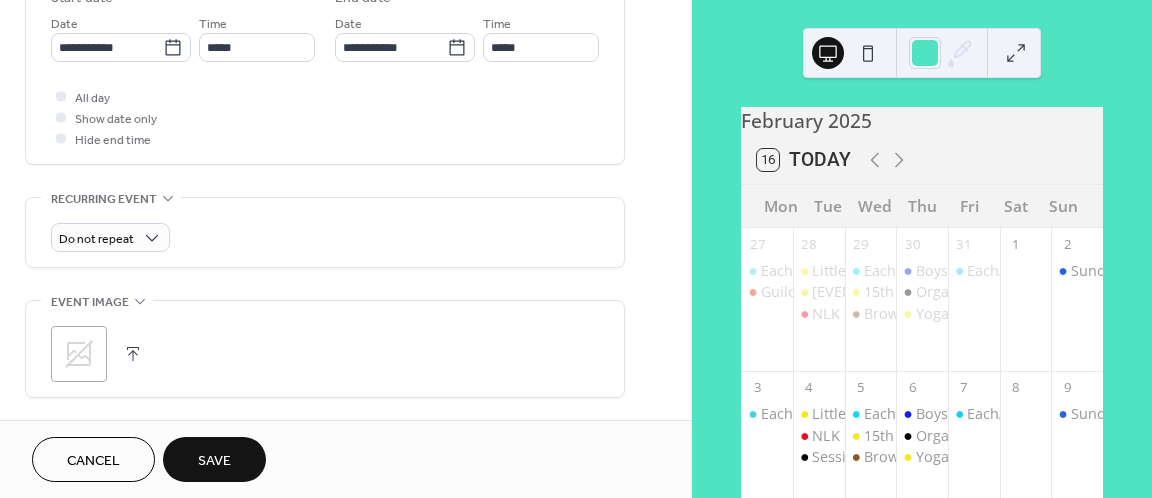 scroll, scrollTop: 736, scrollLeft: 0, axis: vertical 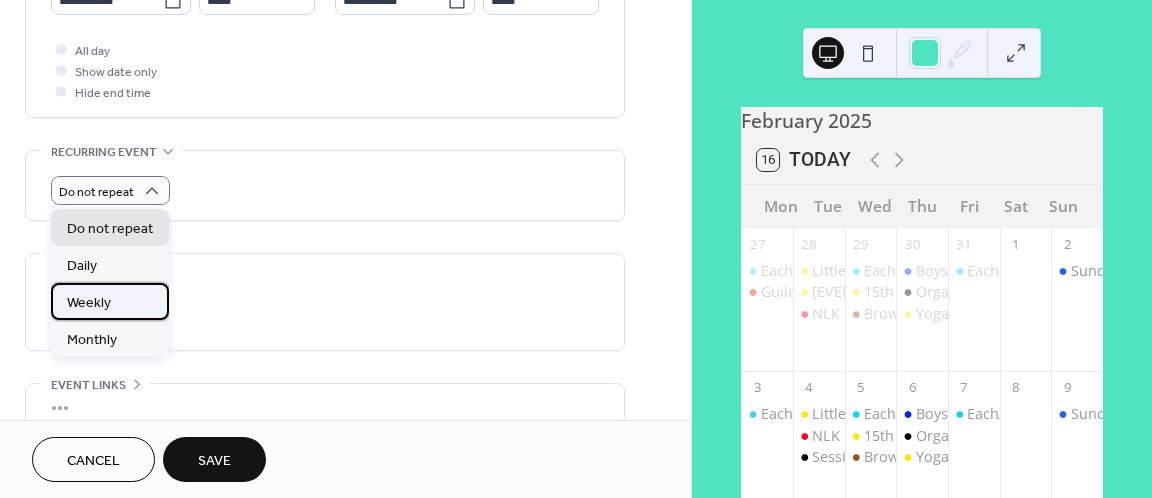 click on "Weekly" at bounding box center [89, 303] 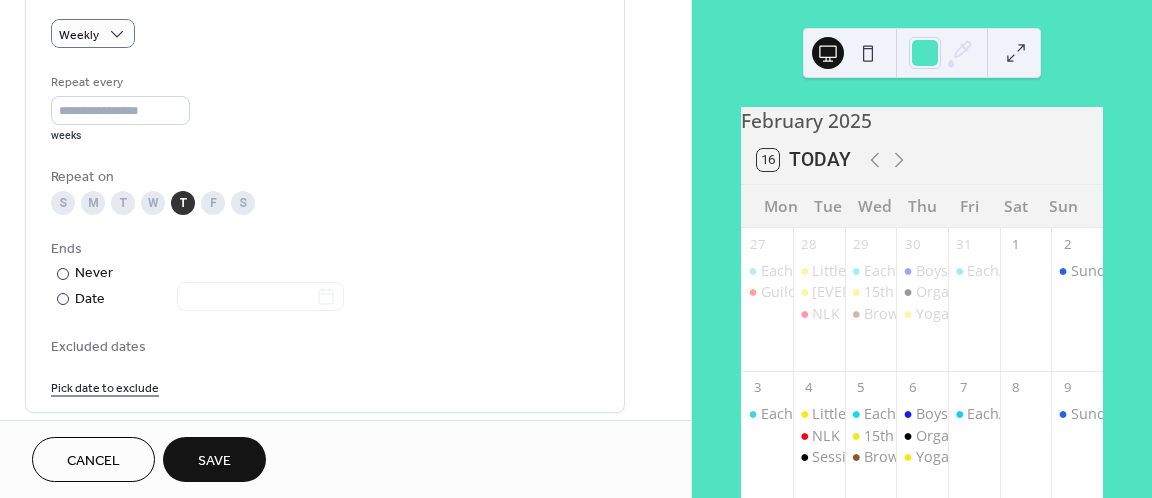 scroll, scrollTop: 897, scrollLeft: 0, axis: vertical 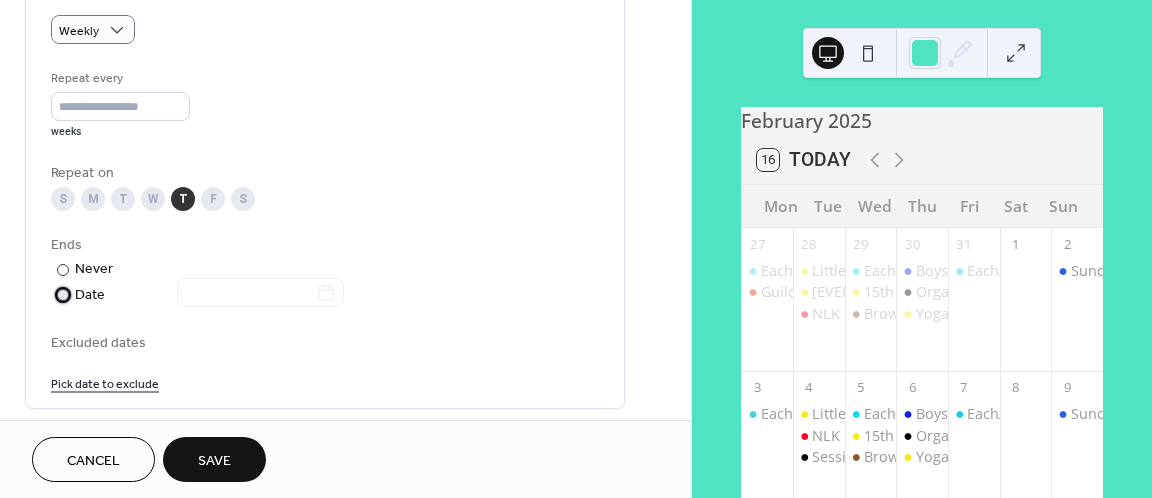 click at bounding box center (63, 295) 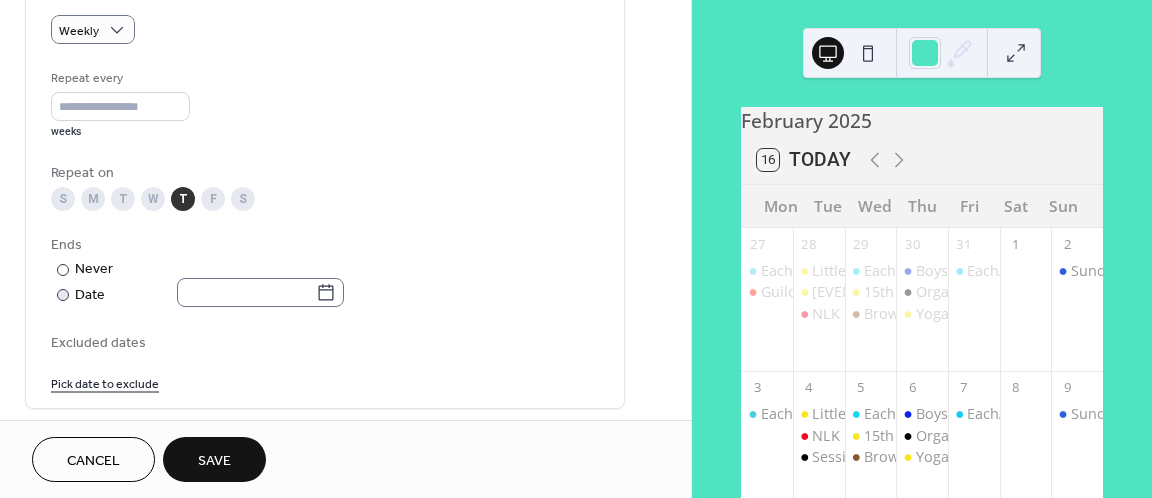 click 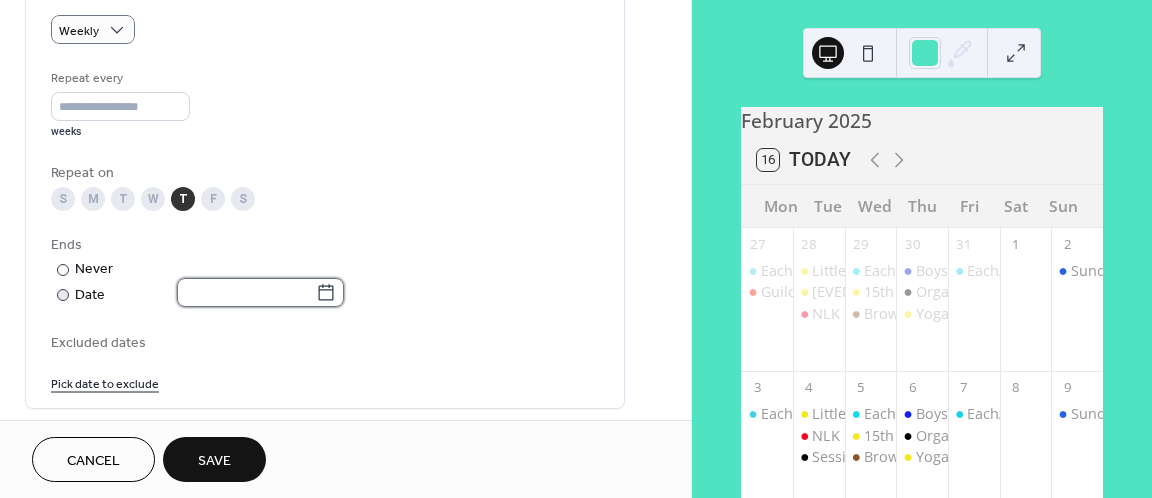 click at bounding box center (246, 292) 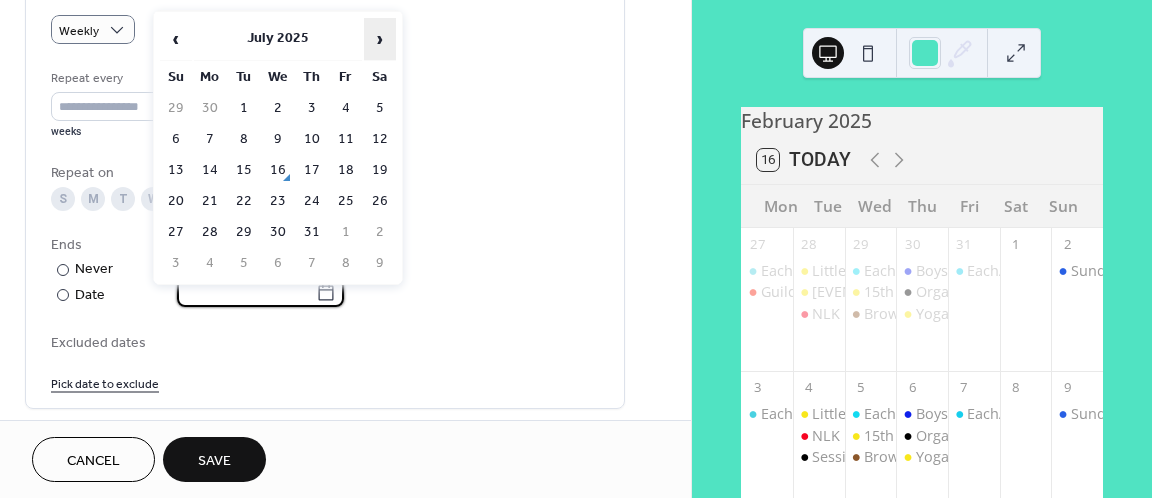 click on "›" at bounding box center [380, 39] 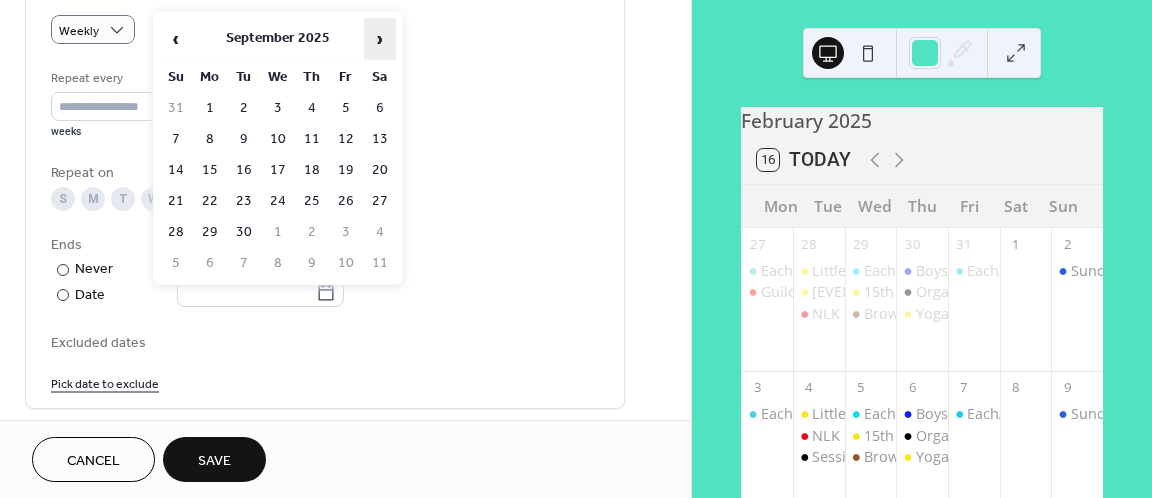 click on "›" at bounding box center [380, 39] 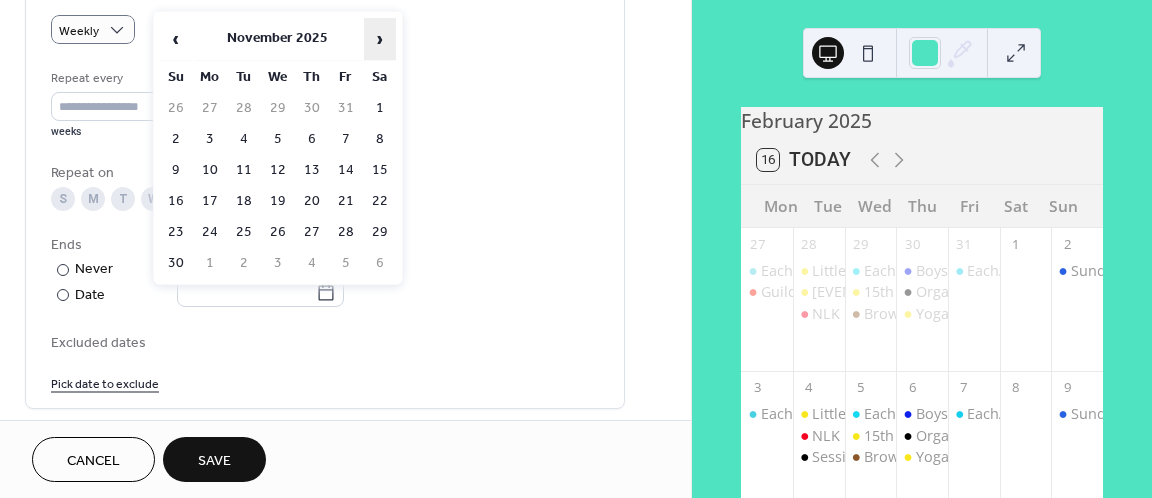 click on "›" at bounding box center [380, 39] 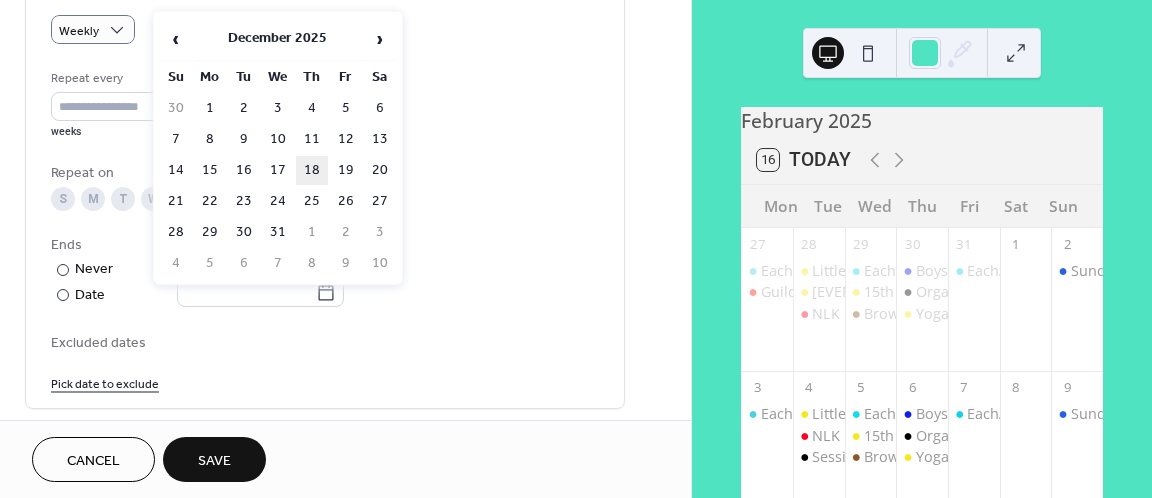 click on "18" at bounding box center [312, 170] 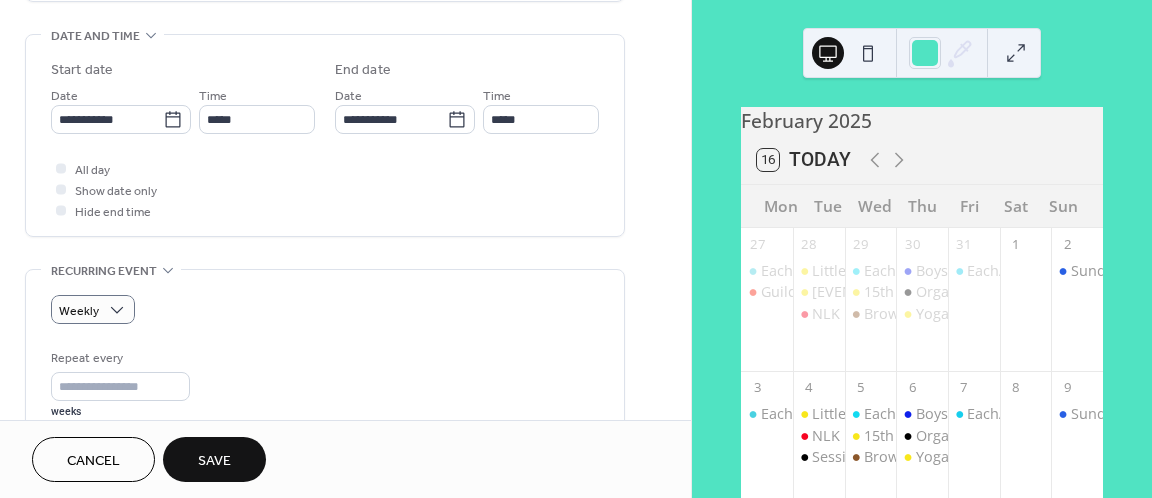 scroll, scrollTop: 616, scrollLeft: 0, axis: vertical 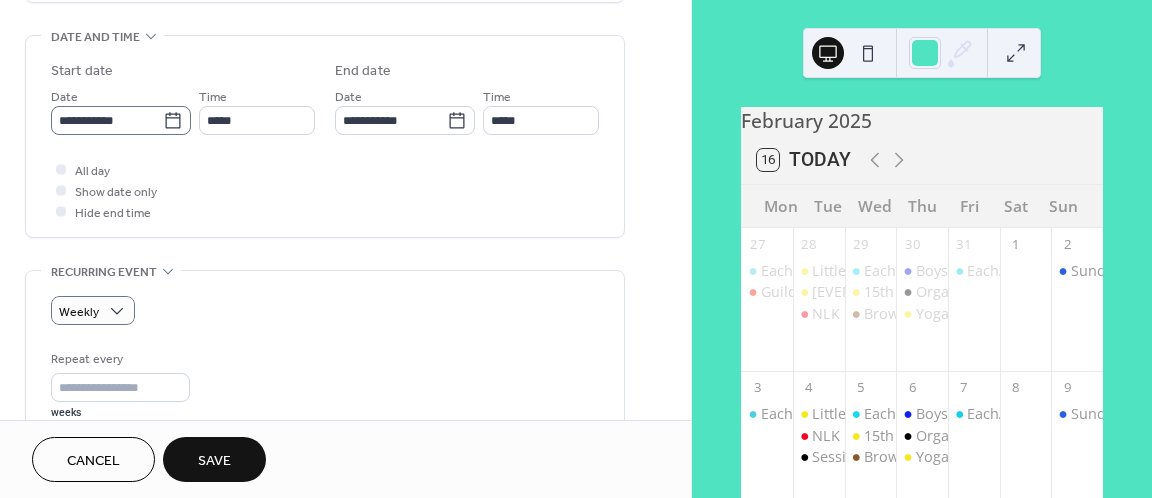 click 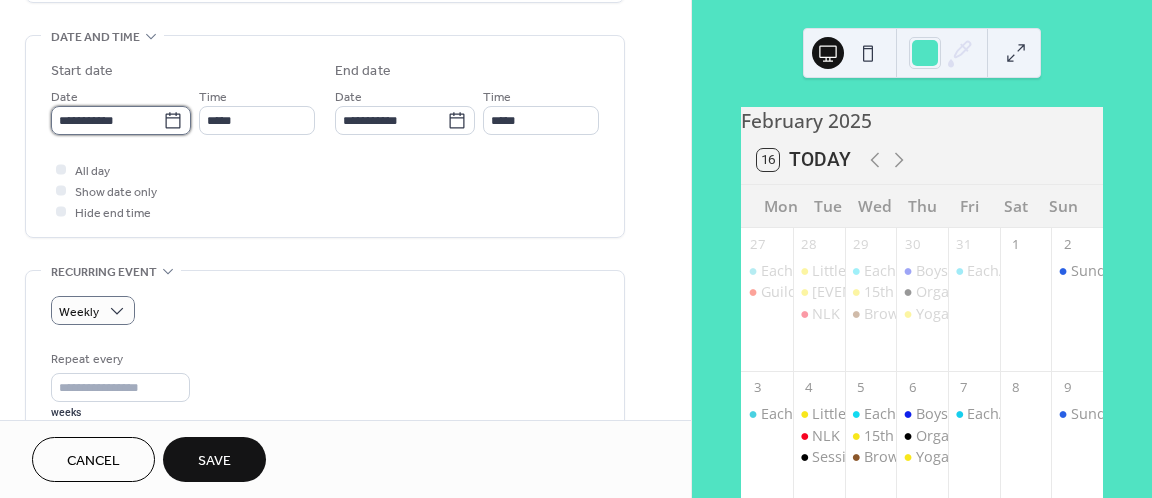 click on "**********" at bounding box center (107, 120) 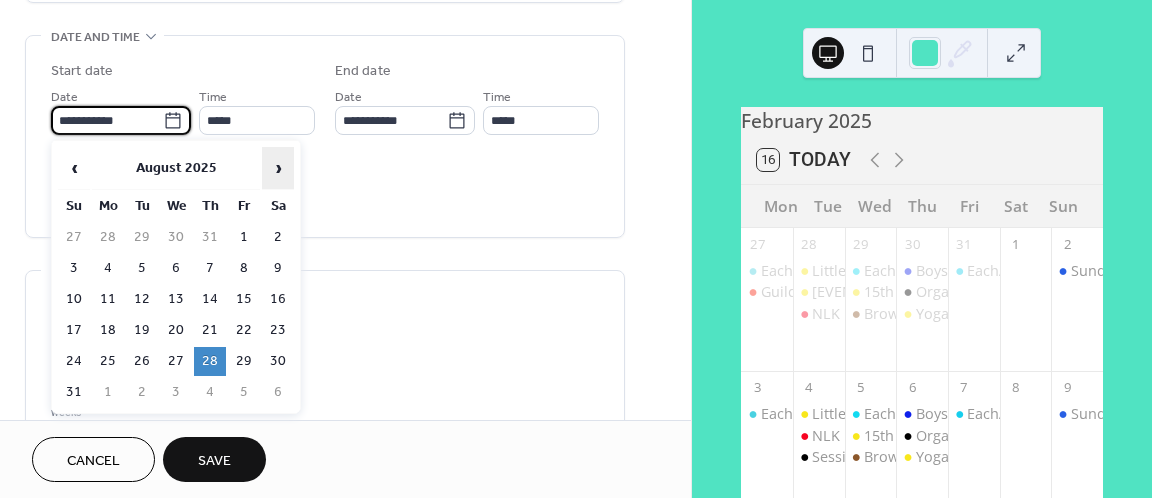 click on "‹" at bounding box center [74, 168] 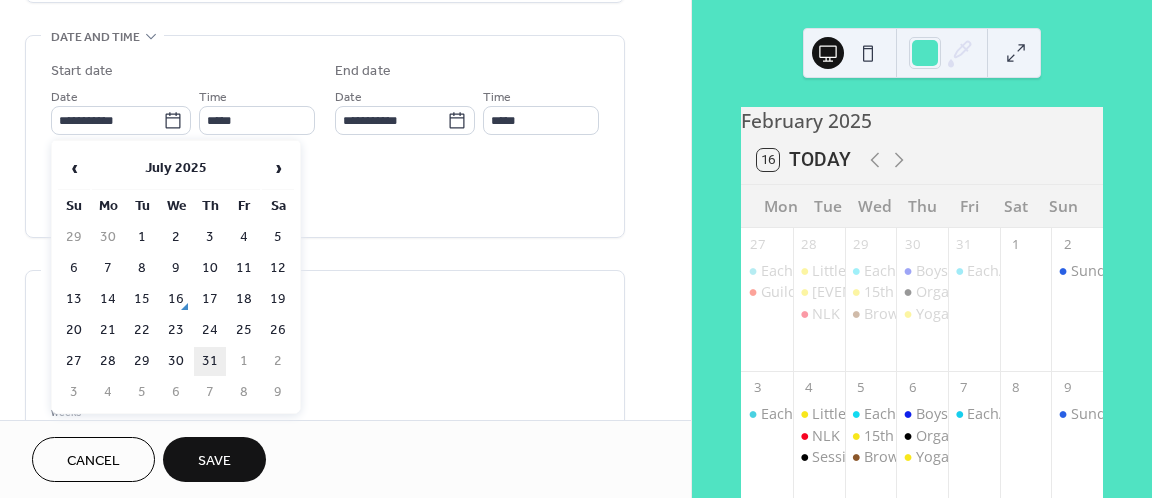 click on "31" at bounding box center [210, 361] 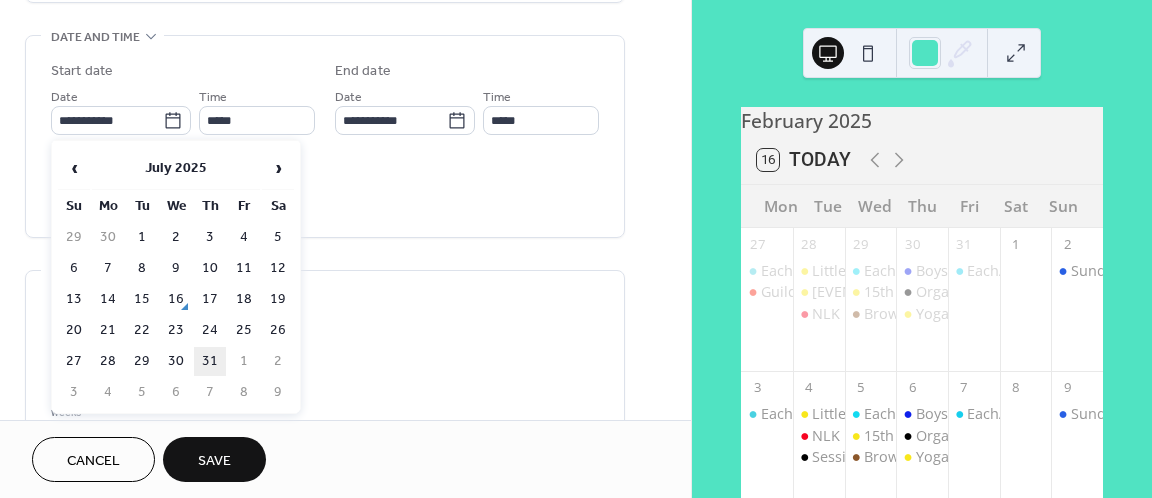 type on "**********" 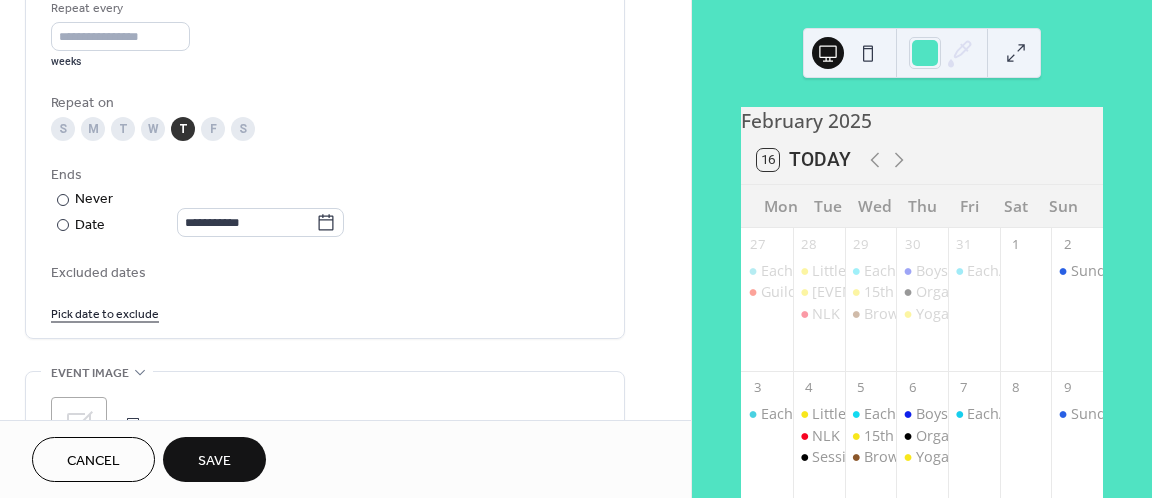 scroll, scrollTop: 971, scrollLeft: 0, axis: vertical 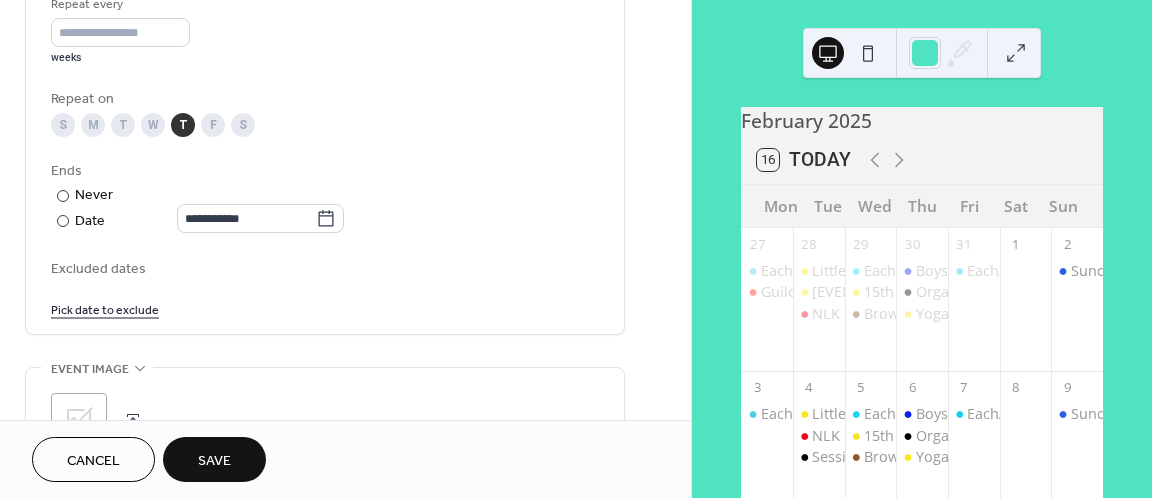 click on "Pick date to exclude" at bounding box center (105, 308) 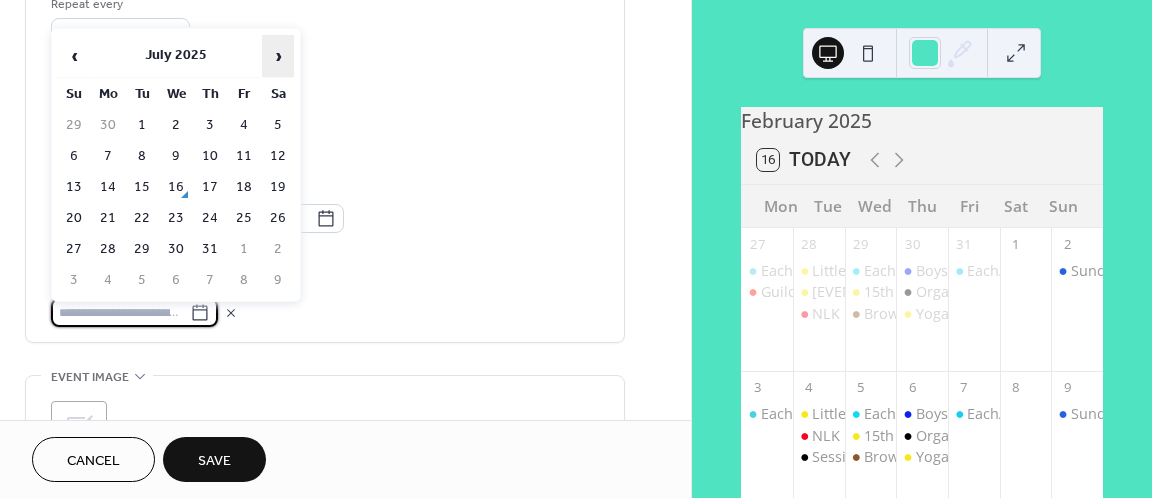 click on "›" at bounding box center [278, 56] 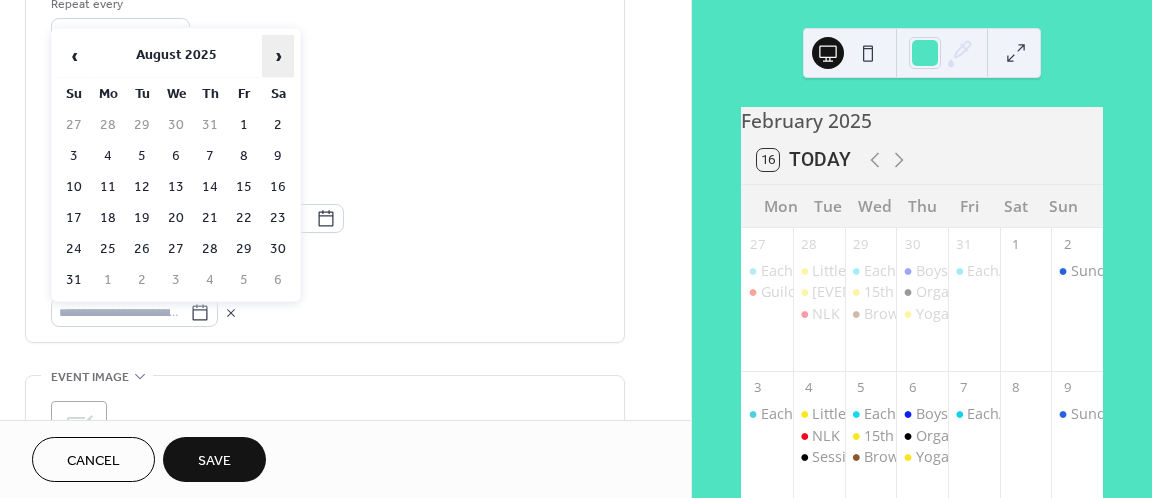 click on "›" at bounding box center [278, 56] 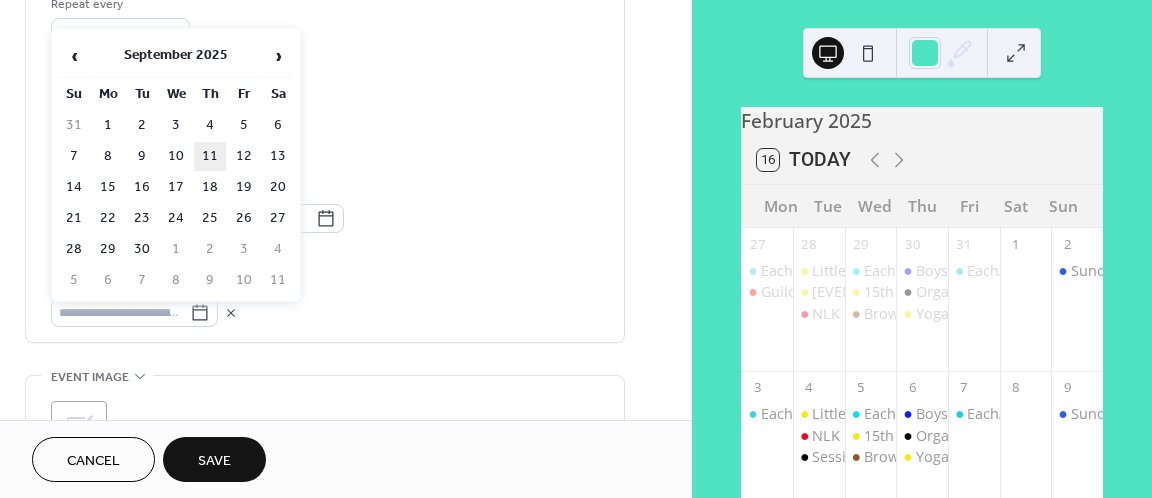 click on "18" at bounding box center [210, 187] 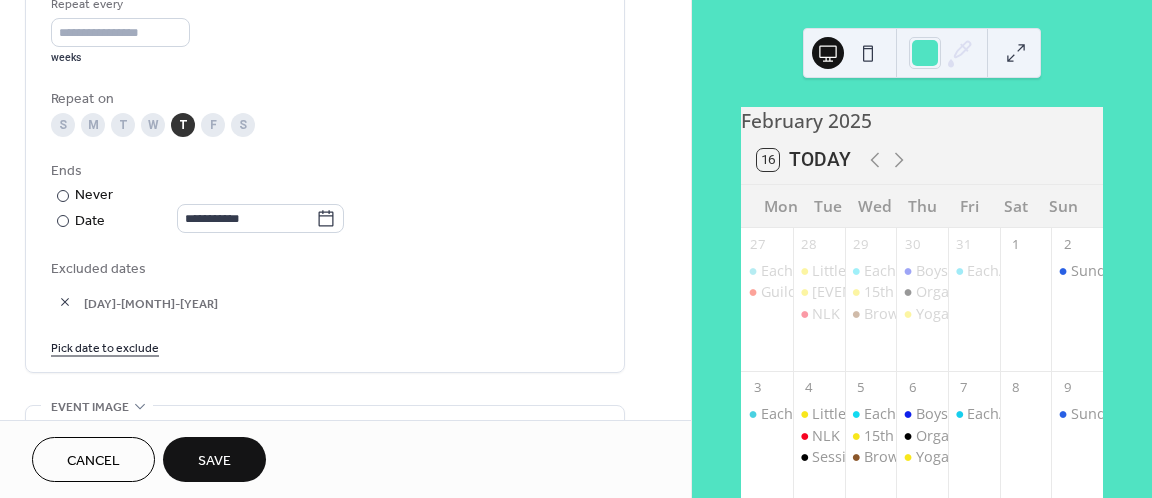 click on "Pick date to exclude" at bounding box center (105, 346) 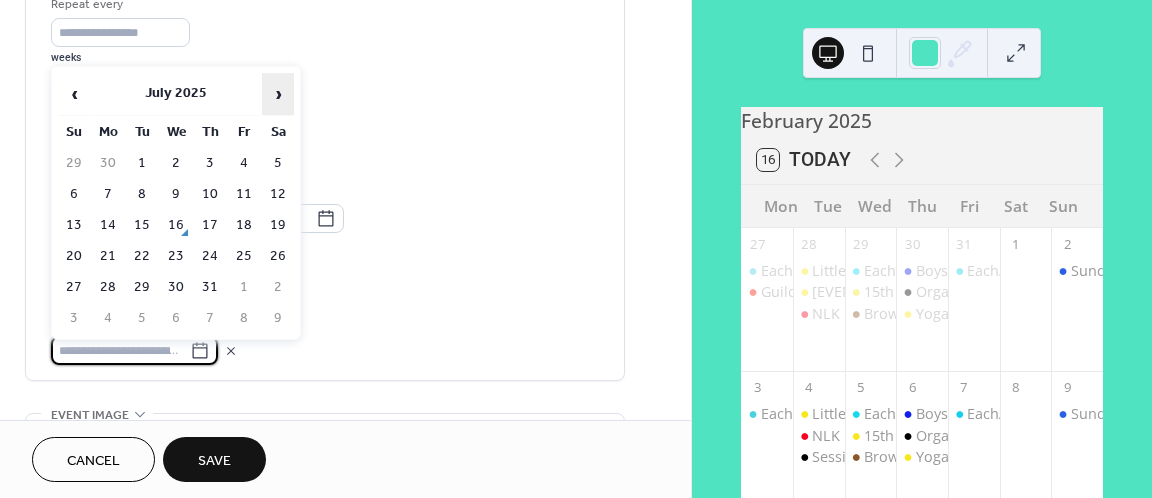 click on "›" at bounding box center (278, 94) 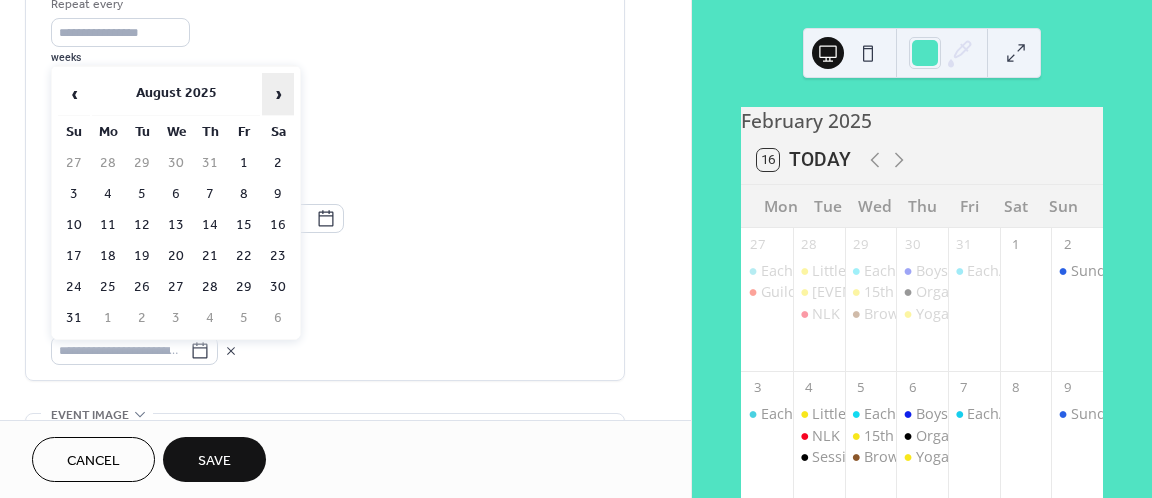 click on "›" at bounding box center (278, 94) 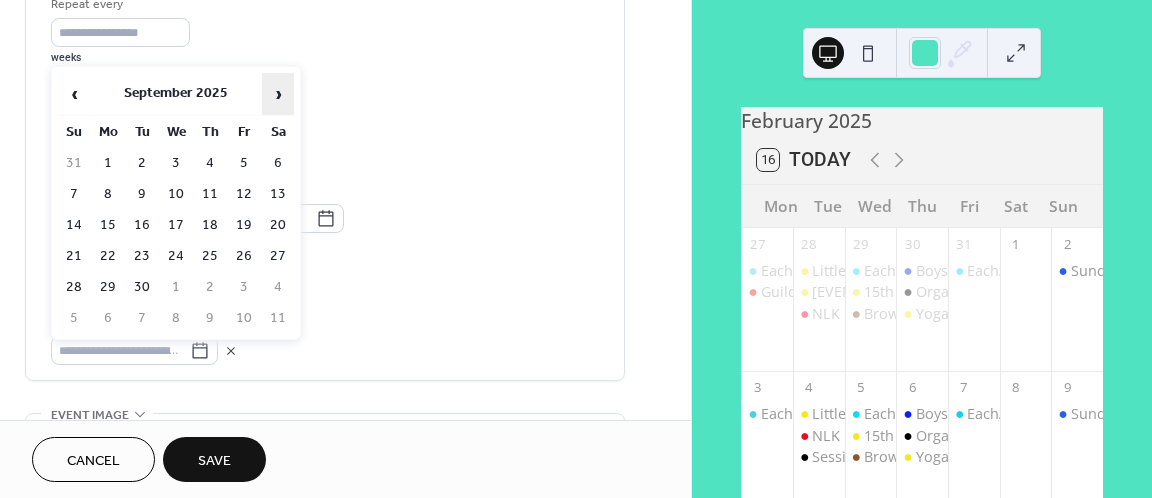 click on "›" at bounding box center (278, 94) 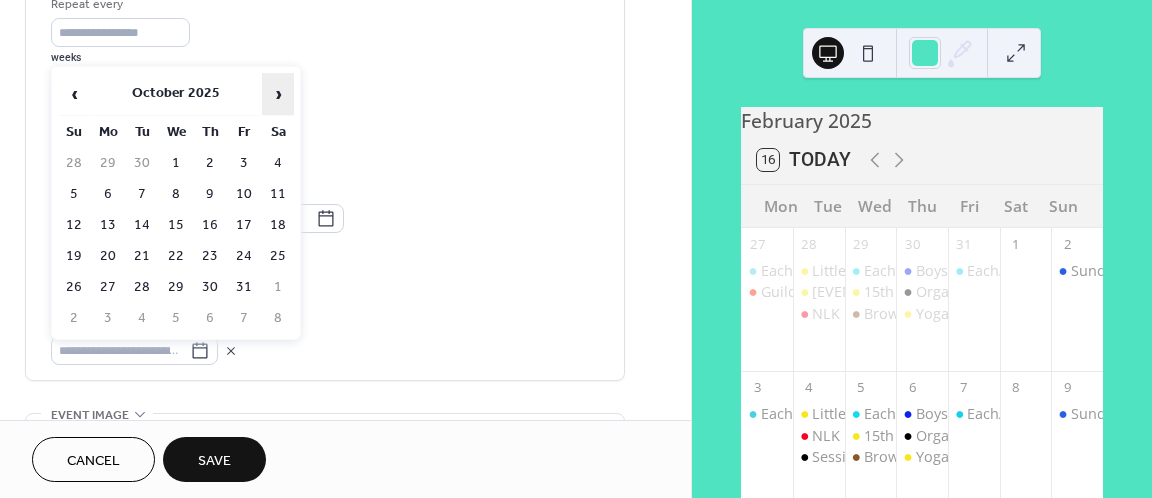 click on "›" at bounding box center [278, 94] 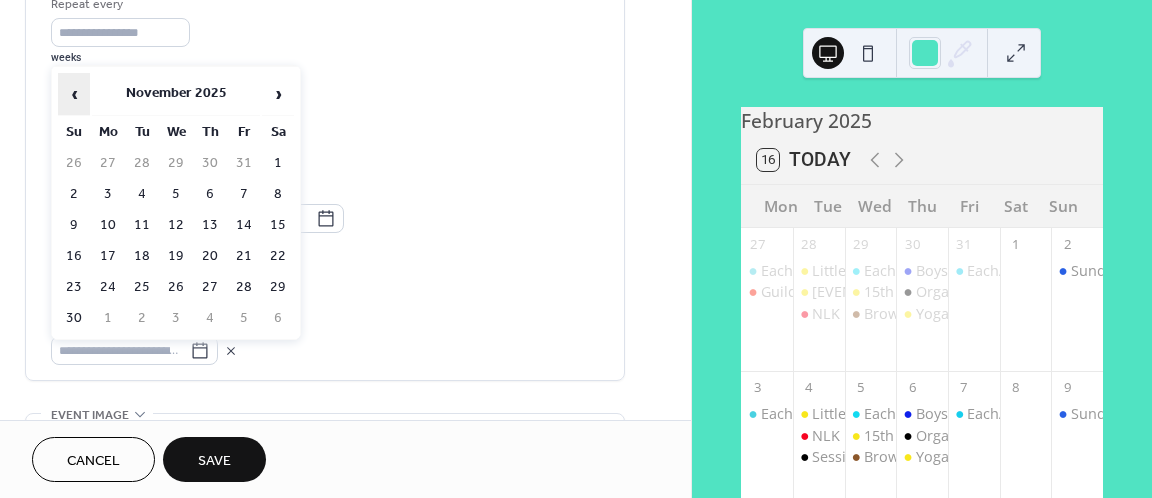 click on "‹" at bounding box center (74, 94) 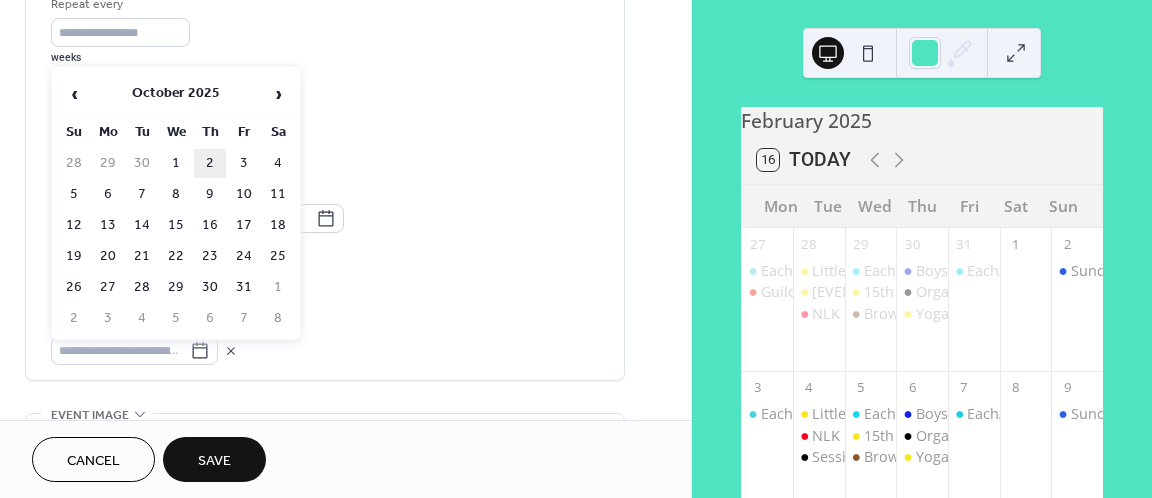 click on "2" at bounding box center (210, 163) 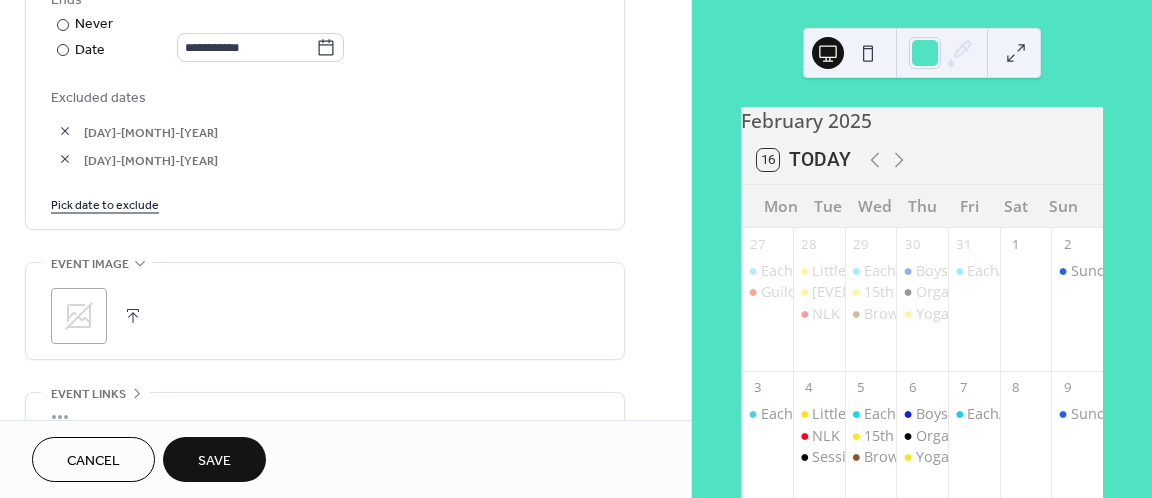 scroll, scrollTop: 1146, scrollLeft: 0, axis: vertical 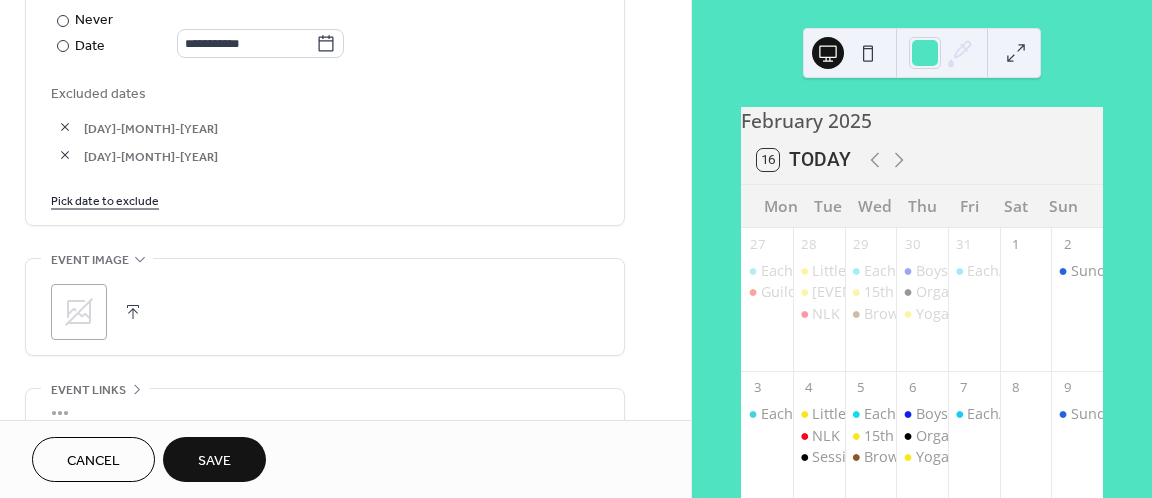 click 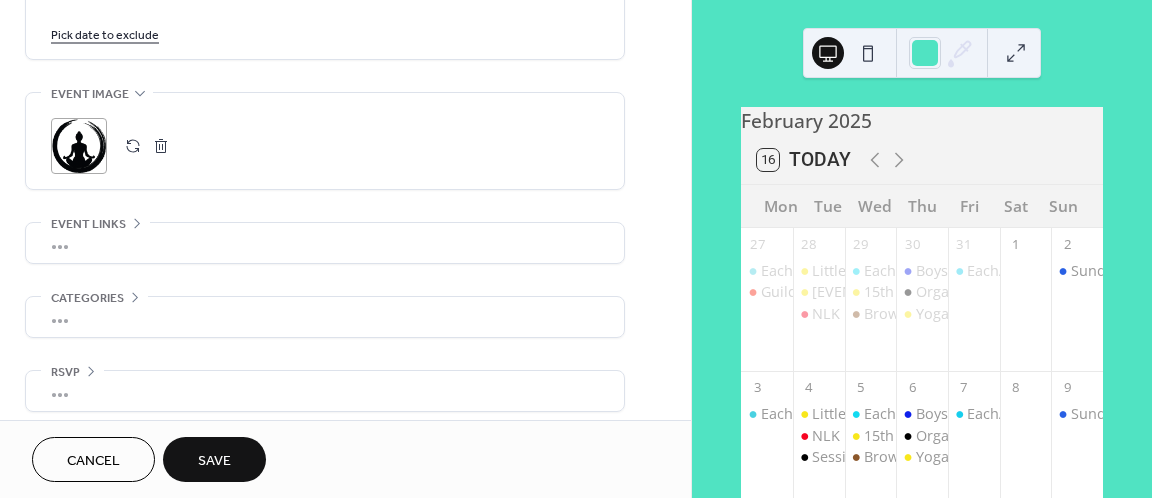 scroll, scrollTop: 1324, scrollLeft: 0, axis: vertical 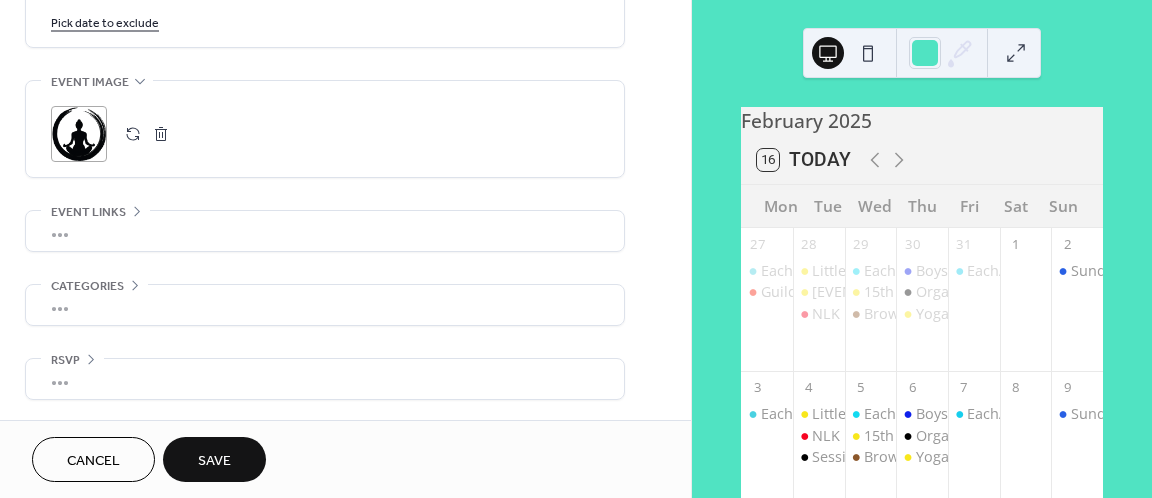 click on "Save" at bounding box center (214, 459) 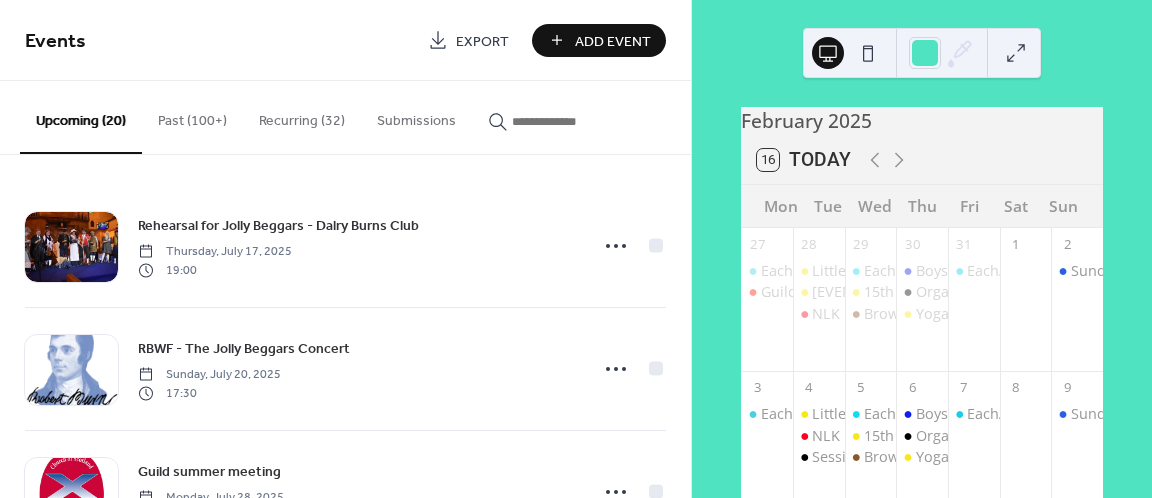 click on "Add Event" at bounding box center [613, 41] 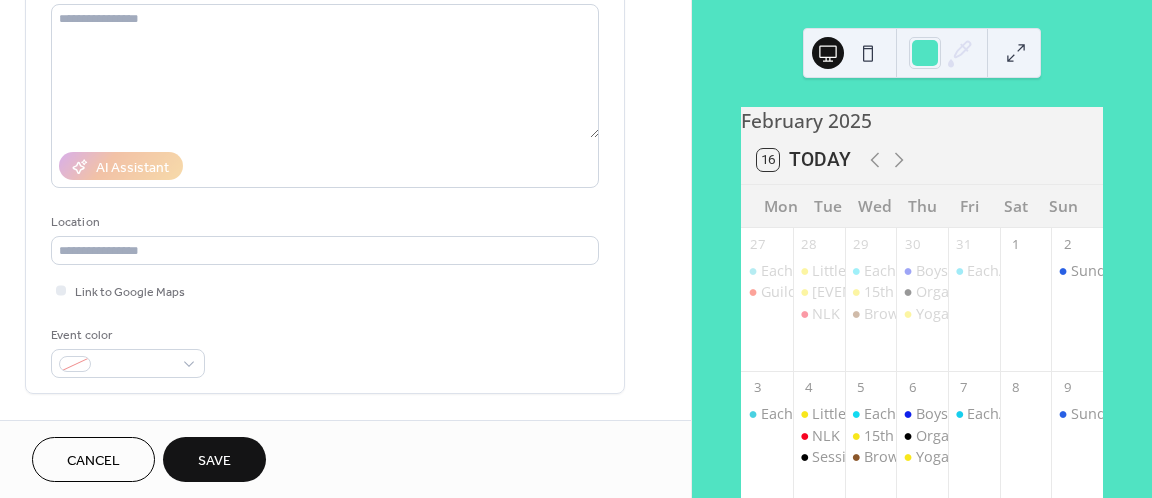 scroll, scrollTop: 249, scrollLeft: 0, axis: vertical 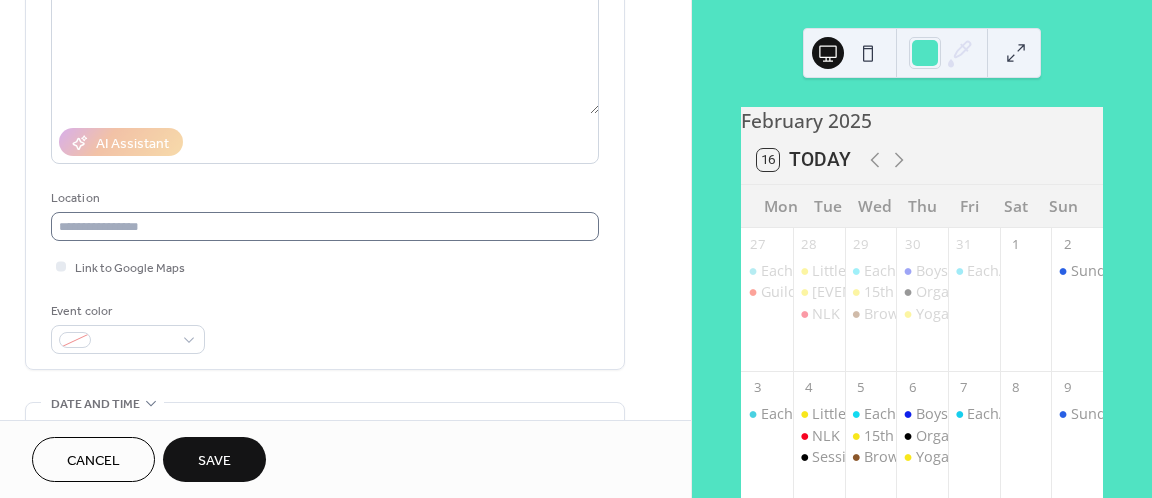 type on "*********" 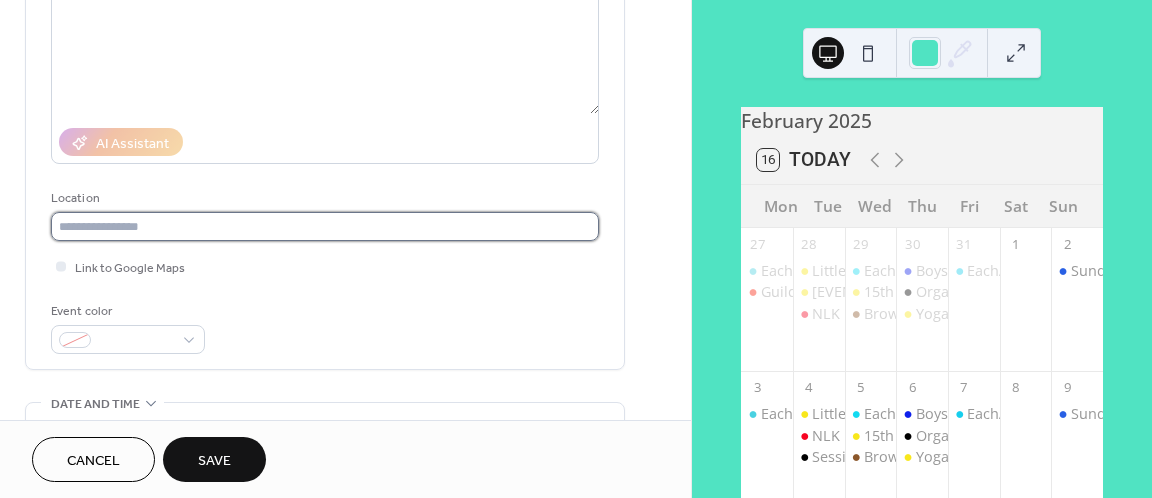 click at bounding box center (325, 226) 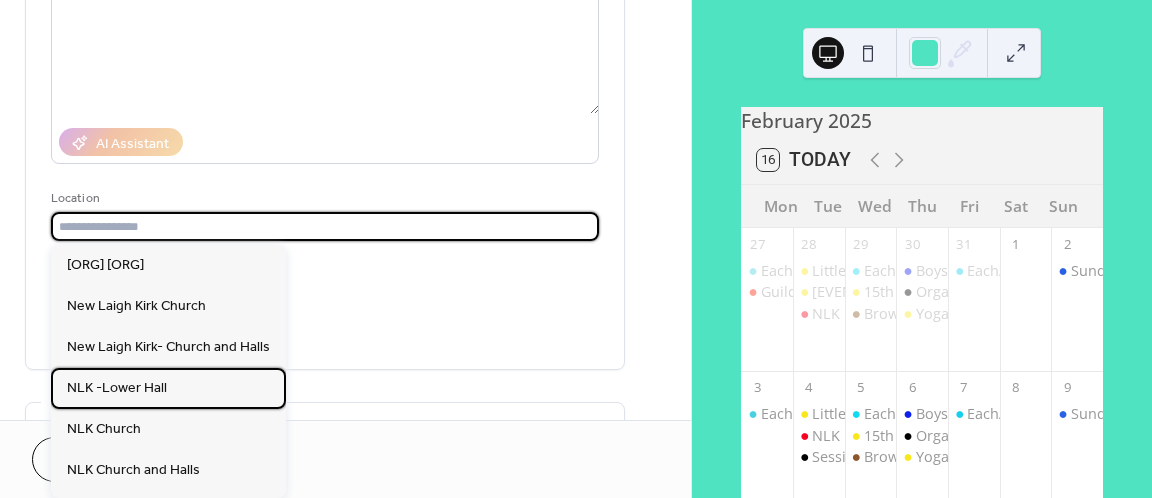 click on "NLK -Lower Hall" at bounding box center (117, 388) 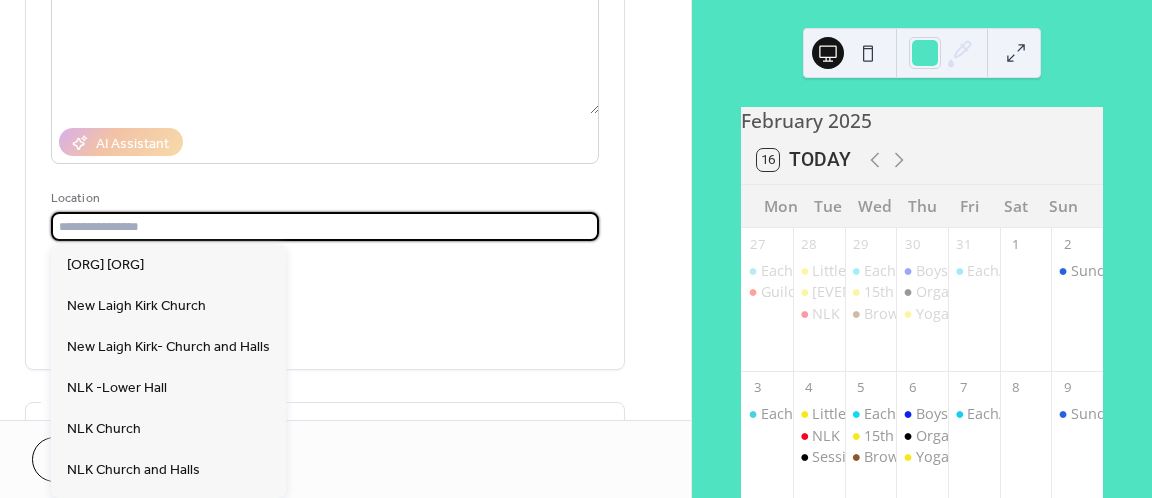 type on "**********" 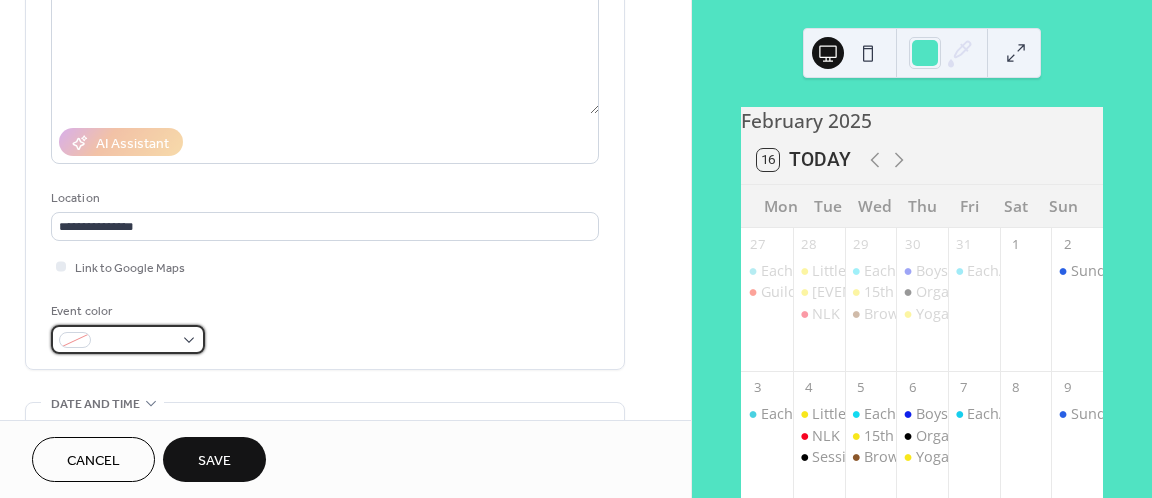click at bounding box center (128, 339) 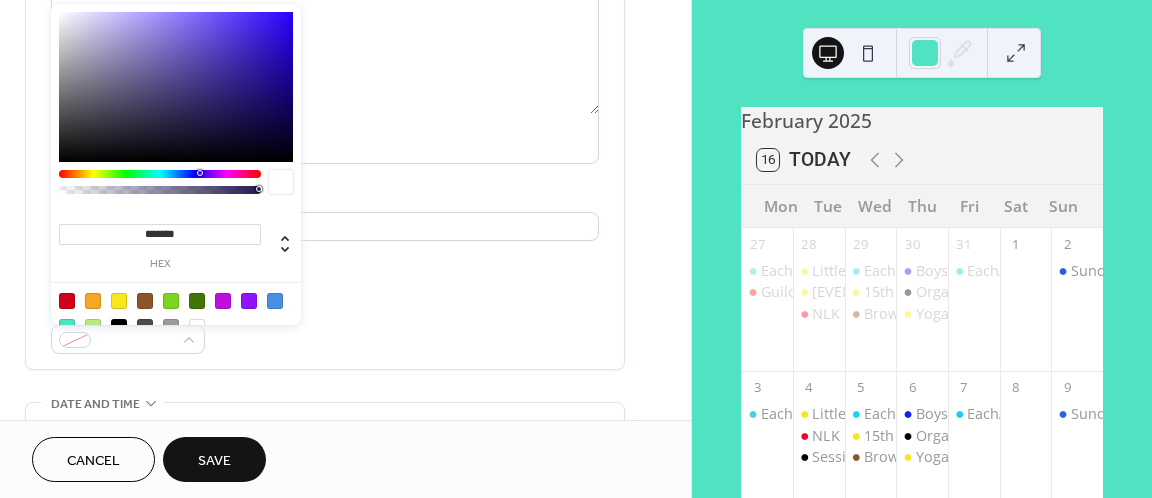 click at bounding box center (145, 301) 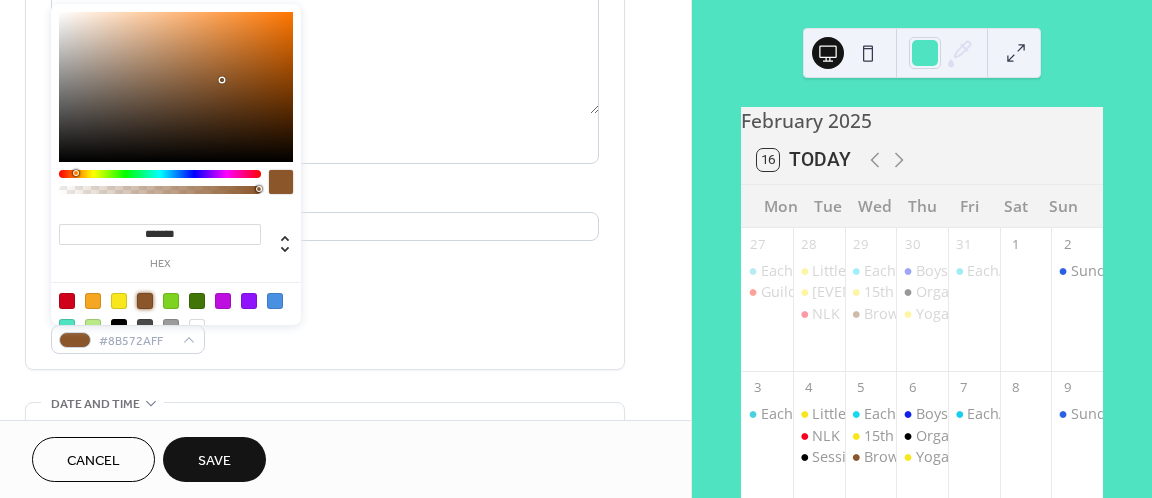 click on "Event color #8B572AFF" at bounding box center (325, 327) 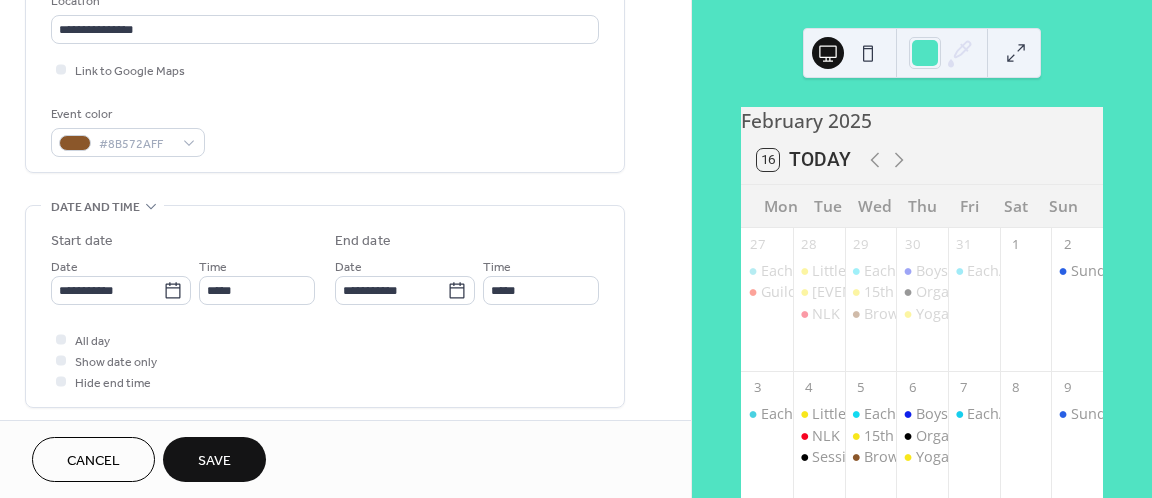 scroll, scrollTop: 471, scrollLeft: 0, axis: vertical 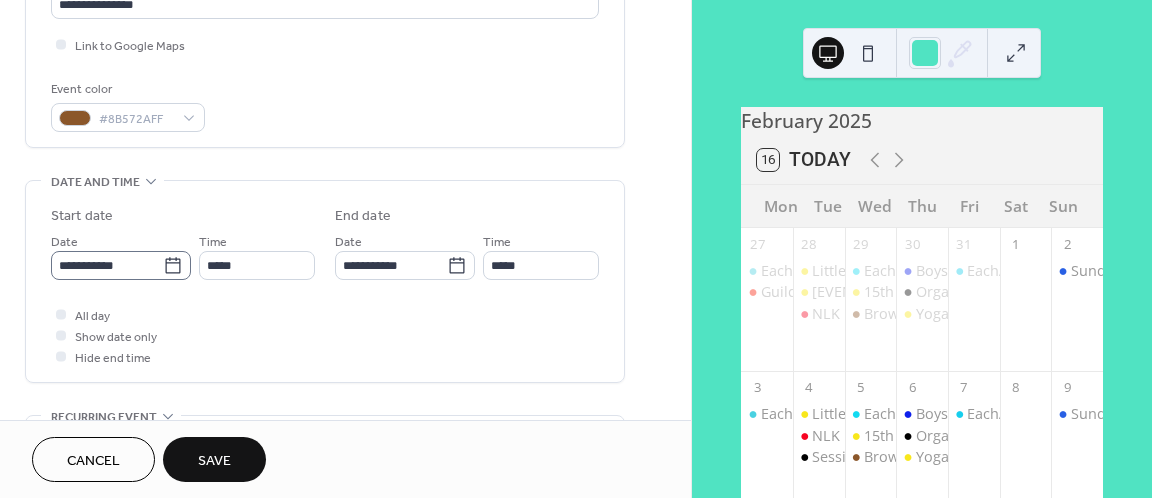 click 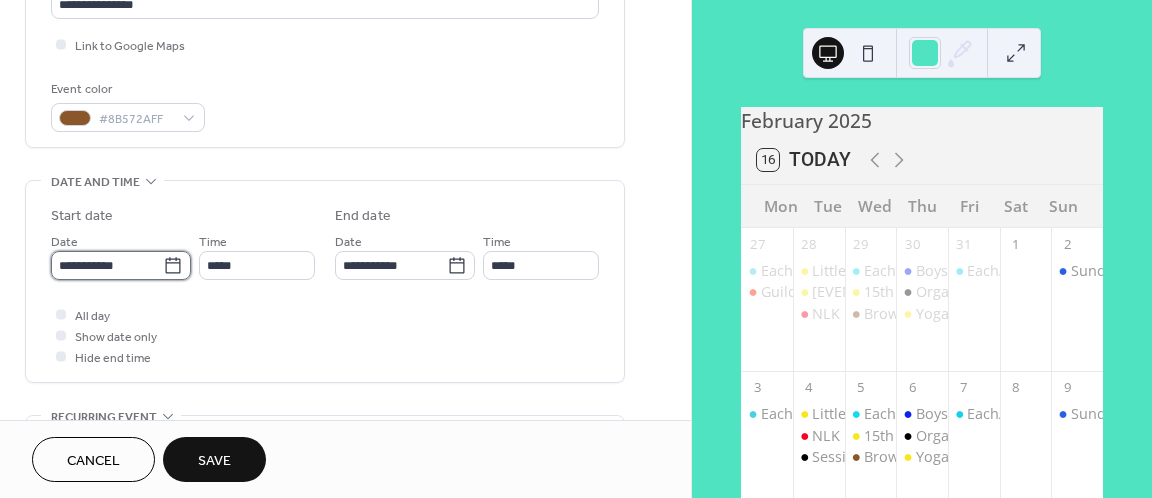 click on "**********" at bounding box center [107, 265] 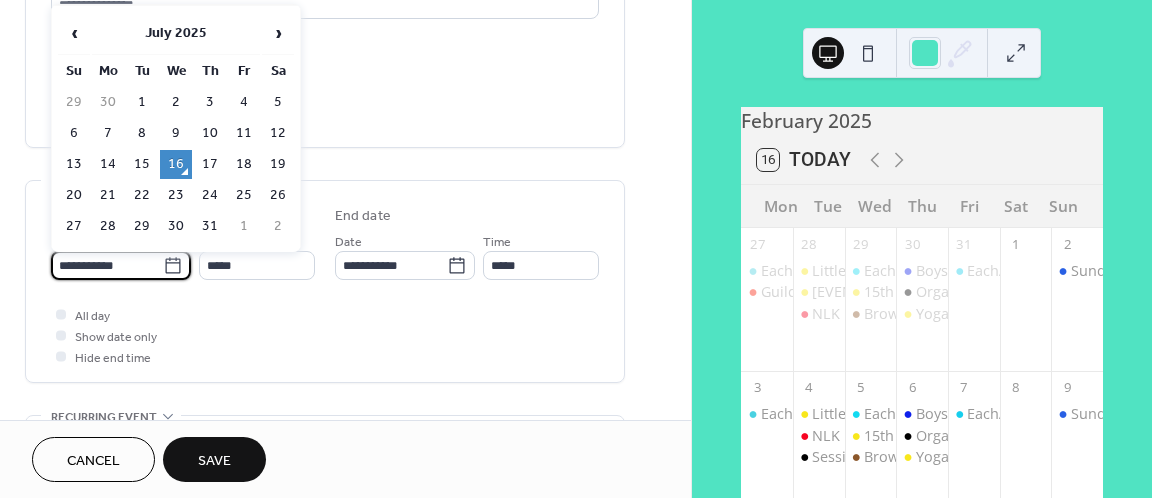click on "›" at bounding box center (278, 33) 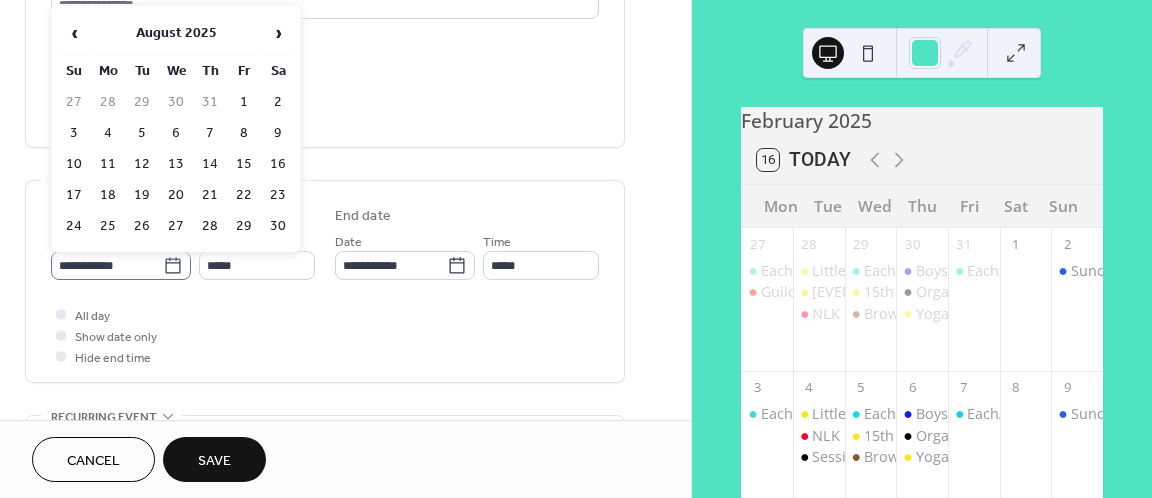 click on "›" at bounding box center (278, 33) 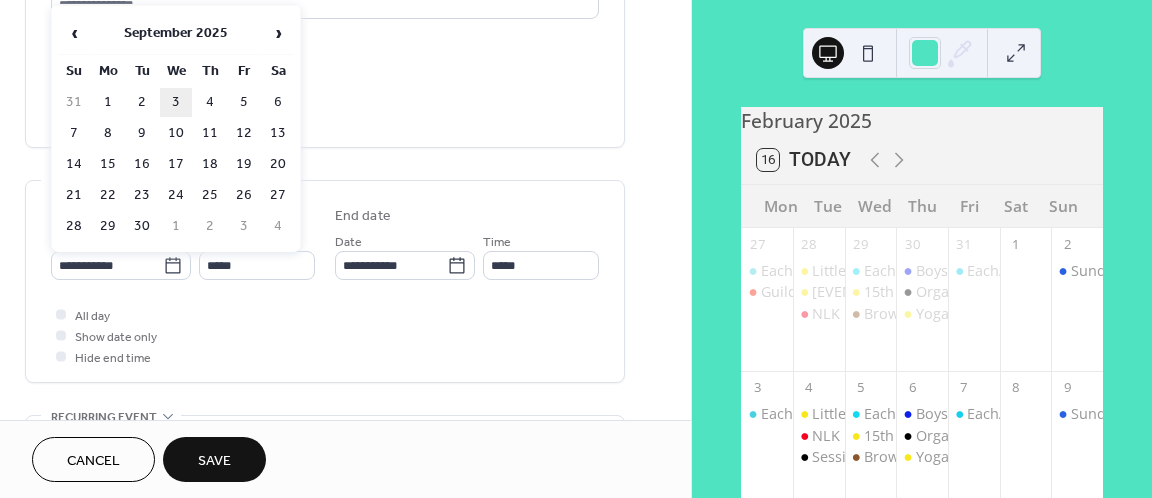 click on "3" at bounding box center [176, 102] 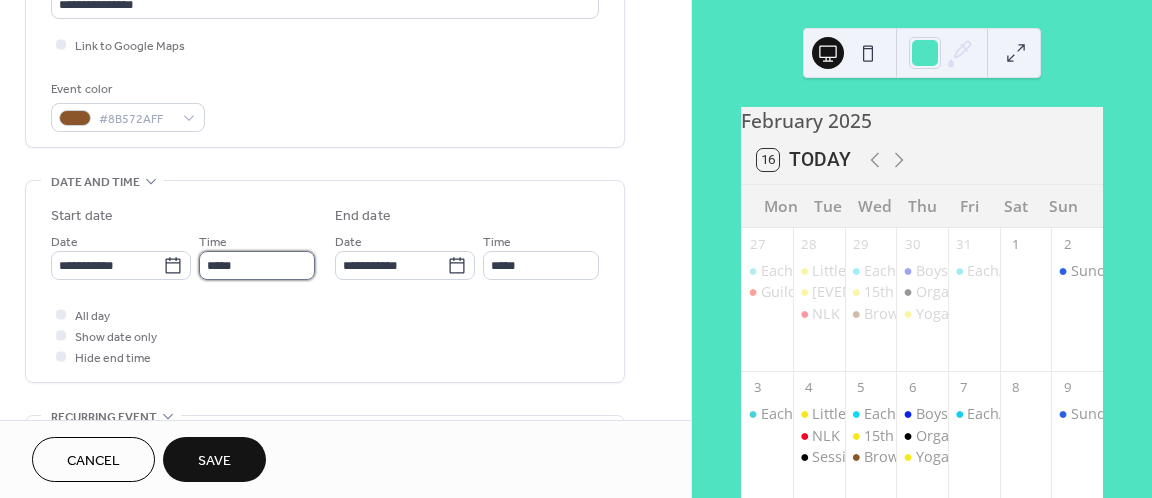 click on "*****" at bounding box center [257, 265] 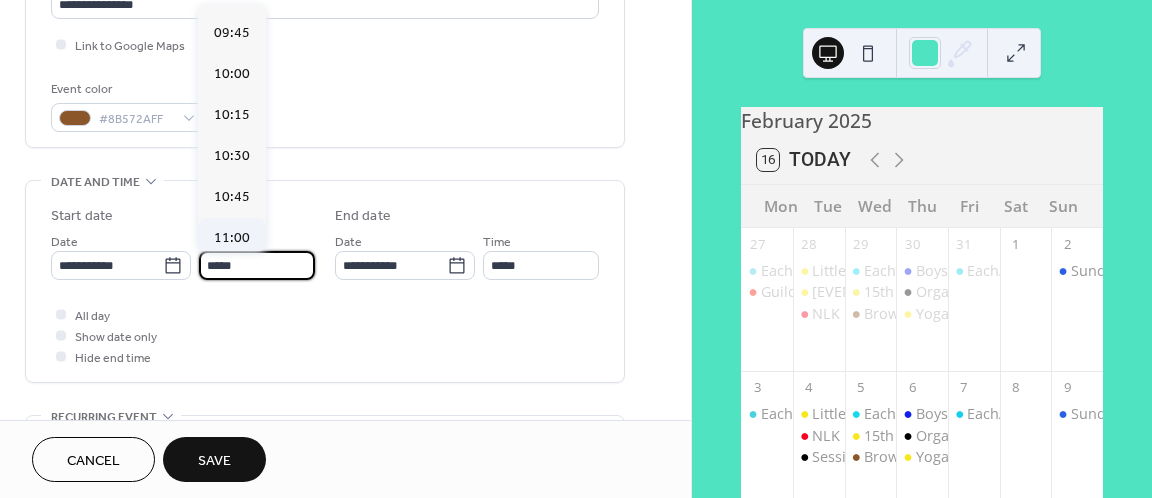 scroll, scrollTop: 1585, scrollLeft: 0, axis: vertical 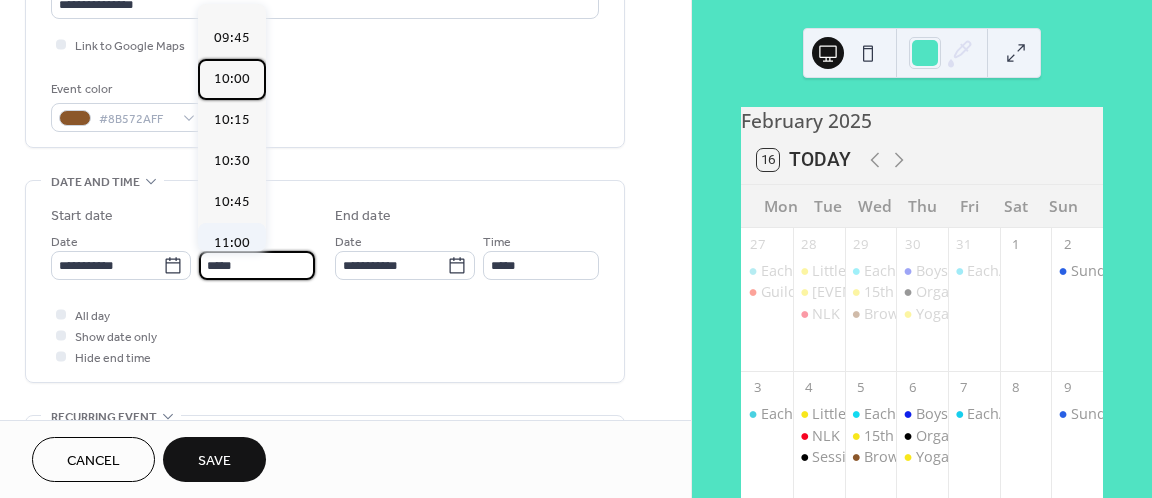 click on "10:00" at bounding box center (232, 79) 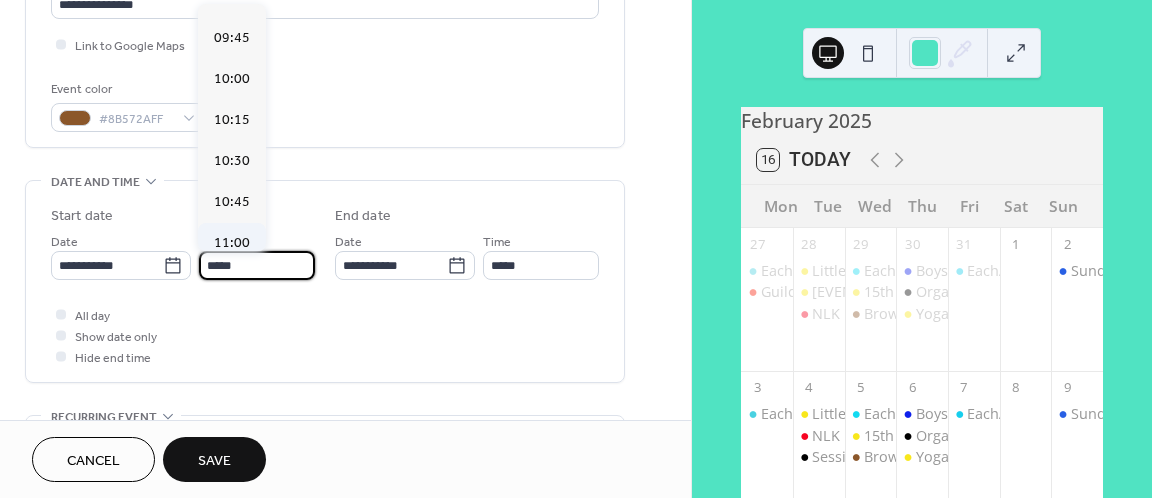 type on "*****" 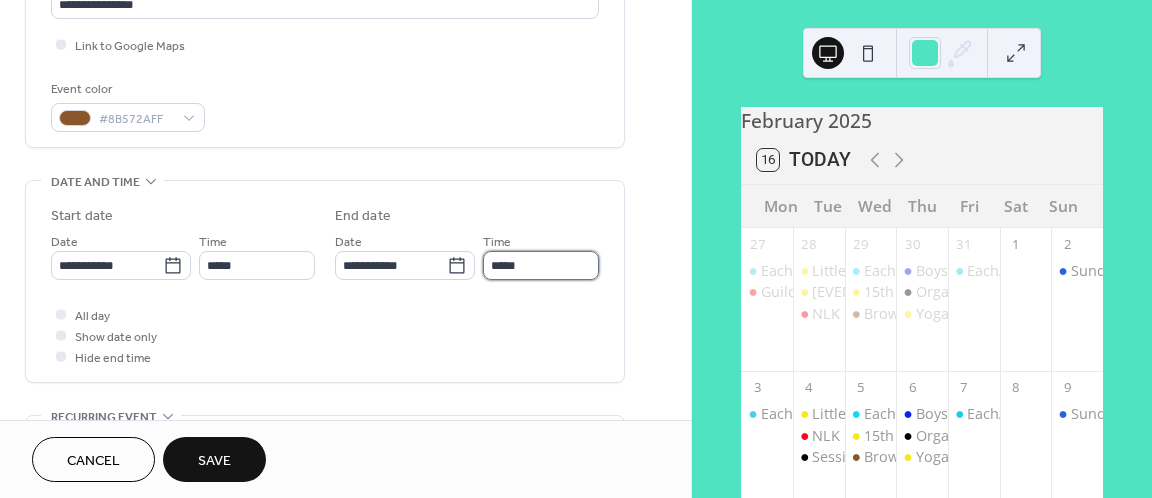 click on "*****" at bounding box center (541, 265) 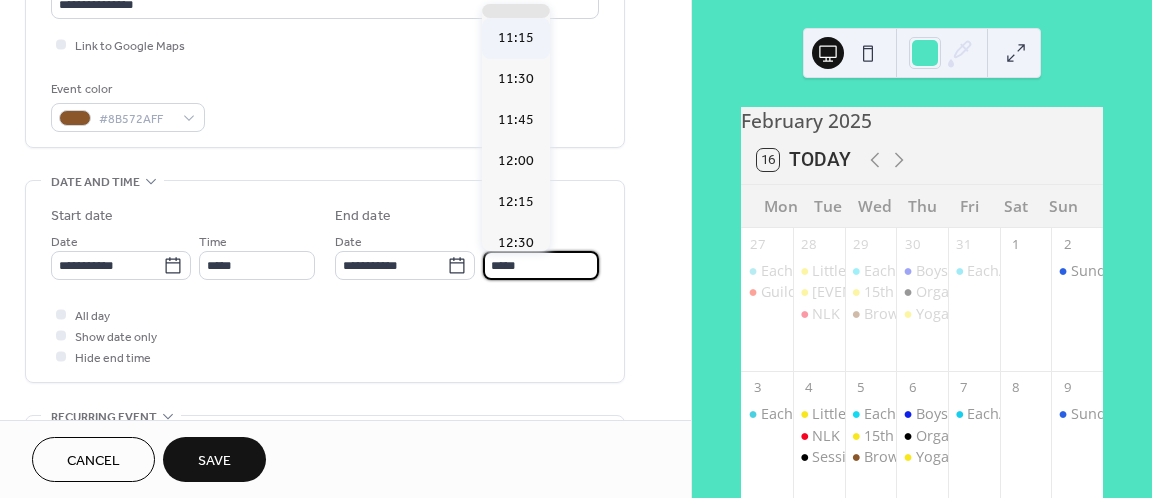 scroll, scrollTop: 173, scrollLeft: 0, axis: vertical 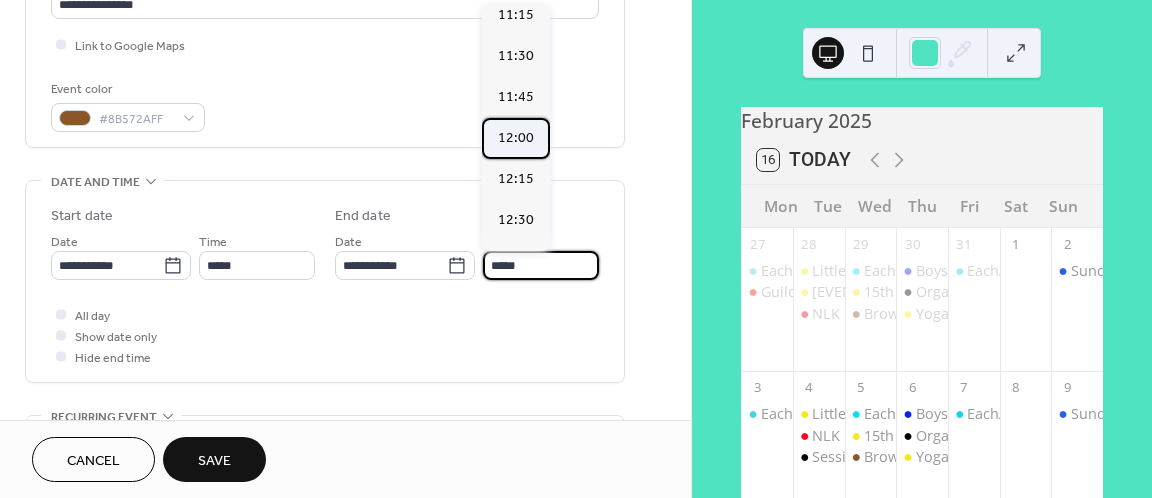 click on "12:00" at bounding box center [516, 138] 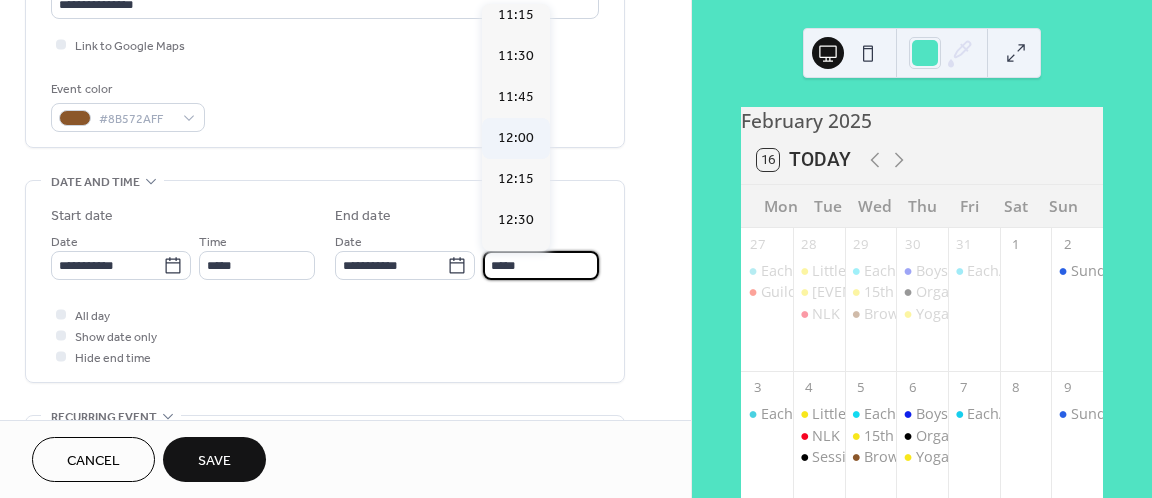 type on "*****" 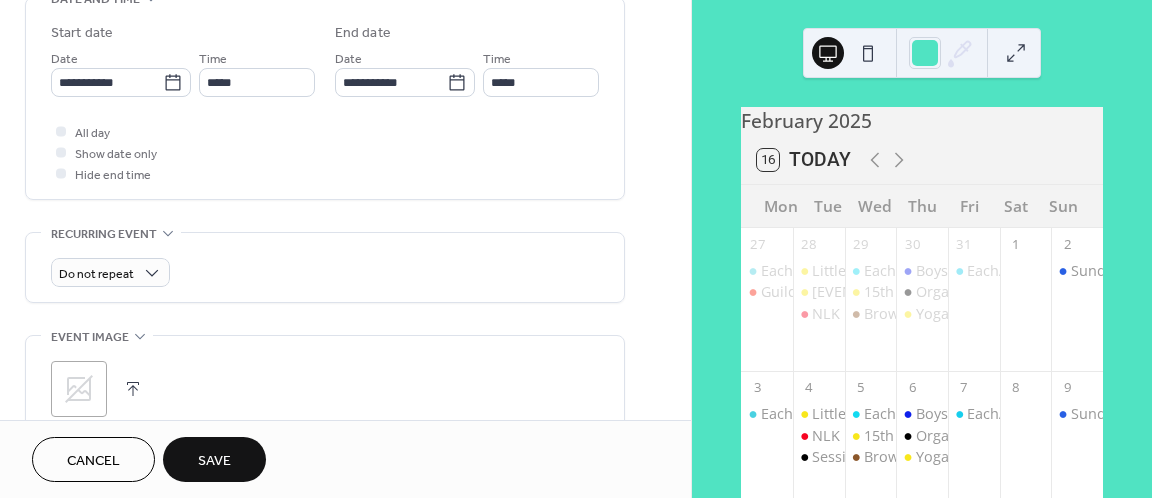 scroll, scrollTop: 669, scrollLeft: 0, axis: vertical 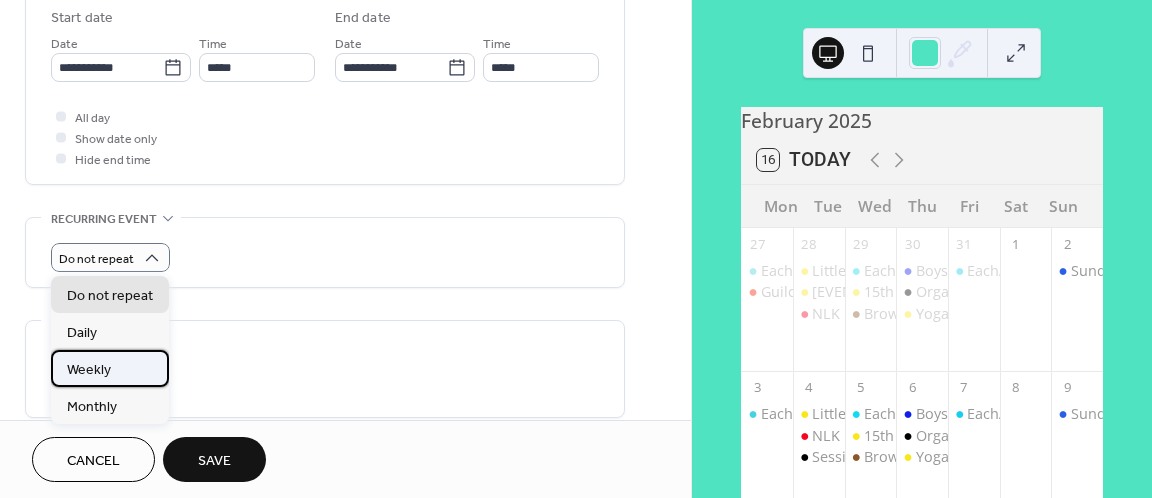 click on "Weekly" at bounding box center [89, 370] 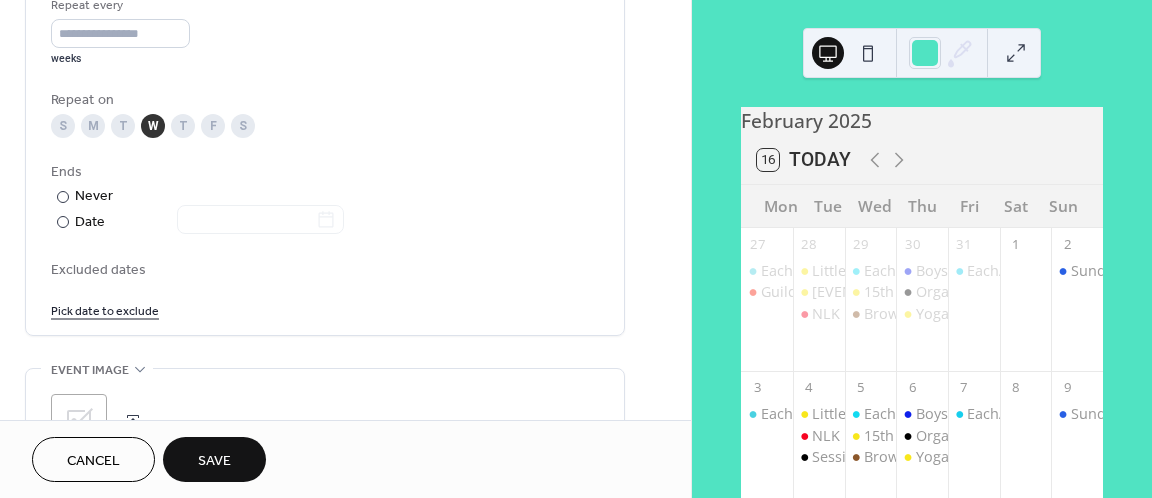 scroll, scrollTop: 975, scrollLeft: 0, axis: vertical 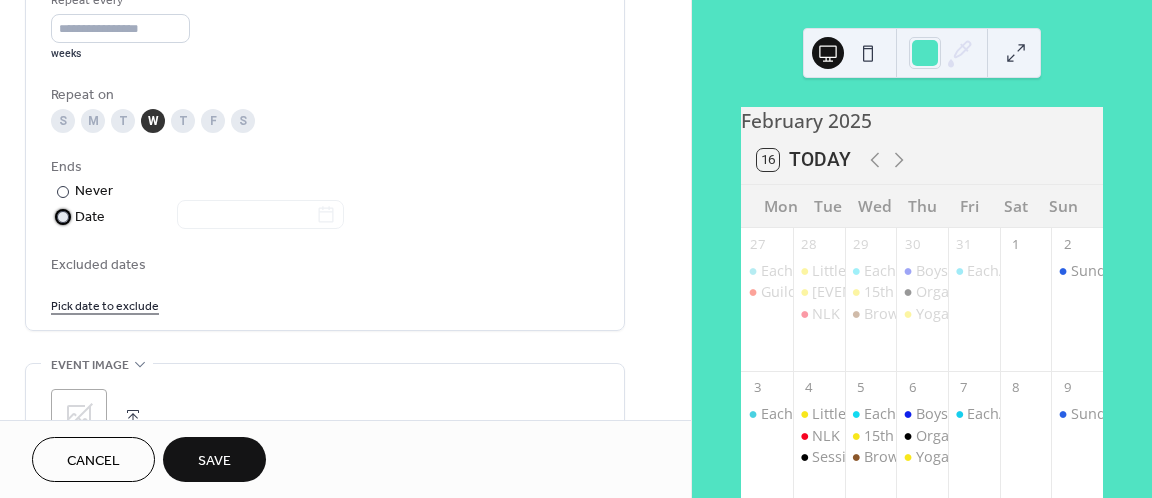 click at bounding box center [63, 217] 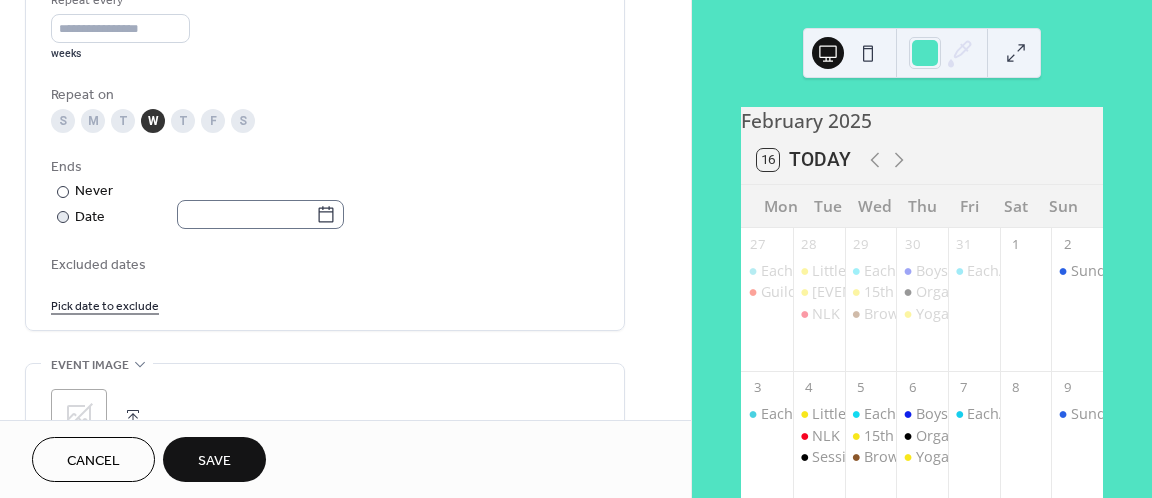 click 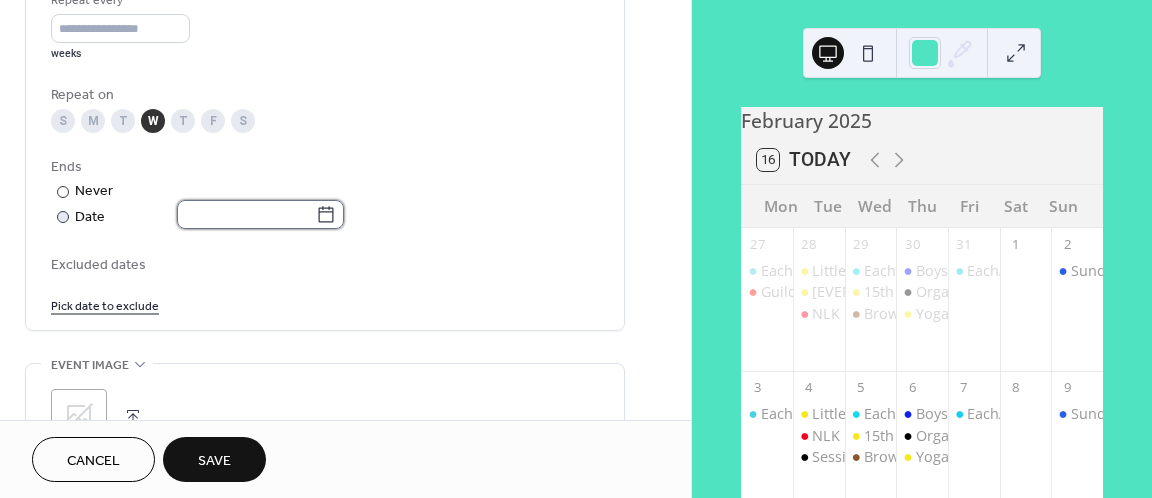 click at bounding box center (246, 214) 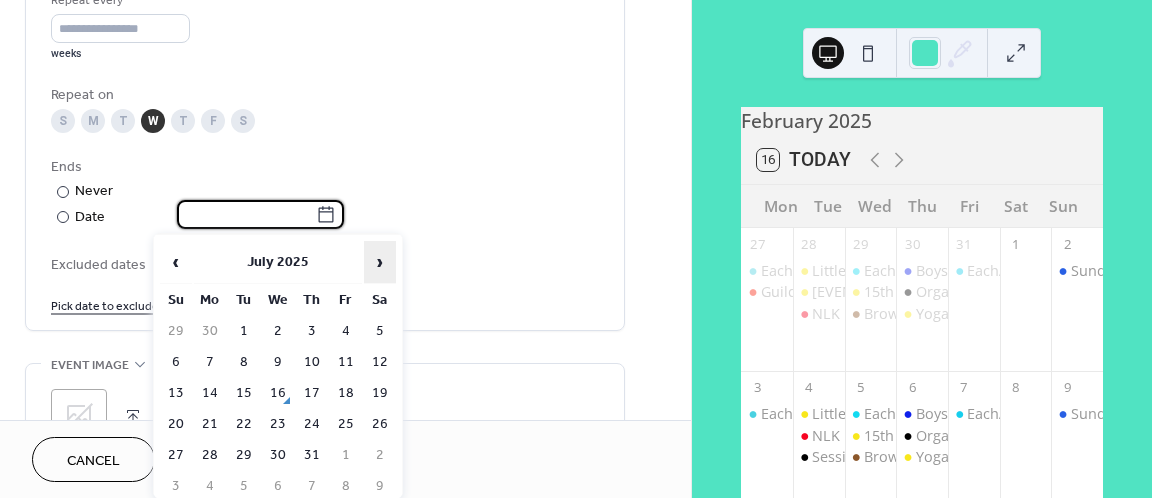 click on "›" at bounding box center (380, 262) 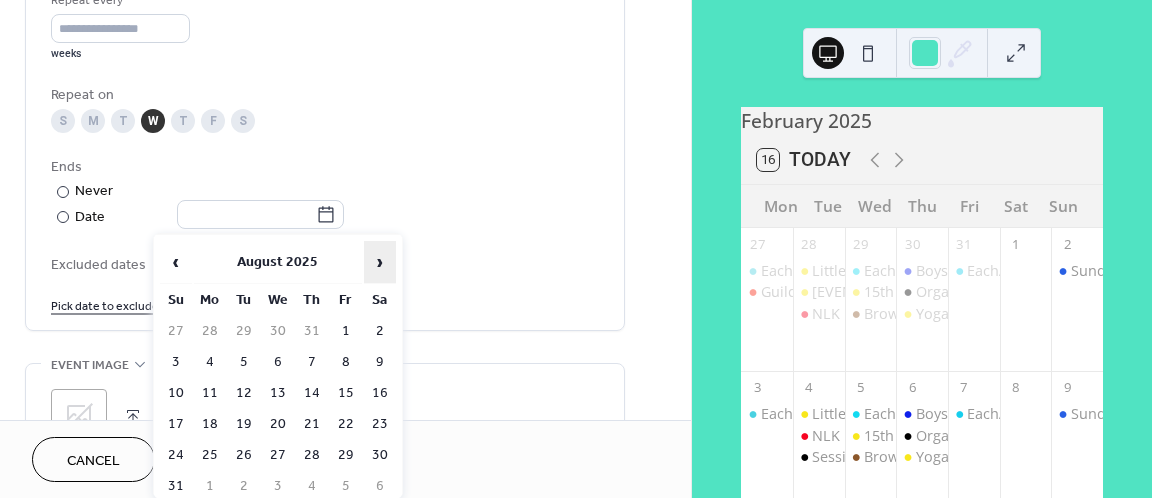 click on "›" at bounding box center (380, 262) 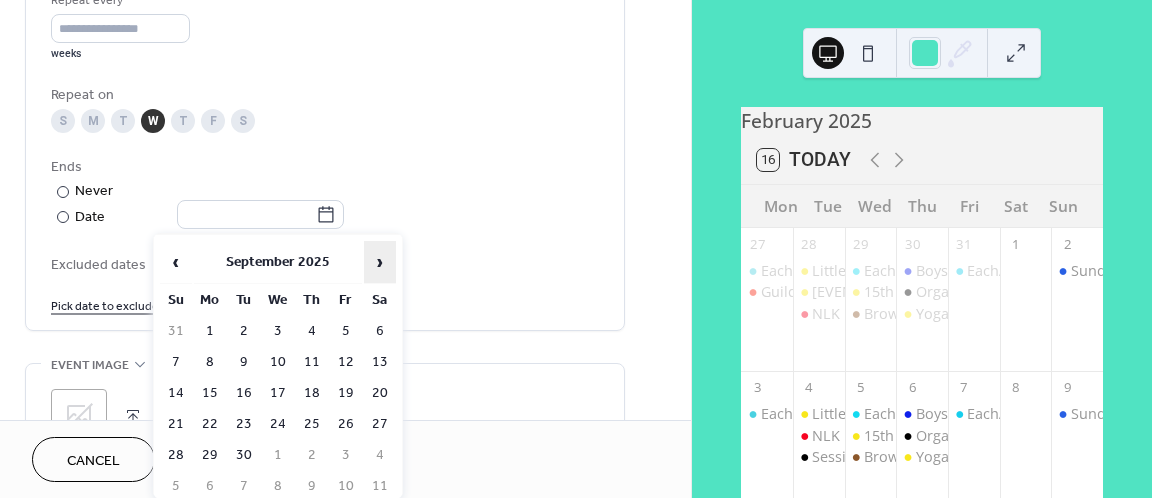 click on "›" at bounding box center [380, 262] 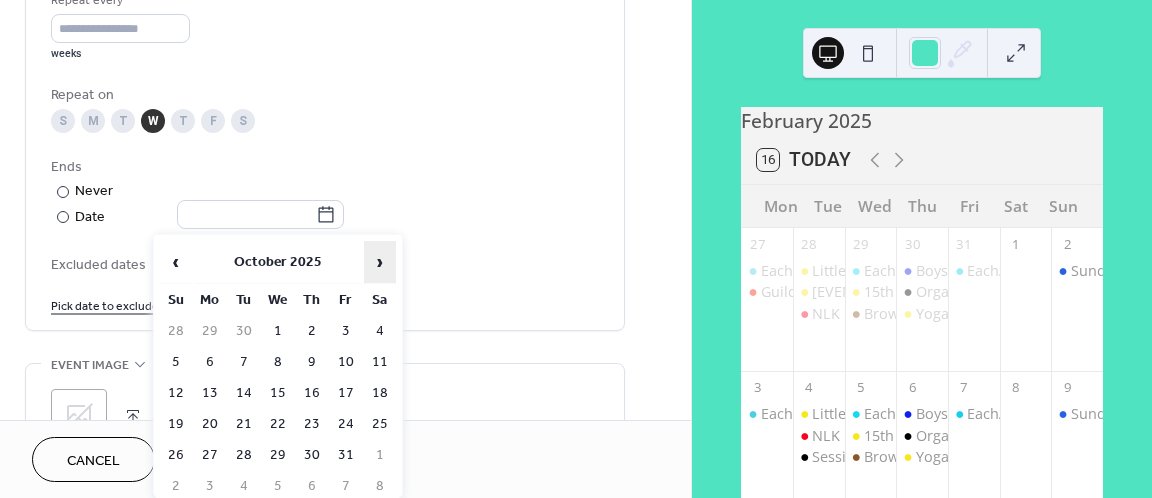 click on "›" at bounding box center (380, 262) 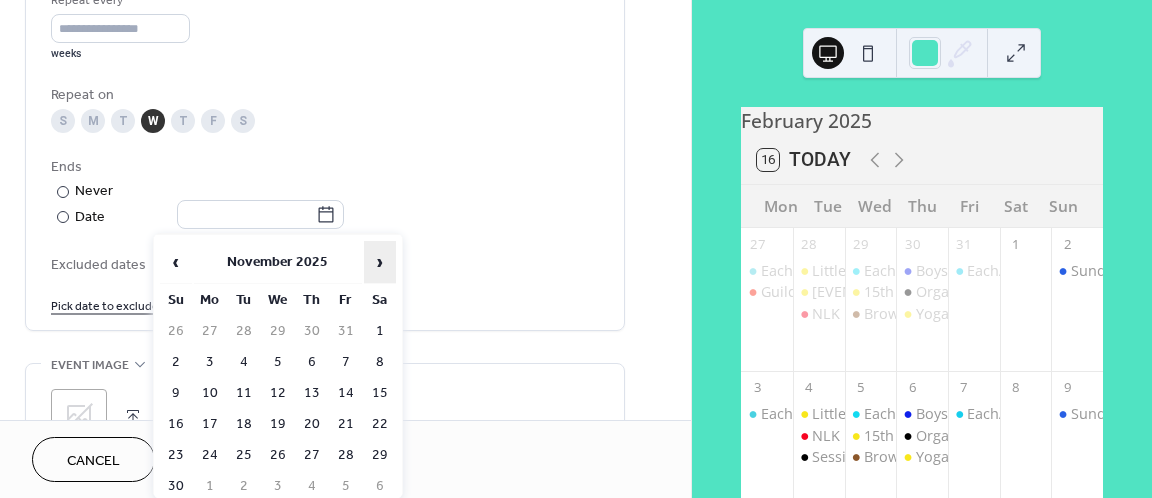 click on "›" at bounding box center (380, 262) 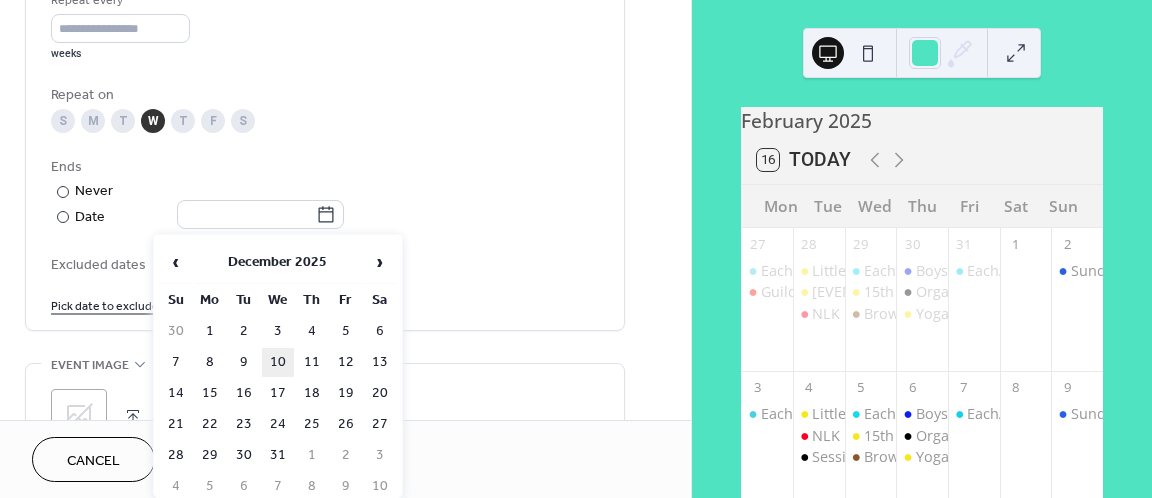 click on "10" at bounding box center [278, 362] 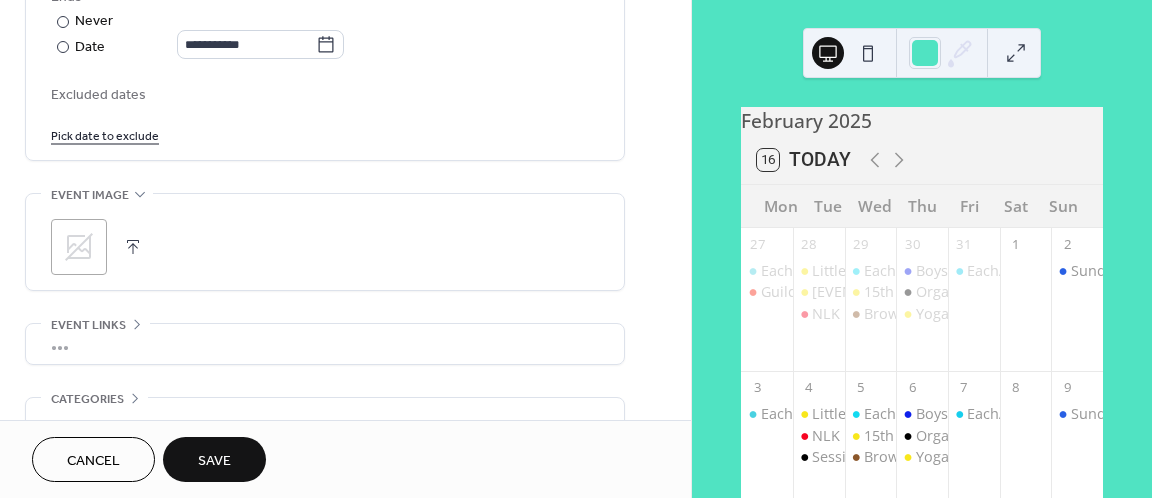 scroll, scrollTop: 1148, scrollLeft: 0, axis: vertical 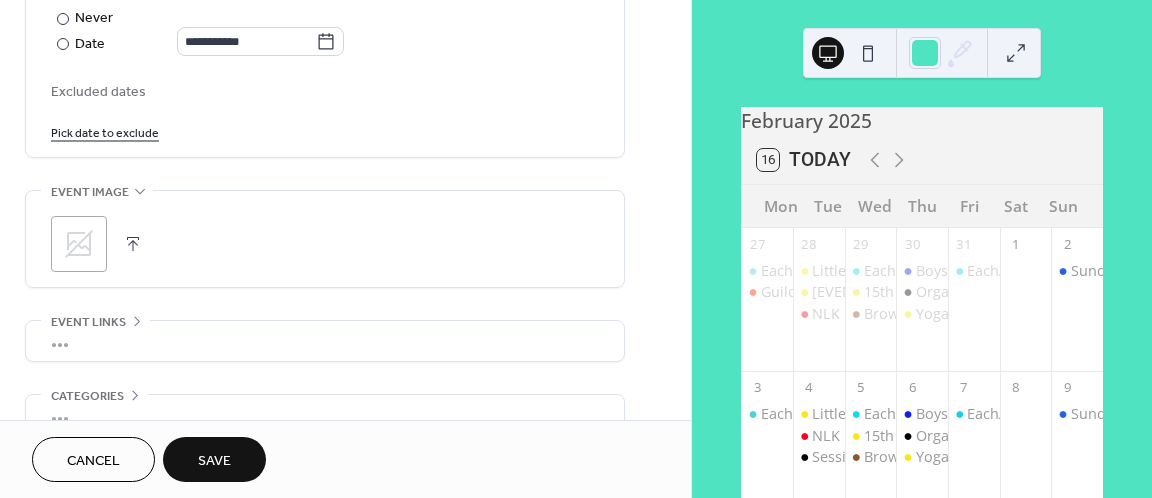 click 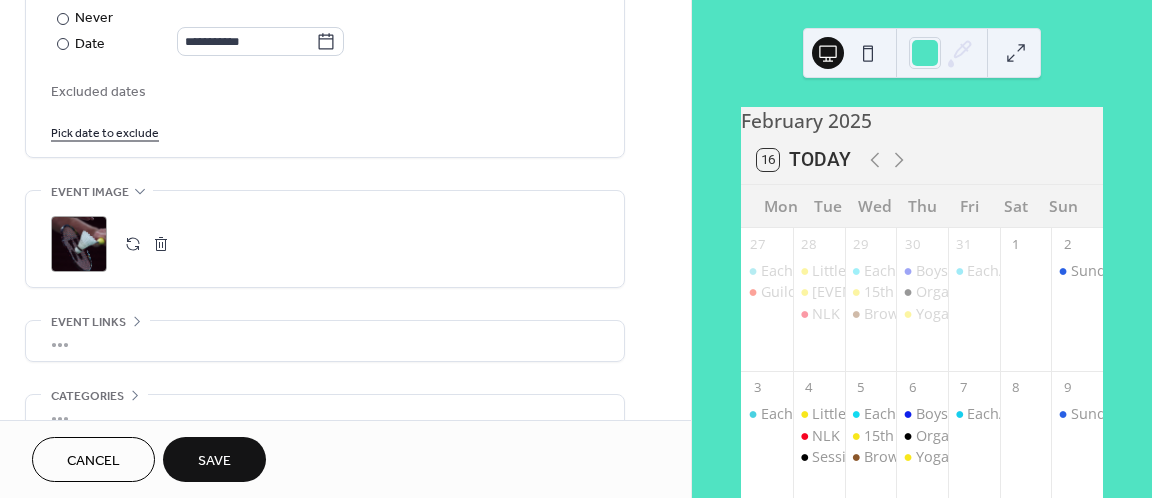 scroll, scrollTop: 1258, scrollLeft: 0, axis: vertical 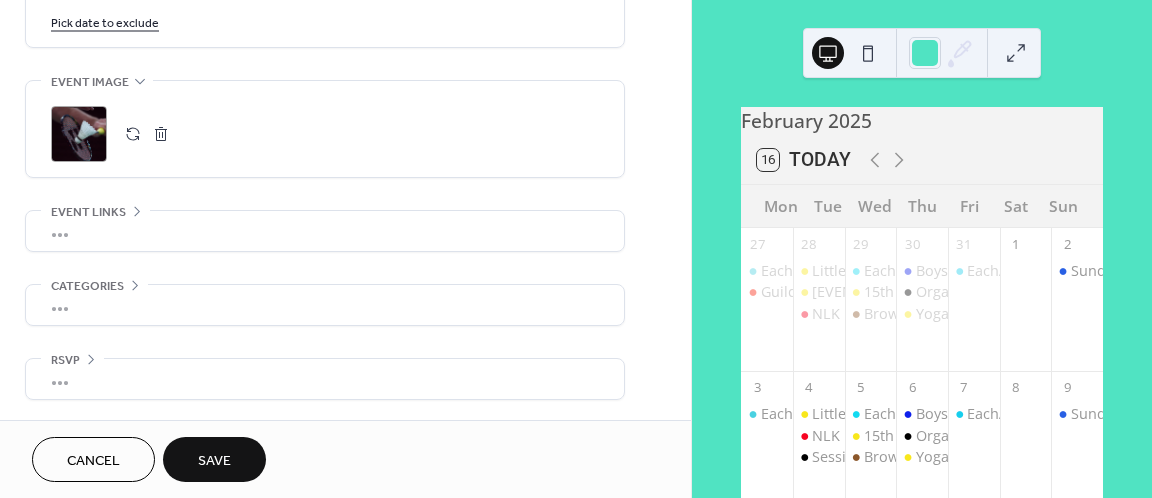 click on "Save" at bounding box center [214, 461] 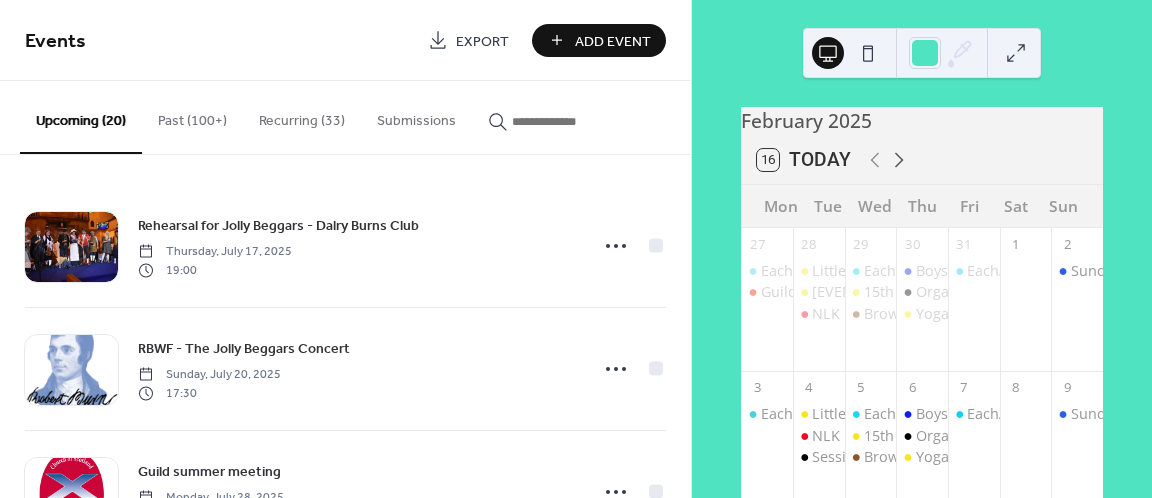 click 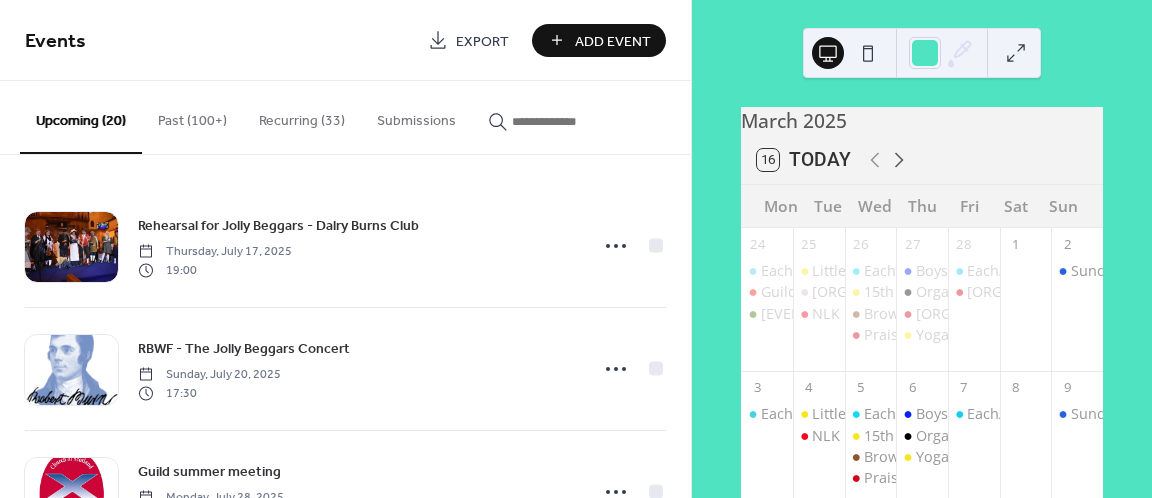 click 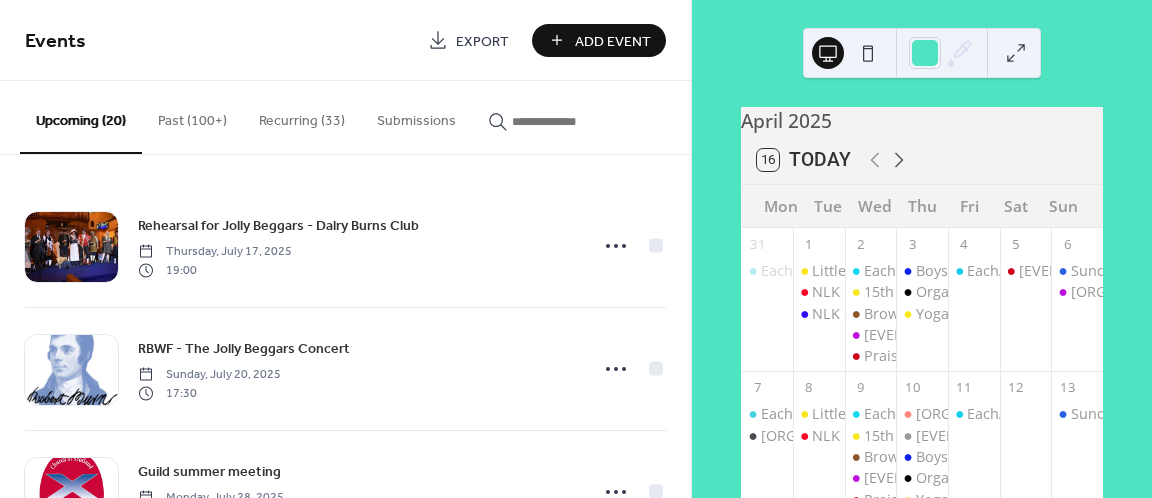 click 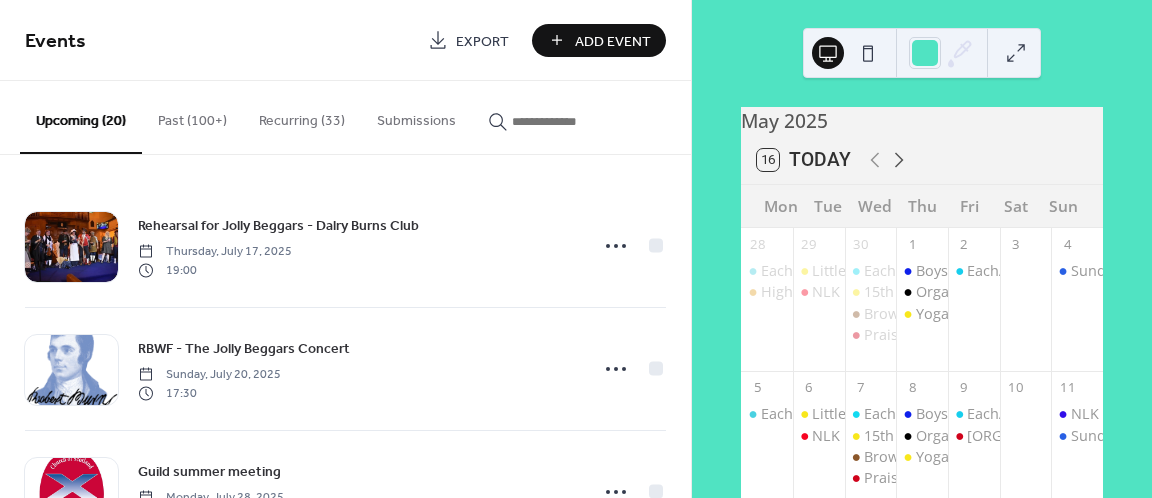 click 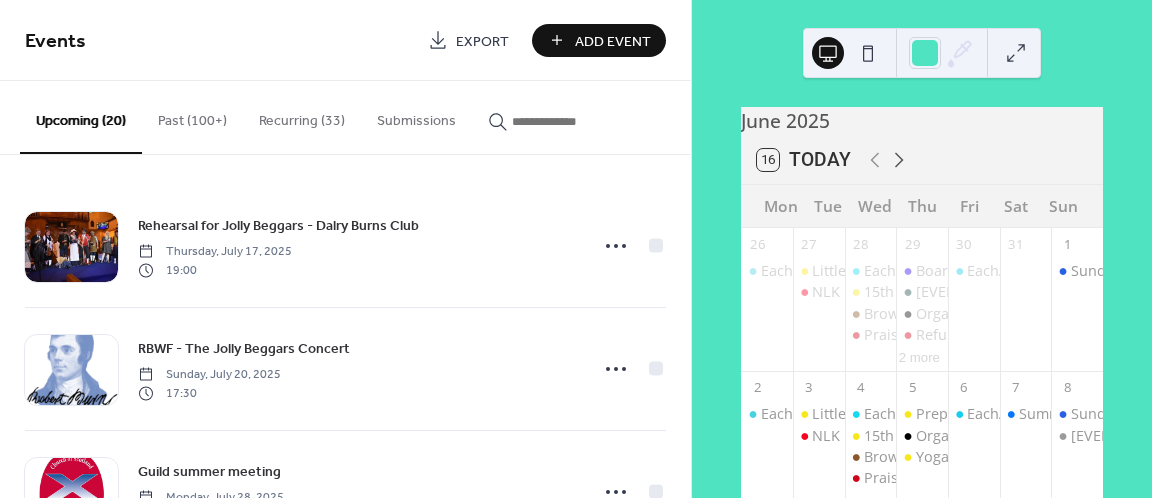 click 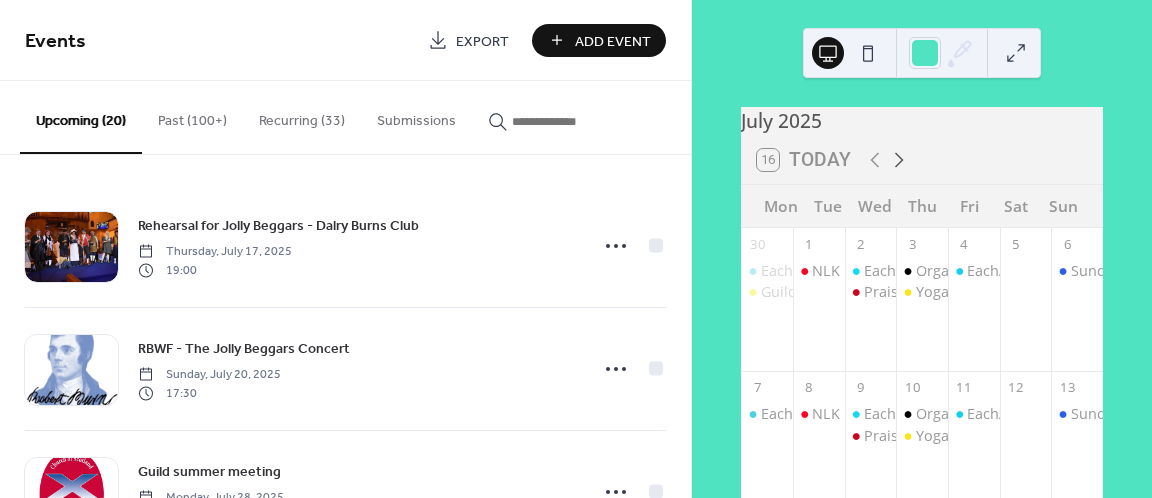 click 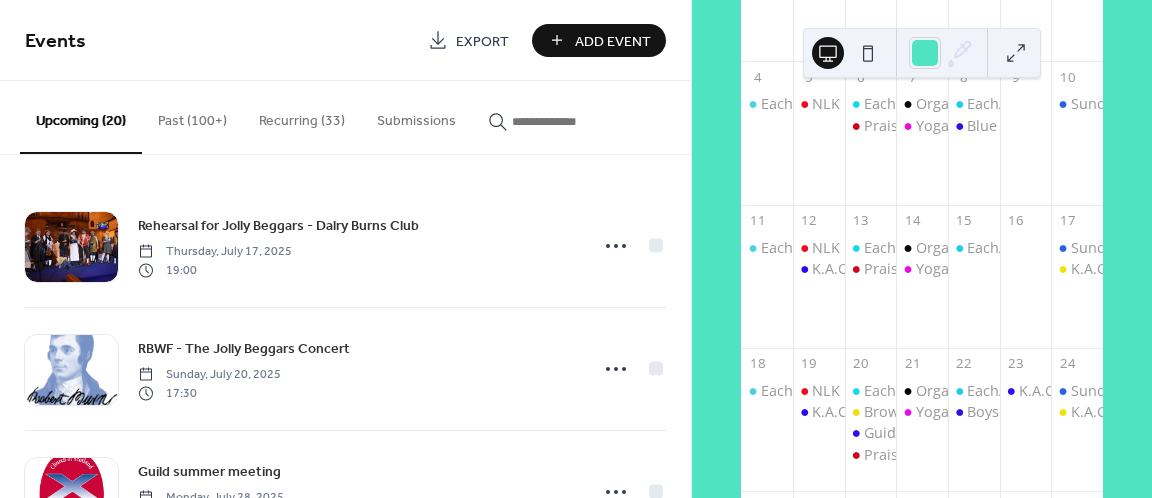 scroll, scrollTop: 313, scrollLeft: 0, axis: vertical 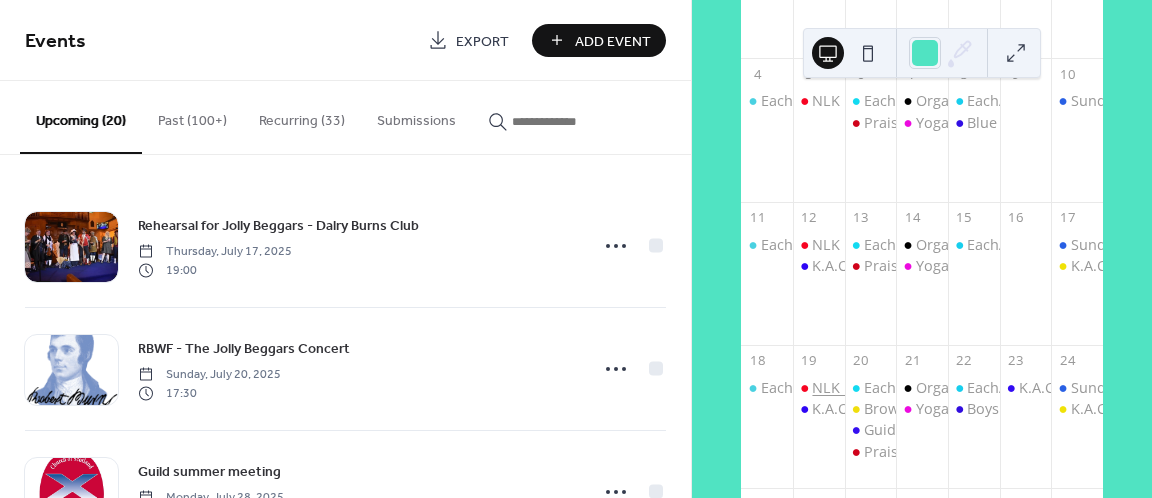 click on "NLK Drama Group" at bounding box center [874, 388] 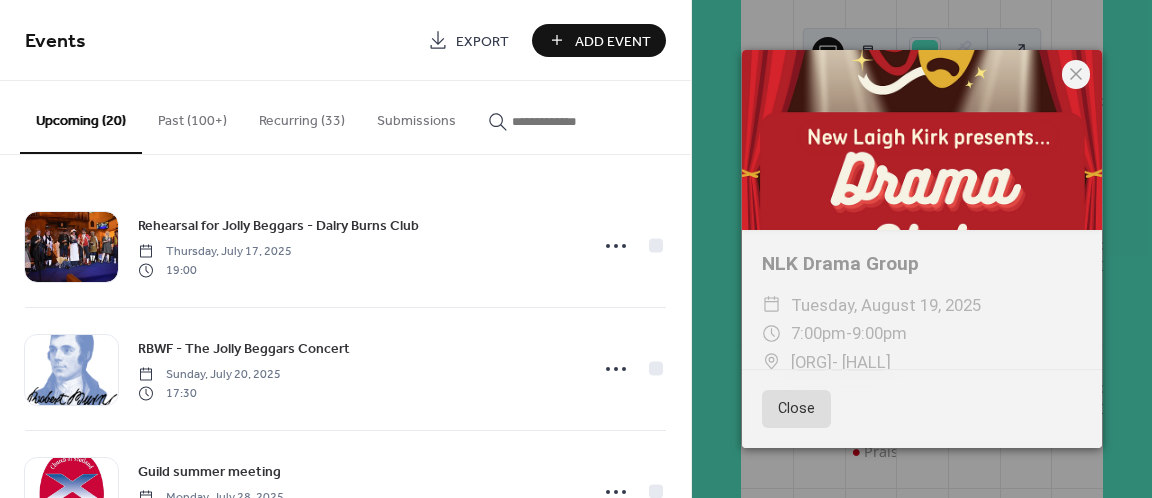 click 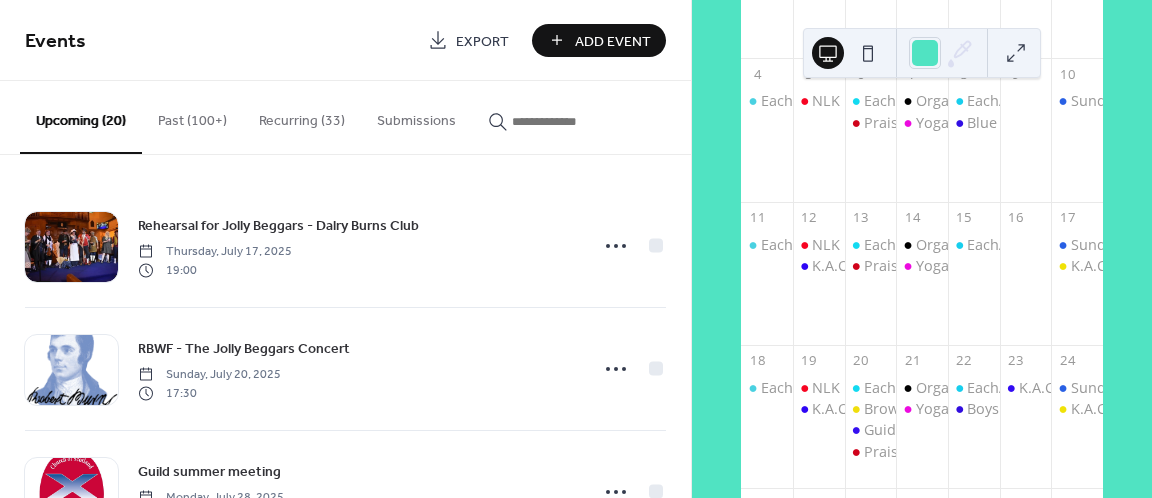 click on "Add Event" at bounding box center (613, 41) 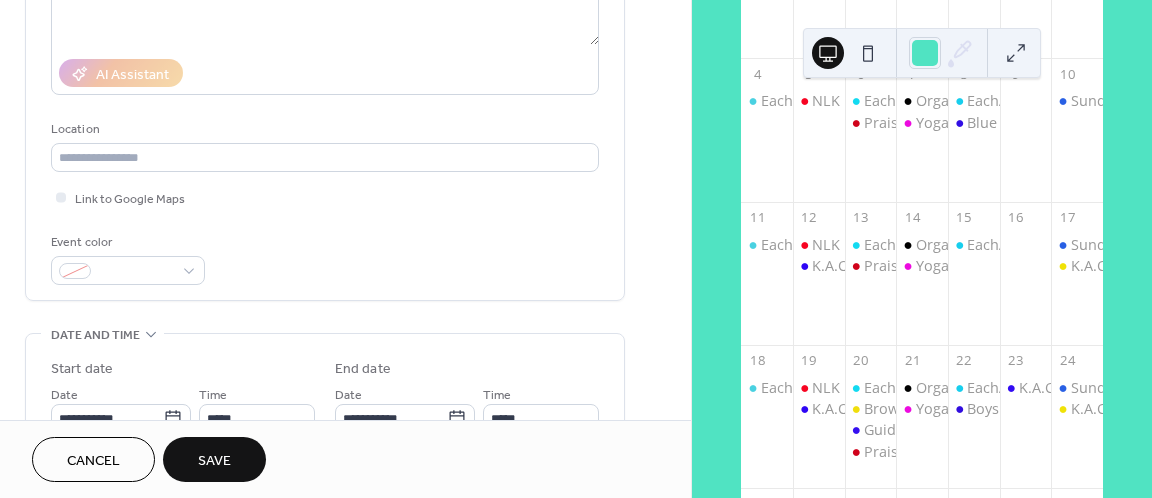 scroll, scrollTop: 325, scrollLeft: 0, axis: vertical 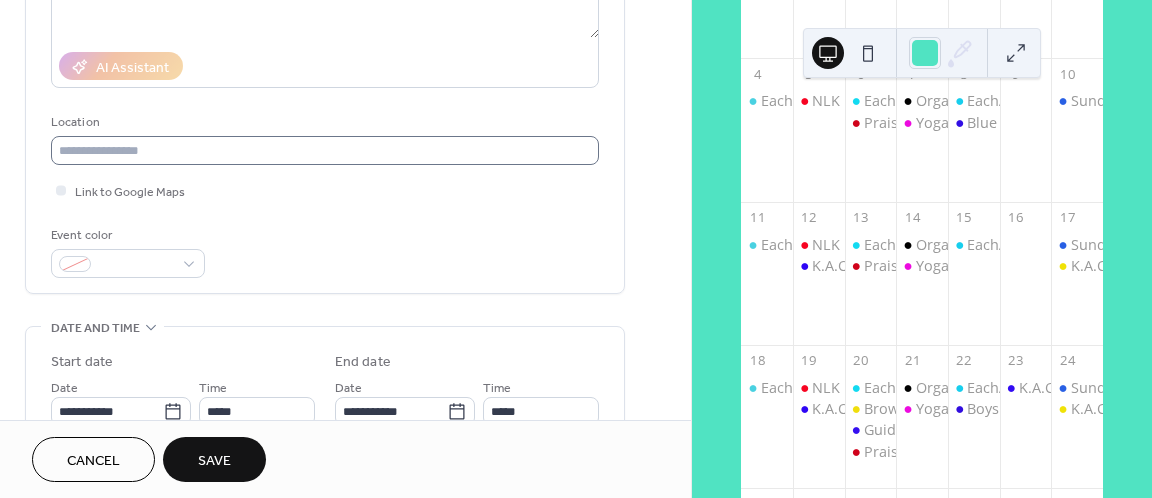 type on "**********" 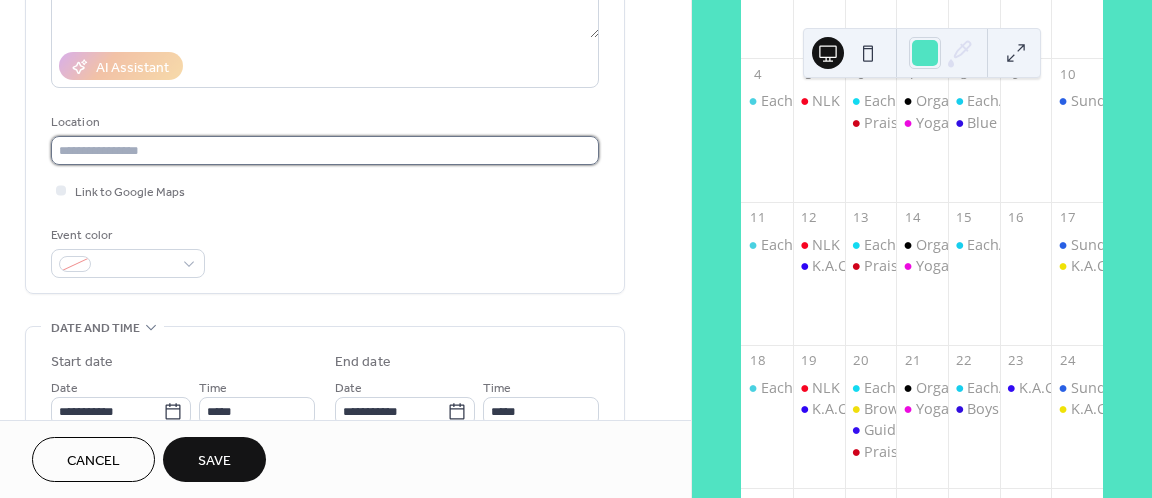 click at bounding box center (325, 150) 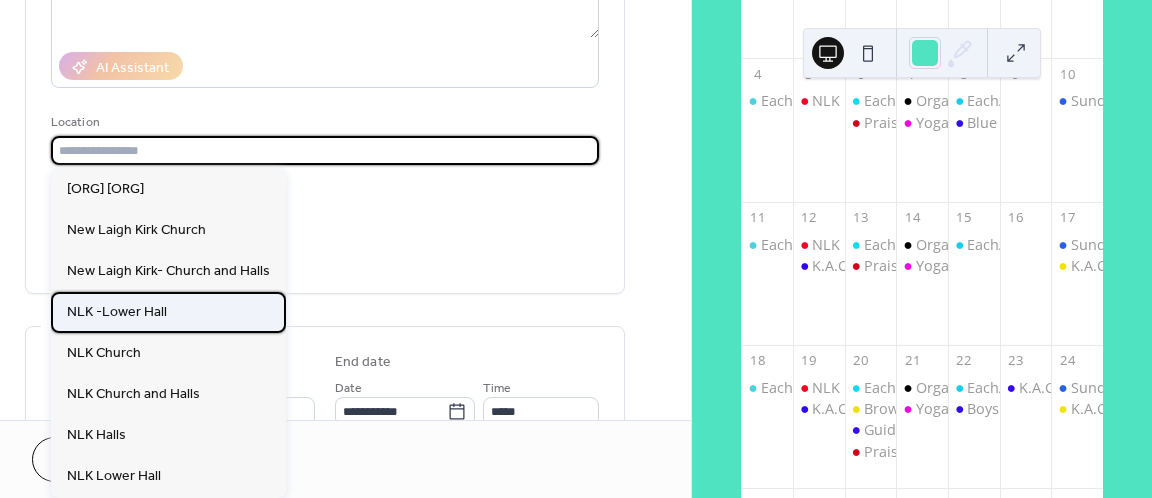click on "NLK -Lower Hall" at bounding box center [117, 312] 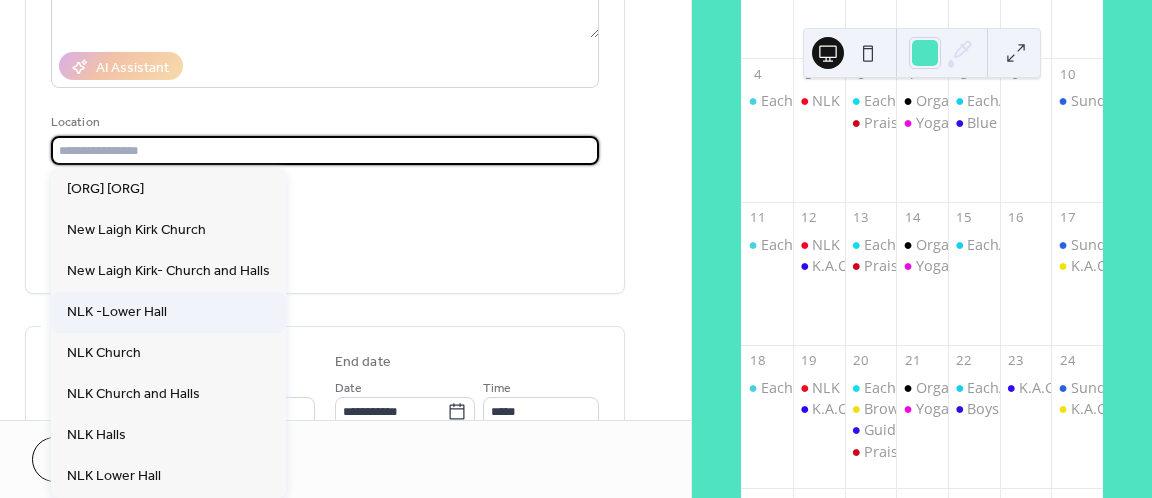 type on "**********" 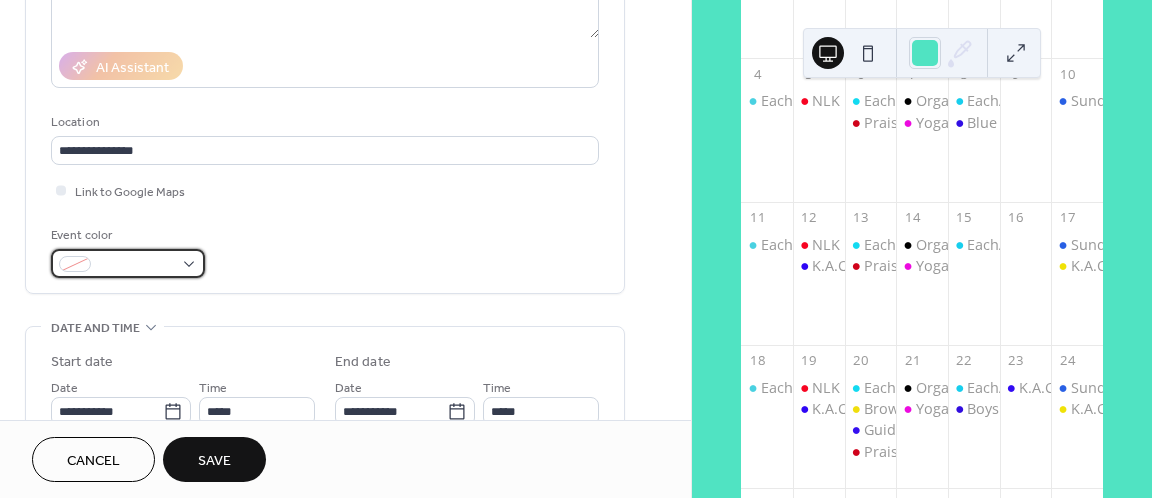 click at bounding box center [128, 263] 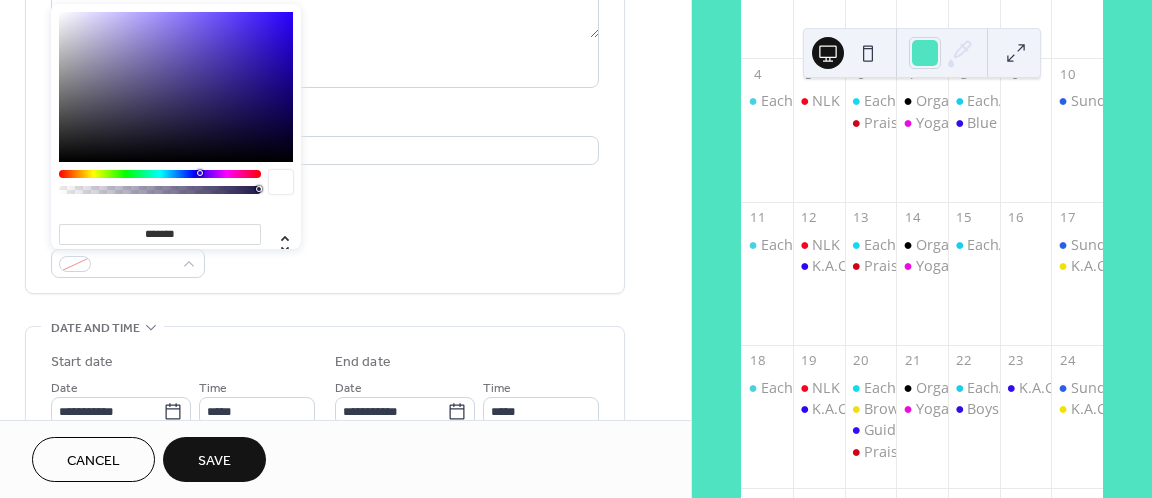 click at bounding box center [160, 174] 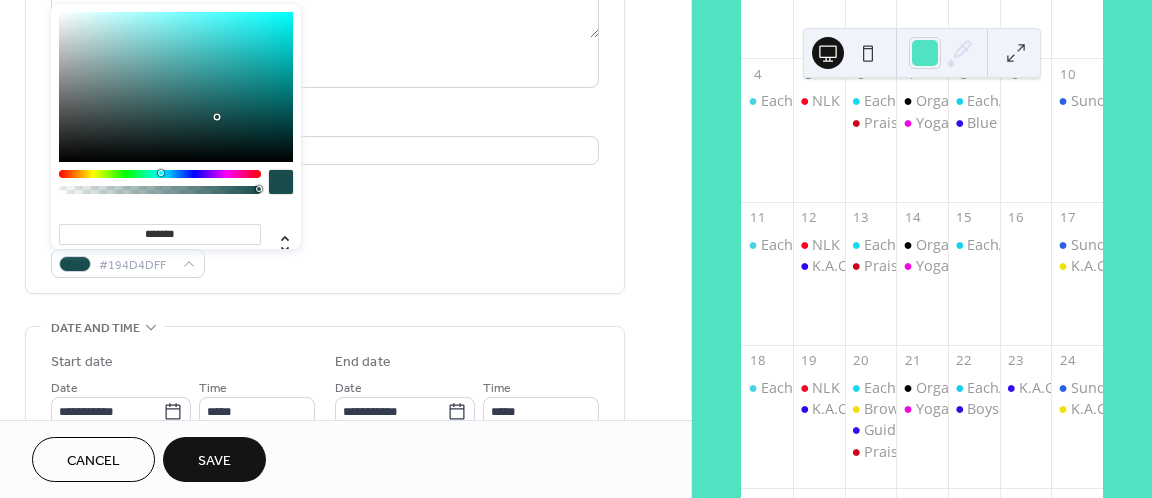 type on "*******" 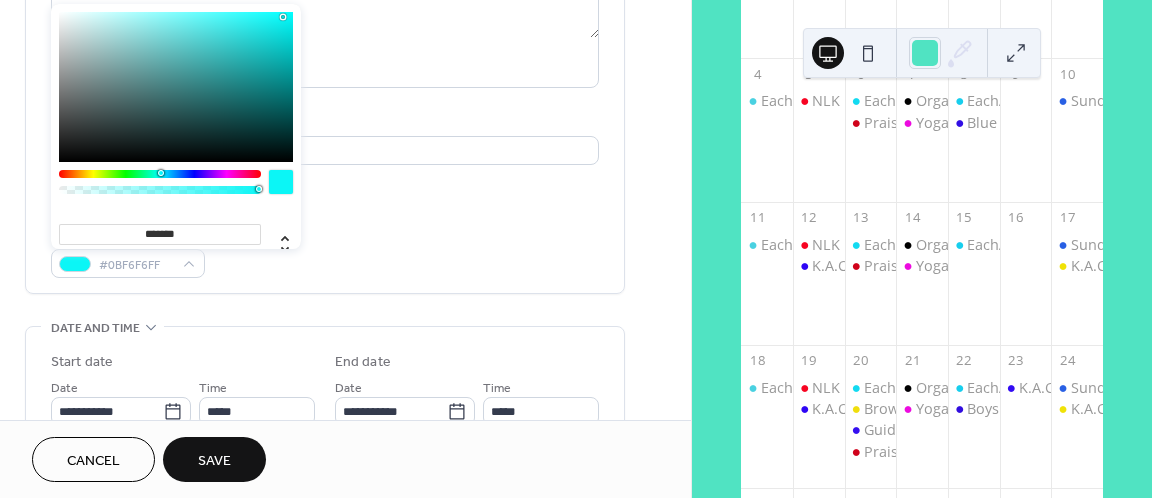 click on "Event color #0BF6F6FF" at bounding box center [325, 251] 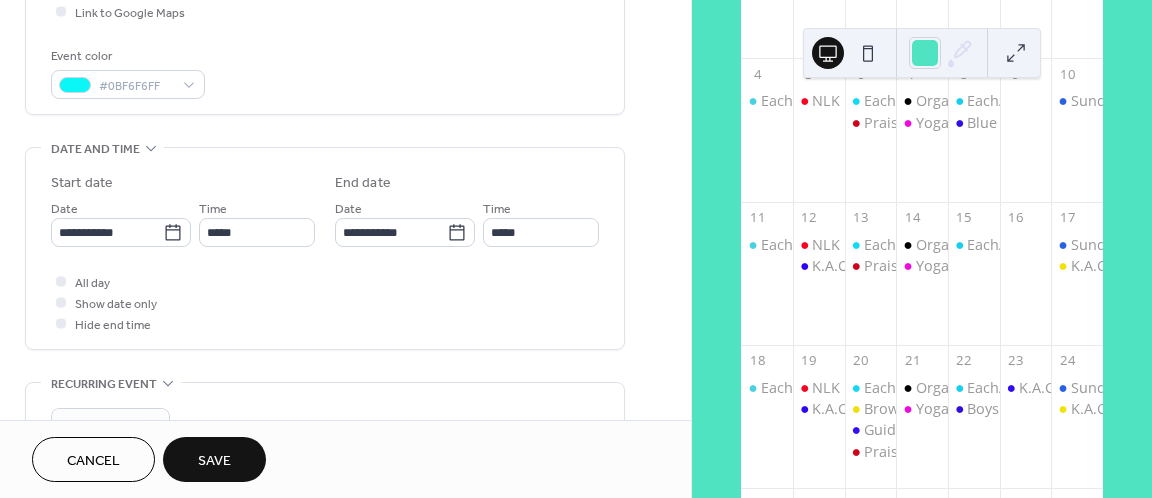 scroll, scrollTop: 507, scrollLeft: 0, axis: vertical 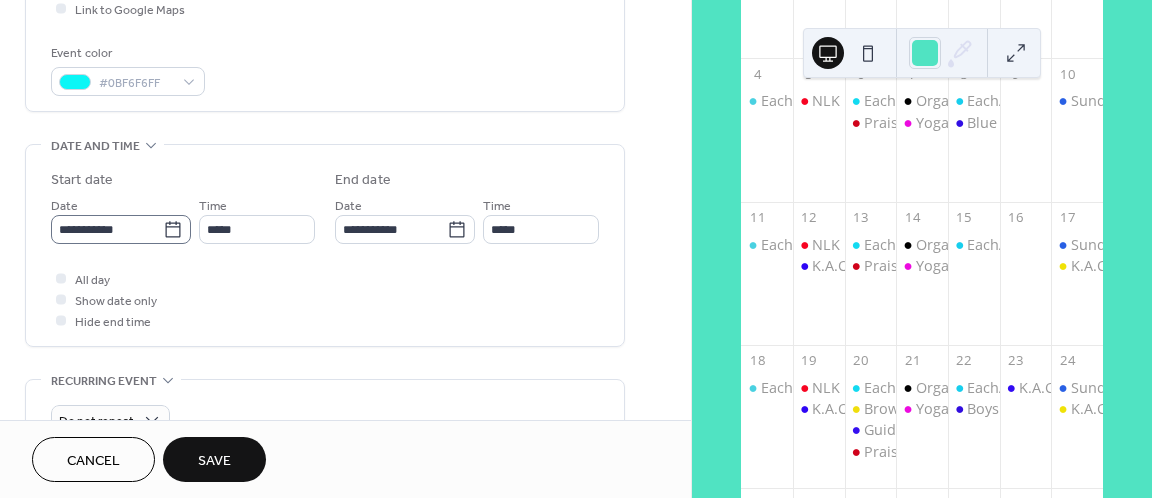 click 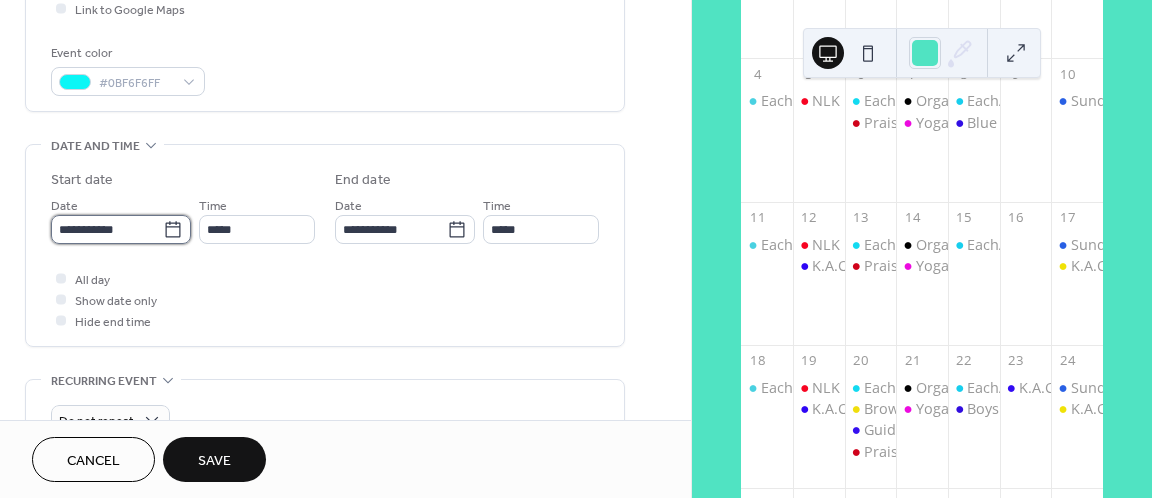 click on "**********" at bounding box center (107, 229) 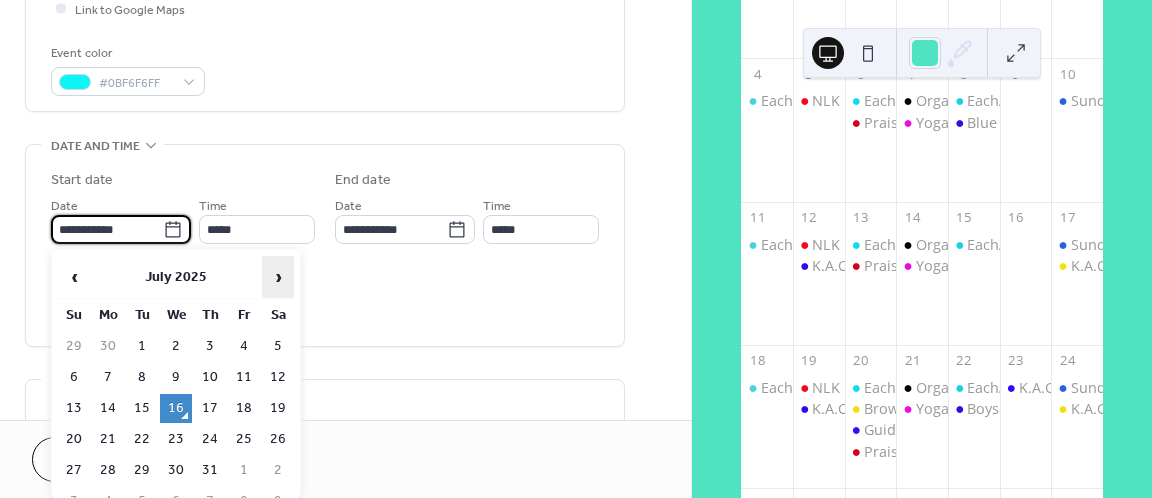 click on "›" at bounding box center (278, 277) 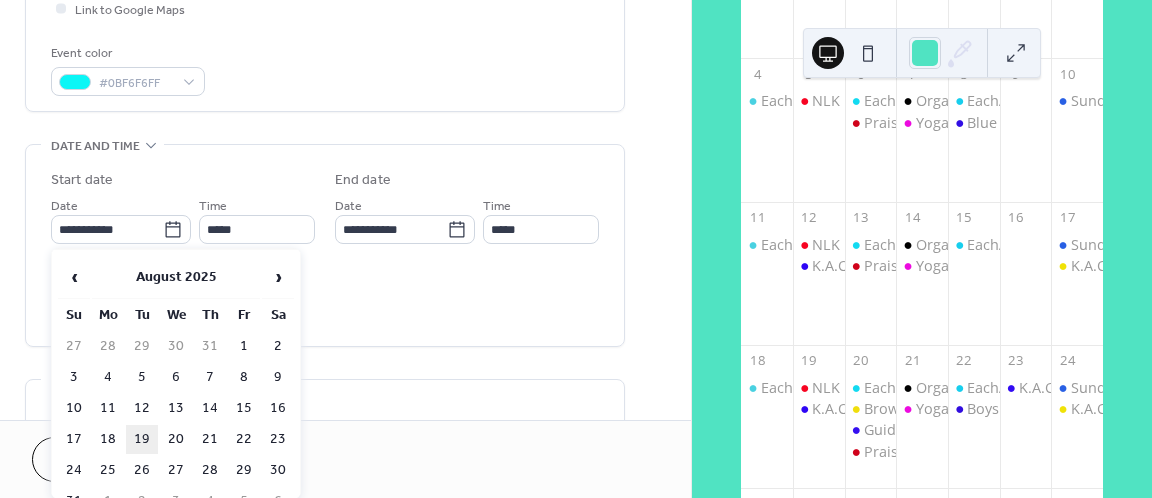 click on "19" at bounding box center (142, 439) 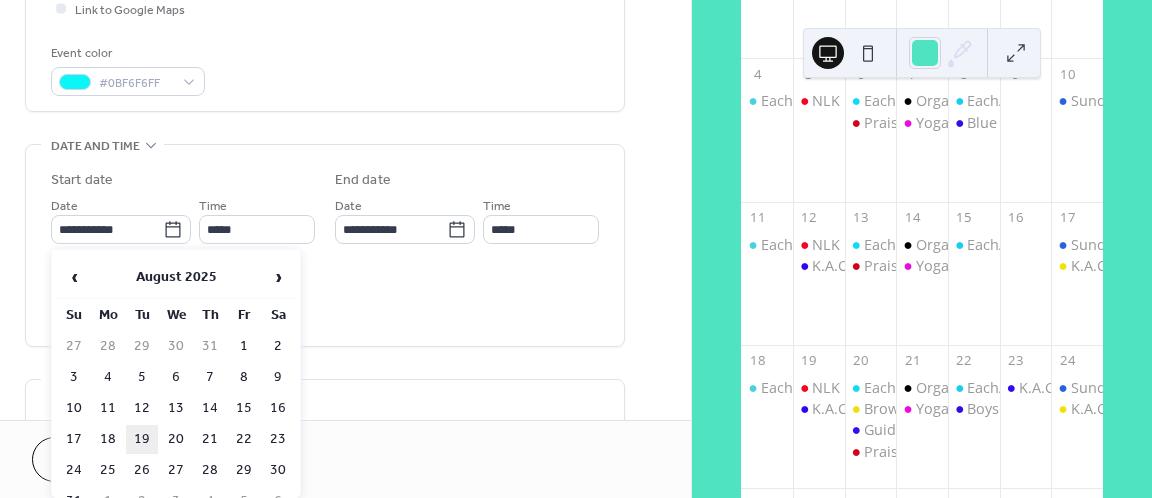 type on "**********" 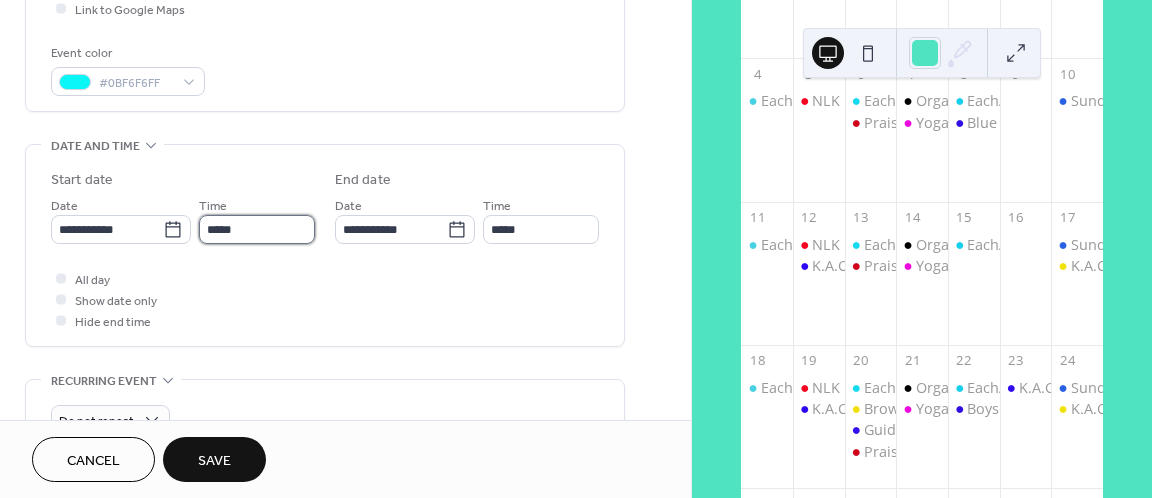 click on "*****" at bounding box center (257, 229) 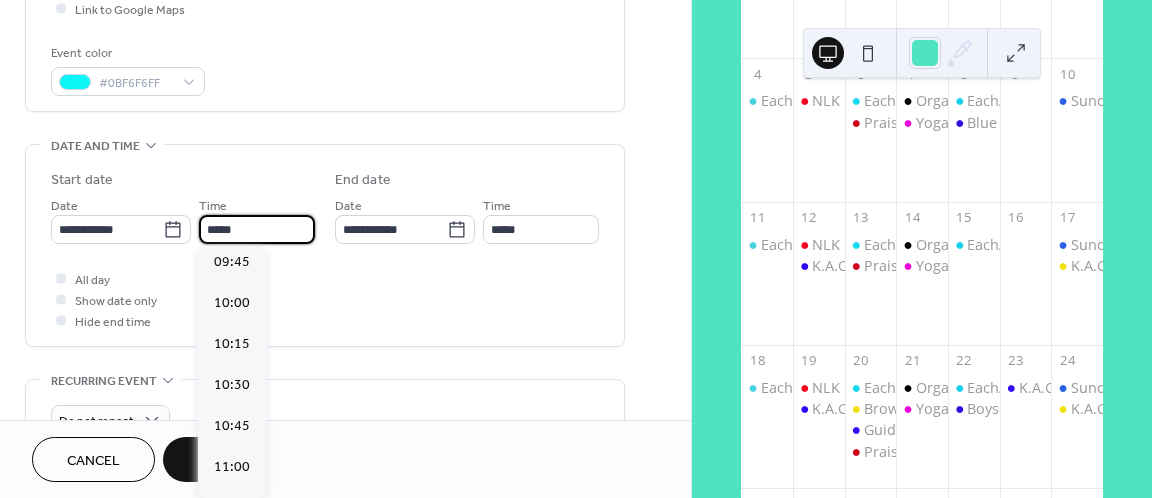 scroll, scrollTop: 1565, scrollLeft: 0, axis: vertical 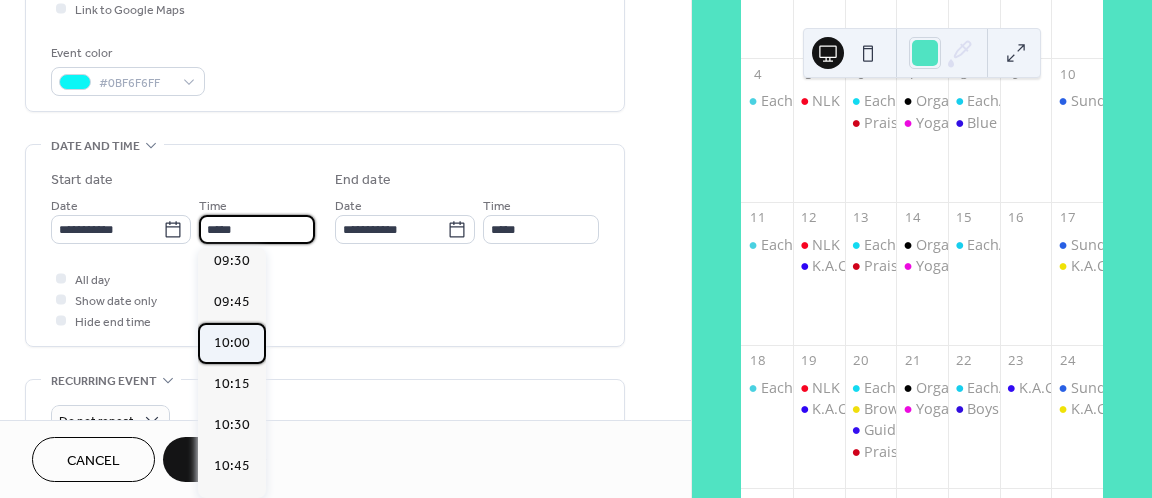 click on "10:00" at bounding box center (232, 343) 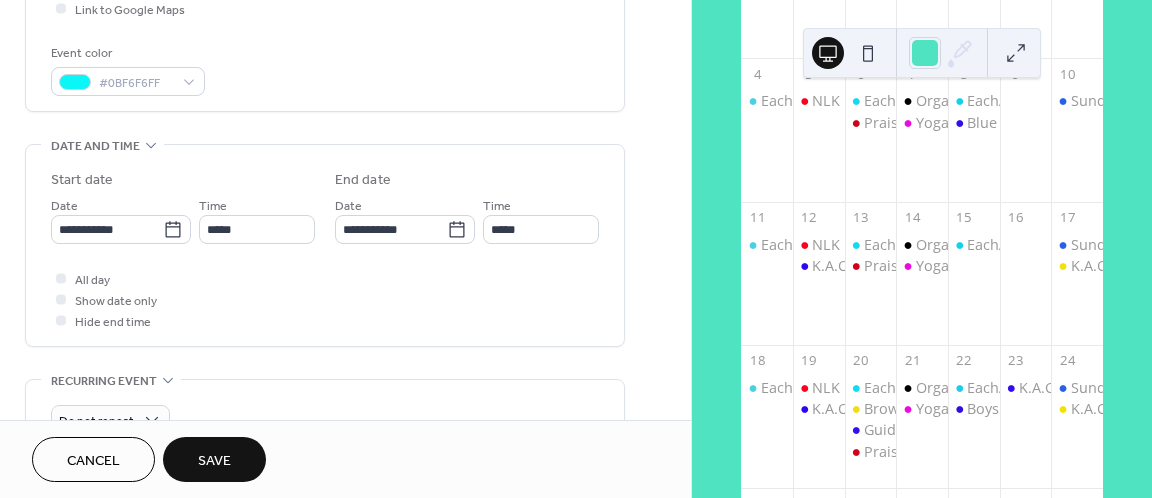 type on "*****" 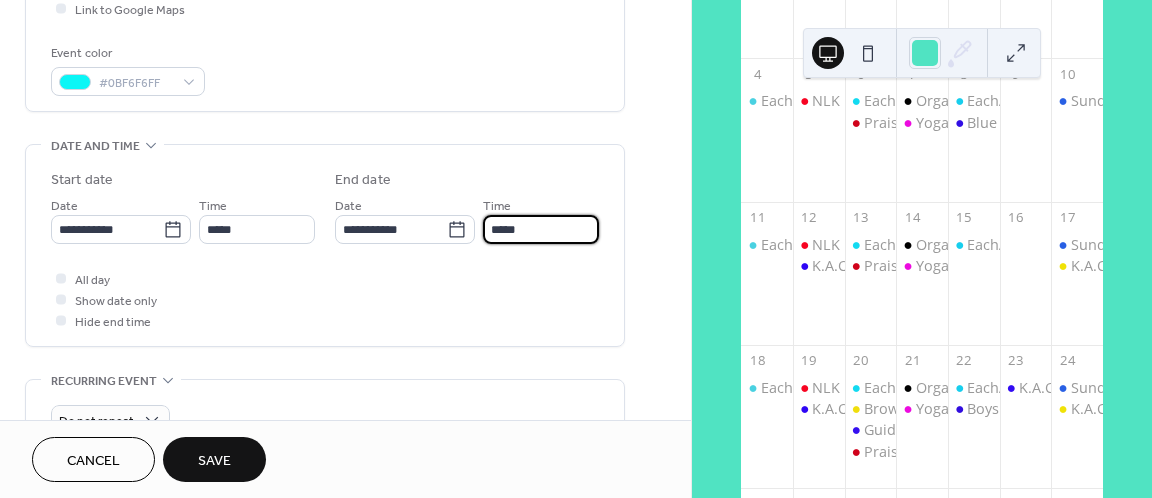 click on "*****" at bounding box center [541, 229] 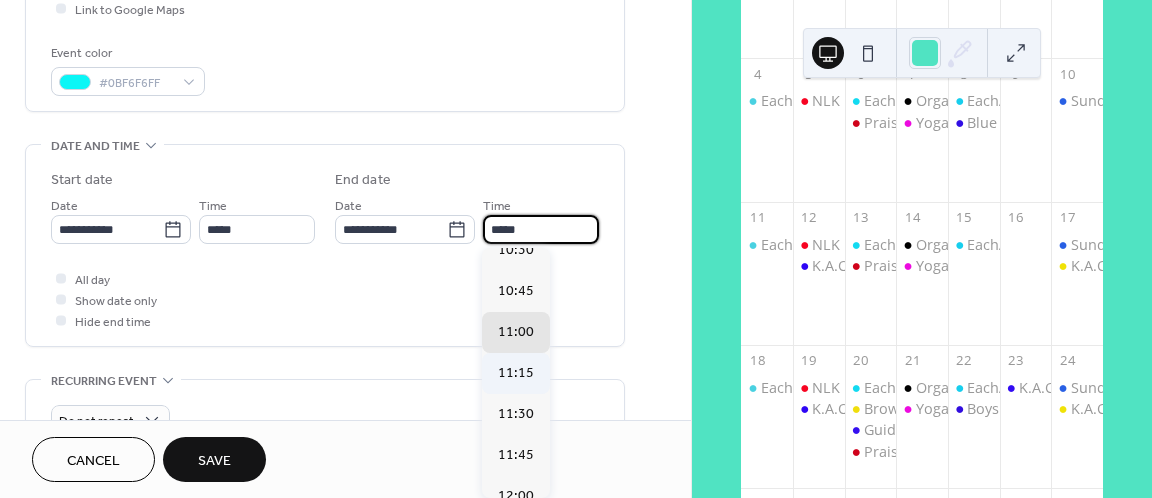 scroll, scrollTop: 62, scrollLeft: 0, axis: vertical 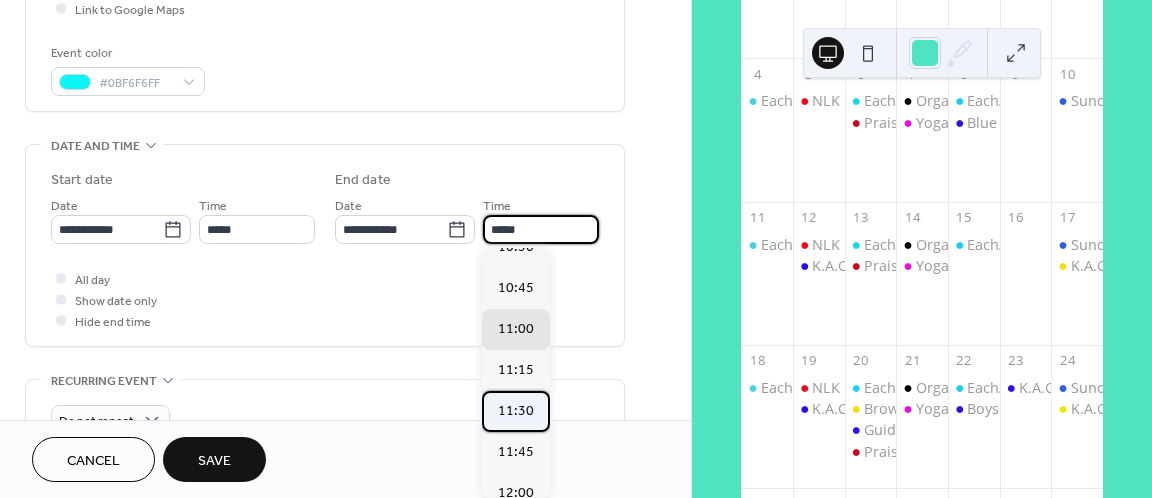 click on "11:30" at bounding box center [516, 411] 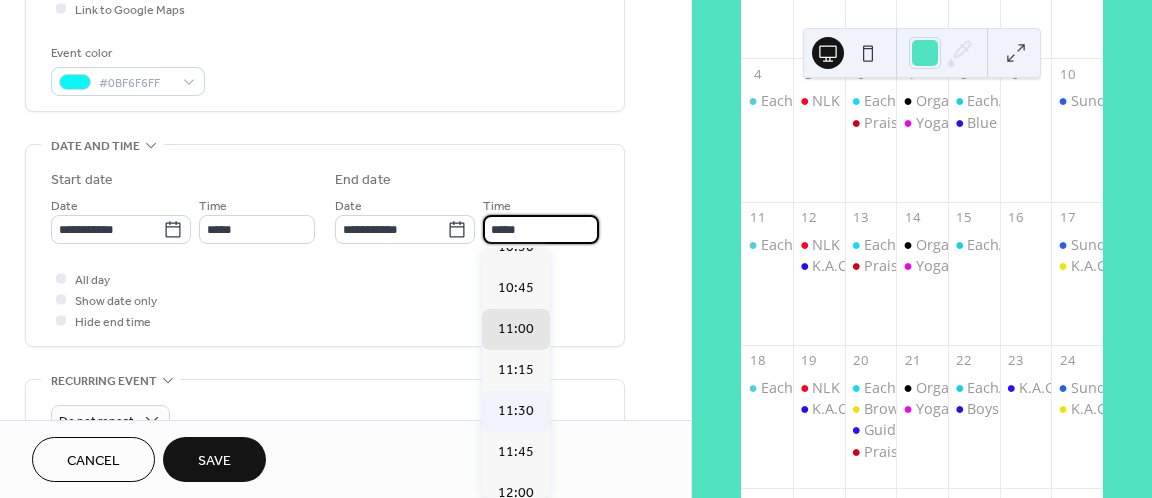 type on "*****" 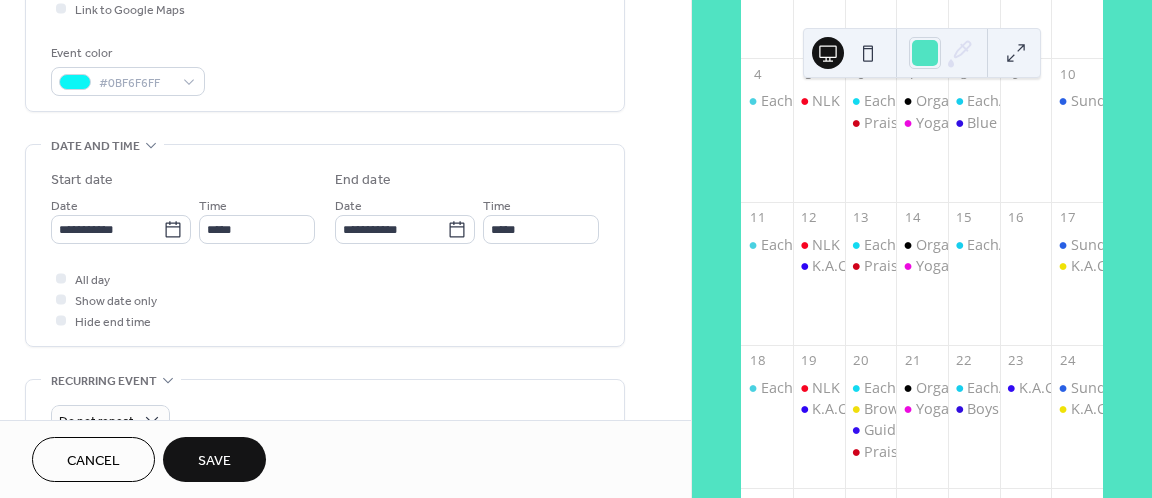 scroll, scrollTop: 670, scrollLeft: 0, axis: vertical 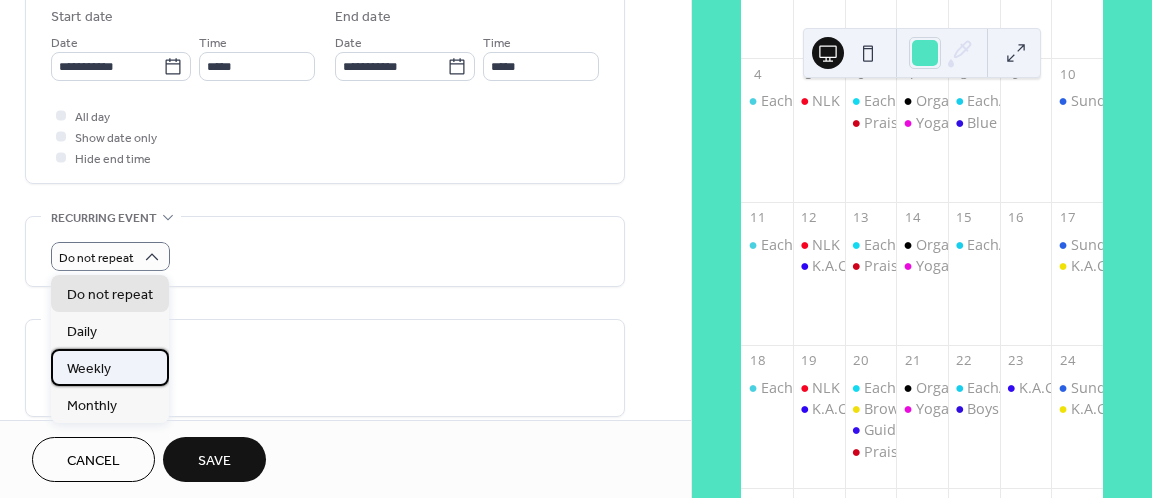 click on "Weekly" at bounding box center [89, 369] 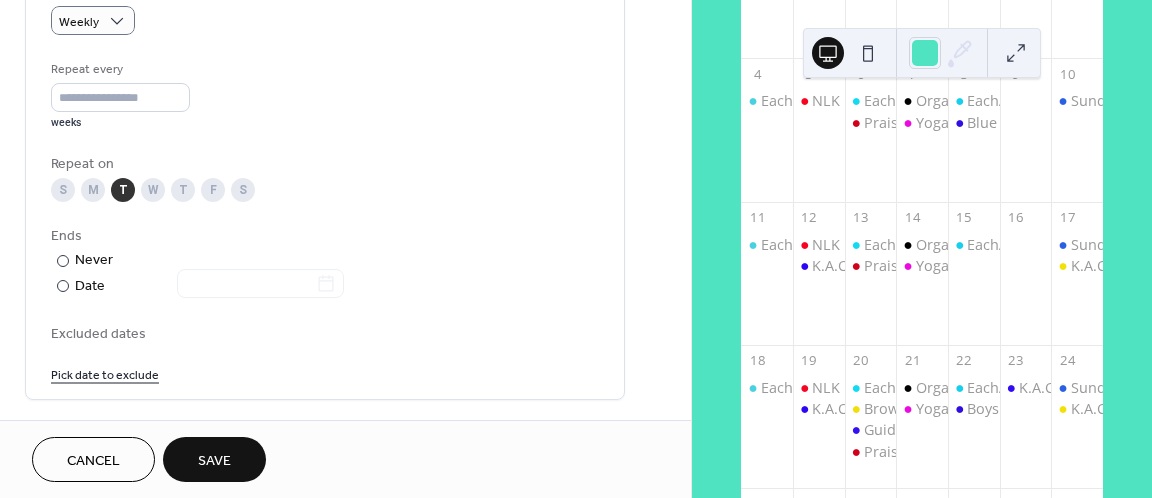 scroll, scrollTop: 932, scrollLeft: 0, axis: vertical 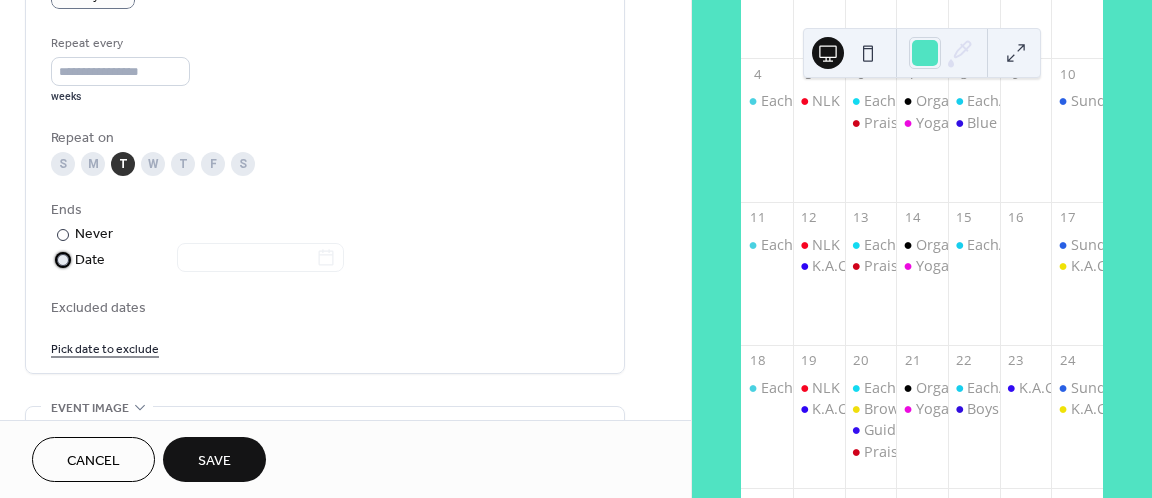 click at bounding box center [63, 260] 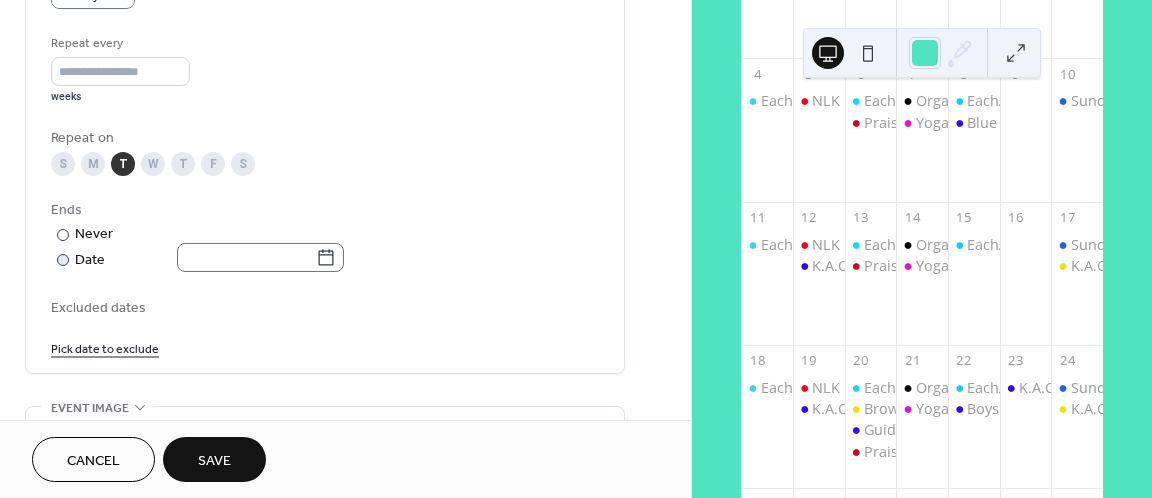 click 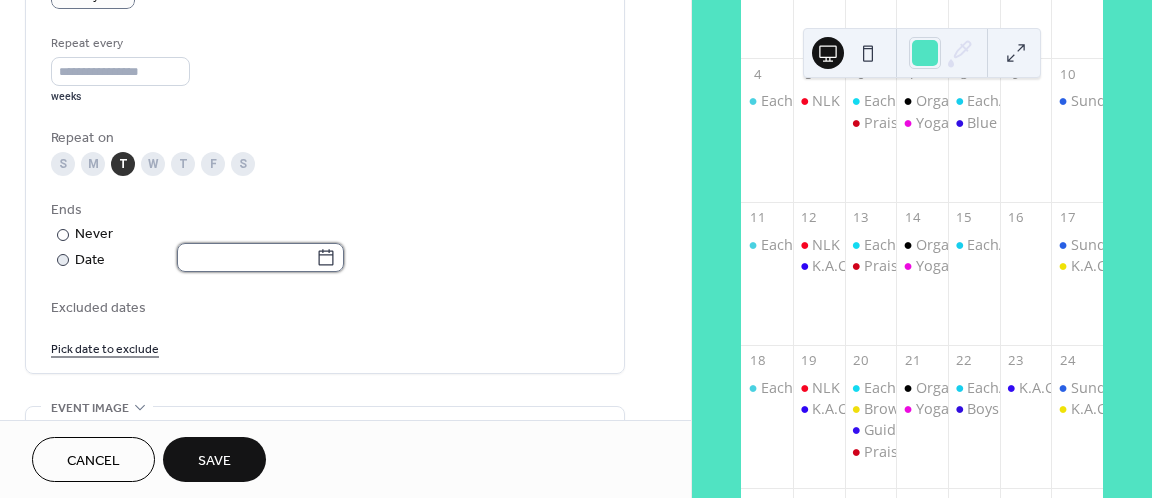 click at bounding box center (246, 257) 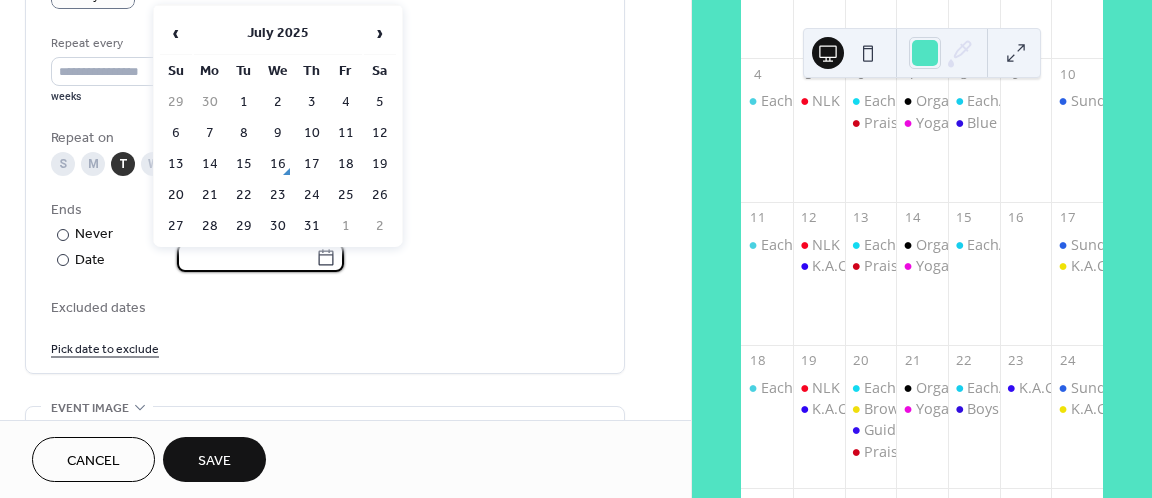 click on "Ends ​ Never ​ Date" at bounding box center [325, 236] 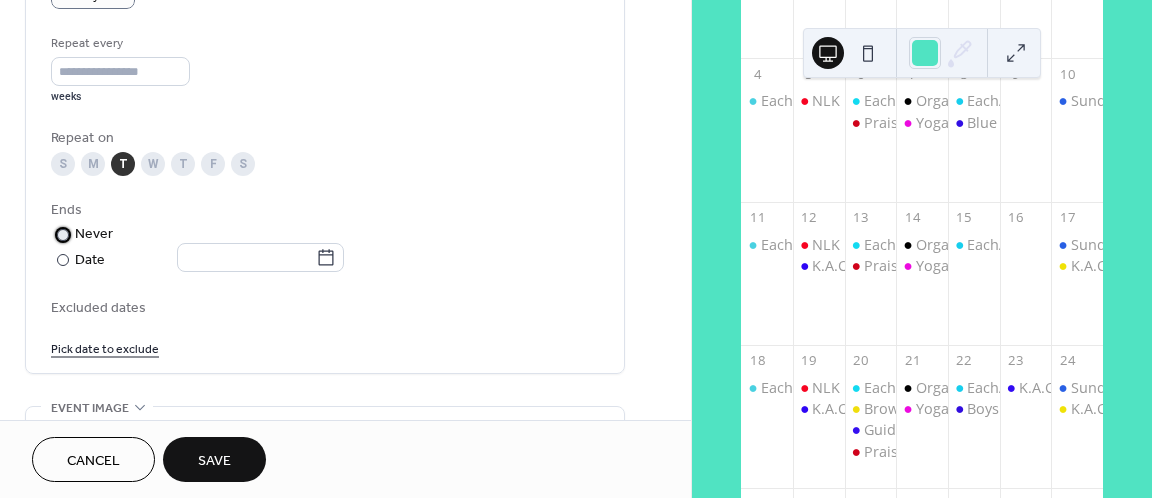 click at bounding box center (63, 235) 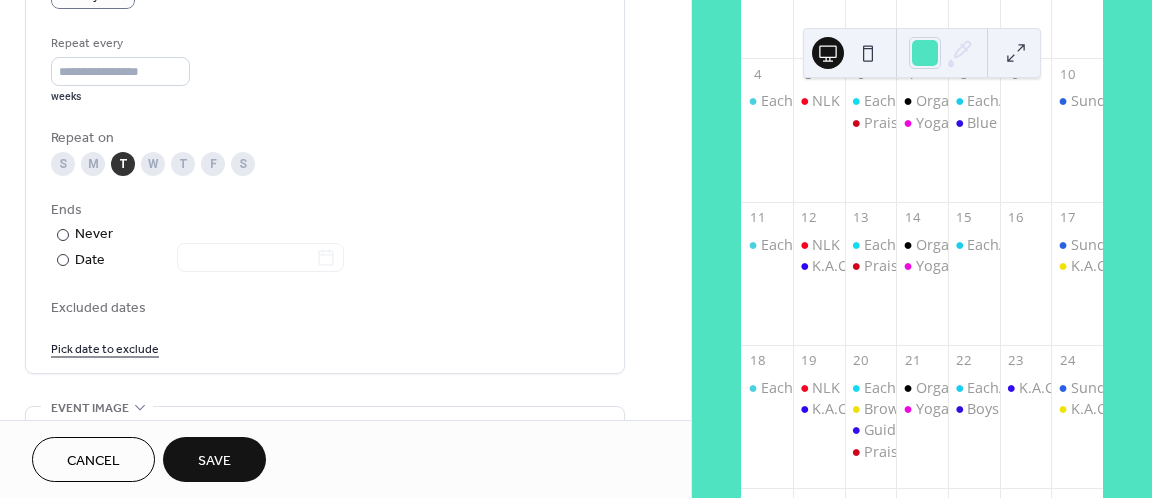 click on "Pick date to exclude" at bounding box center [105, 347] 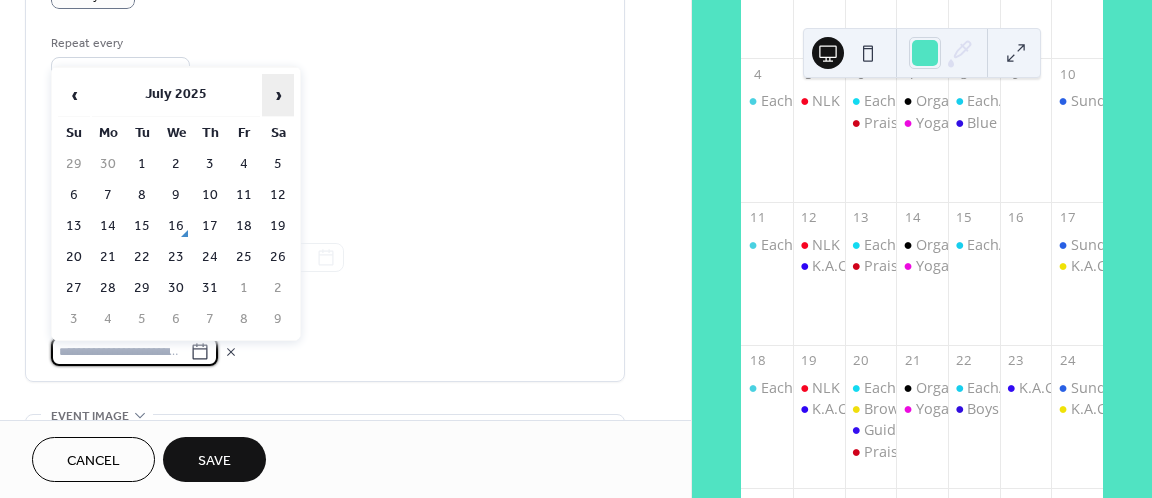 click on "›" at bounding box center [278, 95] 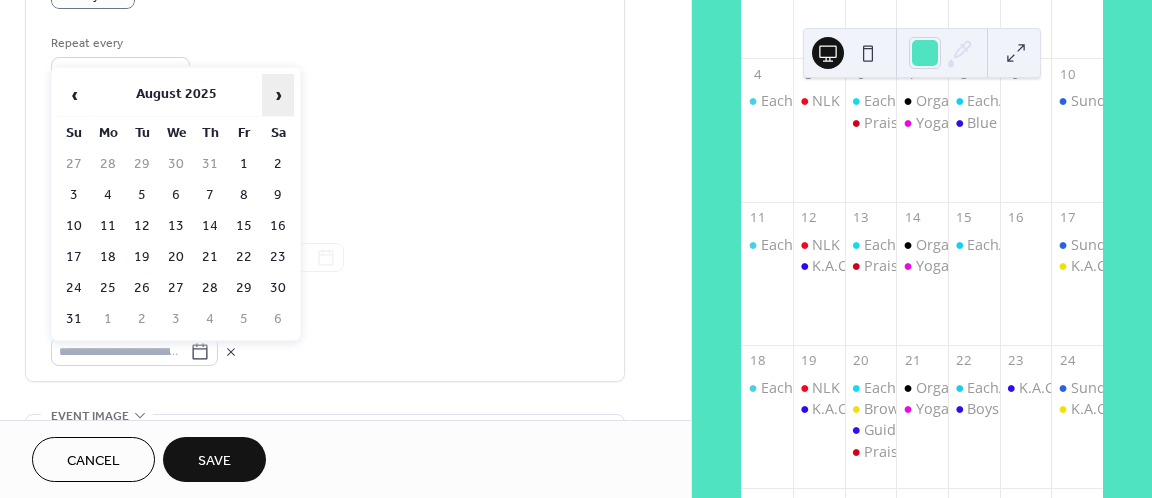click on "›" at bounding box center [278, 95] 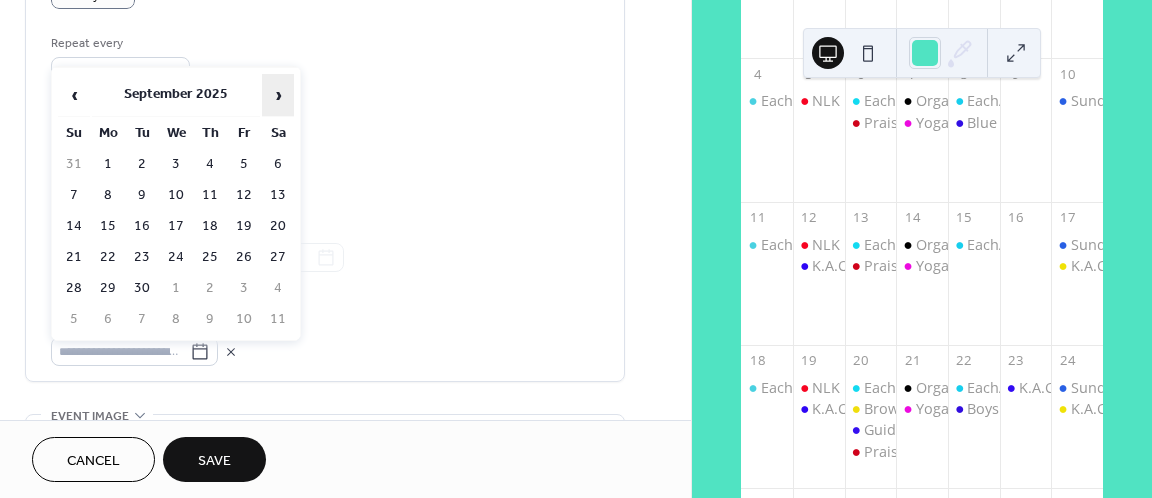 click on "›" at bounding box center (278, 95) 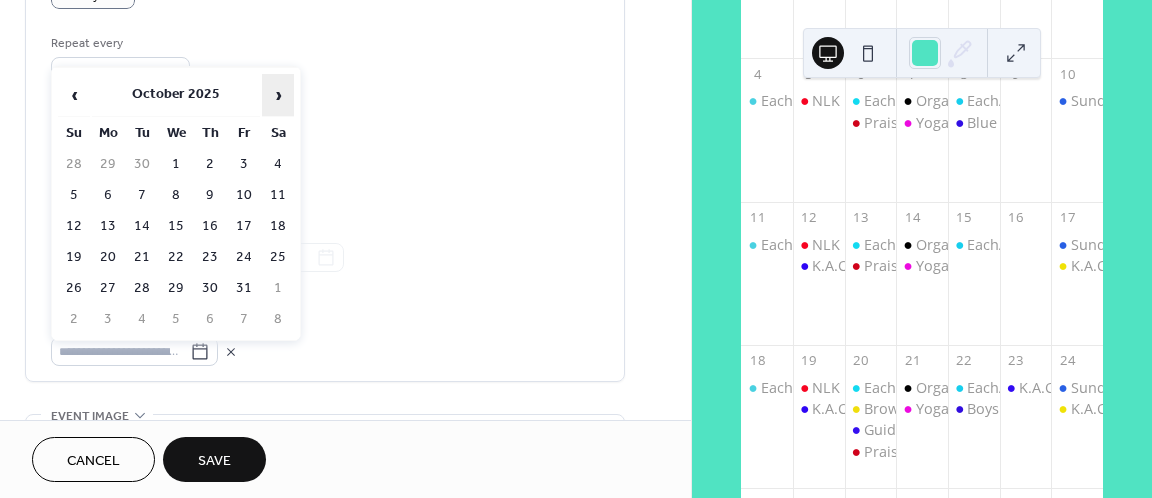 click on "›" at bounding box center [278, 95] 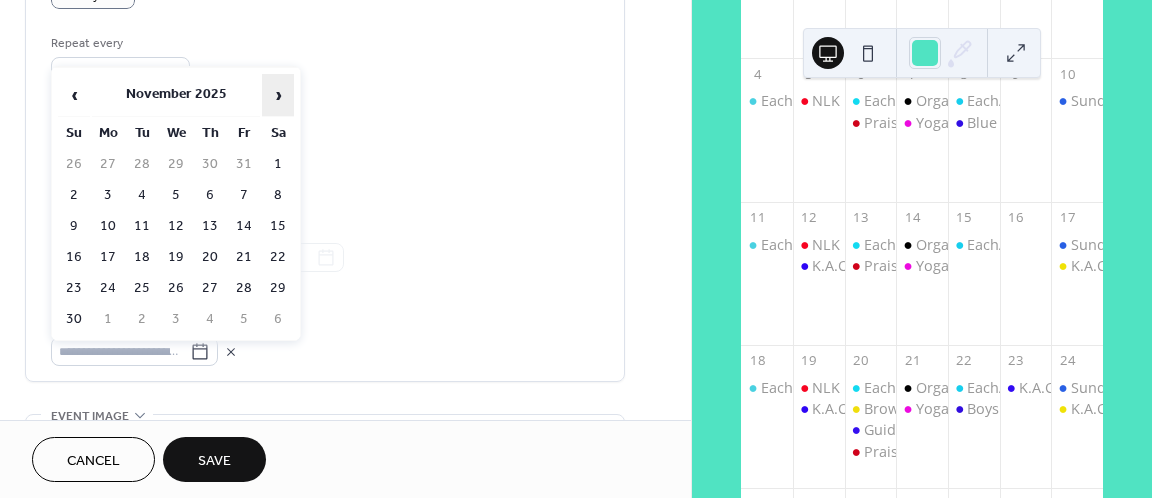 click on "›" at bounding box center (278, 95) 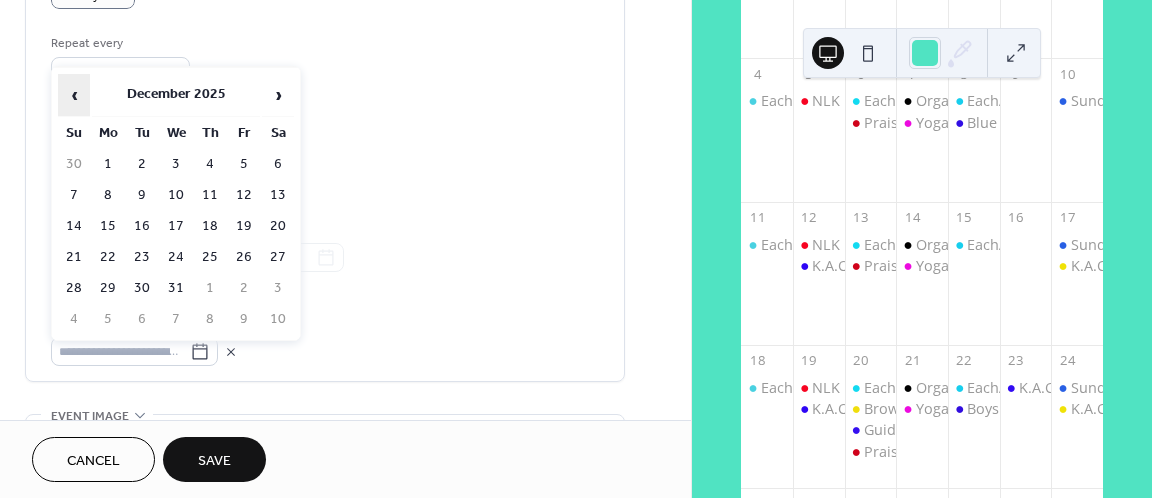 click on "‹" at bounding box center (74, 95) 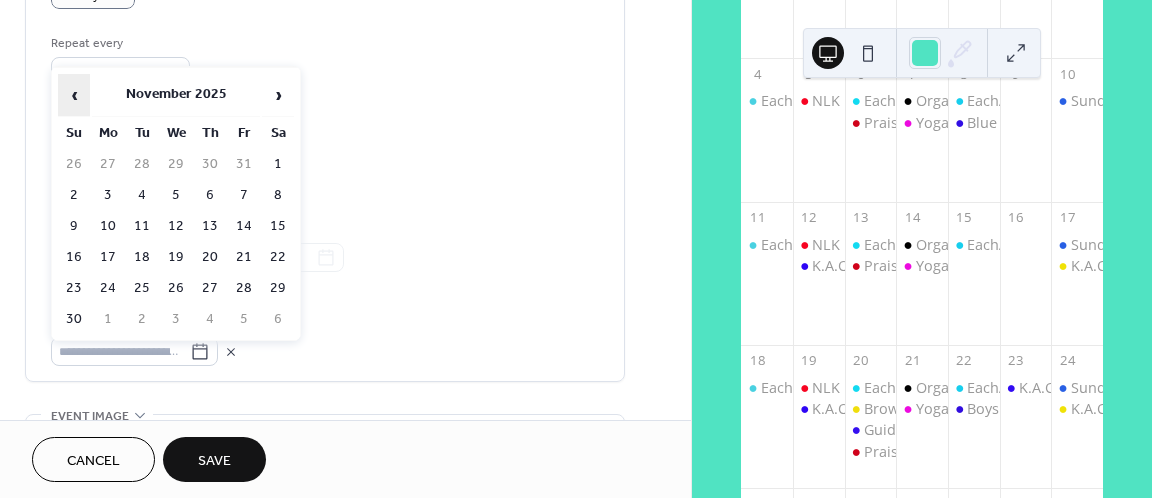 click on "‹" at bounding box center [74, 95] 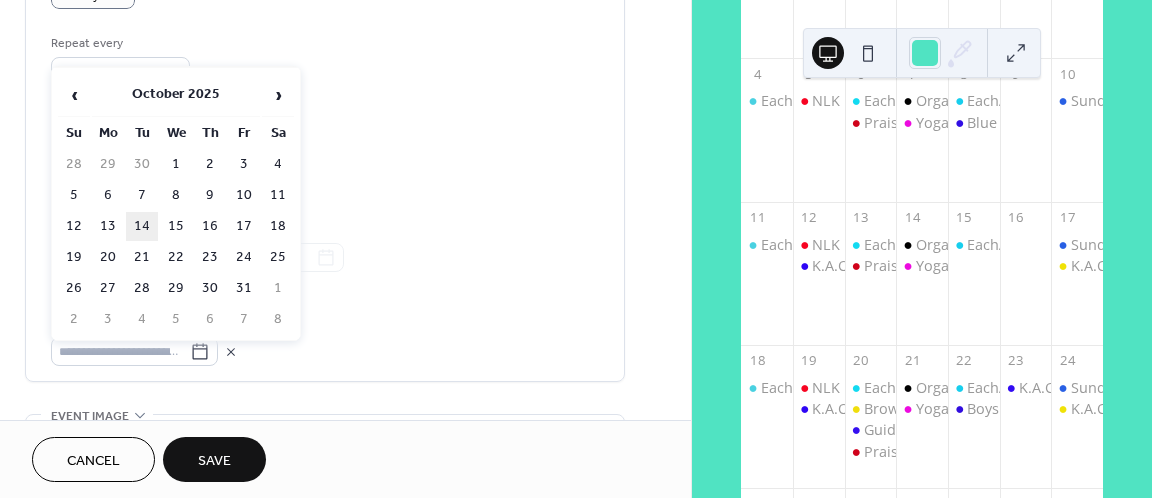 click on "14" at bounding box center [142, 226] 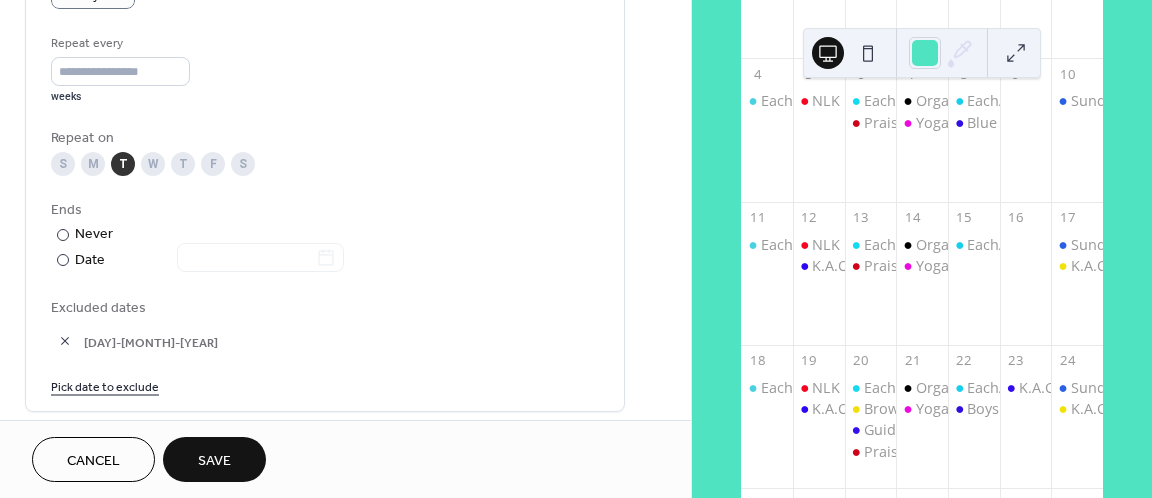 click on "Pick date to exclude" at bounding box center [105, 385] 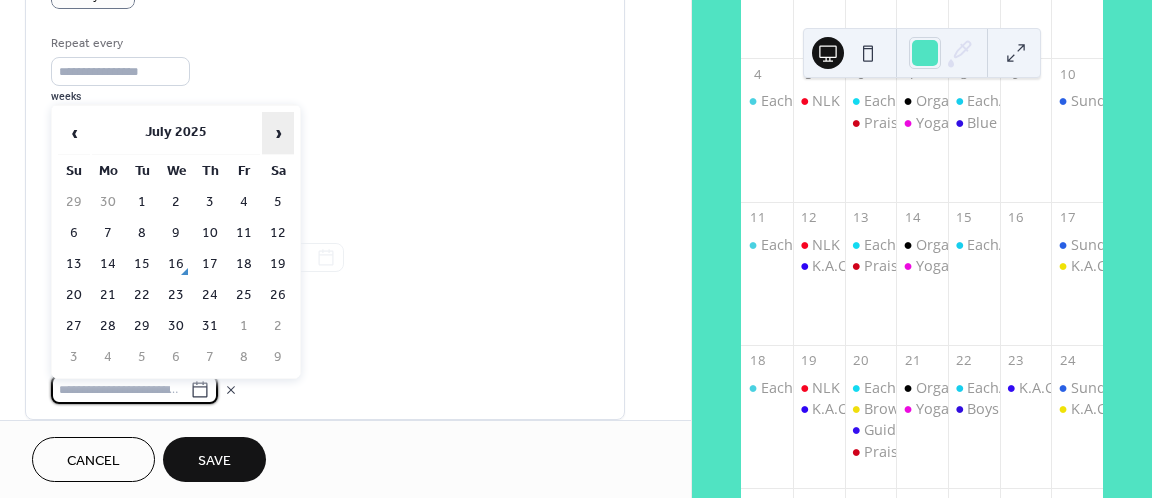 click on "›" at bounding box center (278, 133) 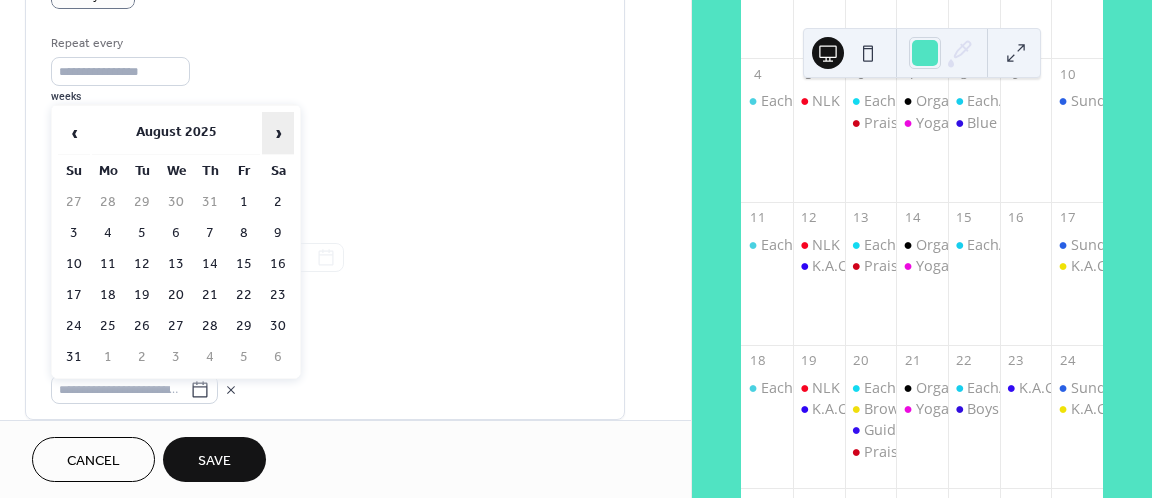 click on "›" at bounding box center [278, 133] 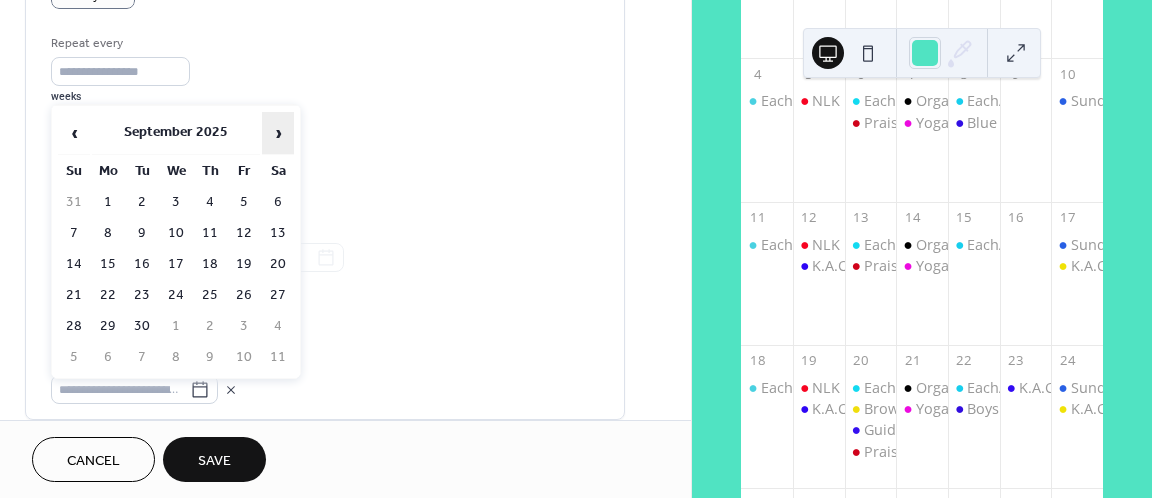 click on "›" at bounding box center (278, 133) 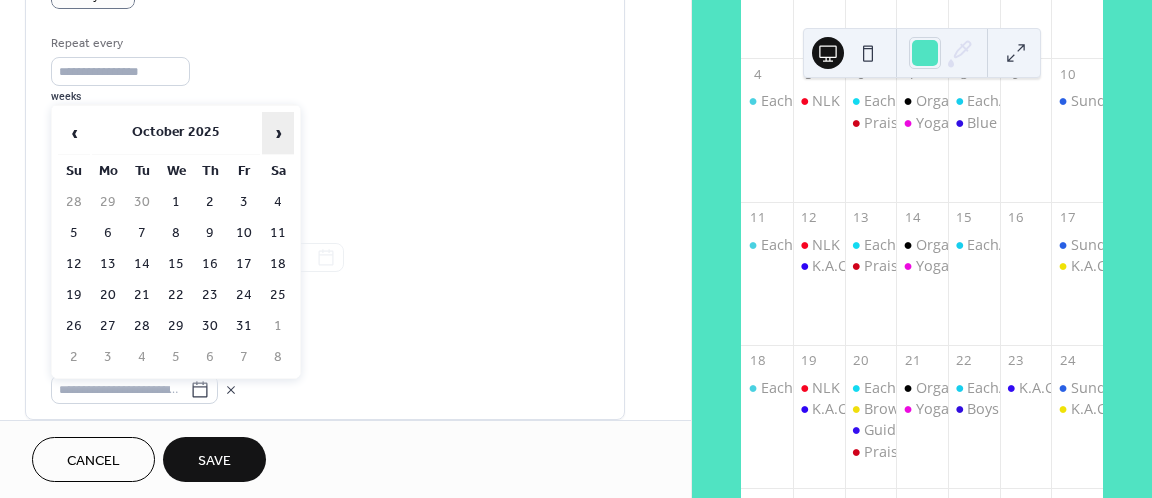 click on "›" at bounding box center (278, 133) 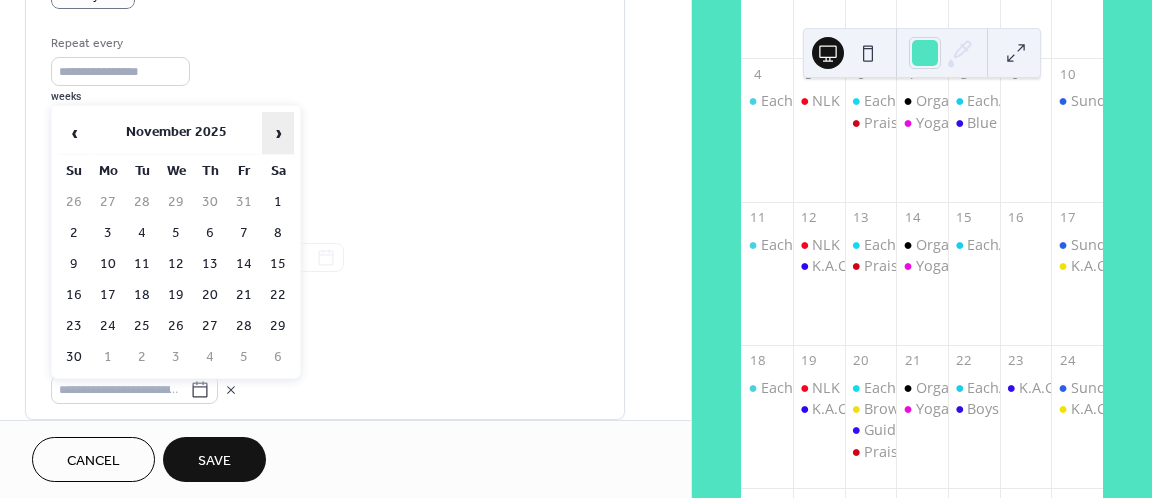 click on "›" at bounding box center [278, 133] 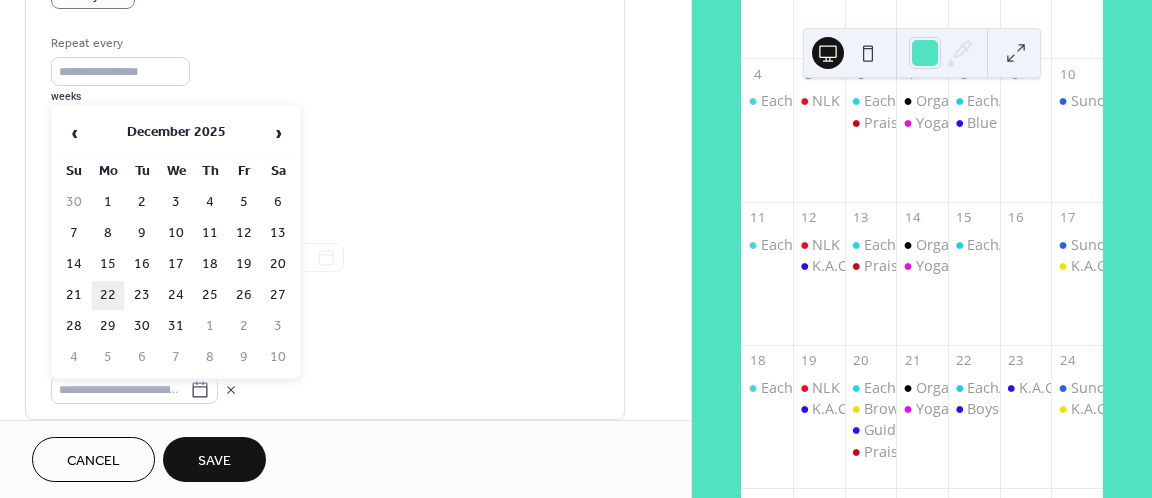 click on "22" at bounding box center [108, 295] 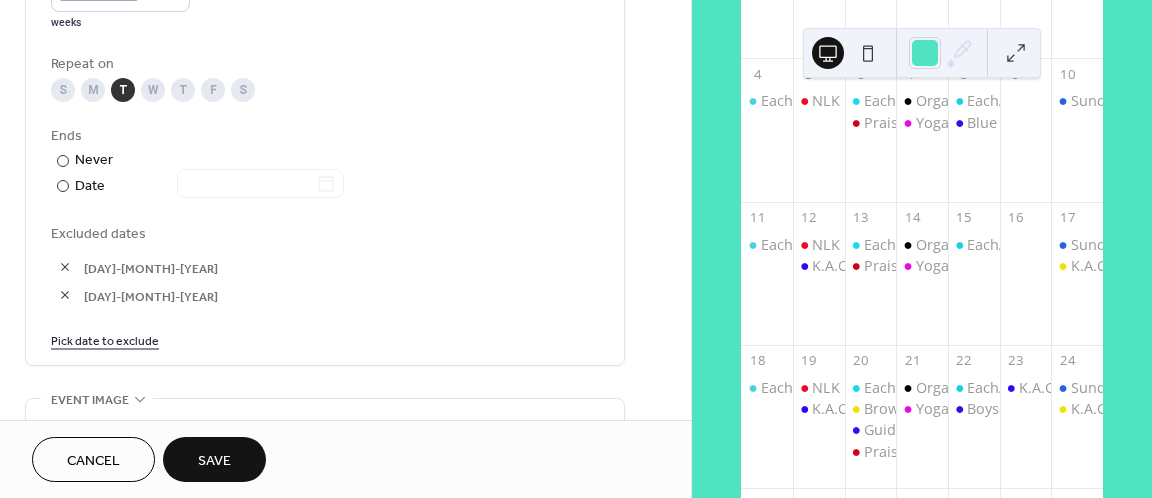 scroll, scrollTop: 1018, scrollLeft: 0, axis: vertical 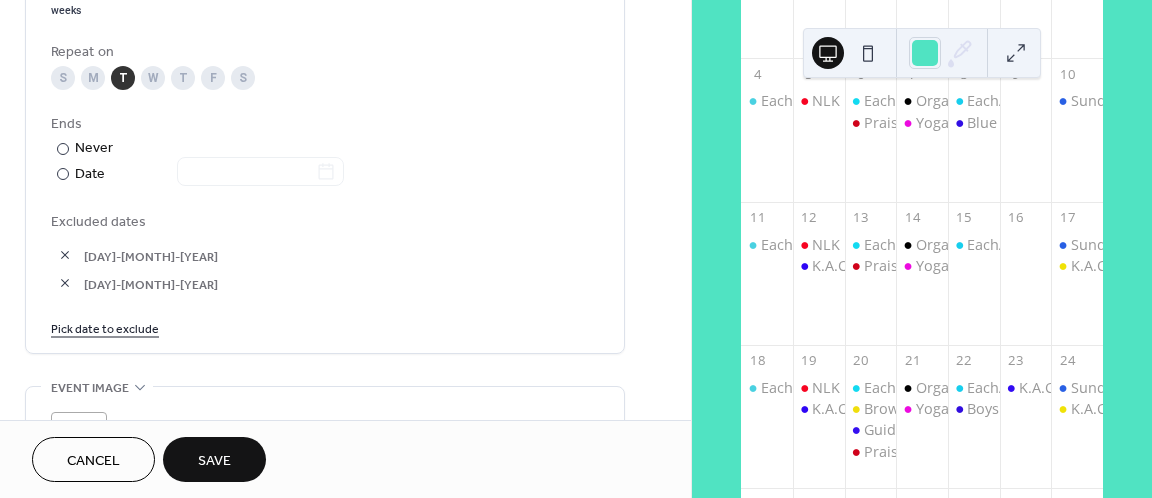 click on "Pick date to exclude" at bounding box center [105, 327] 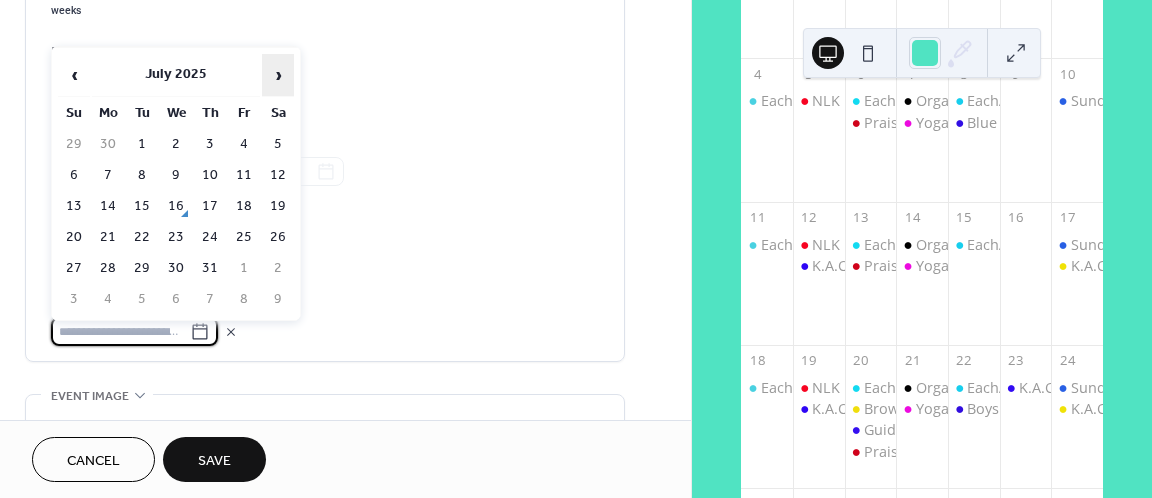 click on "›" at bounding box center [278, 75] 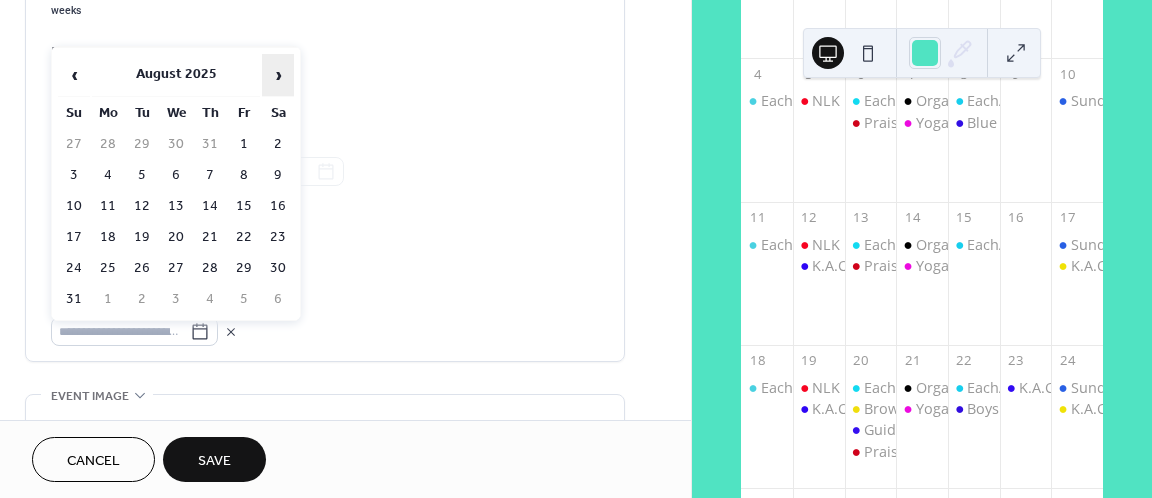 click on "›" at bounding box center (278, 75) 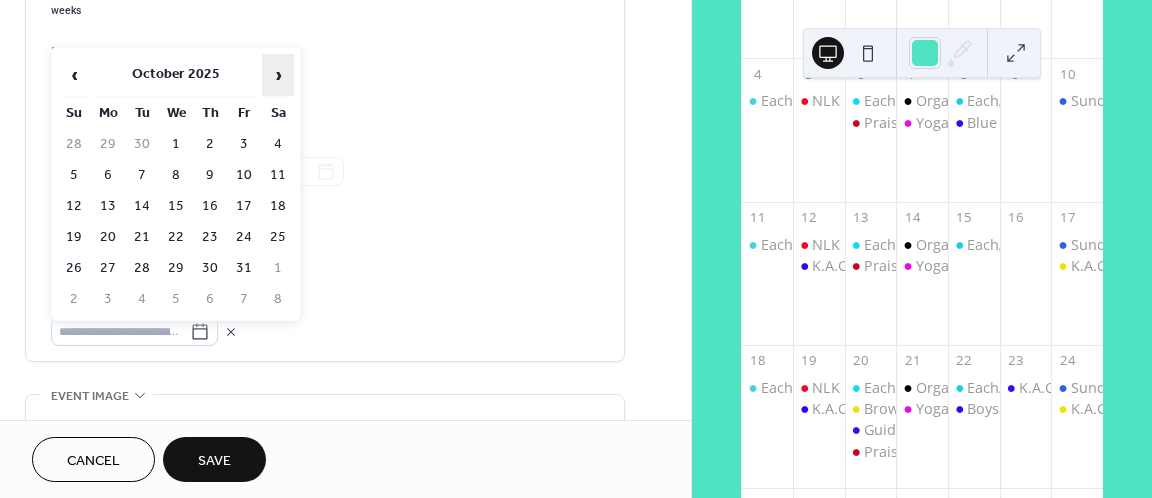 click on "›" at bounding box center (278, 75) 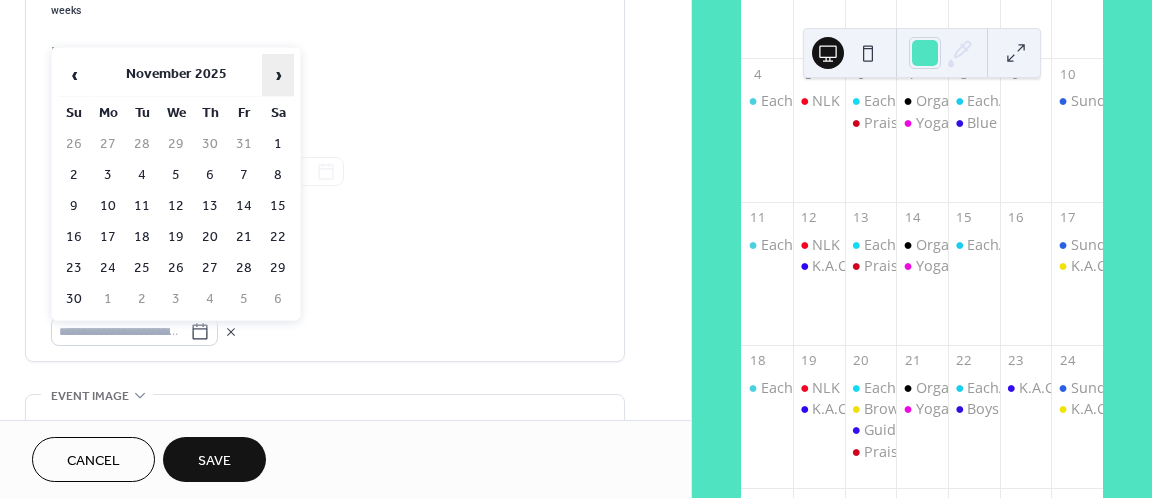 click on "›" at bounding box center (278, 75) 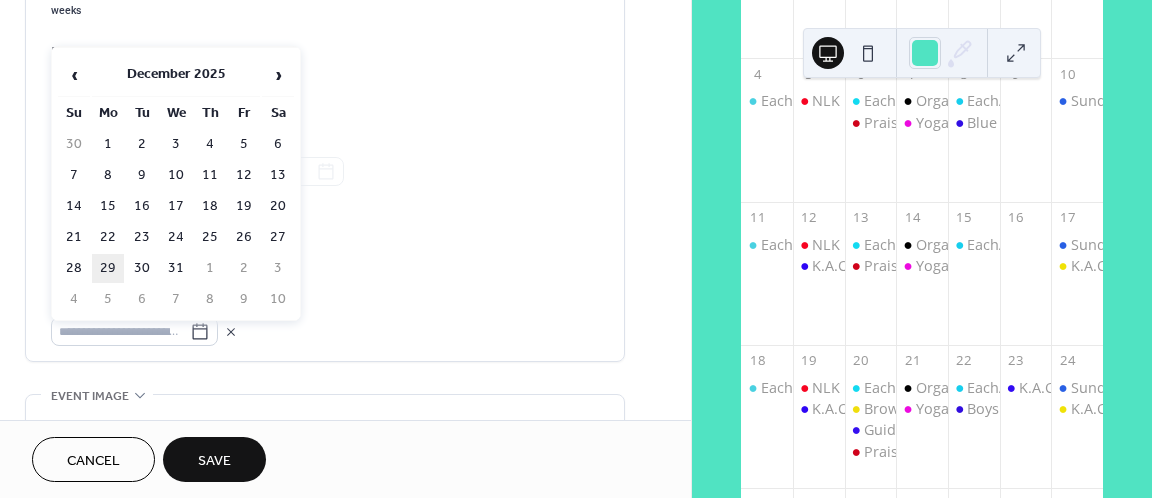 click on "29" at bounding box center [108, 268] 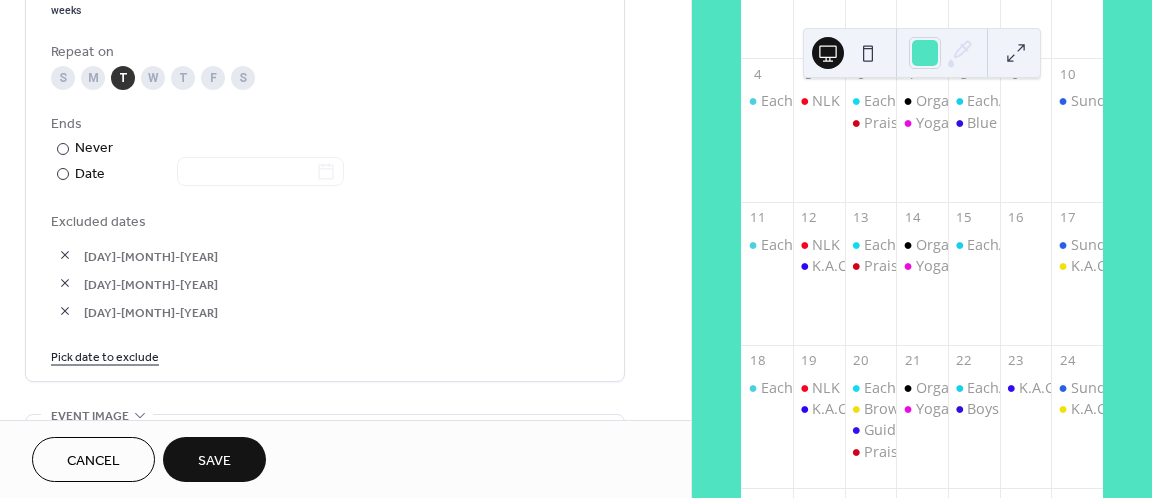 click on "Pick date to exclude" at bounding box center (105, 355) 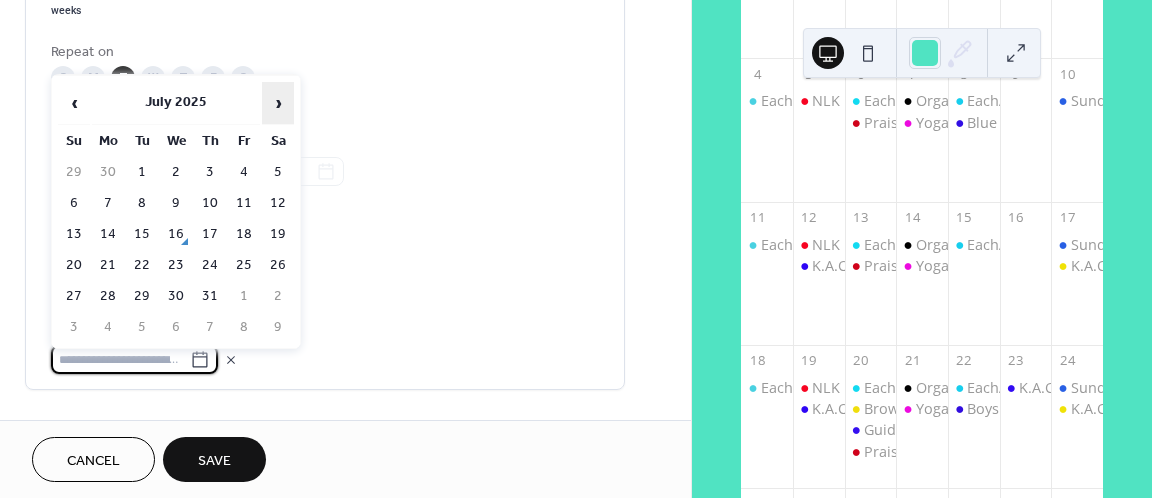 click on "›" at bounding box center (278, 103) 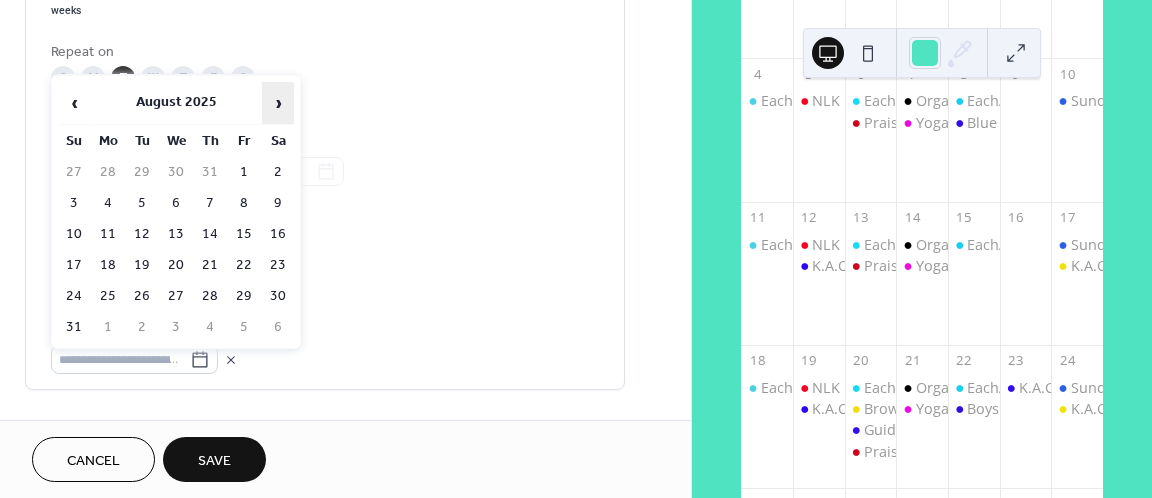 click on "›" at bounding box center [278, 103] 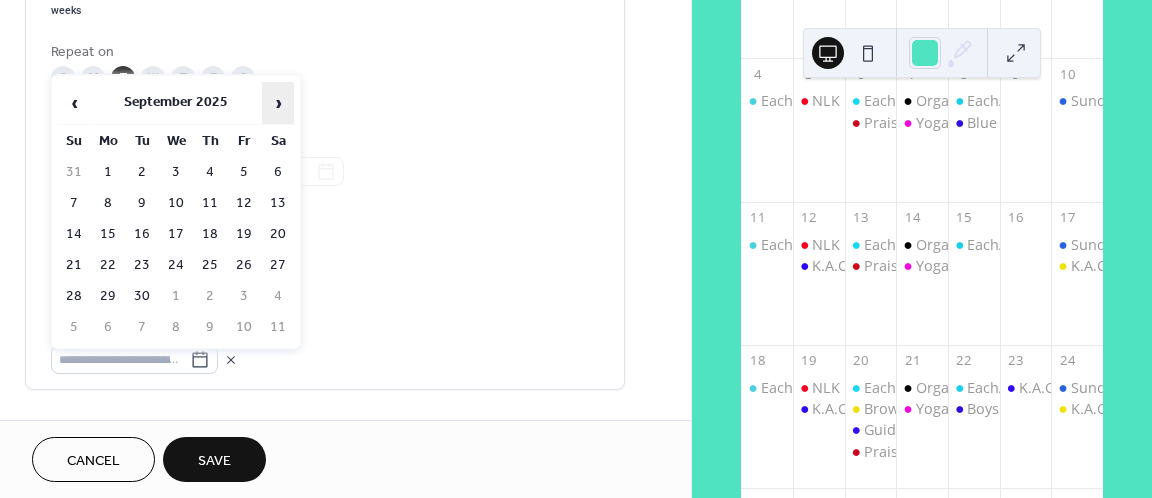 click on "›" at bounding box center [278, 103] 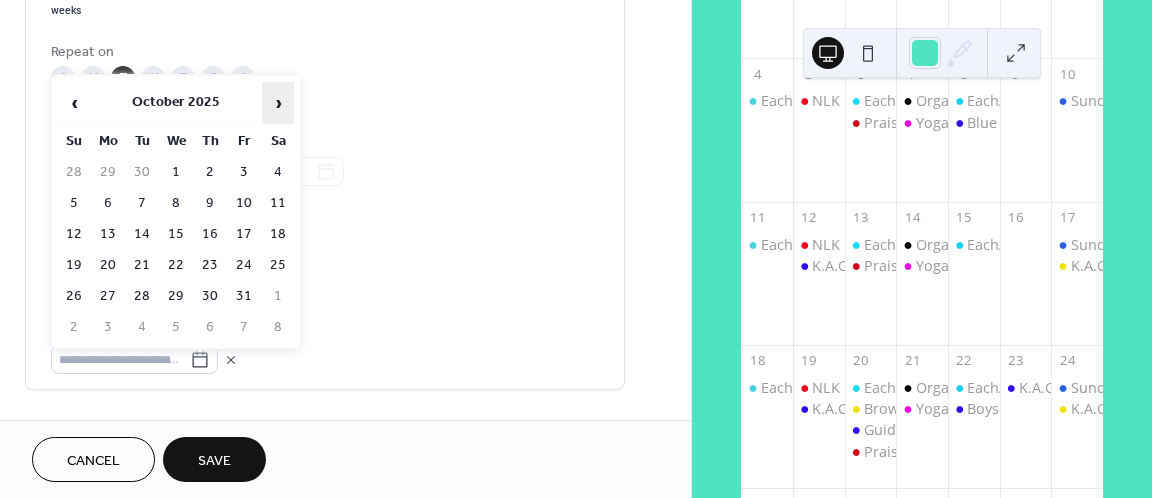 click on "›" at bounding box center (278, 103) 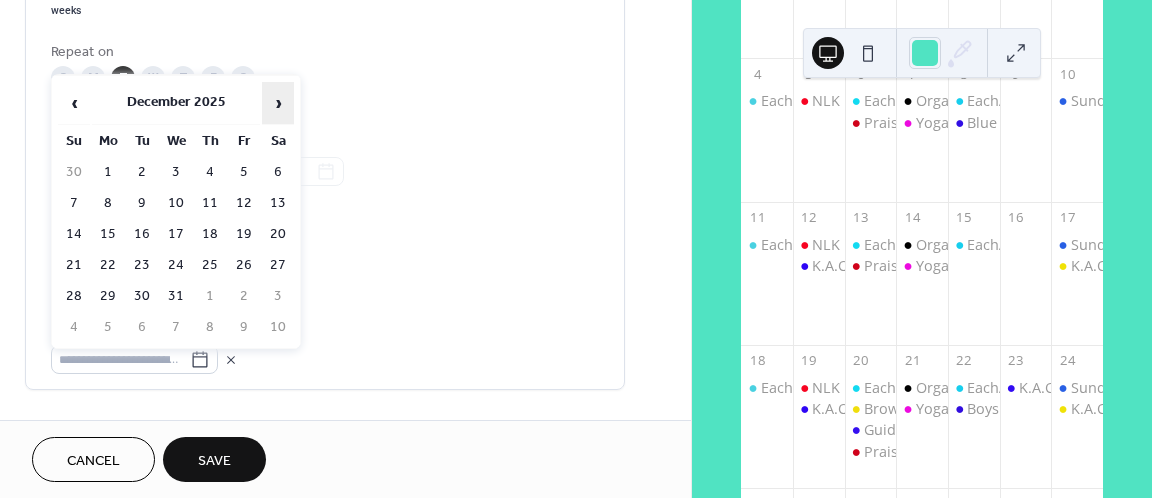 click on "›" at bounding box center [278, 103] 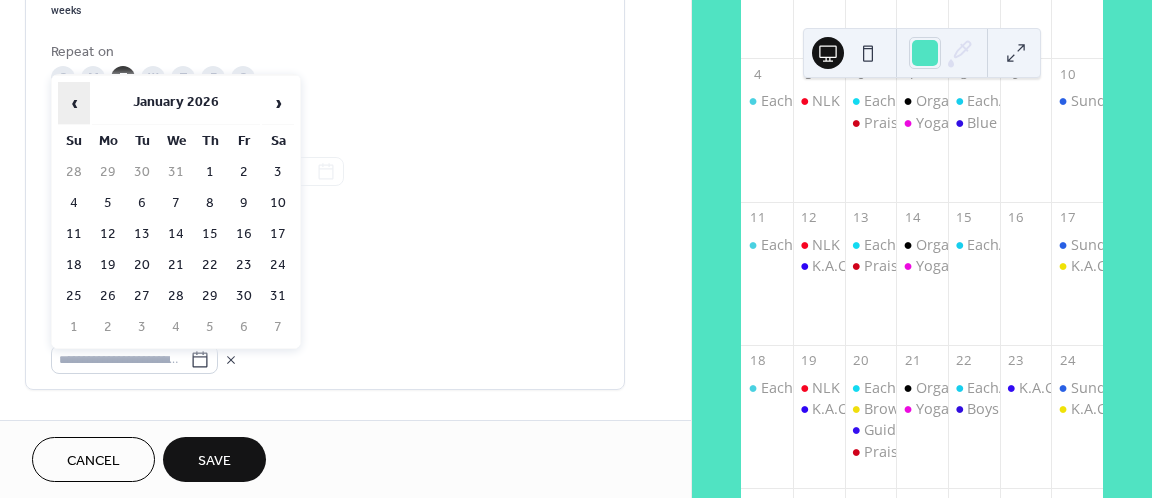 click on "‹" at bounding box center [74, 103] 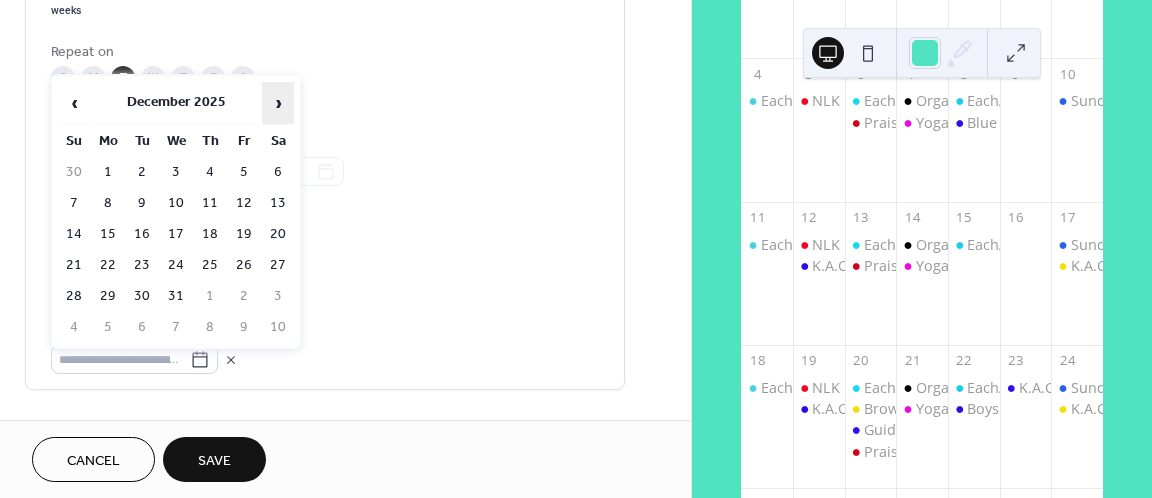 click on "›" at bounding box center (278, 103) 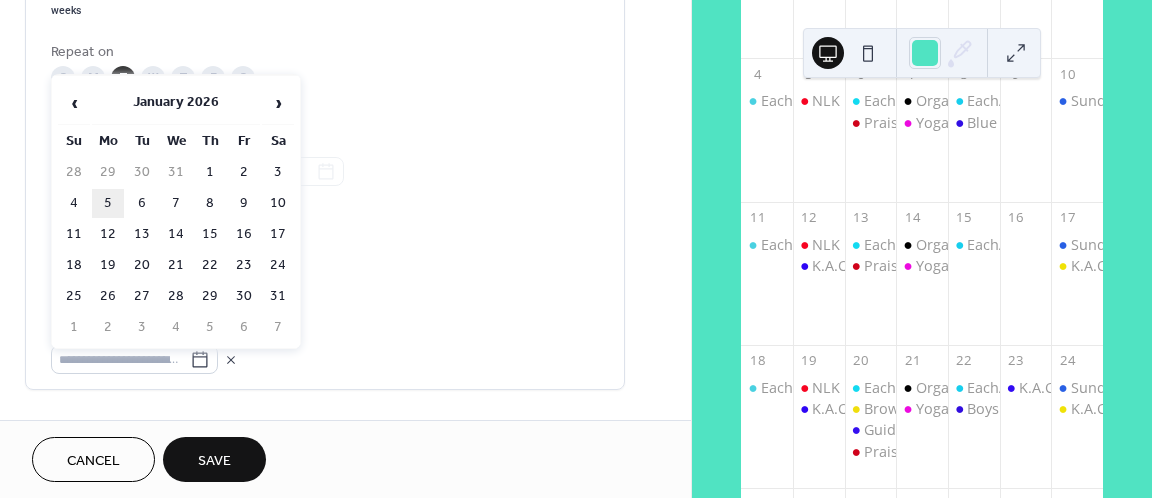 click on "5" at bounding box center (108, 203) 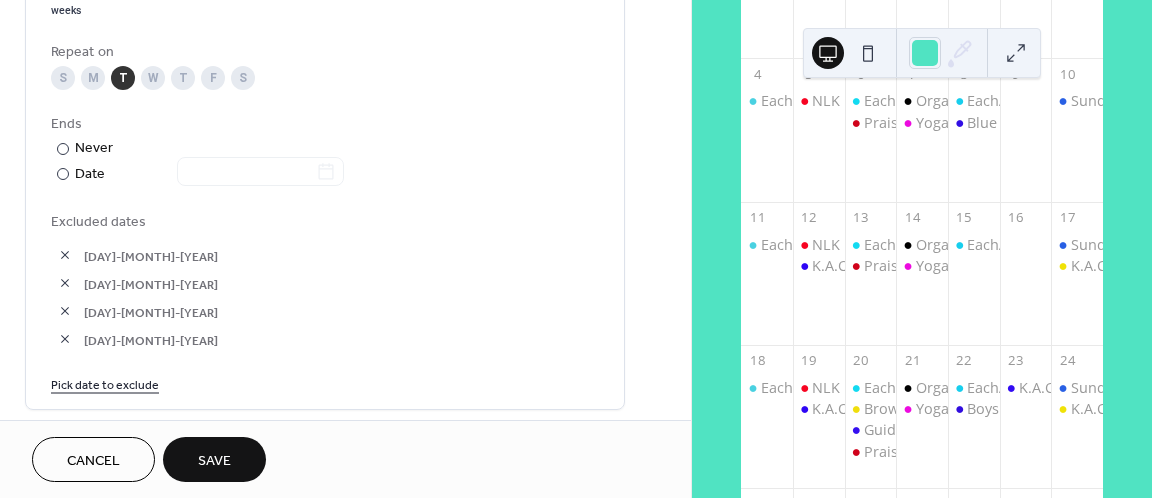 click on "Pick date to exclude" at bounding box center (105, 383) 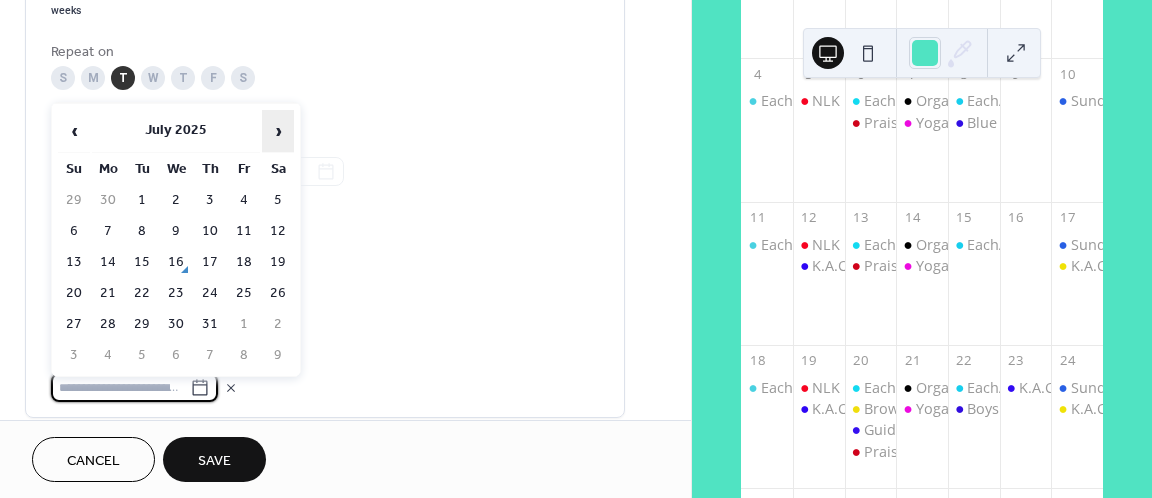 click on "›" at bounding box center (278, 131) 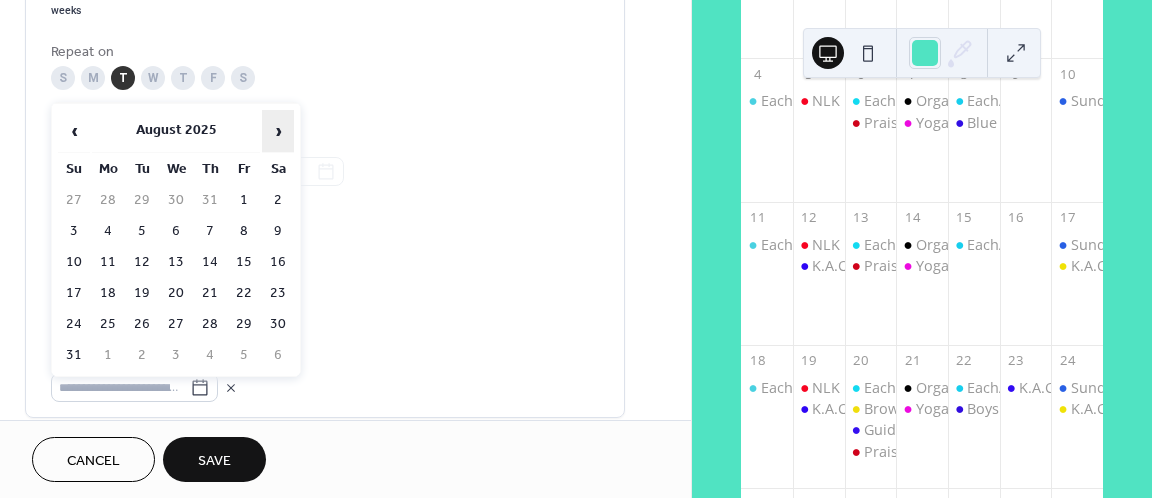 click on "›" at bounding box center (278, 131) 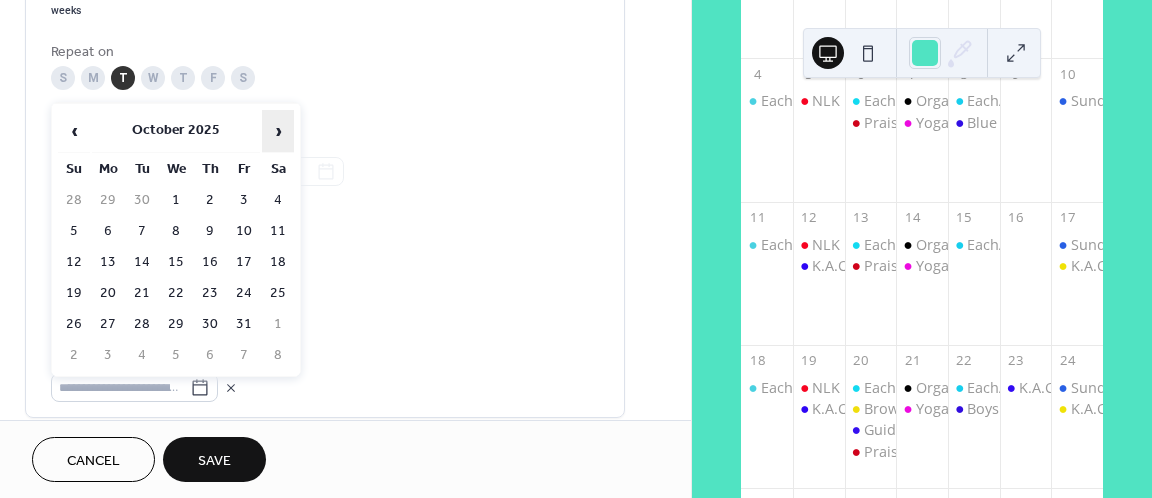 click on "›" at bounding box center [278, 131] 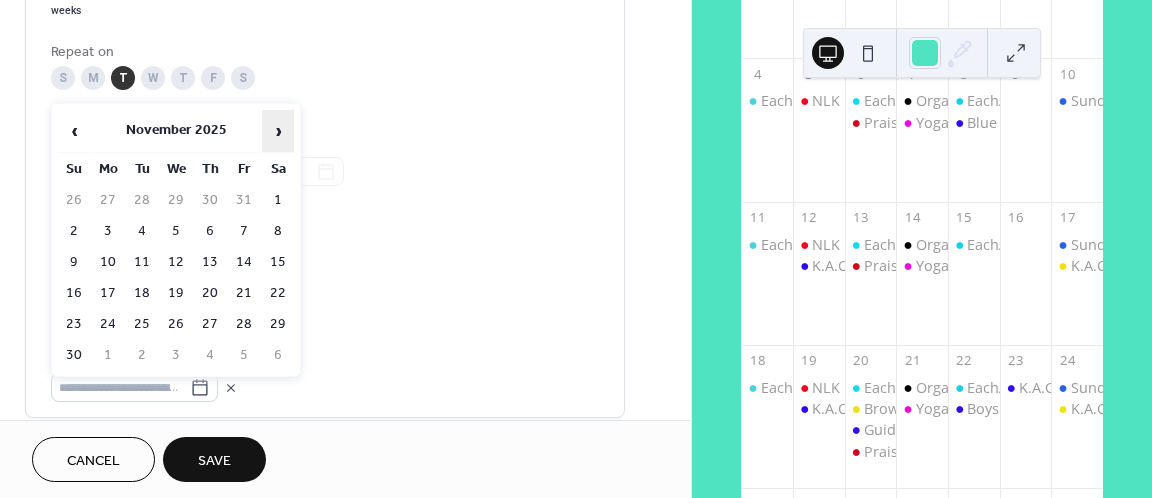 click on "›" at bounding box center [278, 131] 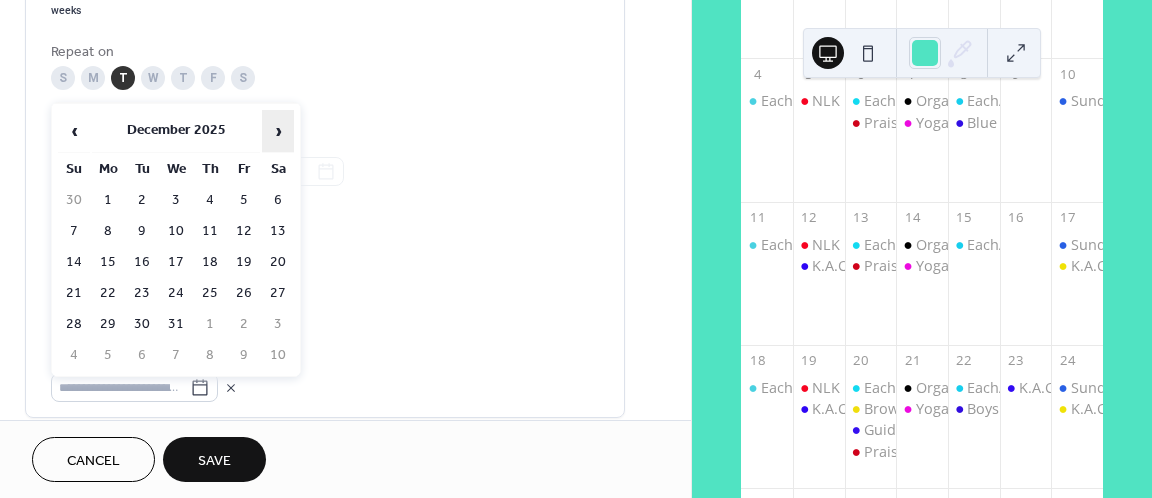 click on "›" at bounding box center (278, 131) 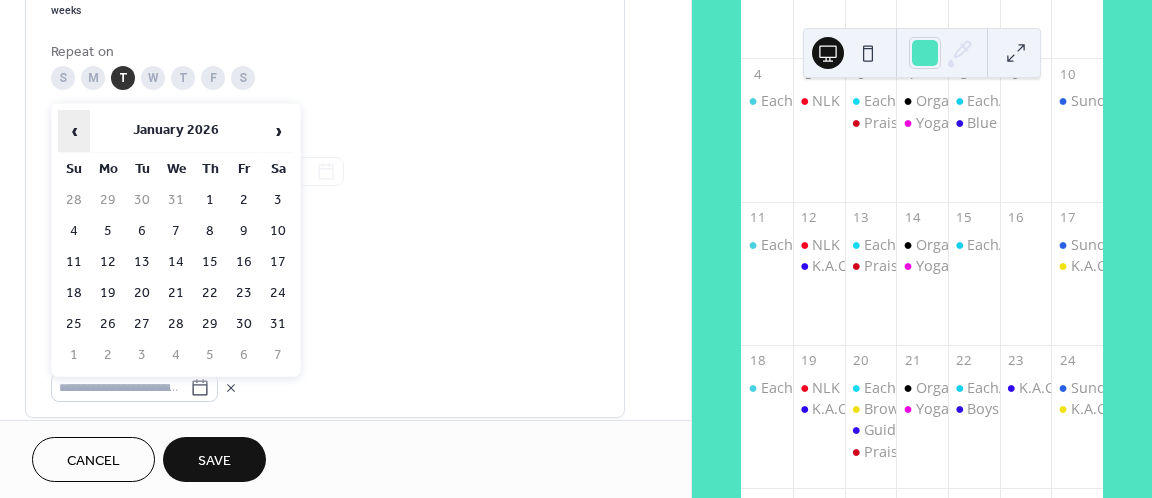 click on "‹" at bounding box center (74, 131) 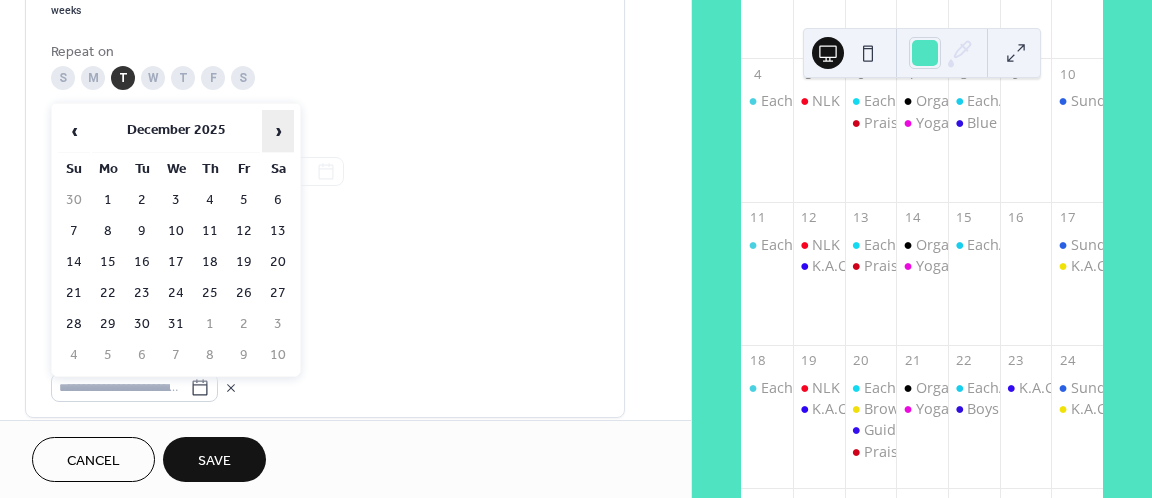 click on "›" at bounding box center (278, 131) 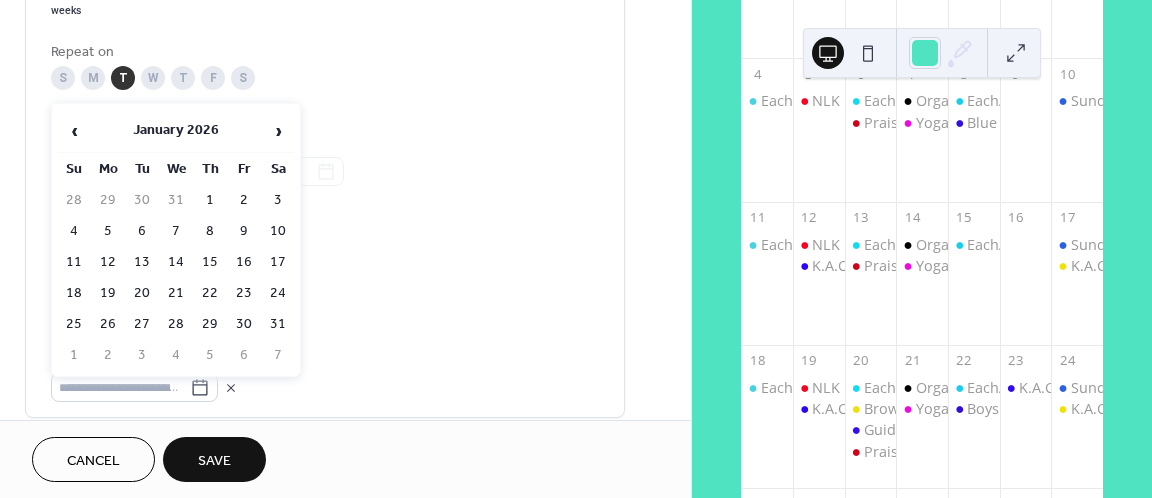 click on "Excluded dates [DAY]-[MONTH]-[YEAR] [DAY]-[MONTH]-[YEAR] [DAY]-[MONTH]-[YEAR] [DAY]-[MONTH]-[YEAR]" at bounding box center [325, 306] 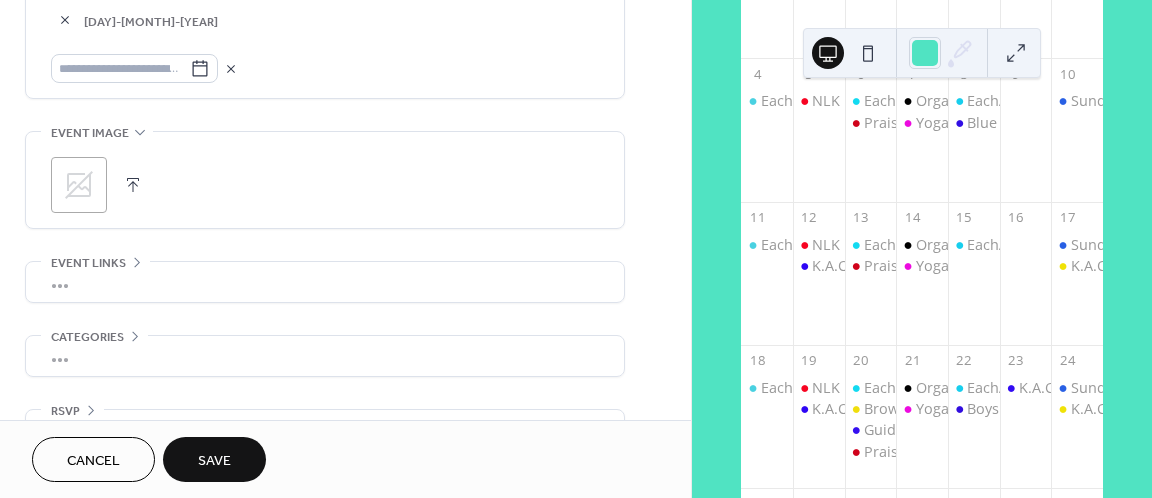 scroll, scrollTop: 1340, scrollLeft: 0, axis: vertical 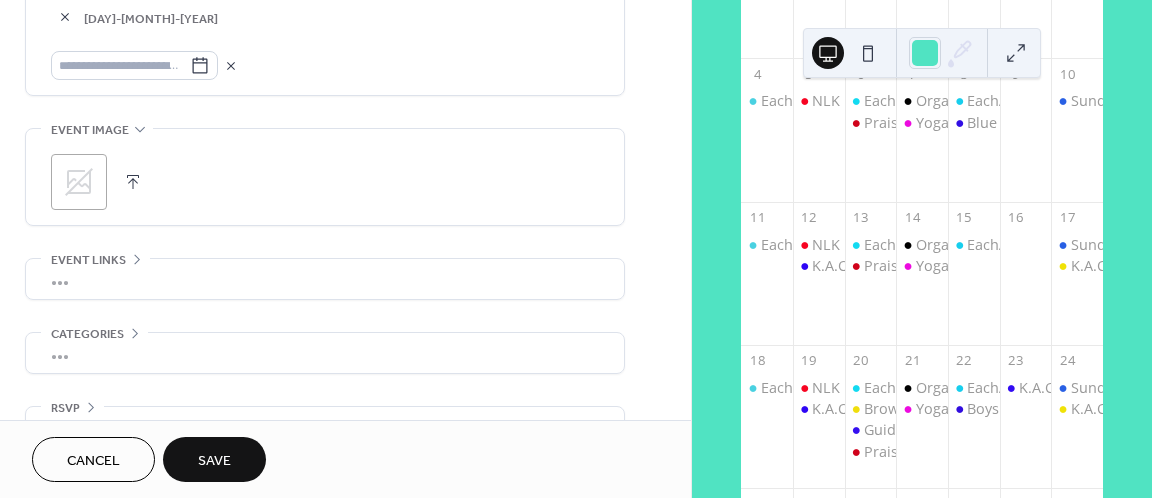 click 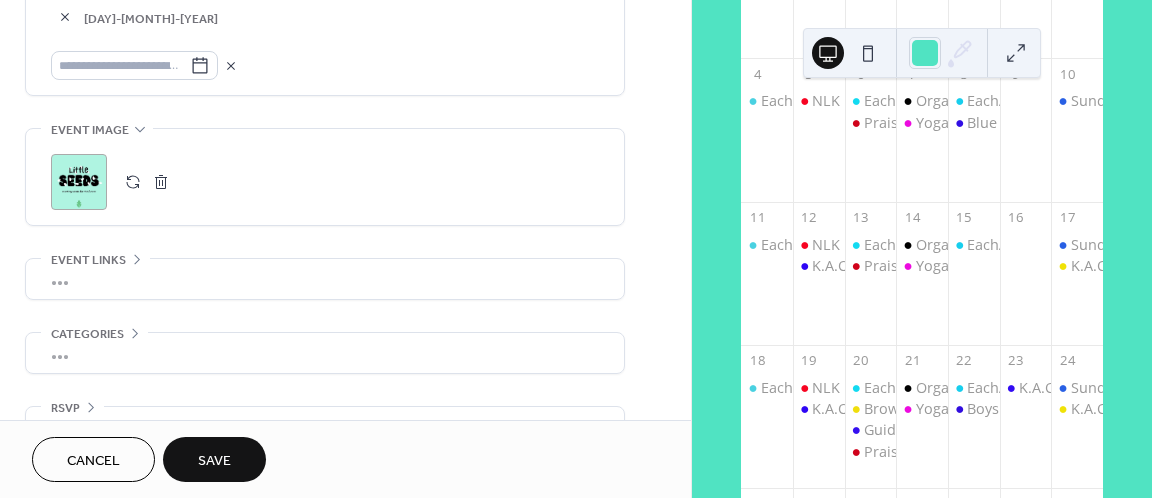 scroll, scrollTop: 1388, scrollLeft: 0, axis: vertical 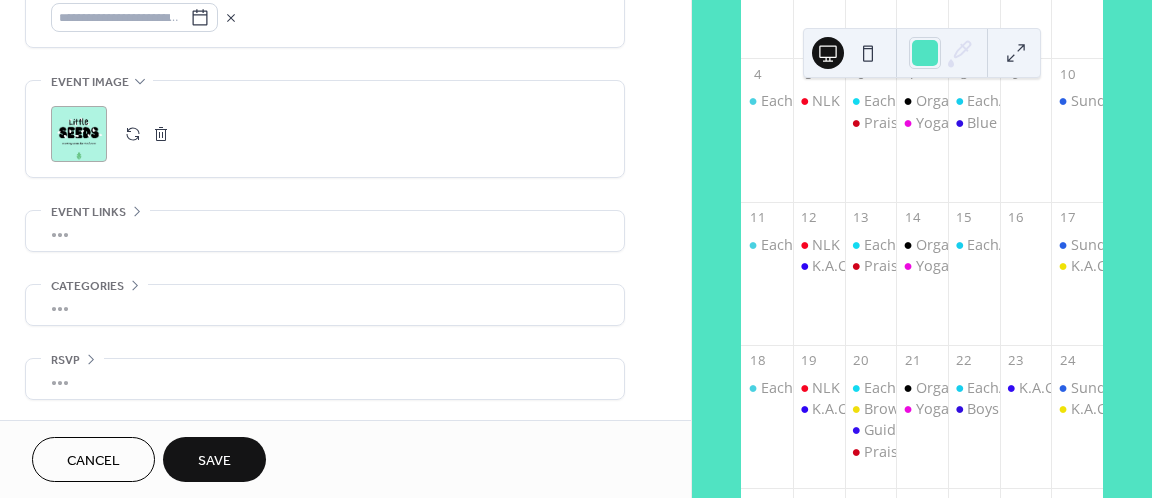 click on "Save" at bounding box center (214, 459) 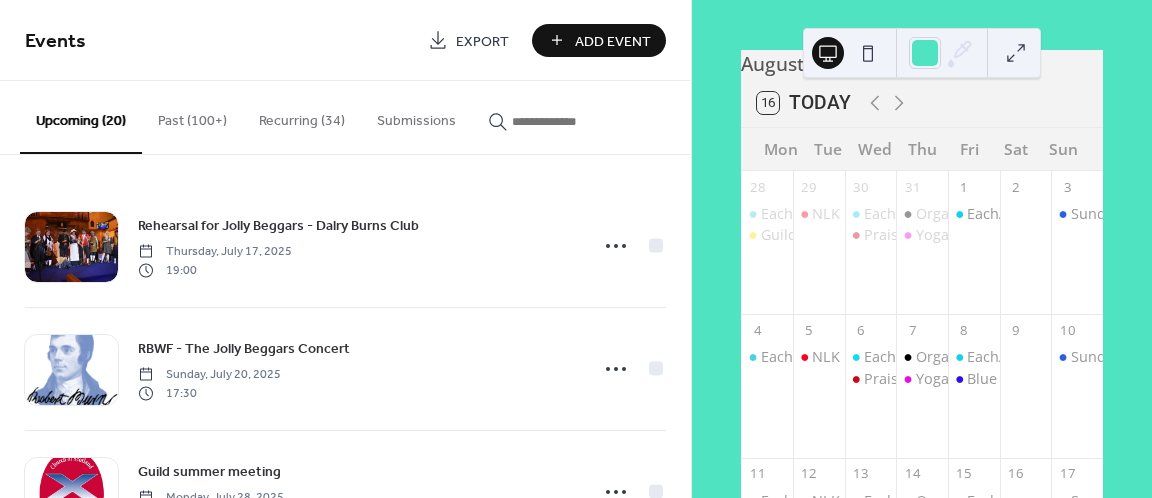 scroll, scrollTop: 35, scrollLeft: 0, axis: vertical 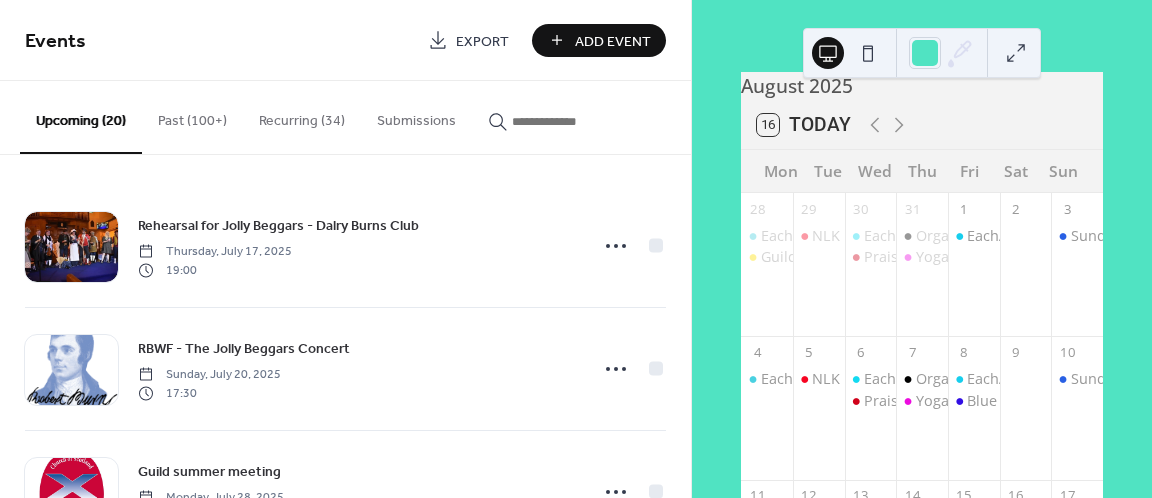 click 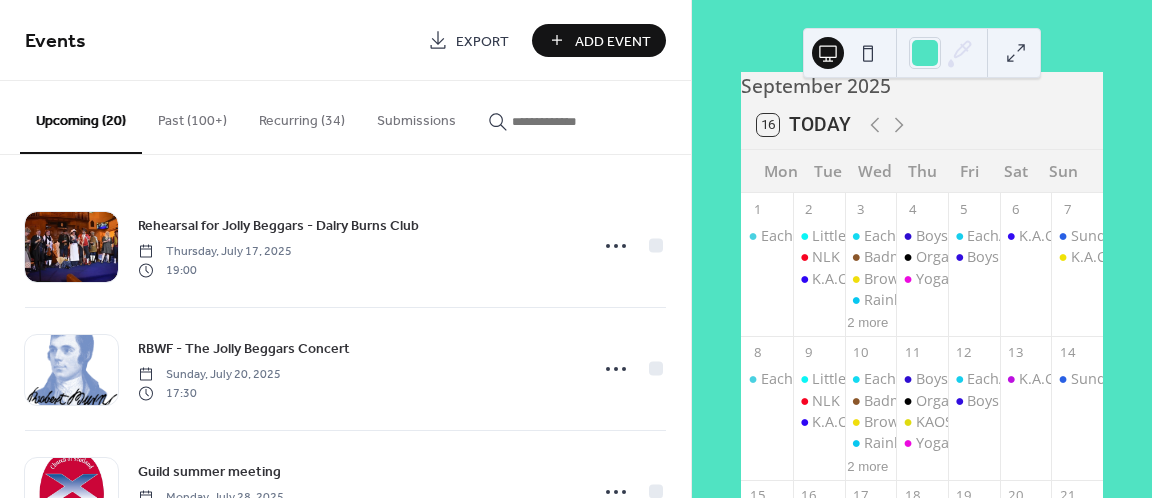 click 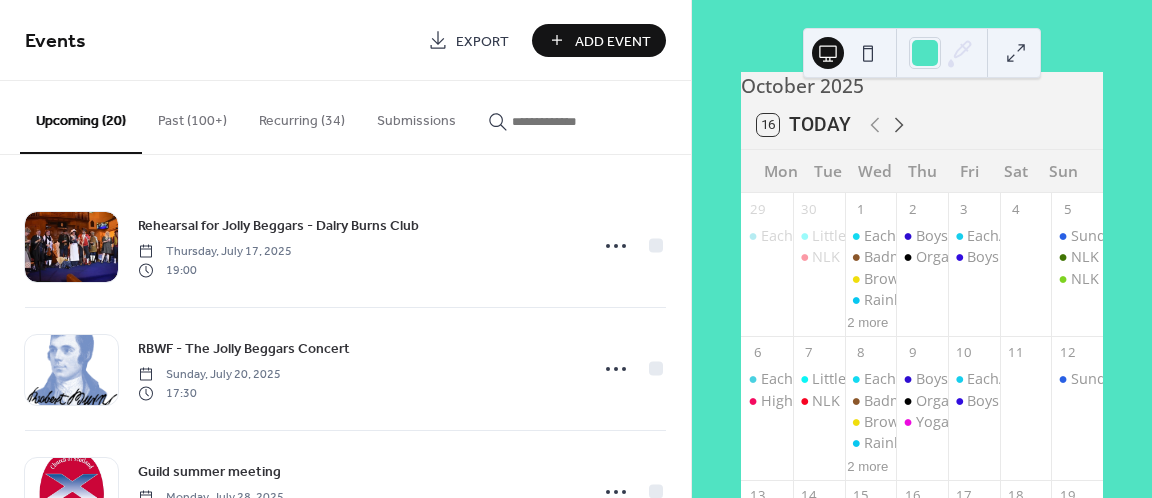click on "Recurring (34)" at bounding box center (302, 116) 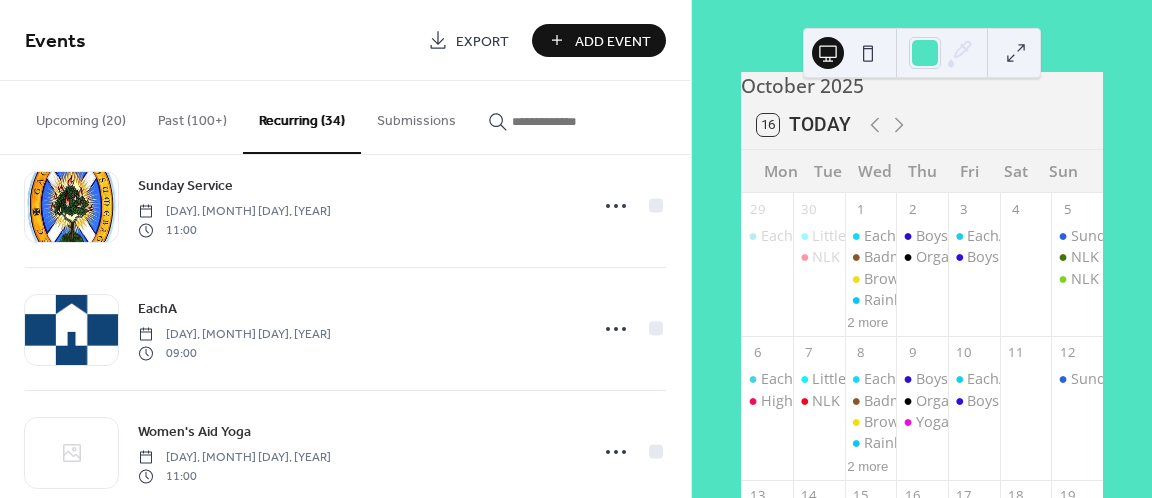 scroll, scrollTop: 747, scrollLeft: 0, axis: vertical 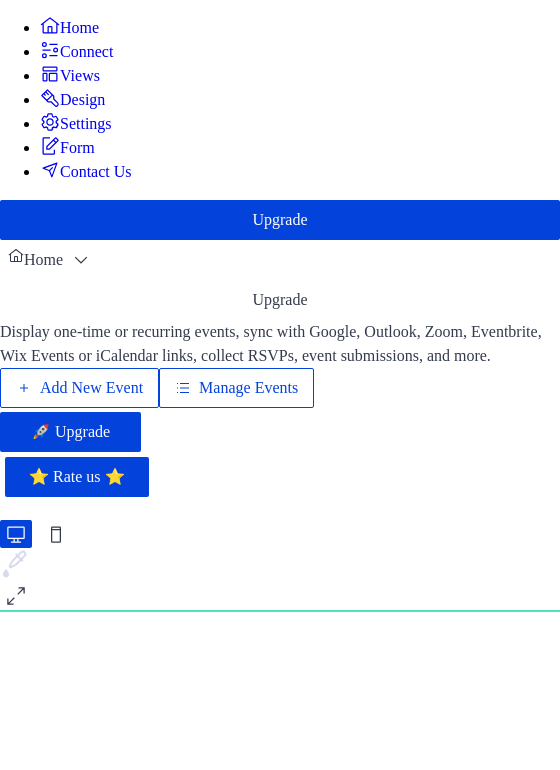 click on "Manage Events" at bounding box center (248, 388) 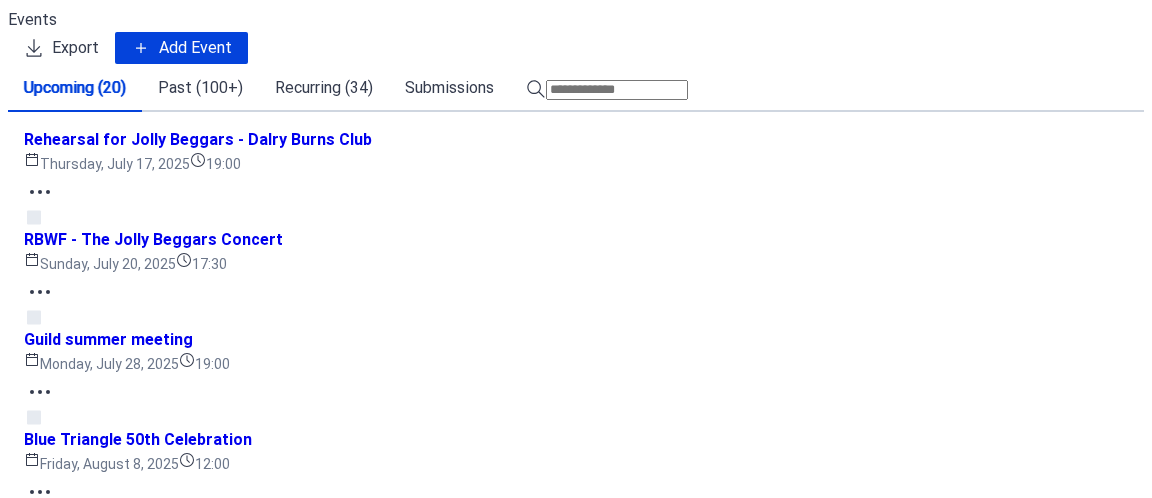 scroll, scrollTop: 0, scrollLeft: 0, axis: both 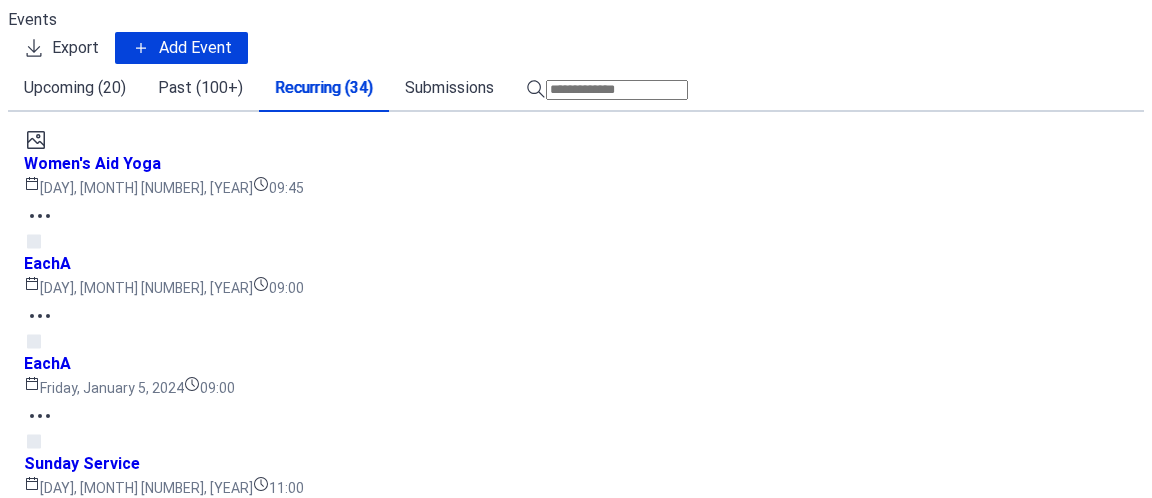 click on "Upcoming (20)" at bounding box center [75, 88] 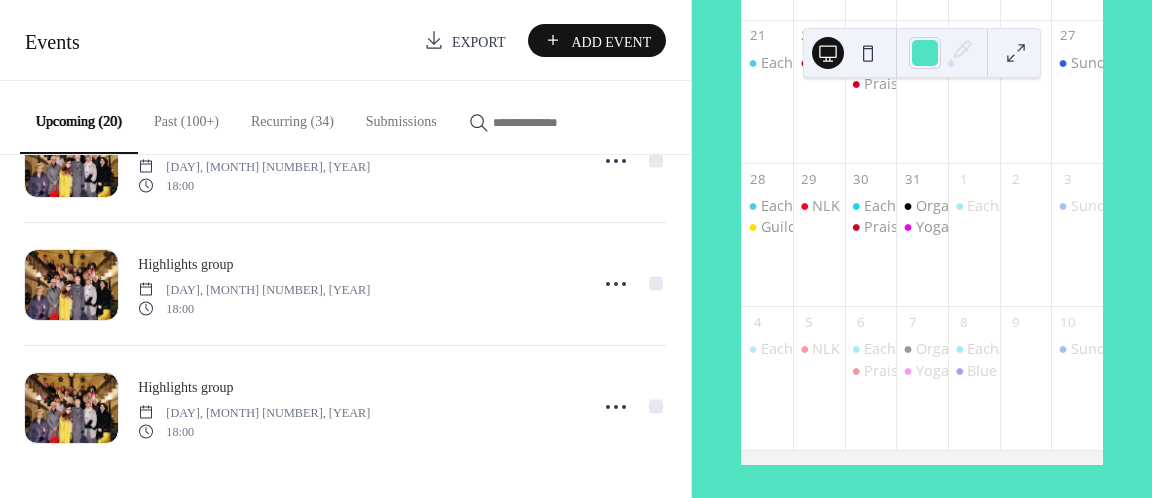 scroll, scrollTop: 0, scrollLeft: 0, axis: both 